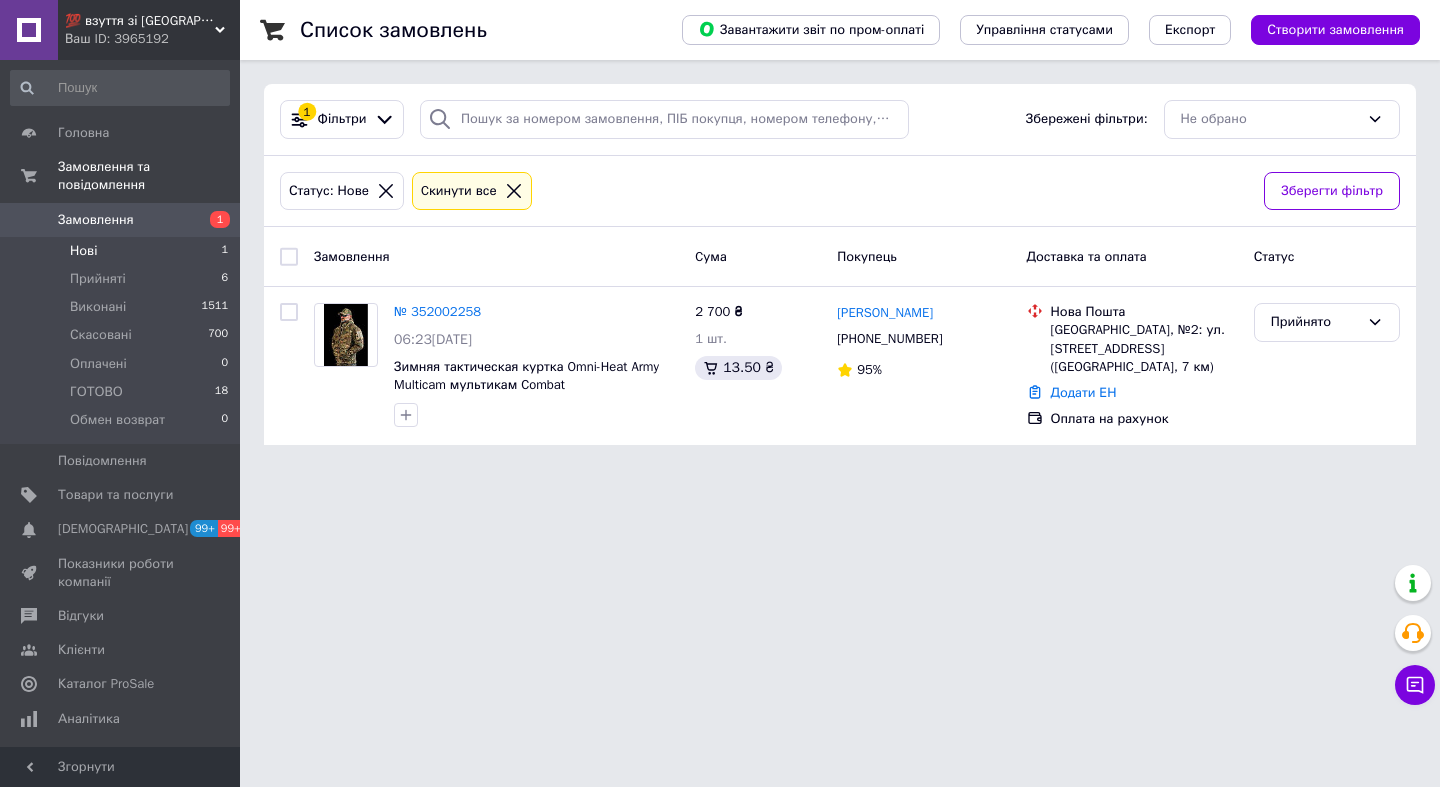 scroll, scrollTop: 0, scrollLeft: 0, axis: both 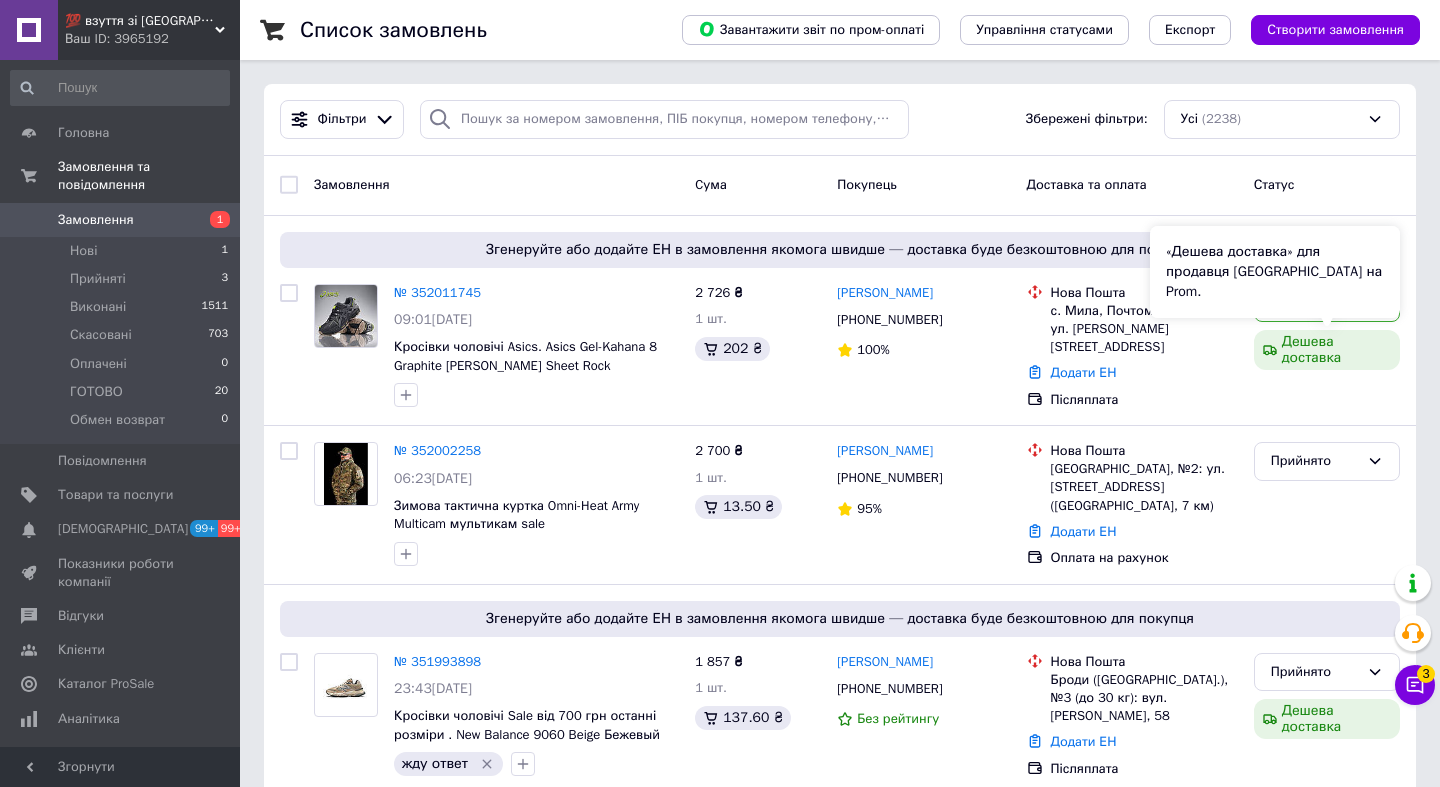 click on "«Дешева доставка» для продавця Новою Поштою на Prom." at bounding box center [1275, 272] 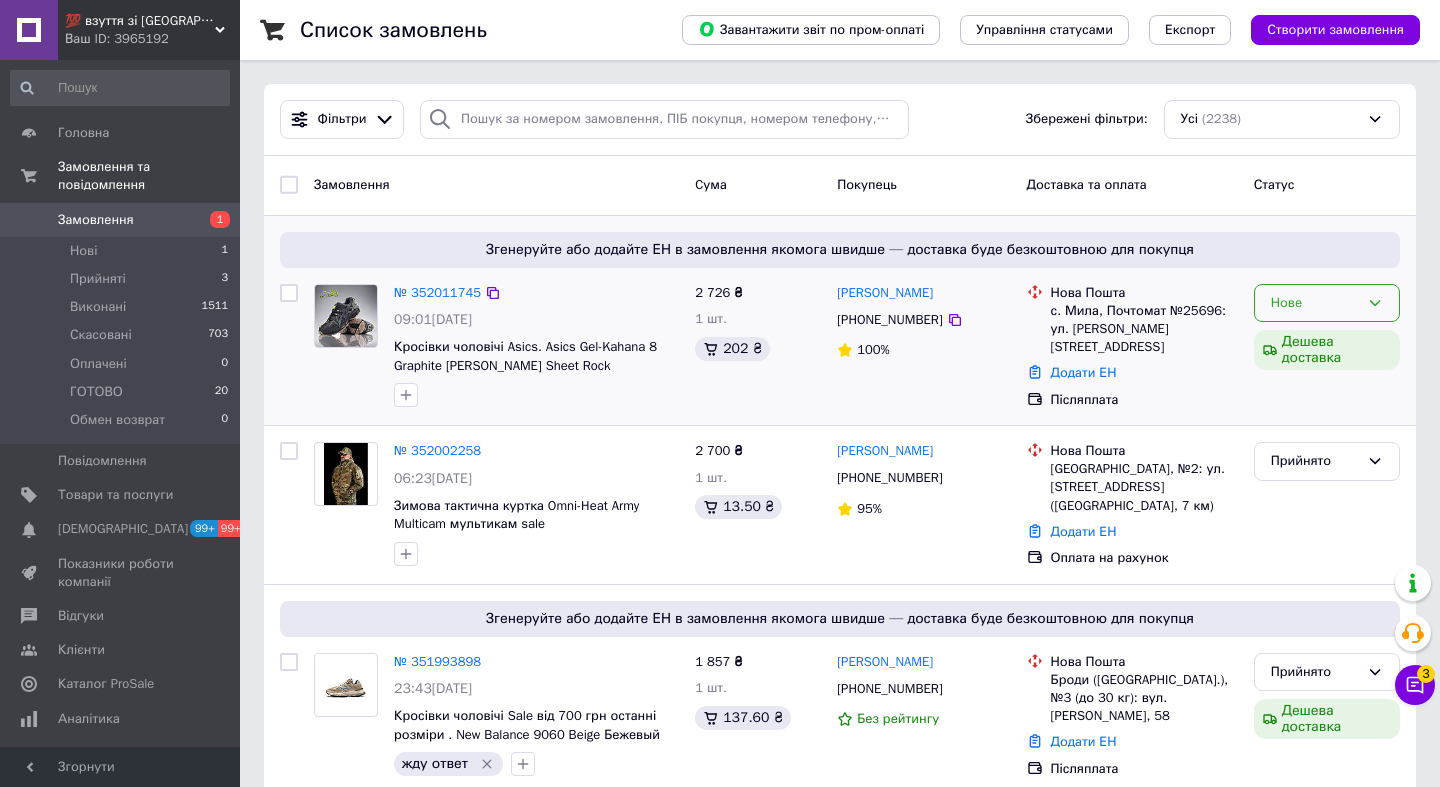 click on "Нове" at bounding box center [1327, 303] 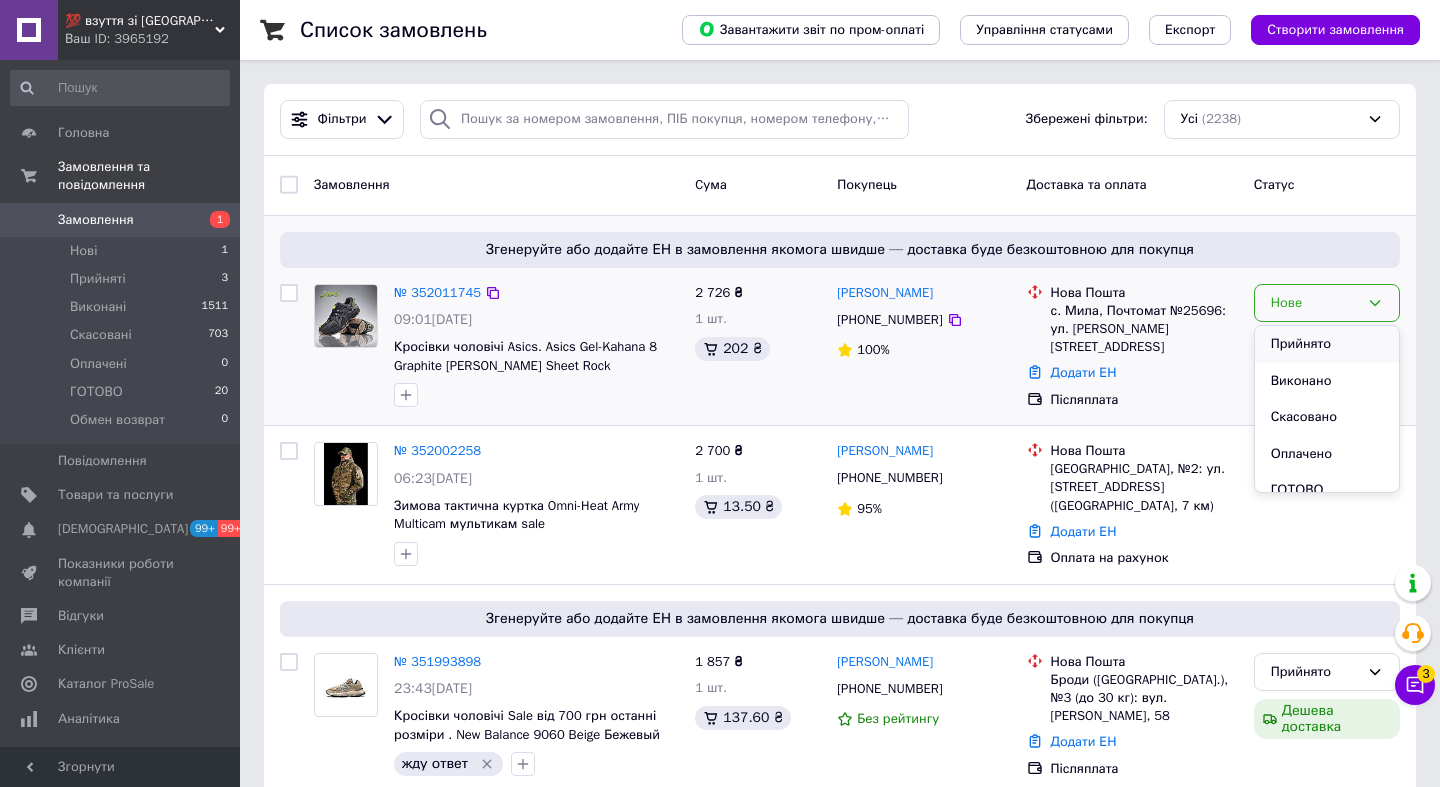 click on "Прийнято" at bounding box center (1327, 344) 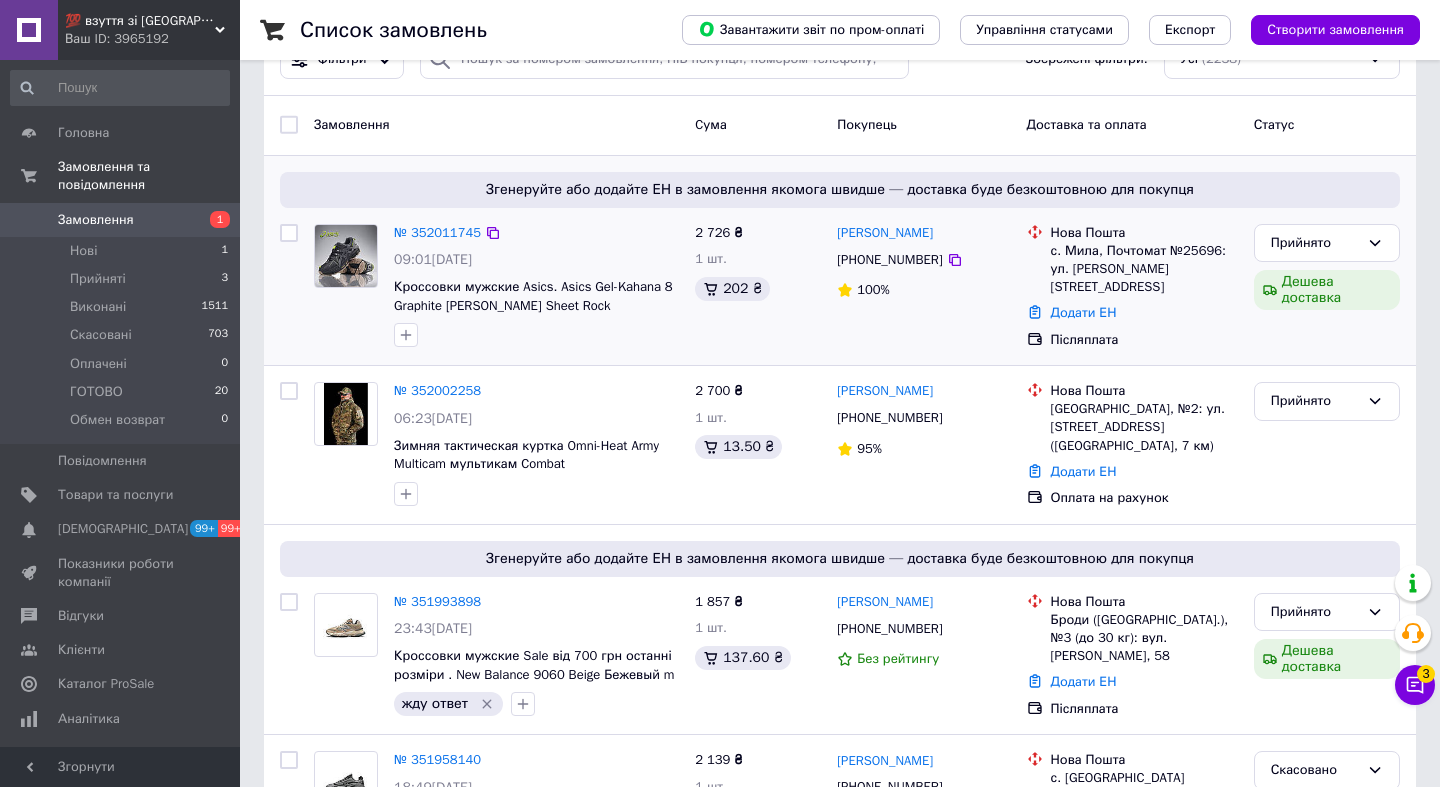 scroll, scrollTop: 66, scrollLeft: 0, axis: vertical 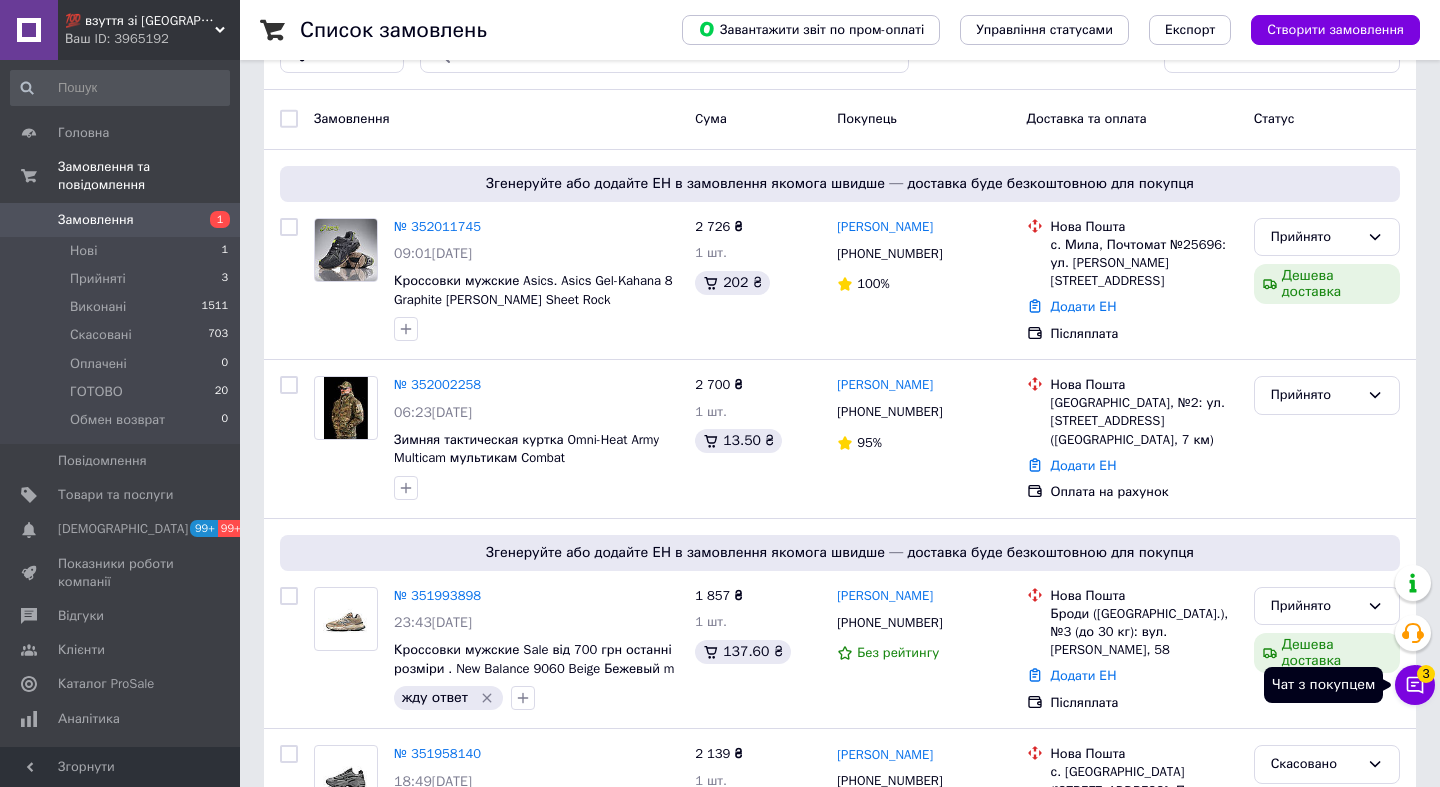 click 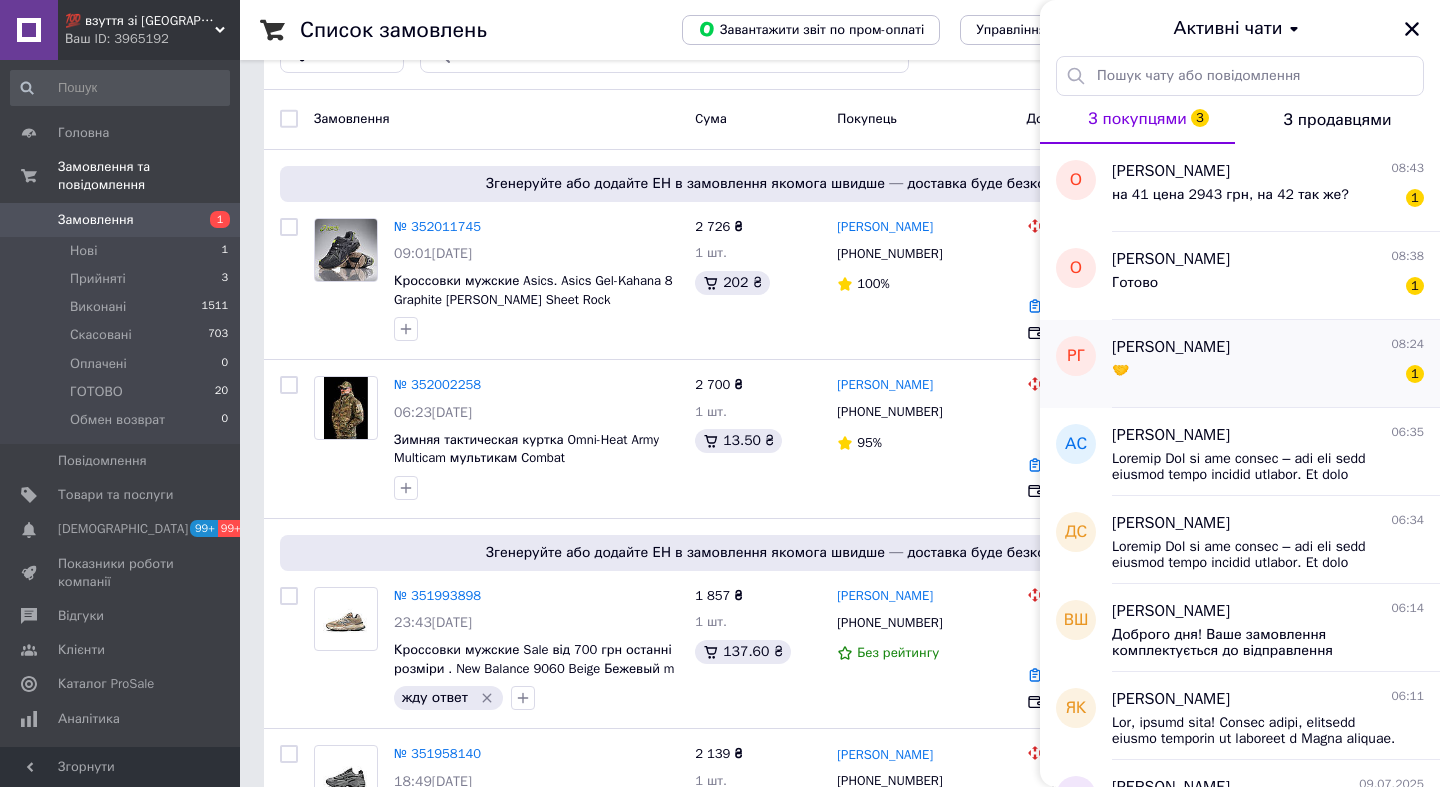 click on "🤝 1" at bounding box center (1268, 375) 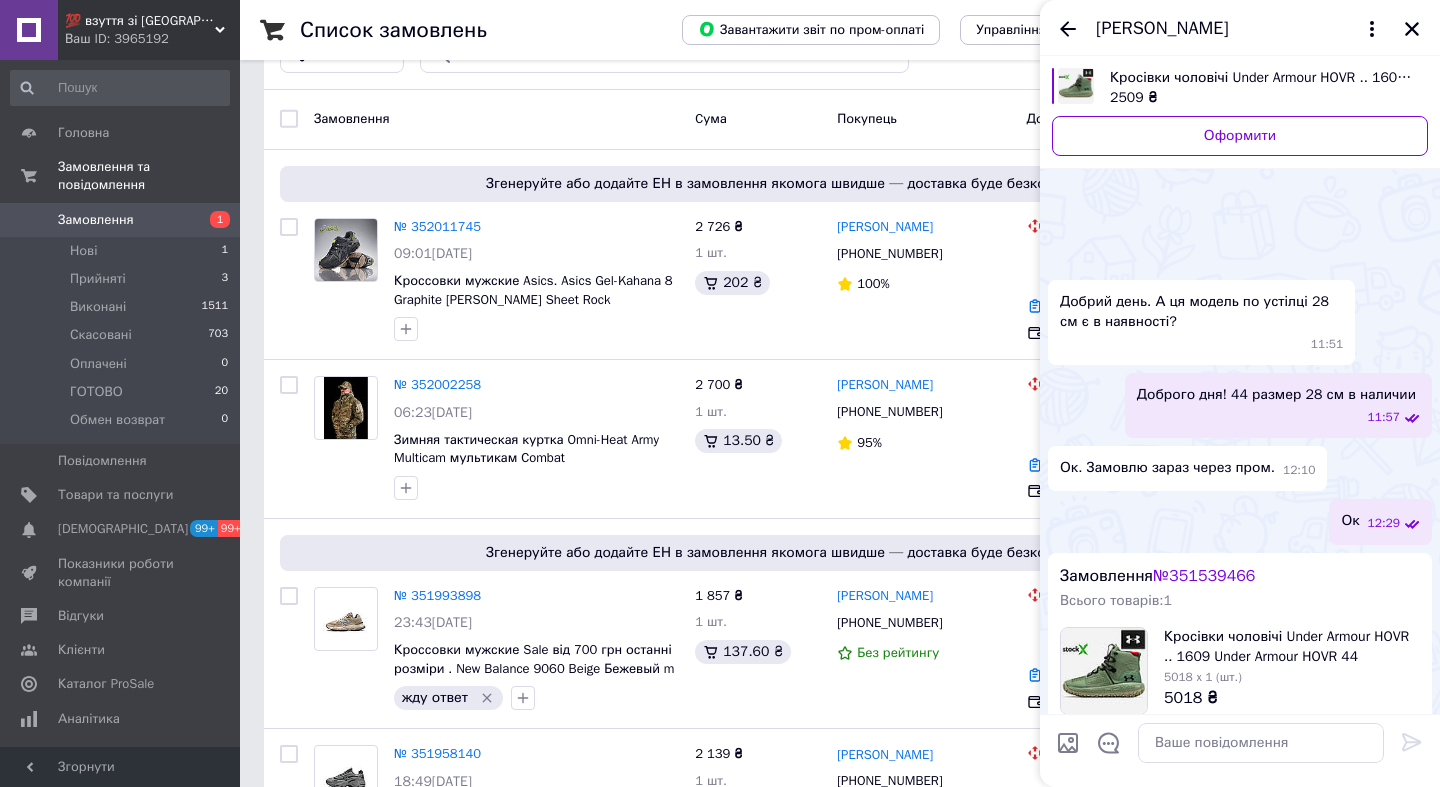 scroll, scrollTop: 2627, scrollLeft: 0, axis: vertical 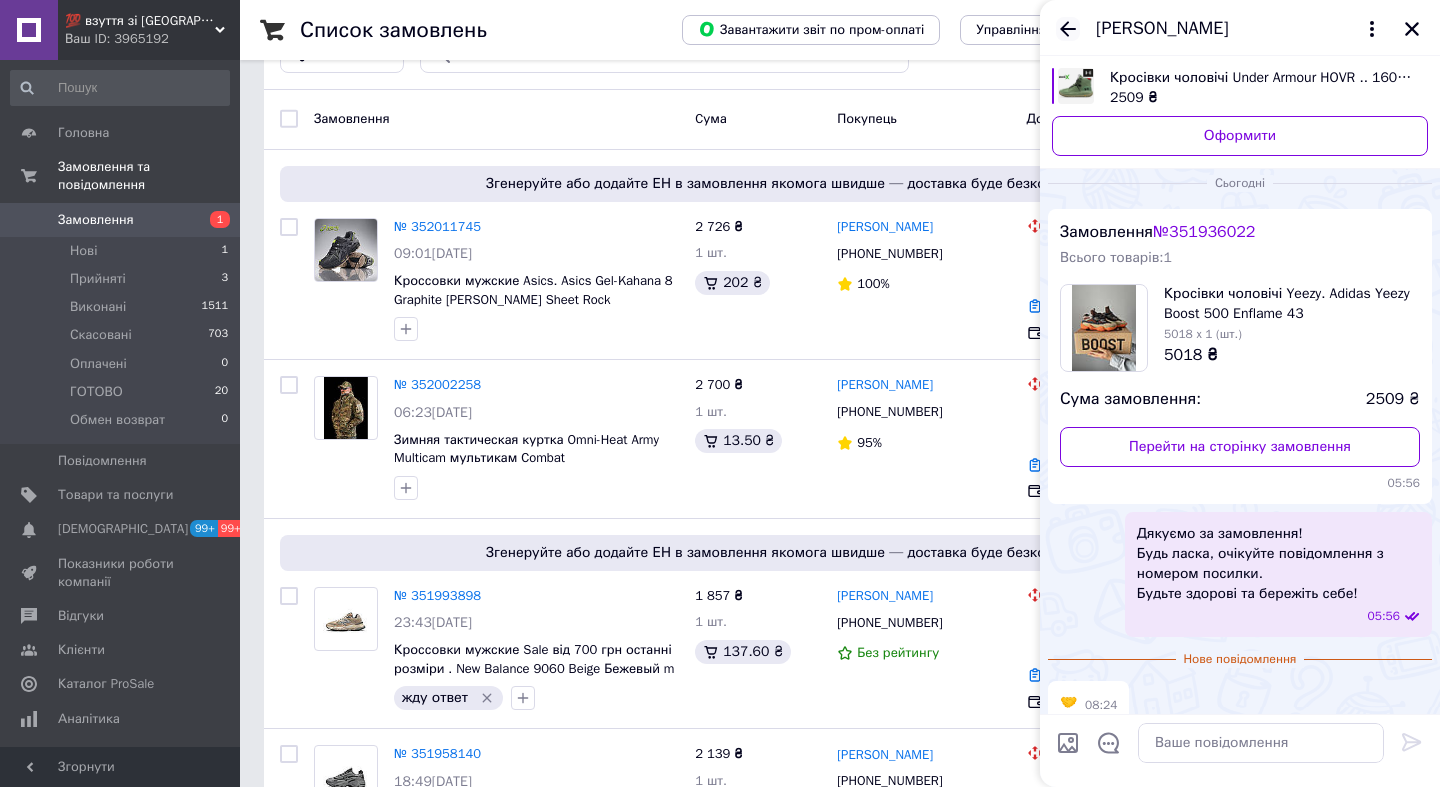 click 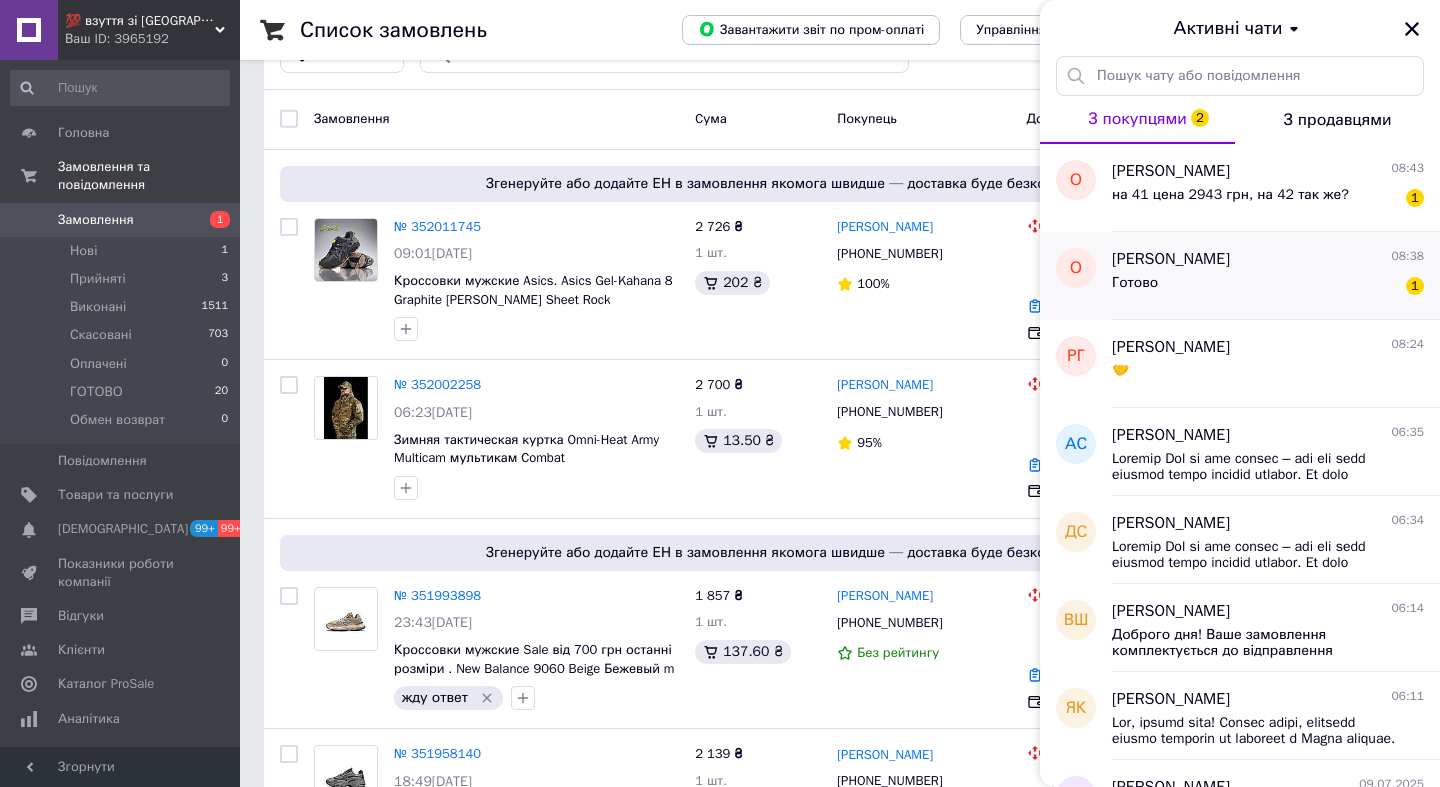 click on "Готово 1" at bounding box center (1268, 287) 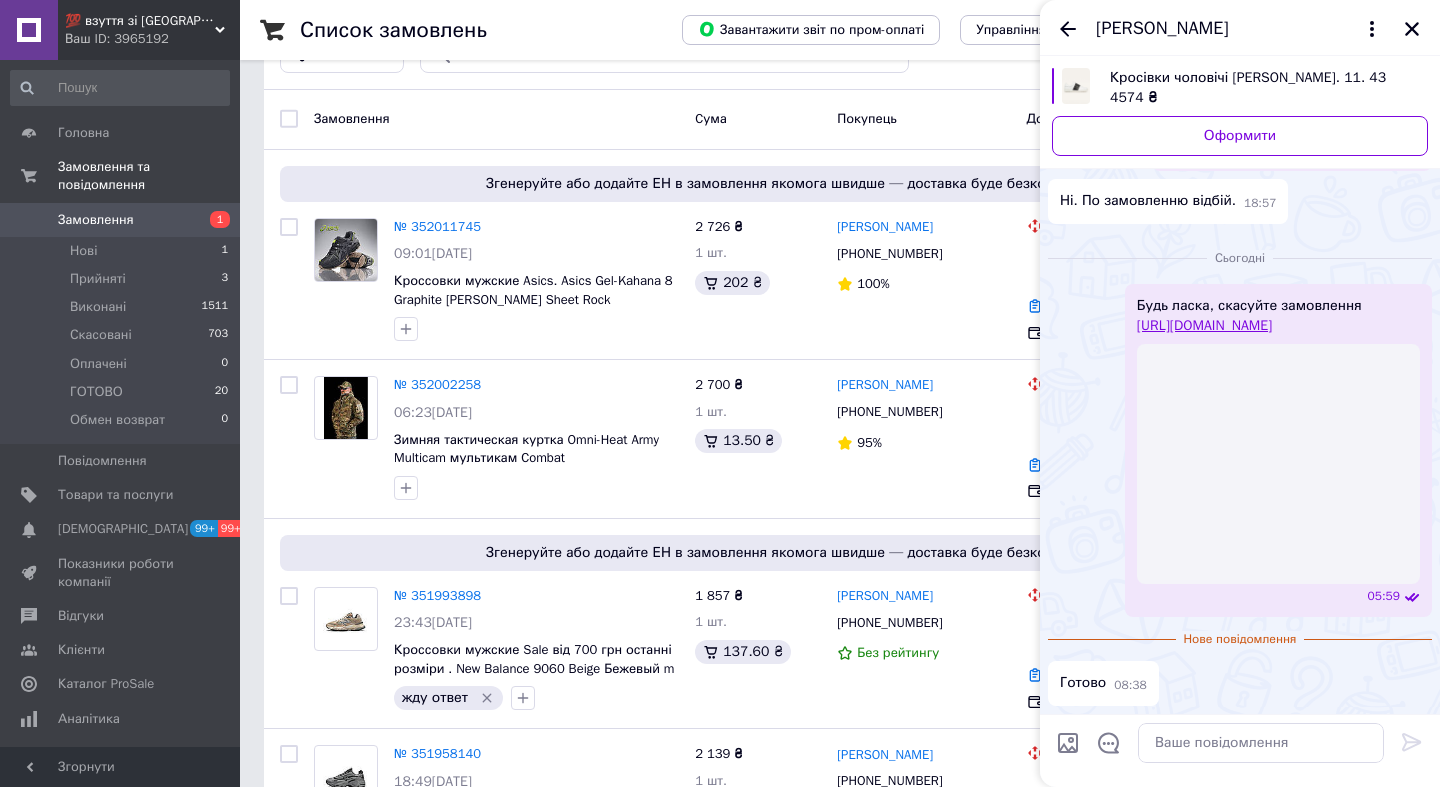 scroll, scrollTop: 3341, scrollLeft: 0, axis: vertical 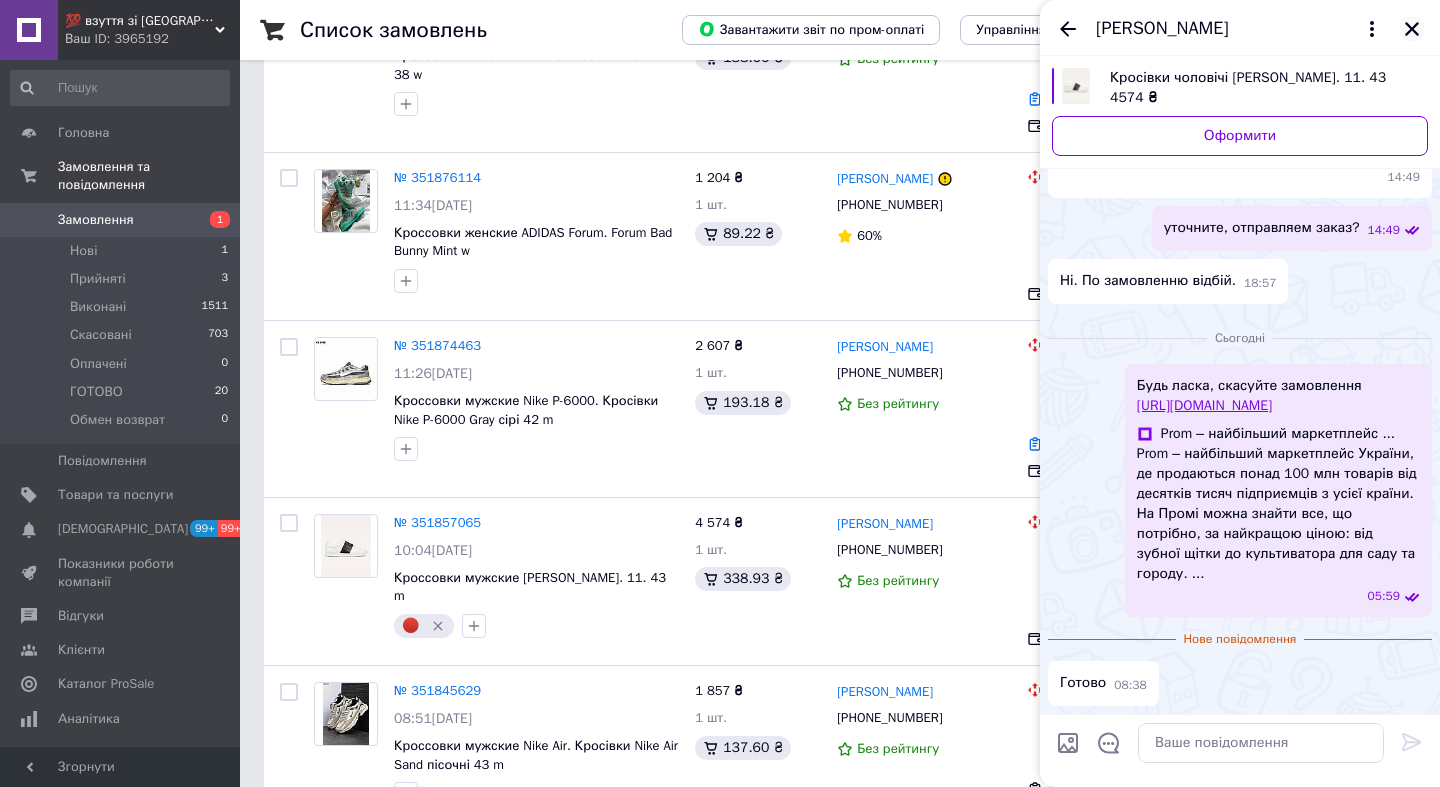 click 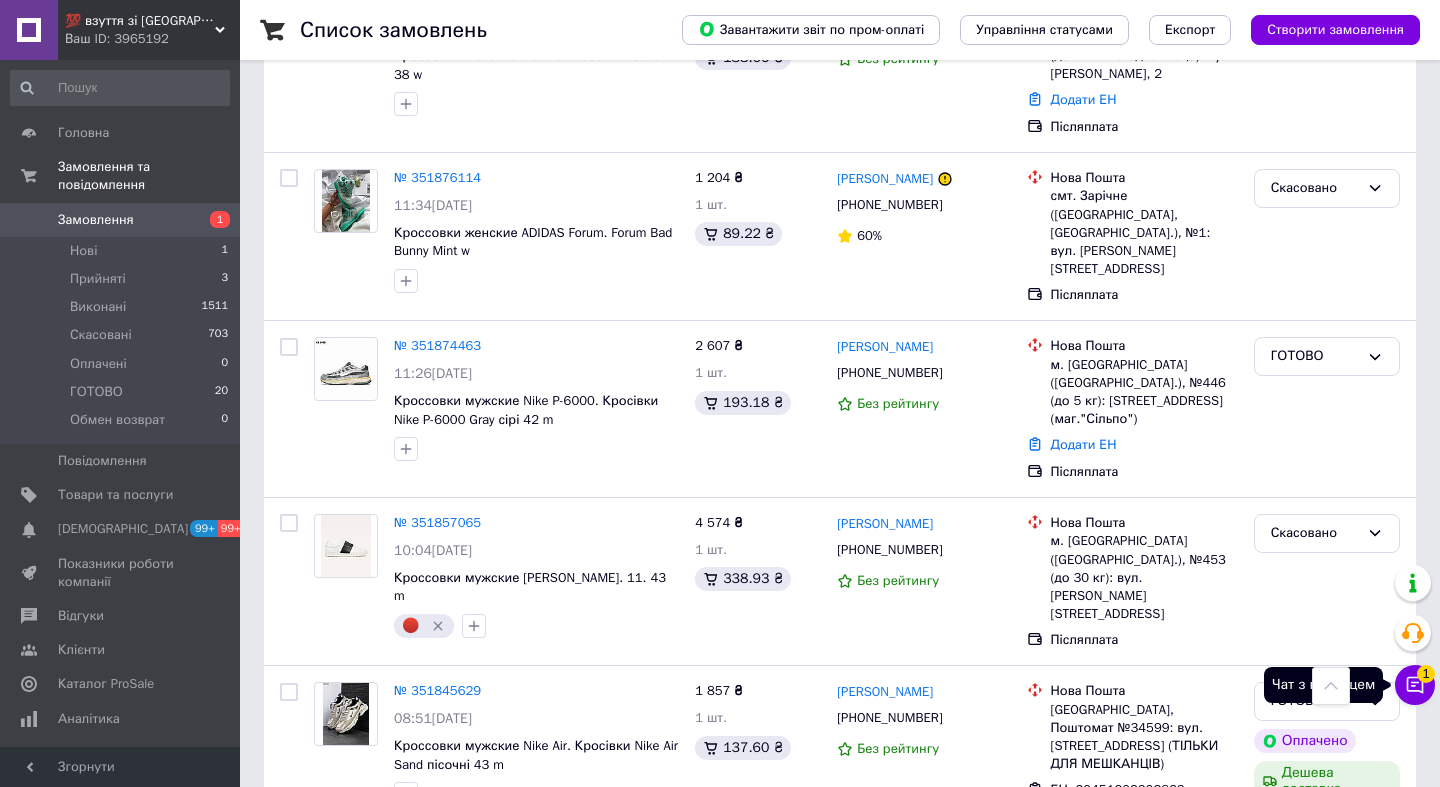 click 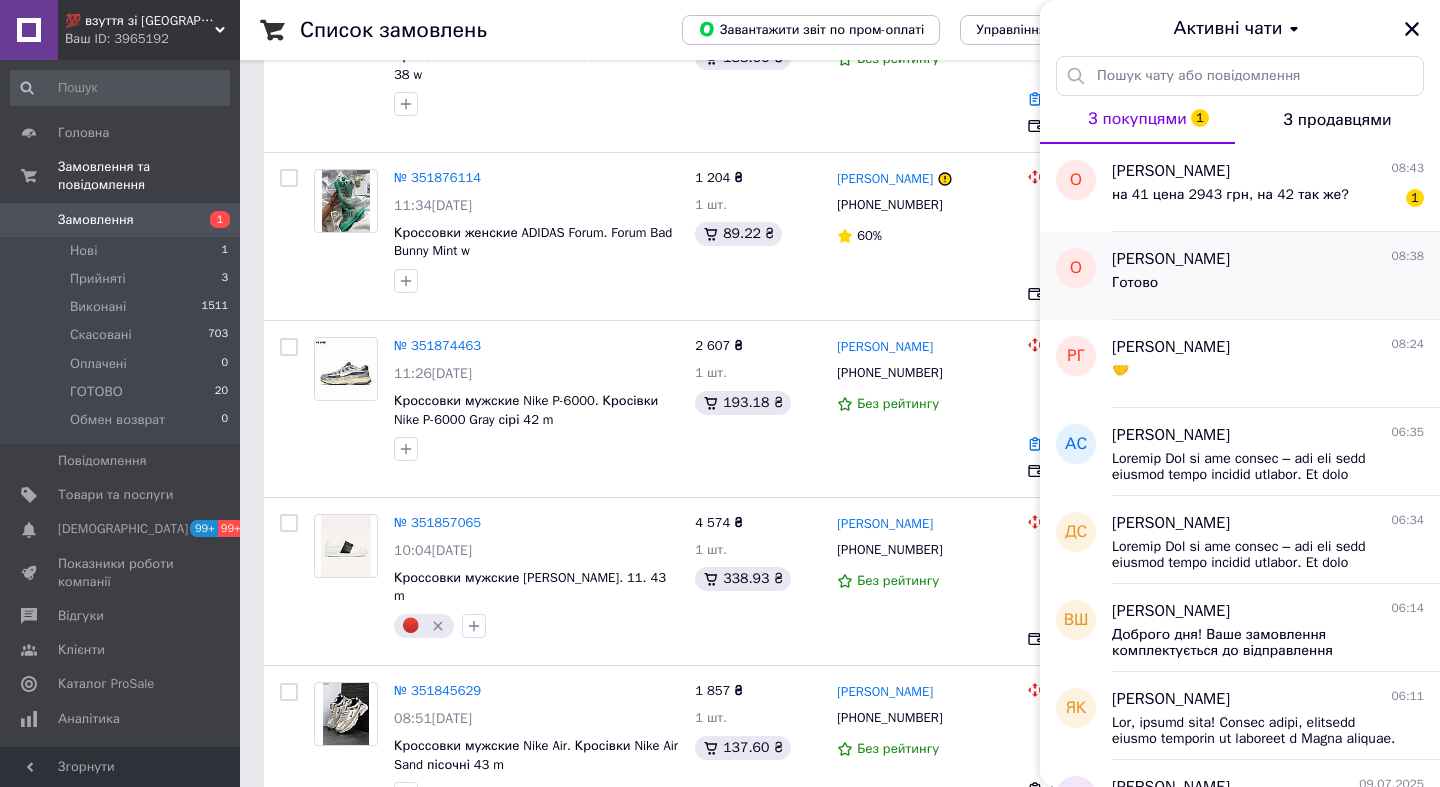 click on "Готово" at bounding box center [1268, 287] 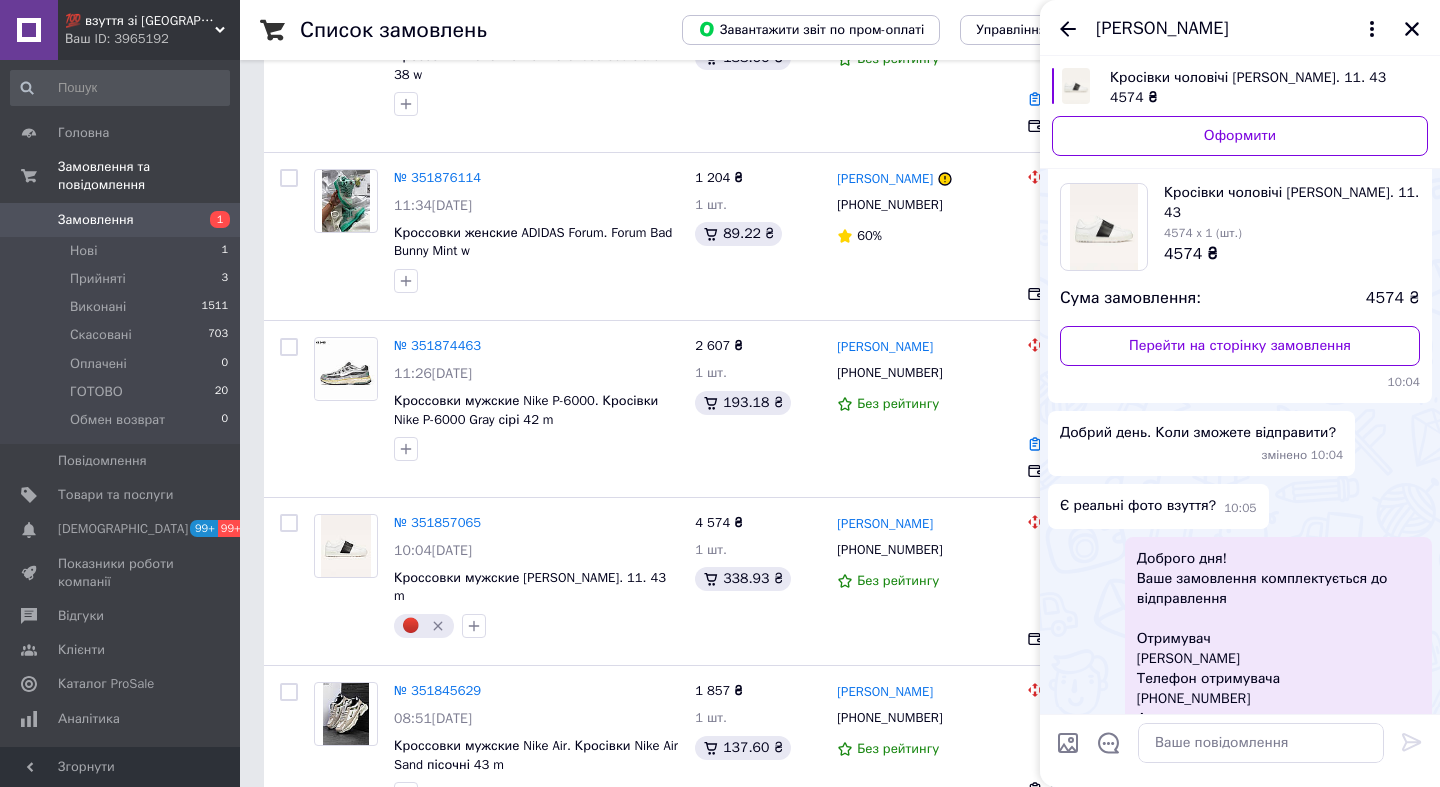 scroll, scrollTop: 3276, scrollLeft: 0, axis: vertical 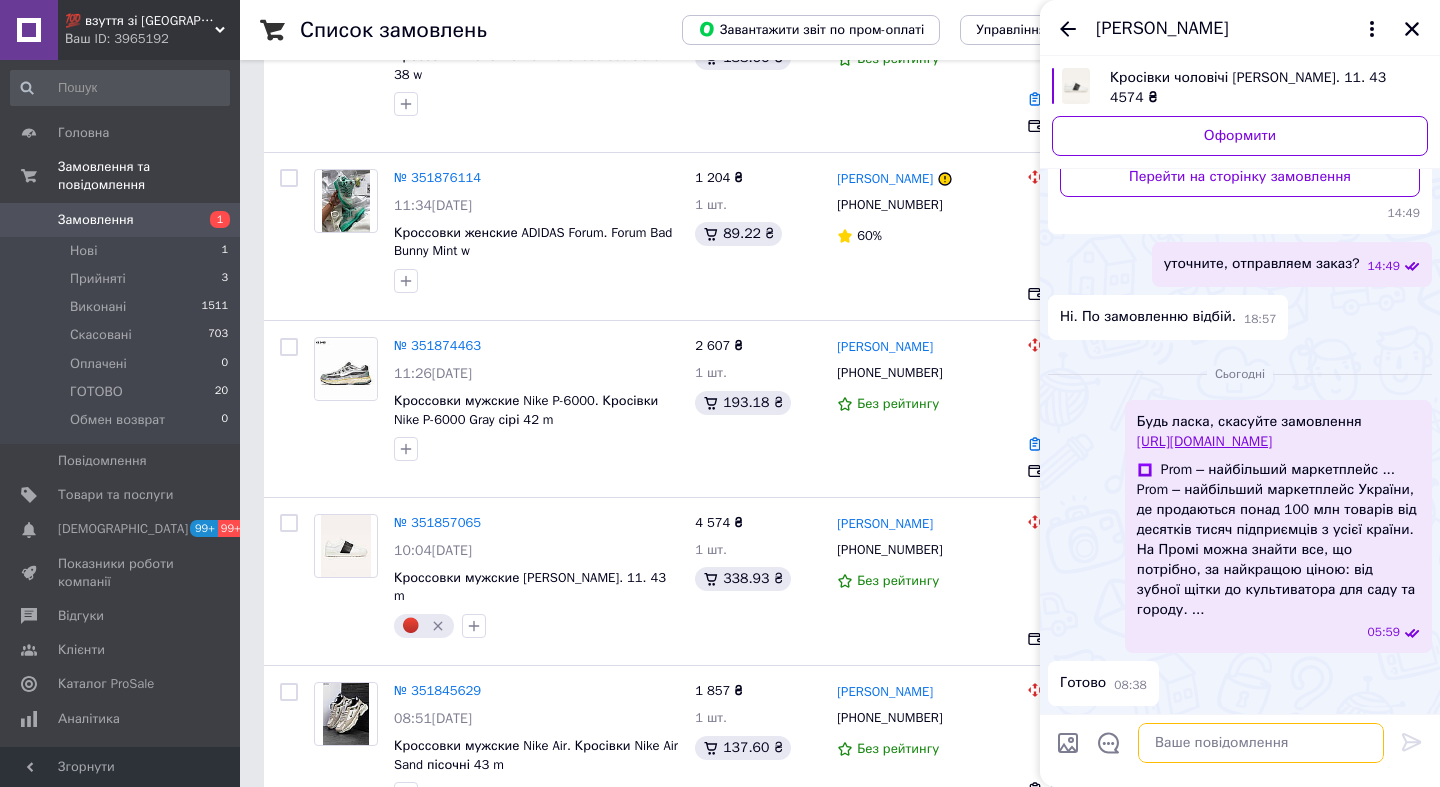 click at bounding box center (1261, 743) 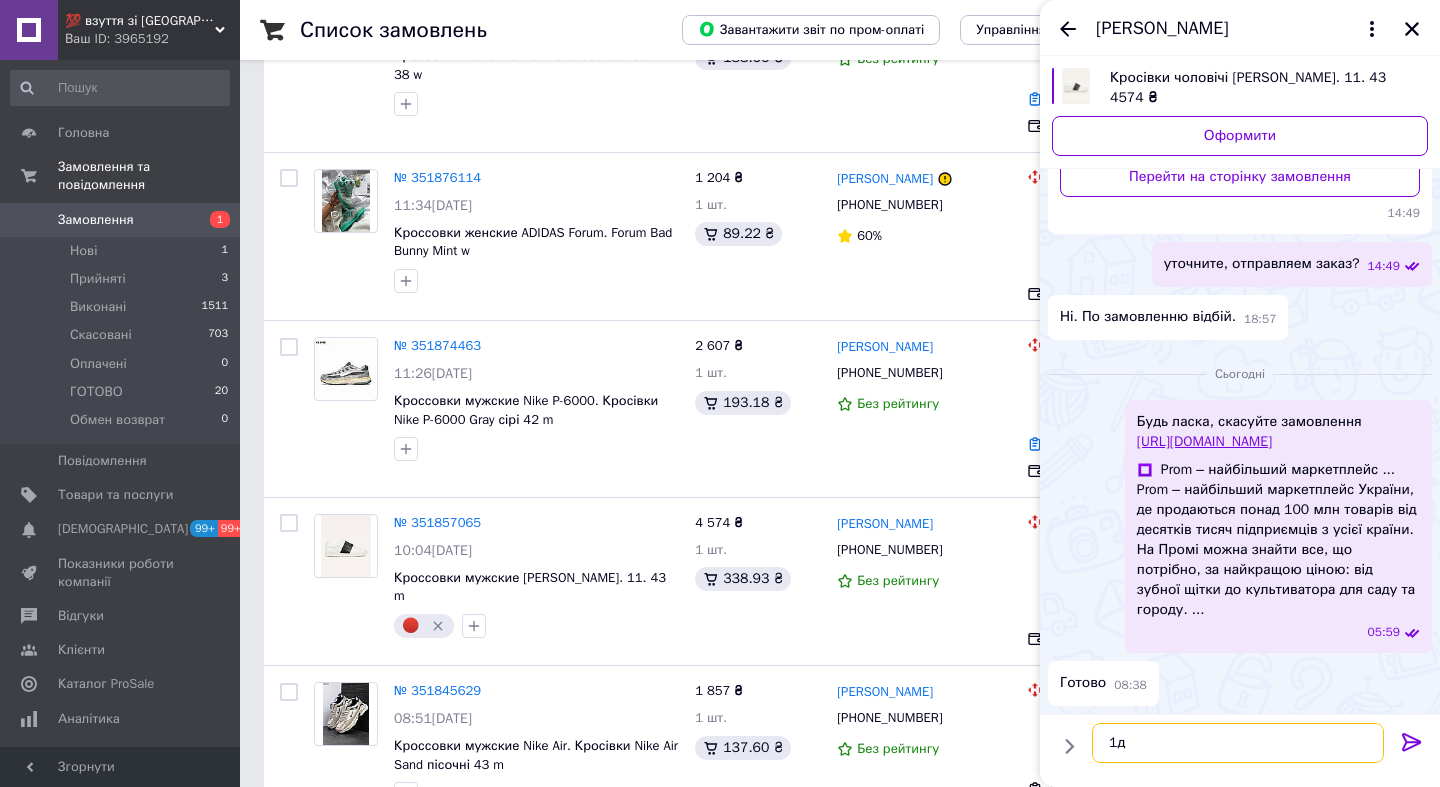 type on "1" 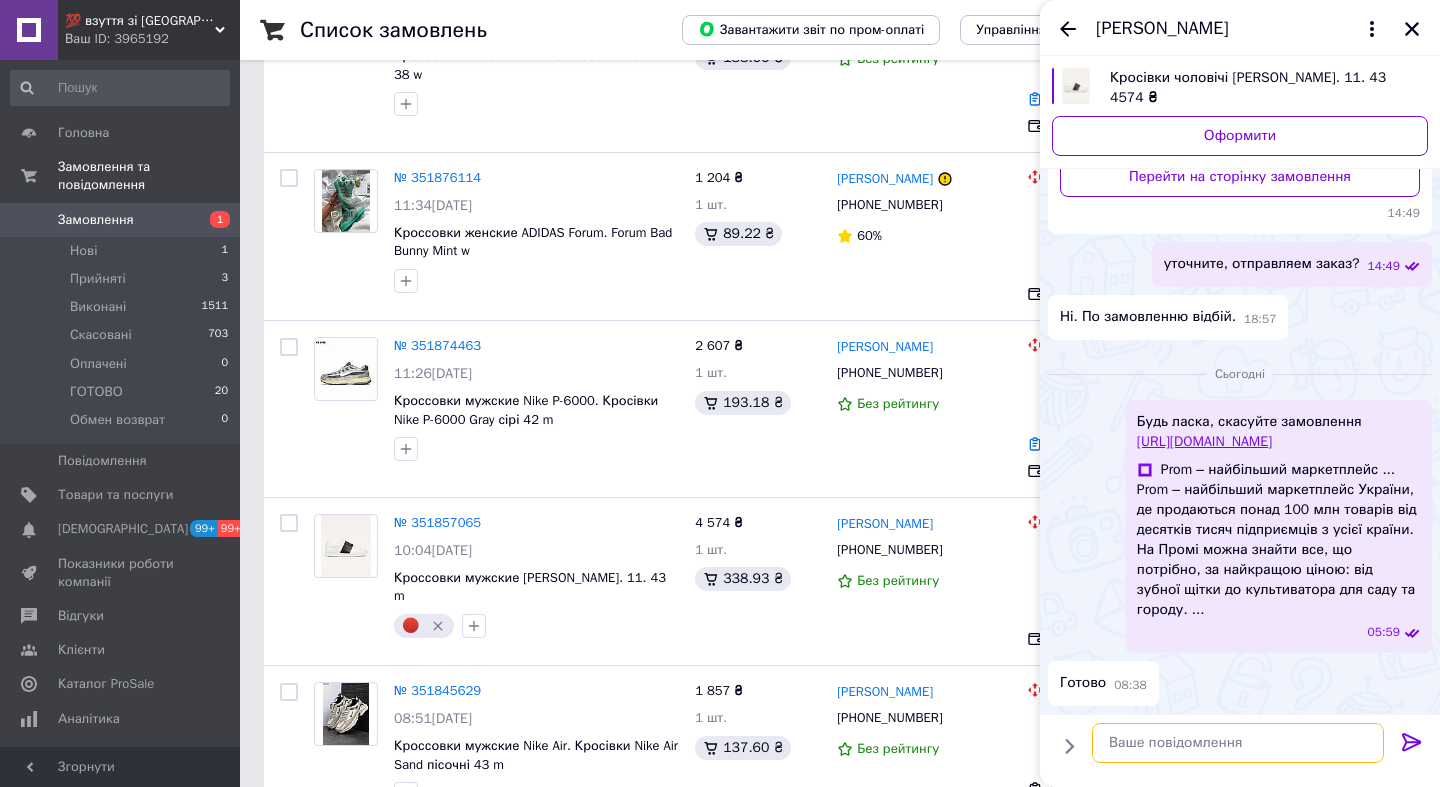 paste on "Дякуємо за замовлення!
Відправлення протягом 1-2 днів
Будь ласка, очікуйте повідомлення з номером посилки.
Будьте здорові та бережіть себе!" 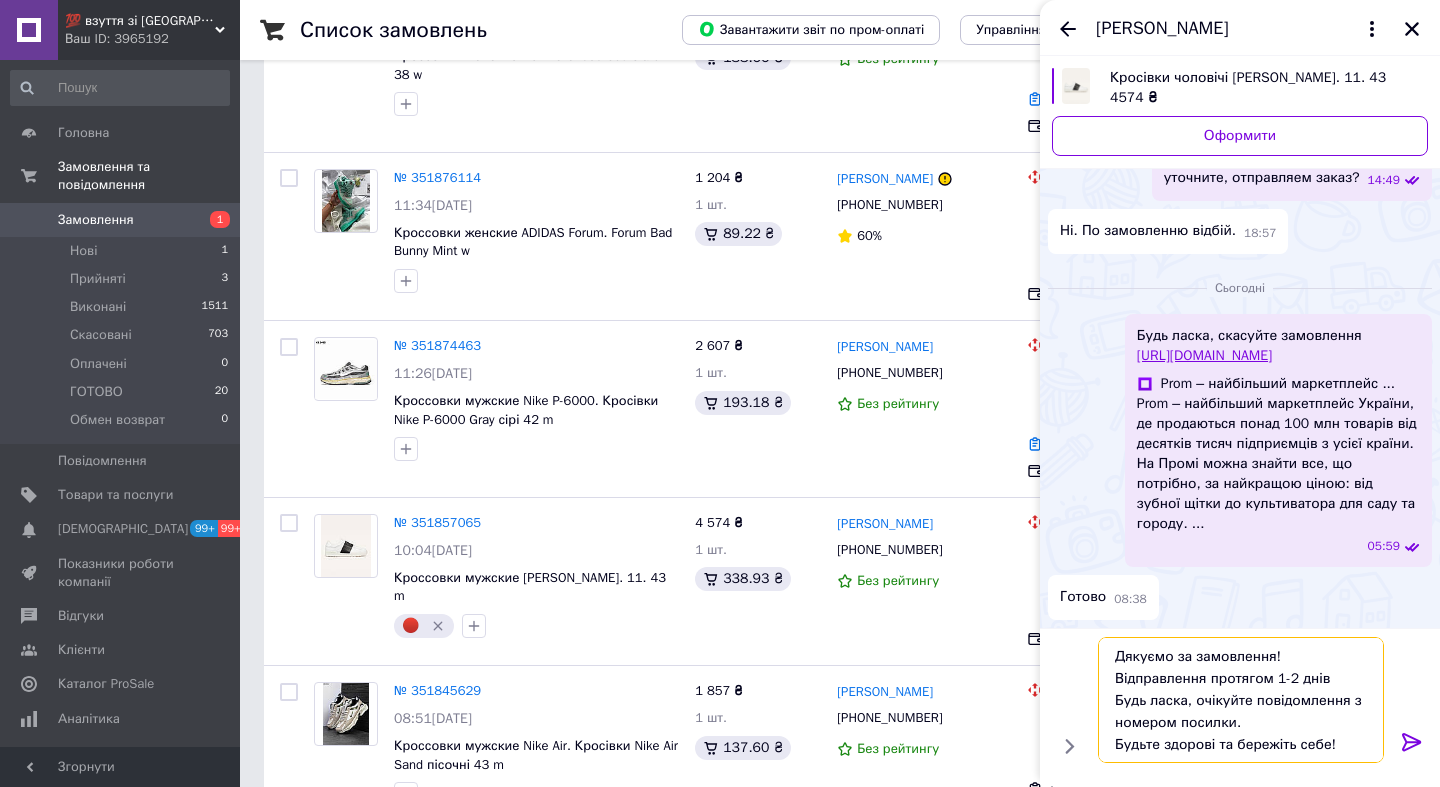 scroll, scrollTop: 3311, scrollLeft: 0, axis: vertical 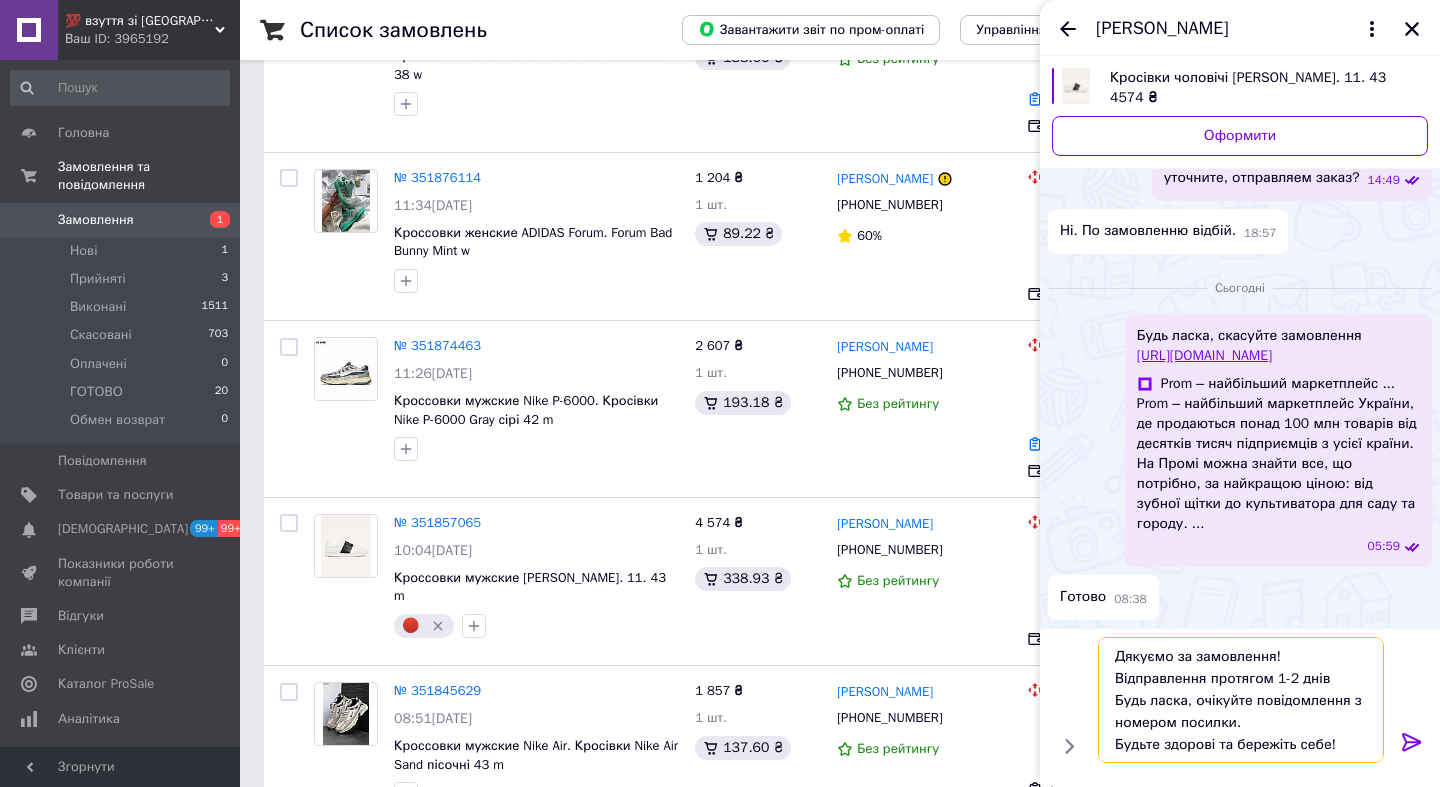 drag, startPoint x: 1270, startPoint y: 727, endPoint x: 1054, endPoint y: 639, distance: 233.23808 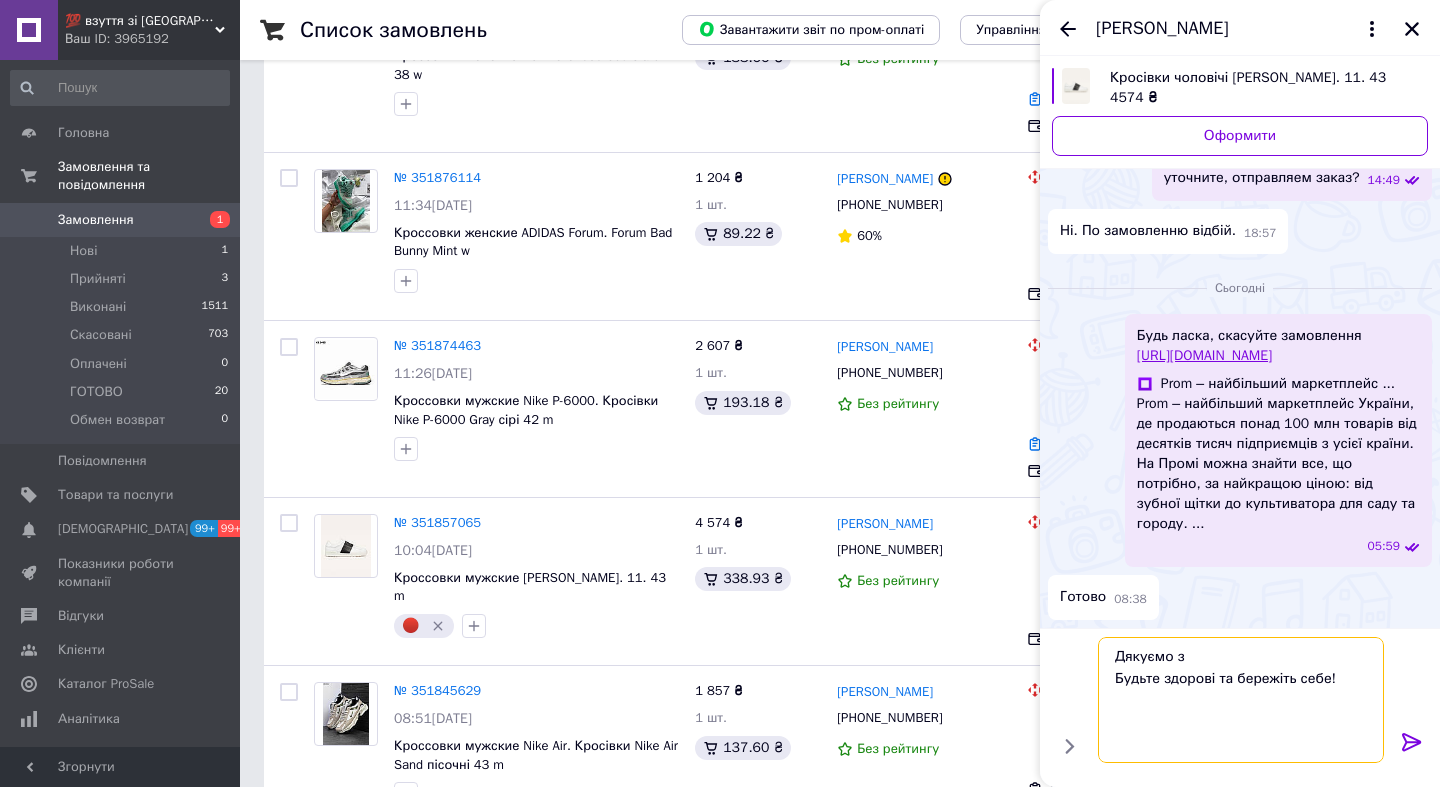 scroll, scrollTop: 3245, scrollLeft: 0, axis: vertical 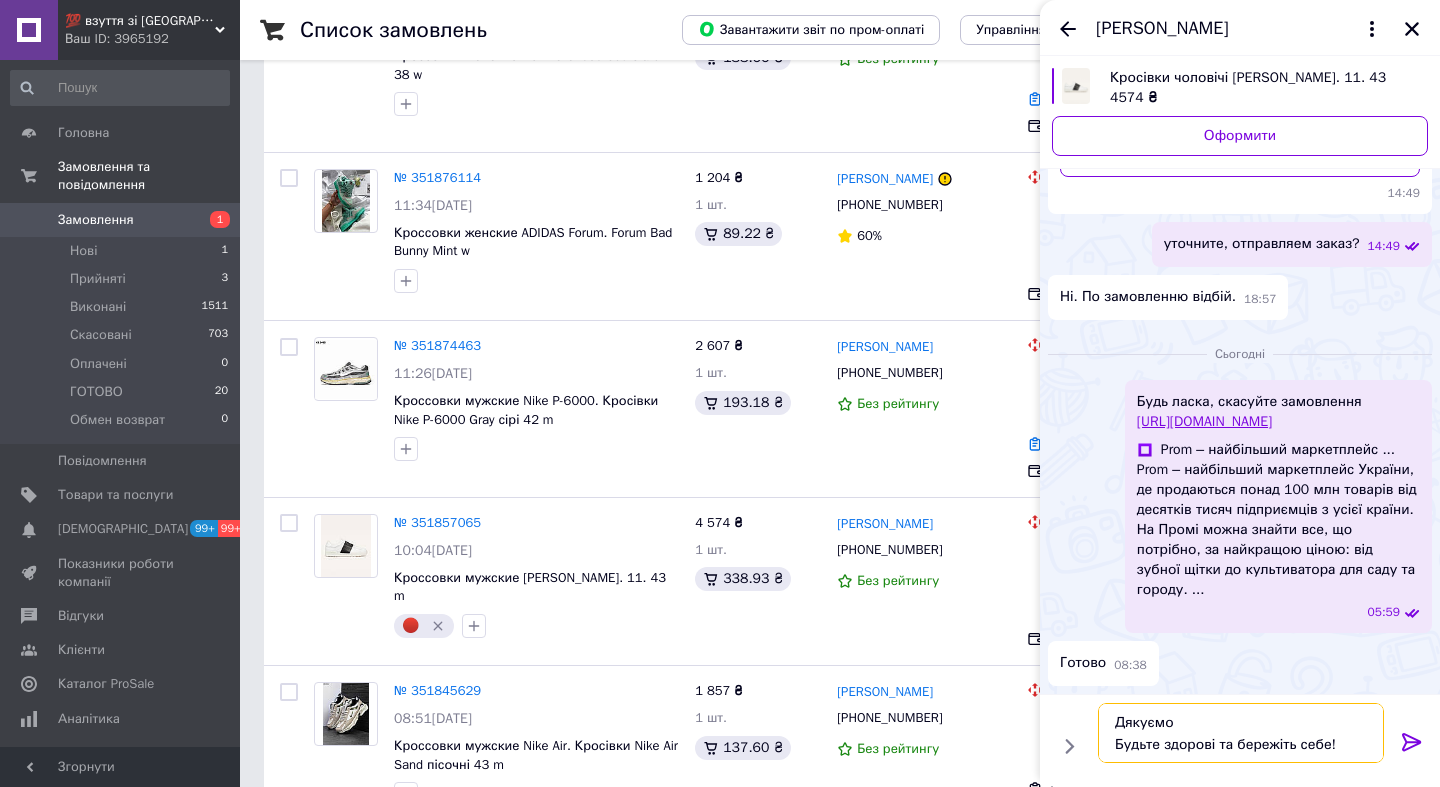 drag, startPoint x: 1268, startPoint y: 728, endPoint x: 1182, endPoint y: 663, distance: 107.80074 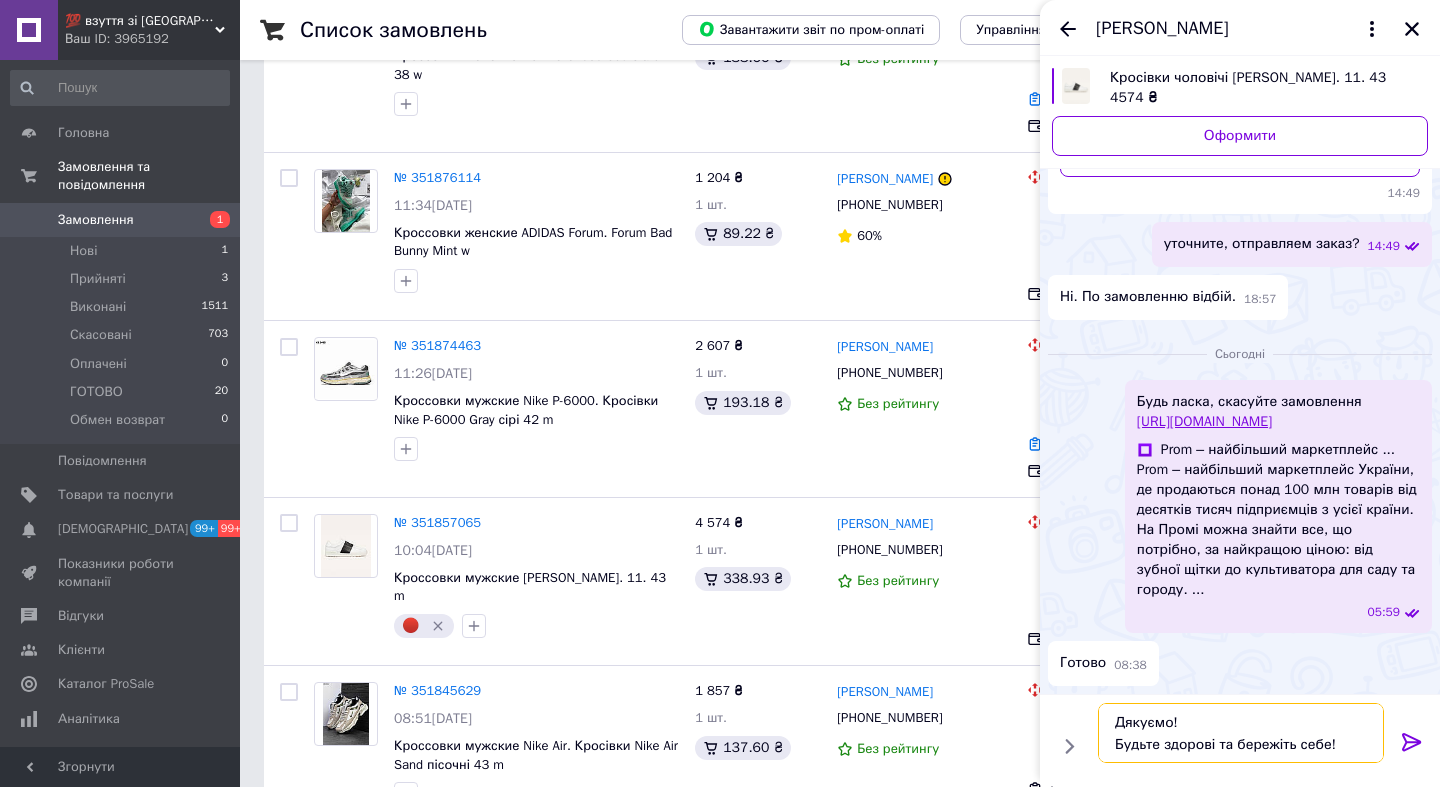 type 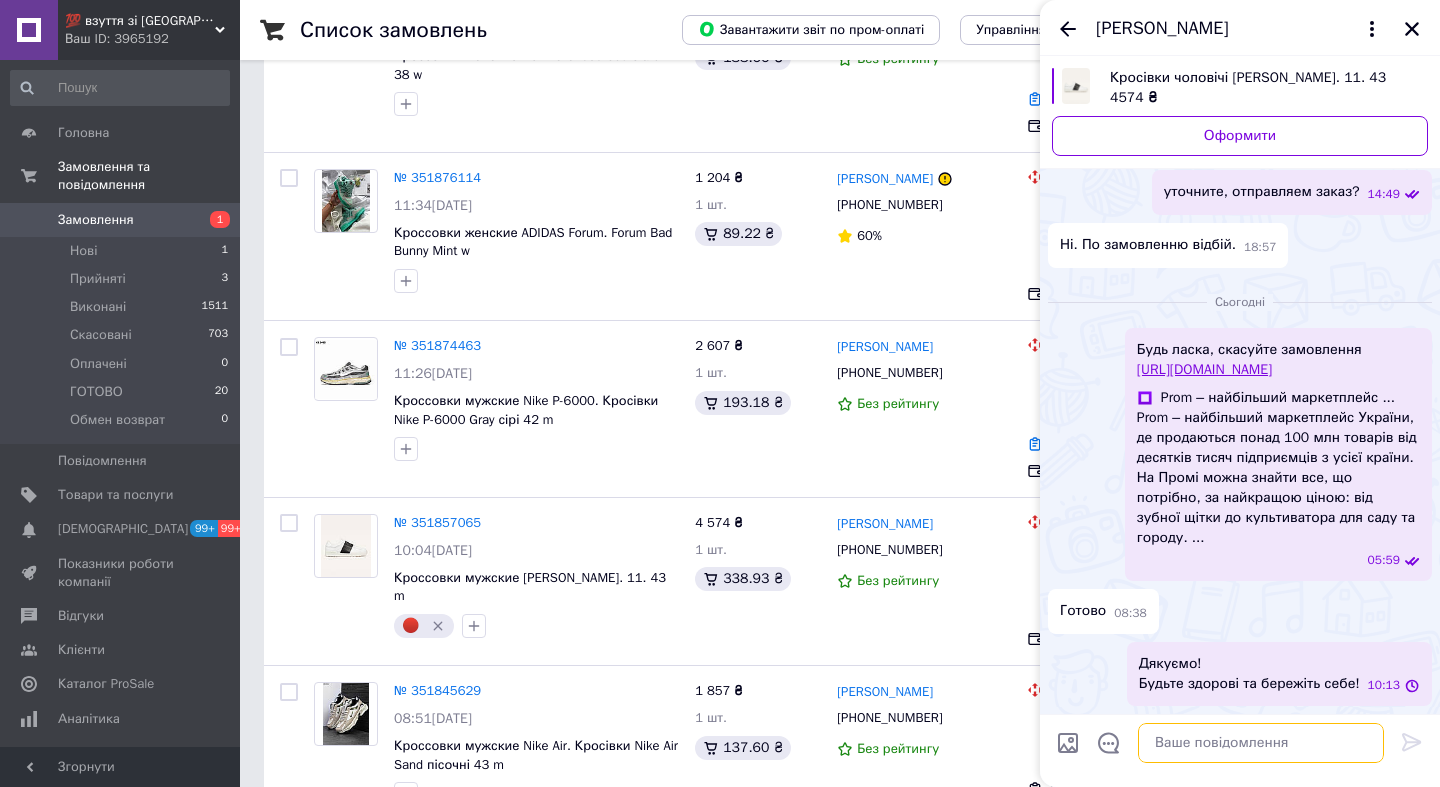 scroll, scrollTop: 3297, scrollLeft: 0, axis: vertical 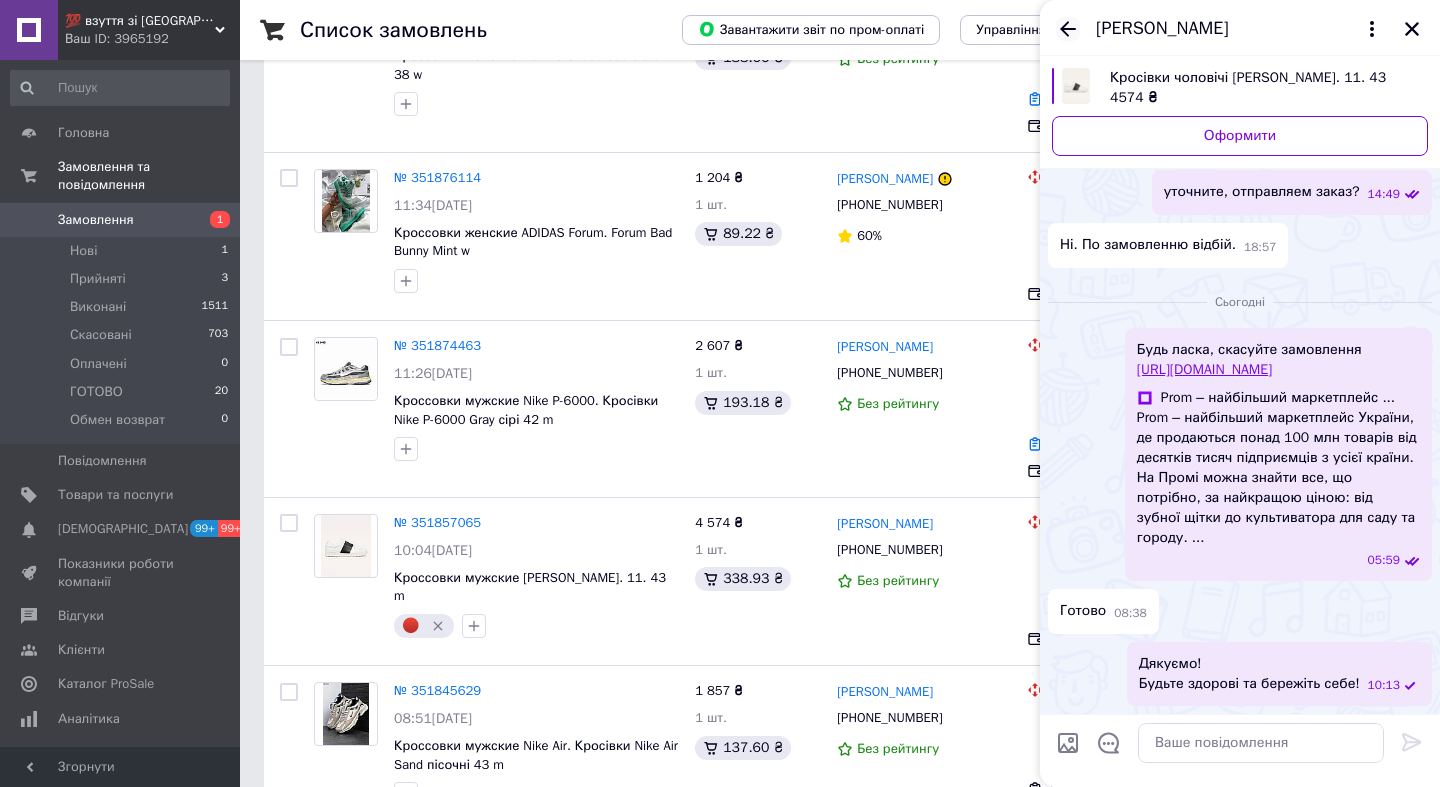 click 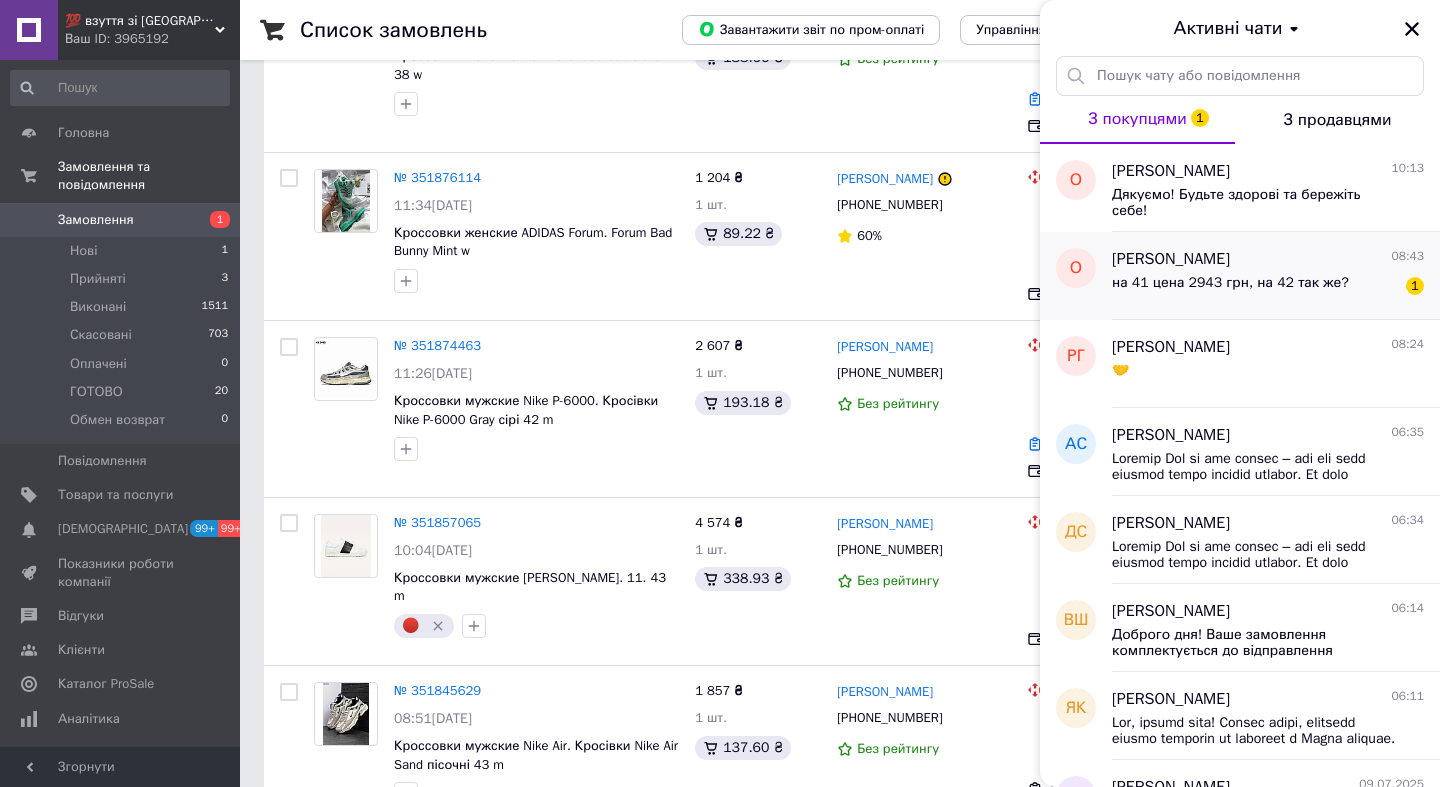 click on "на 41 цена 2943 грн, на 42 так же? 1" at bounding box center [1268, 287] 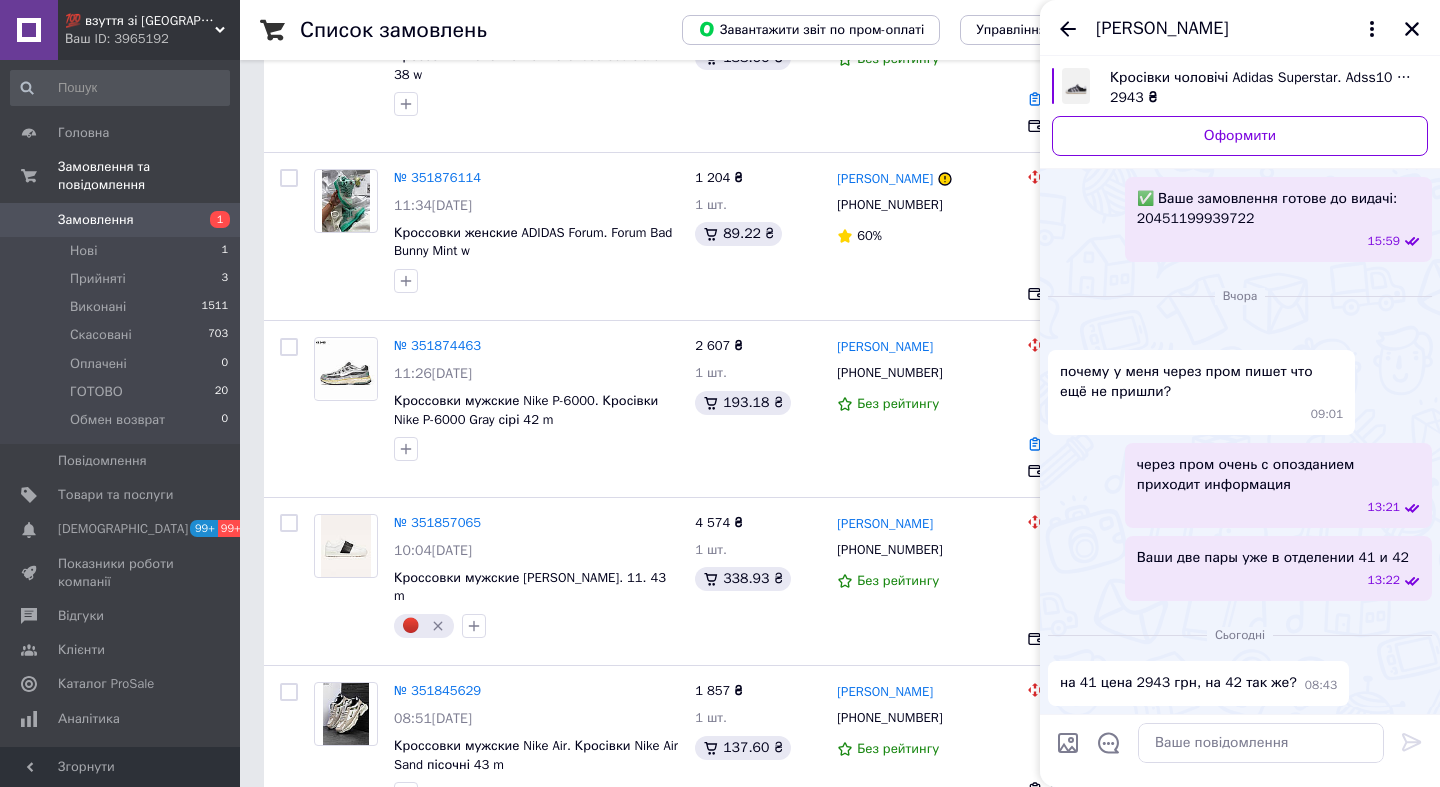 scroll, scrollTop: 3480, scrollLeft: 0, axis: vertical 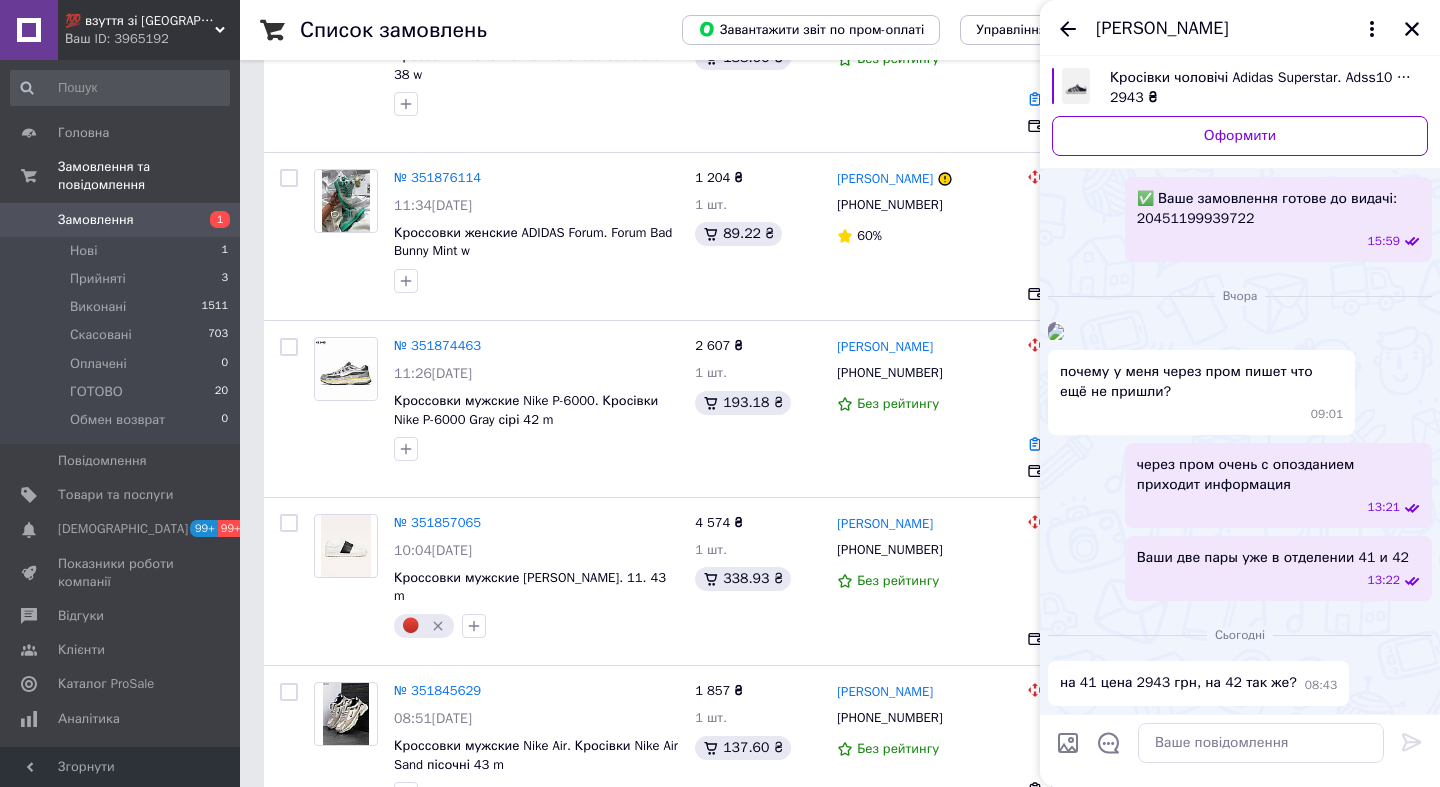 click on "на 41 цена 2943 грн, на 42 так же?" at bounding box center (1178, 683) 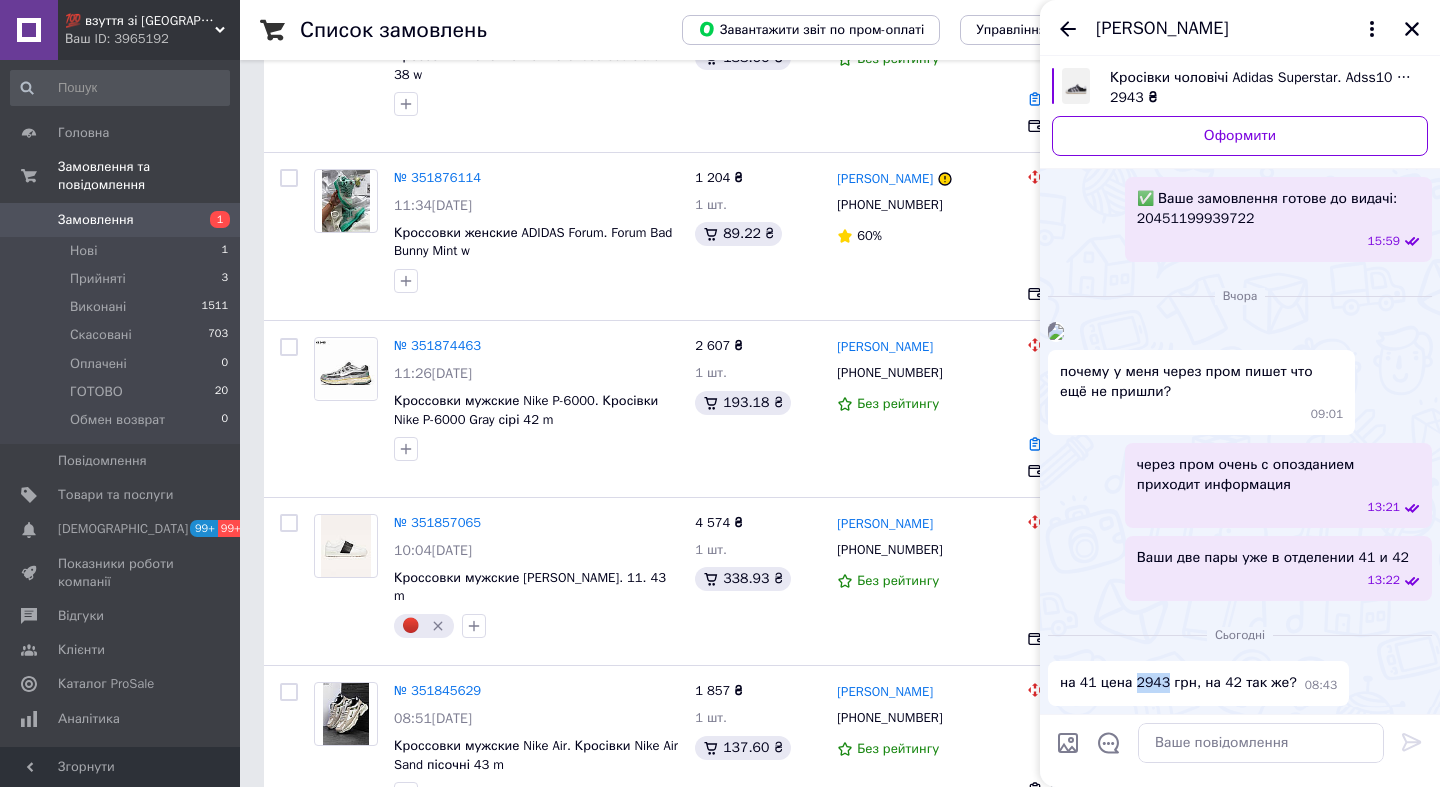 copy on "2943" 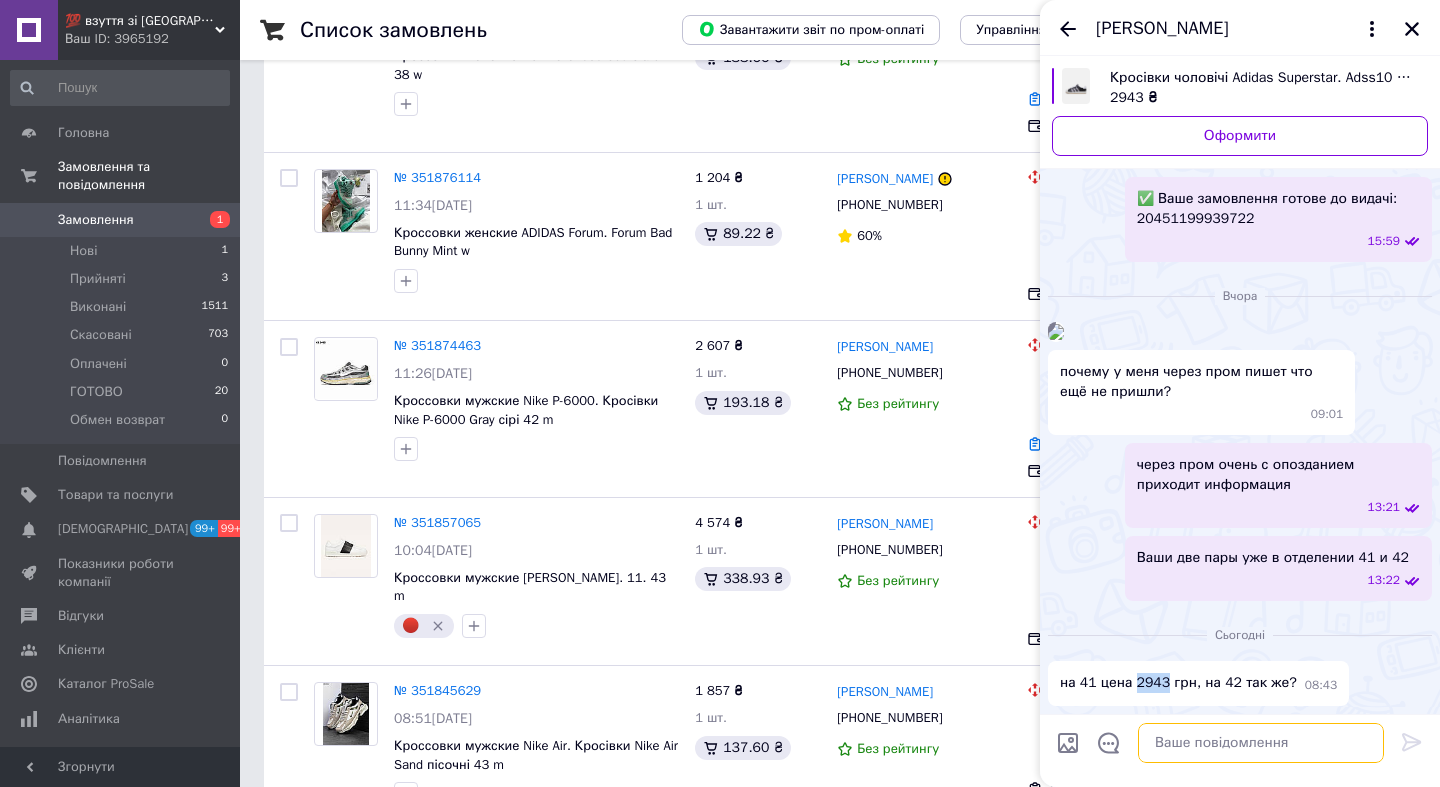 click at bounding box center (1261, 743) 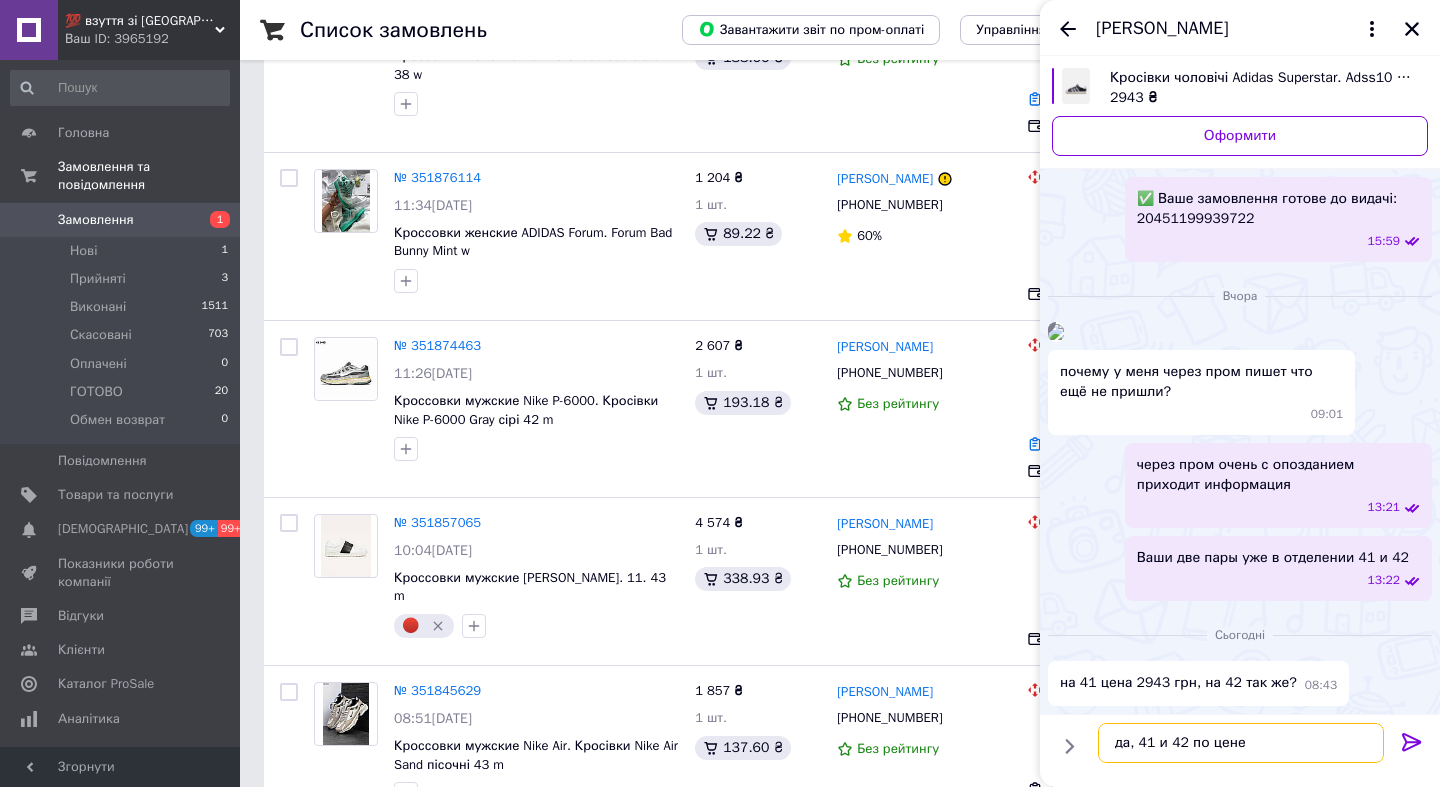 paste on "2943" 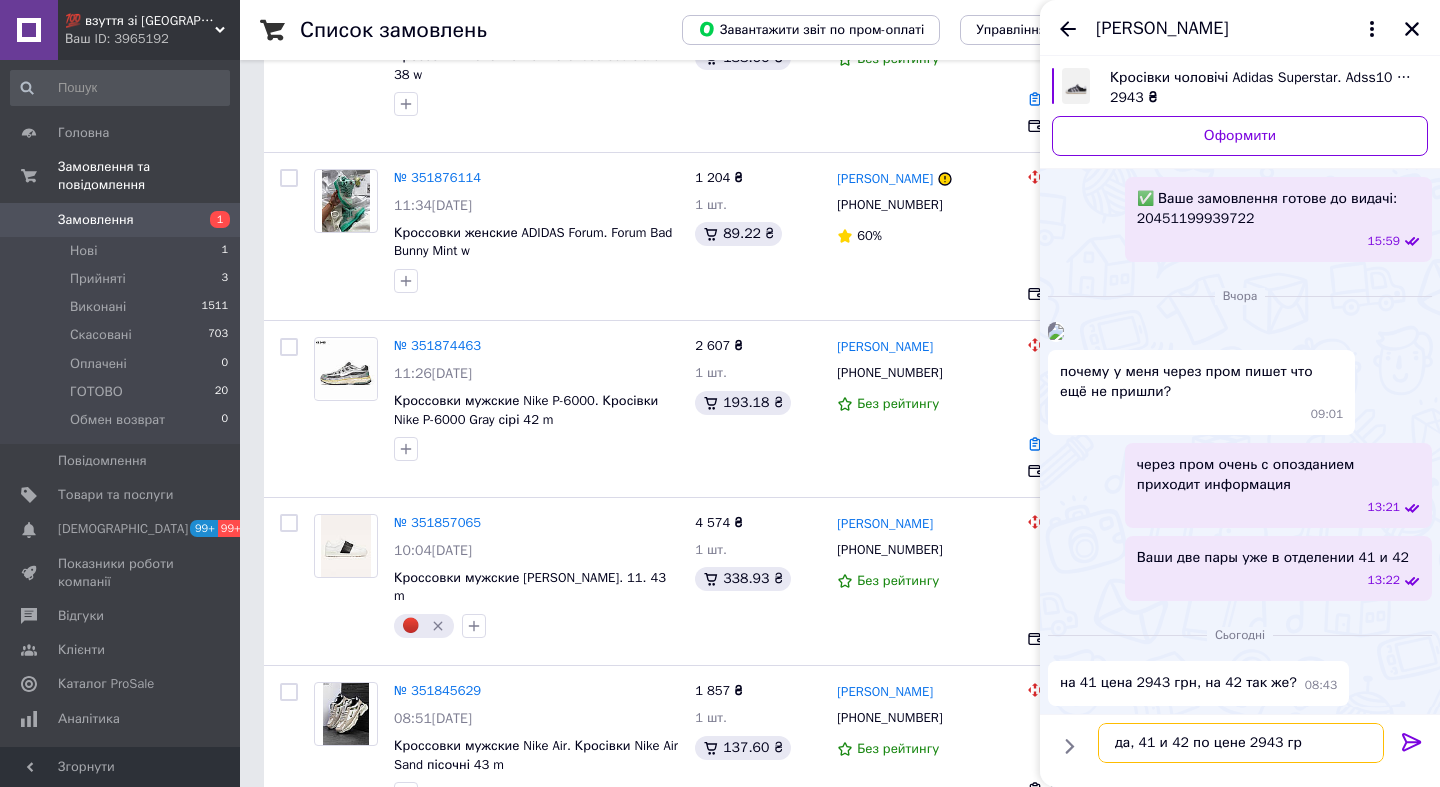 type on "да, 41 и 42 по цене 2943 грн" 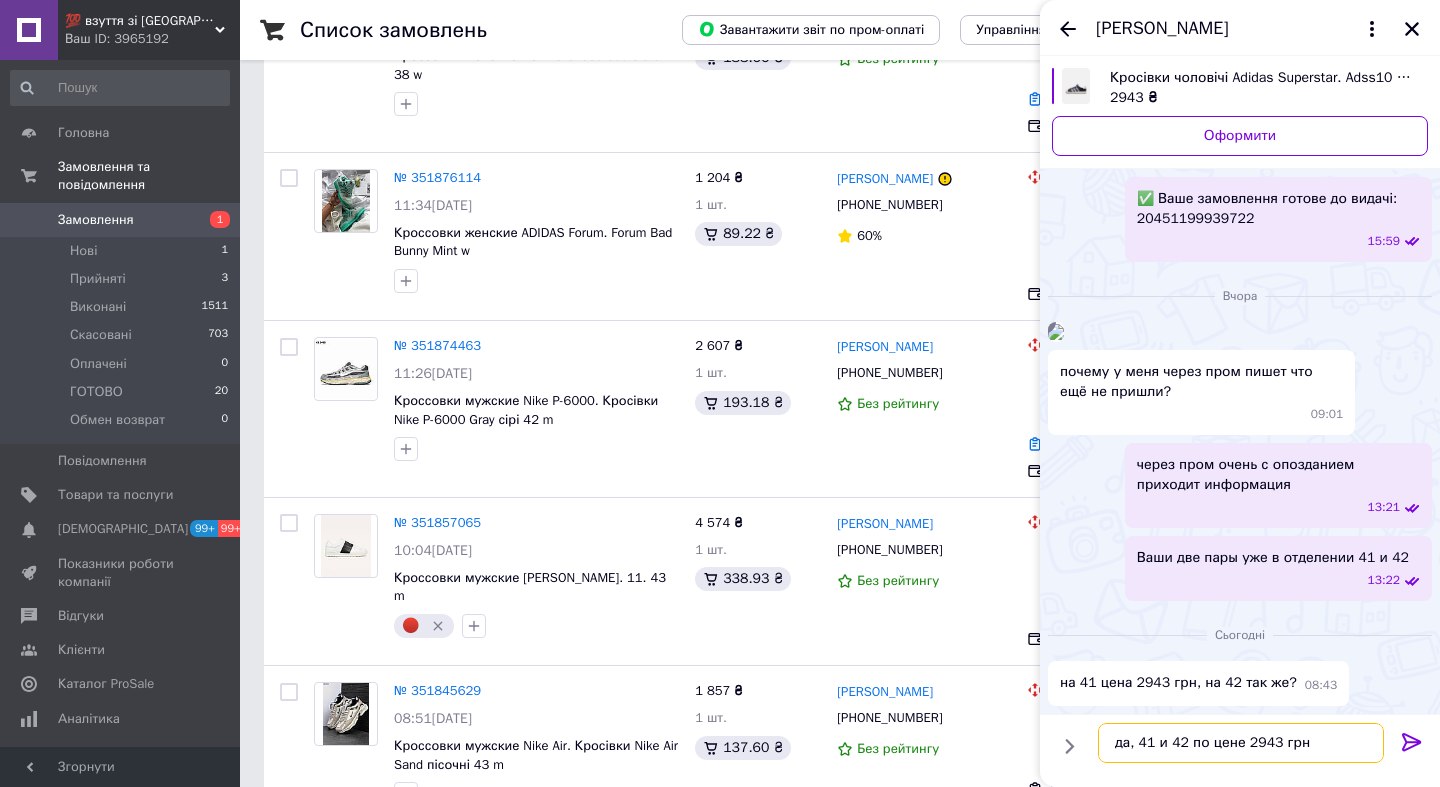 type 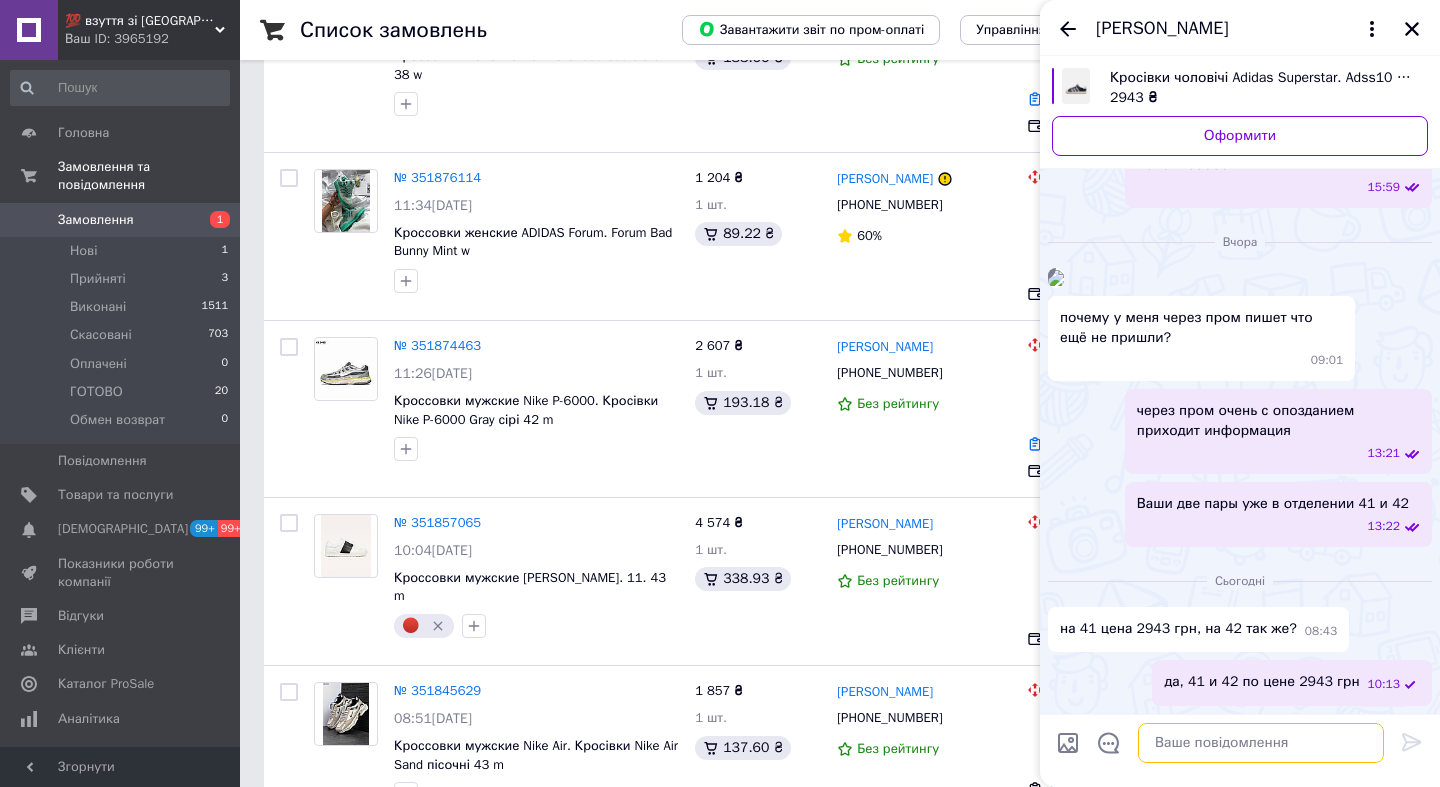 scroll, scrollTop: 3533, scrollLeft: 0, axis: vertical 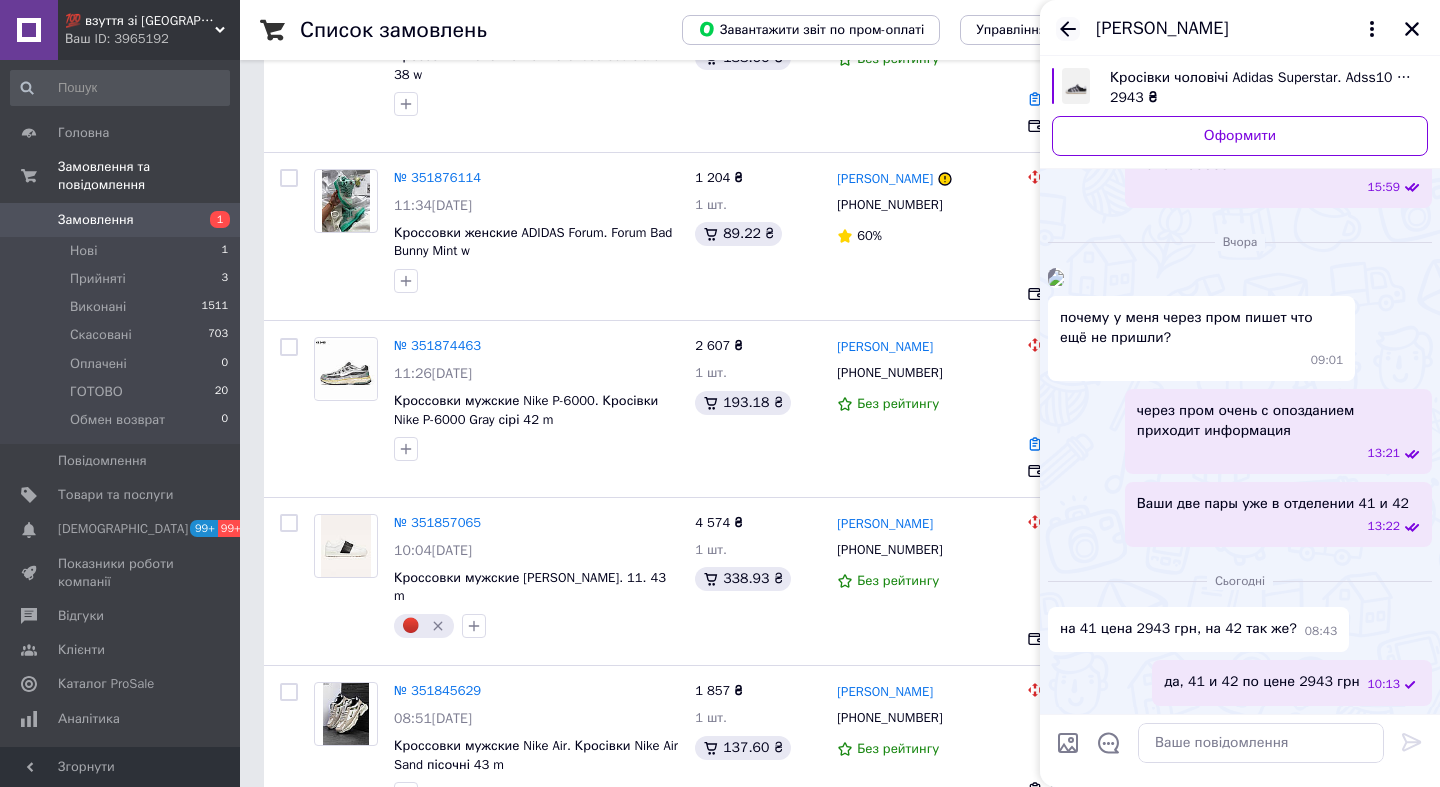 click 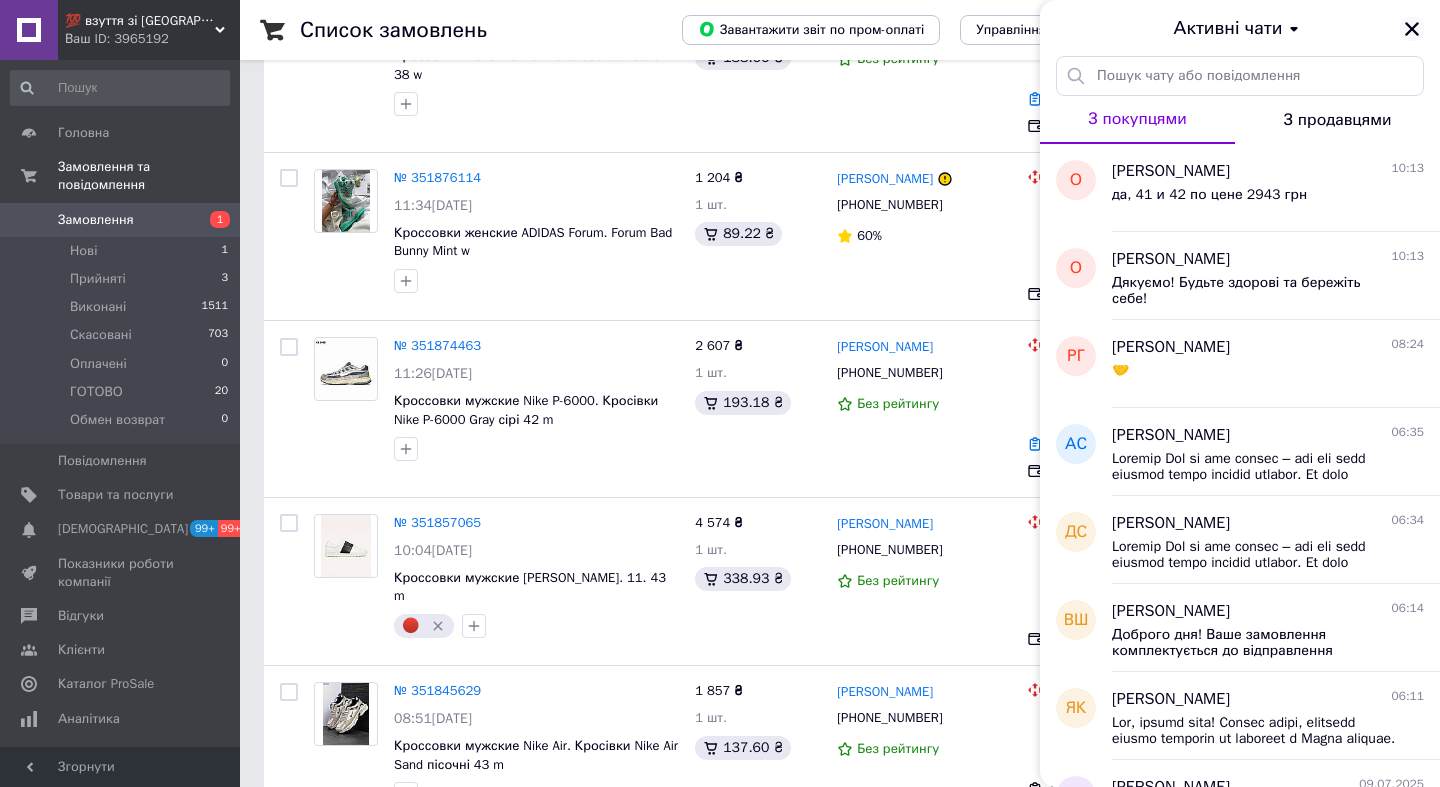 click 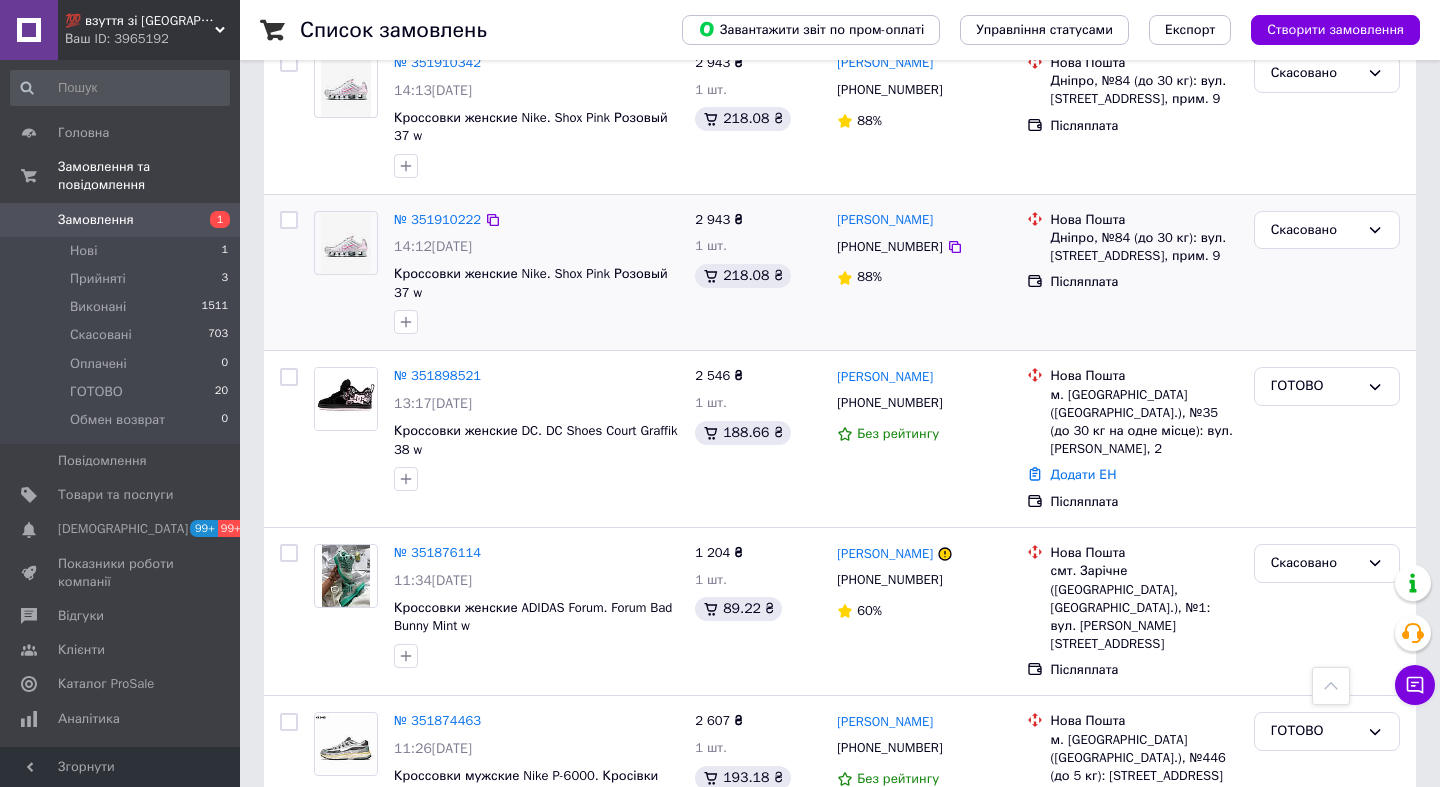 scroll, scrollTop: 1411, scrollLeft: 0, axis: vertical 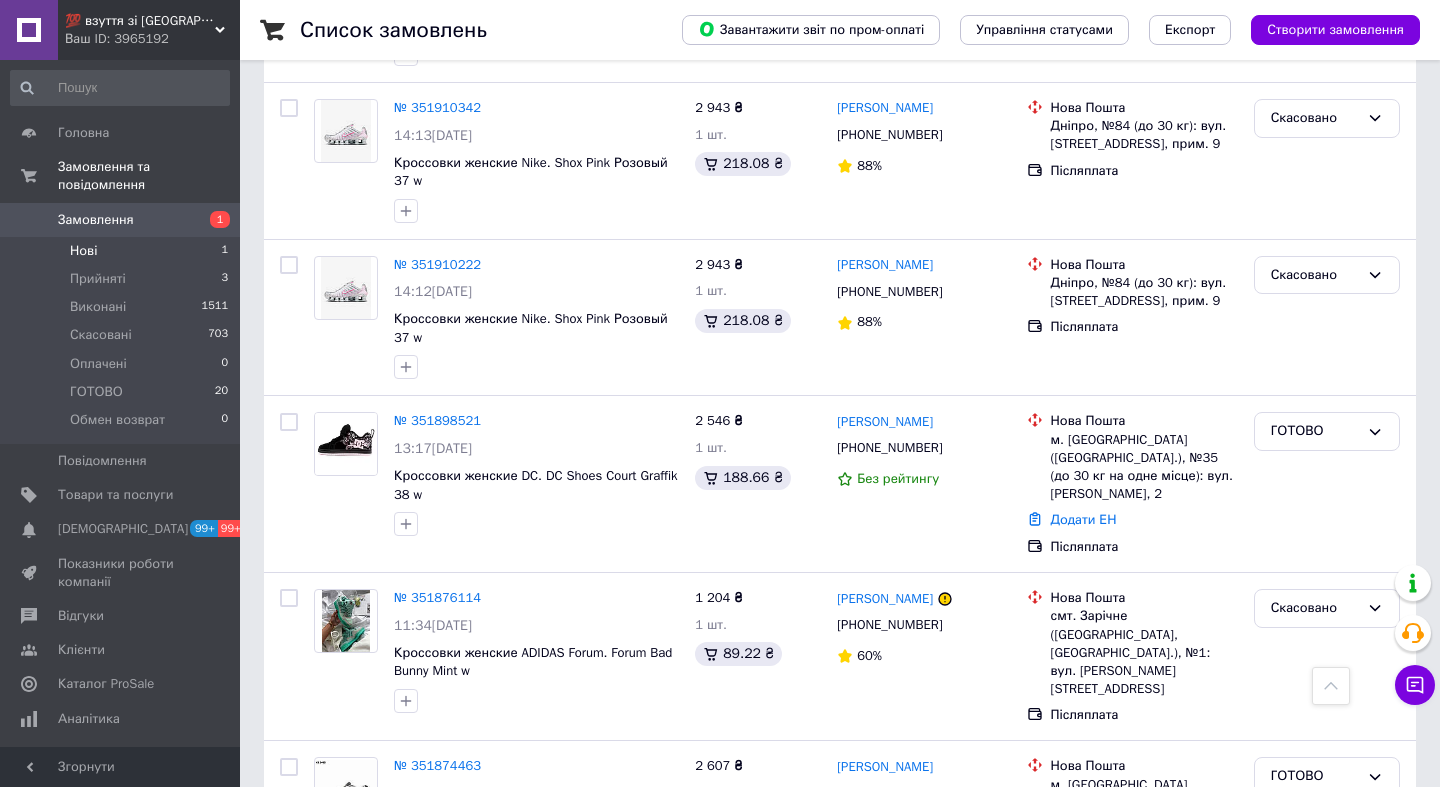 click on "Нові 1" at bounding box center [120, 251] 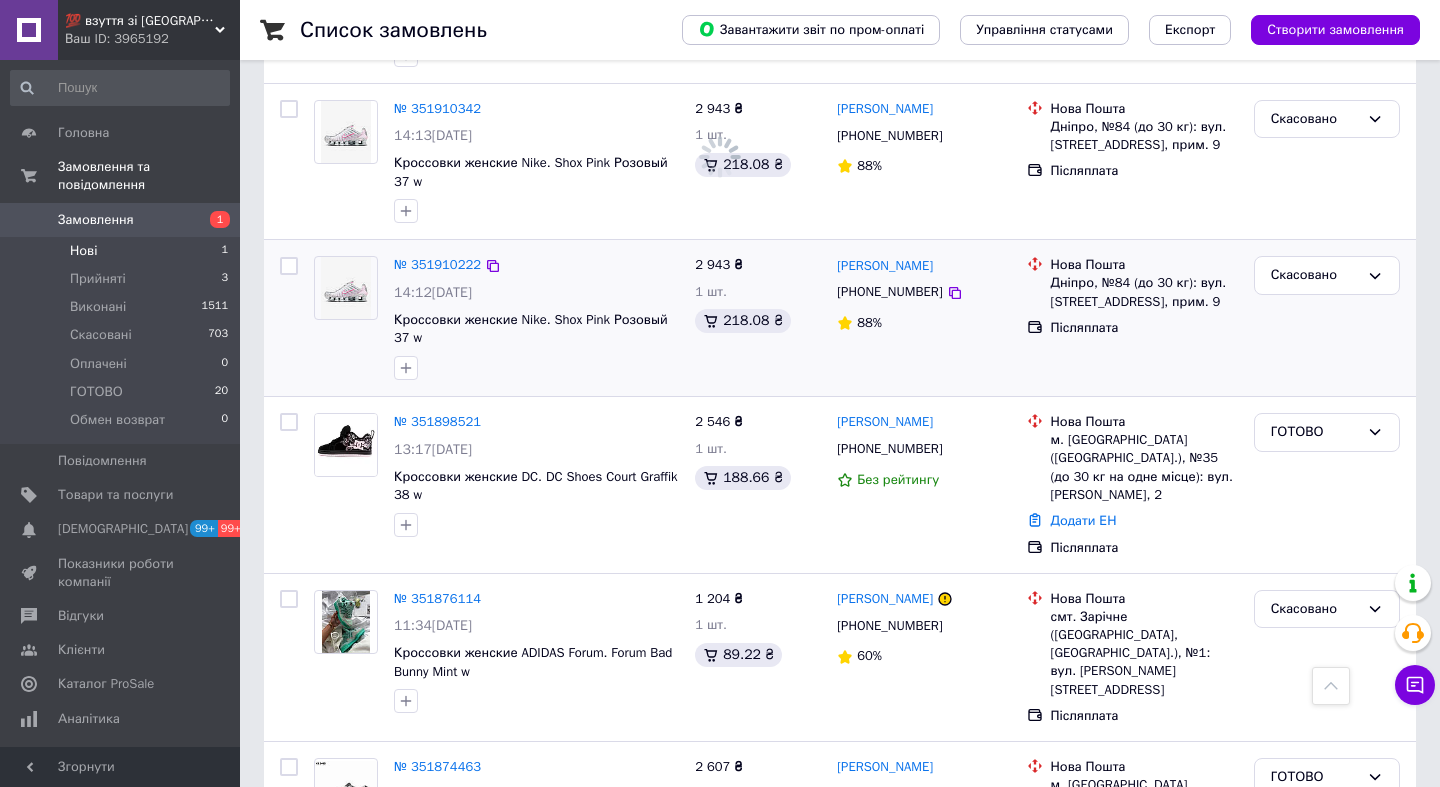 scroll, scrollTop: 0, scrollLeft: 0, axis: both 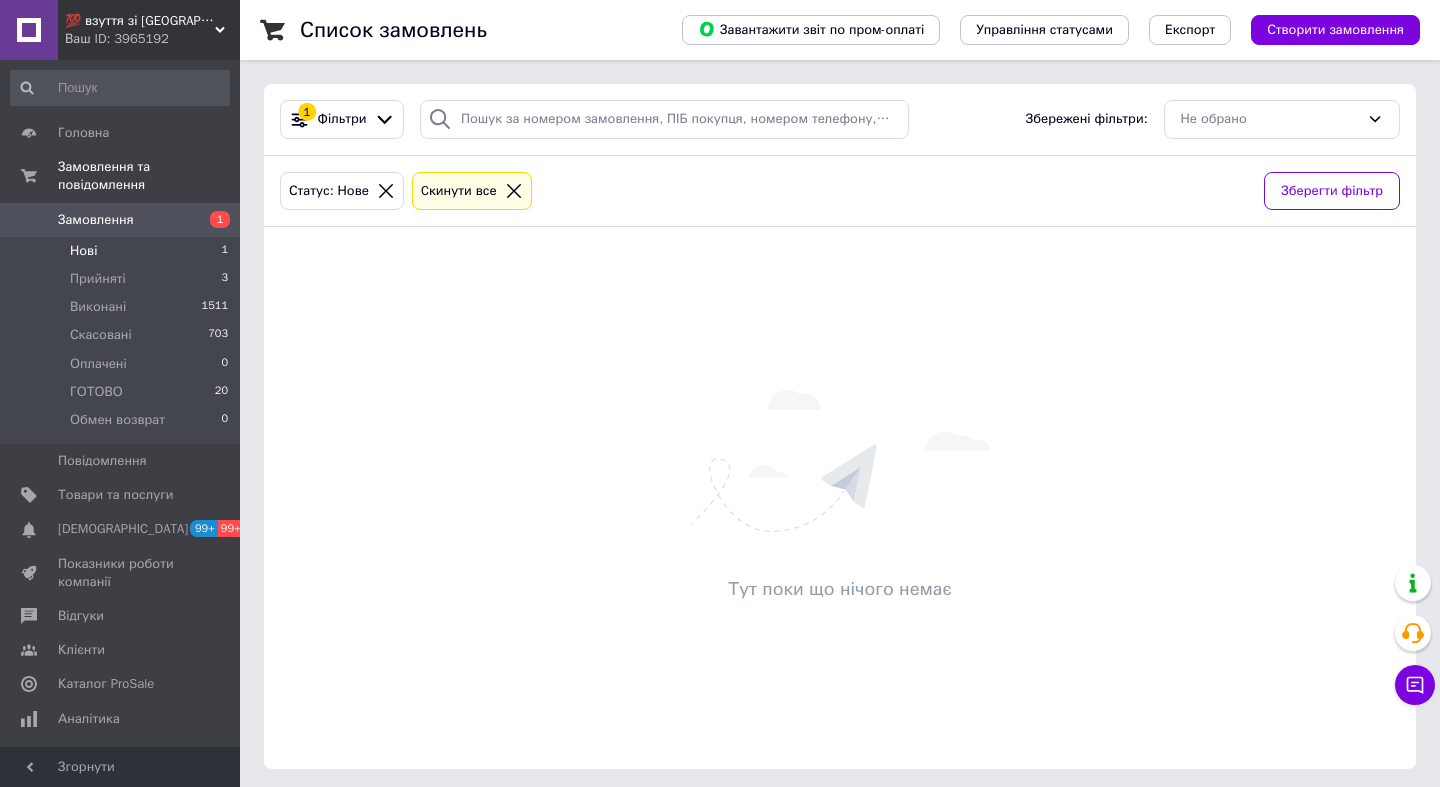 click on "Нові 1" at bounding box center [120, 251] 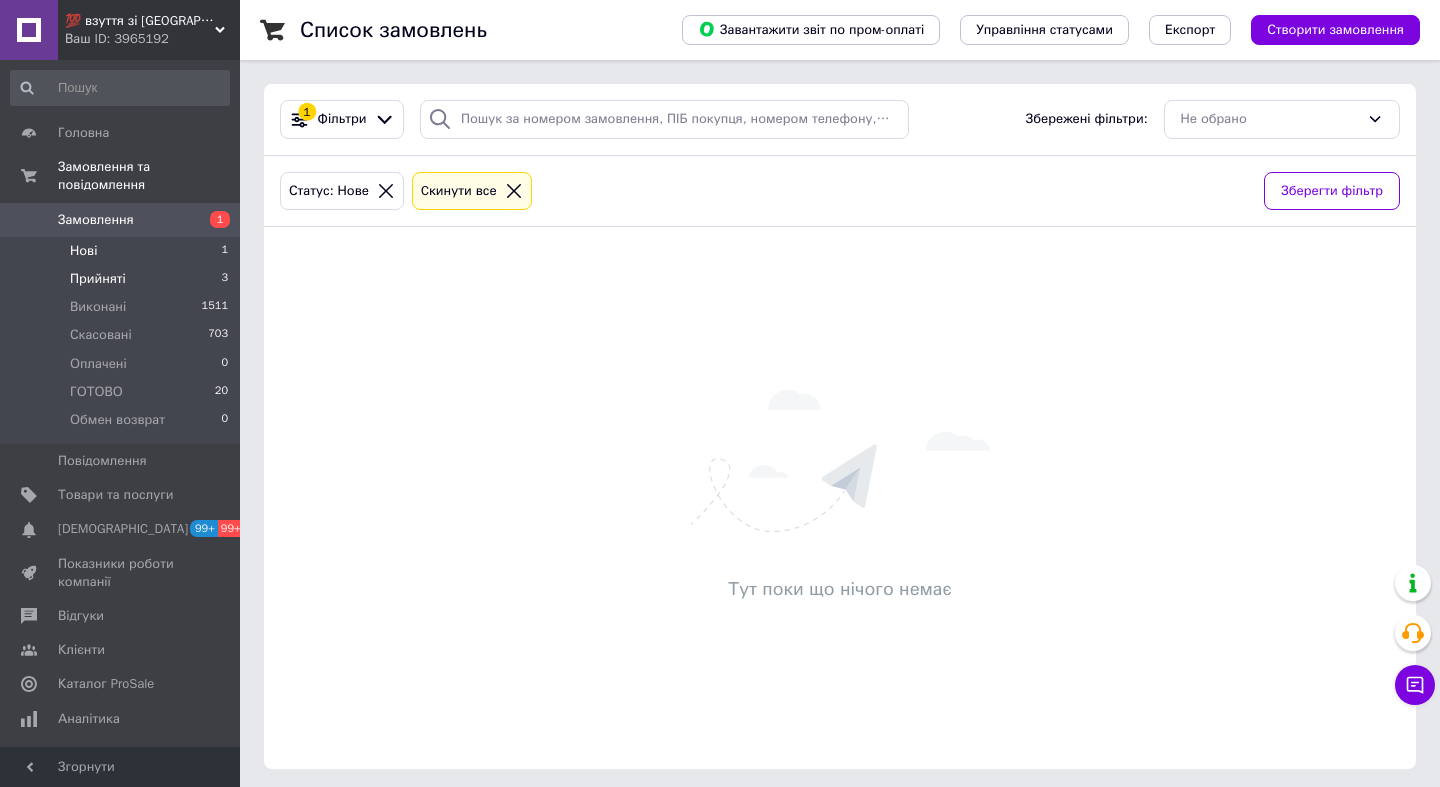 click on "Прийняті" at bounding box center (98, 279) 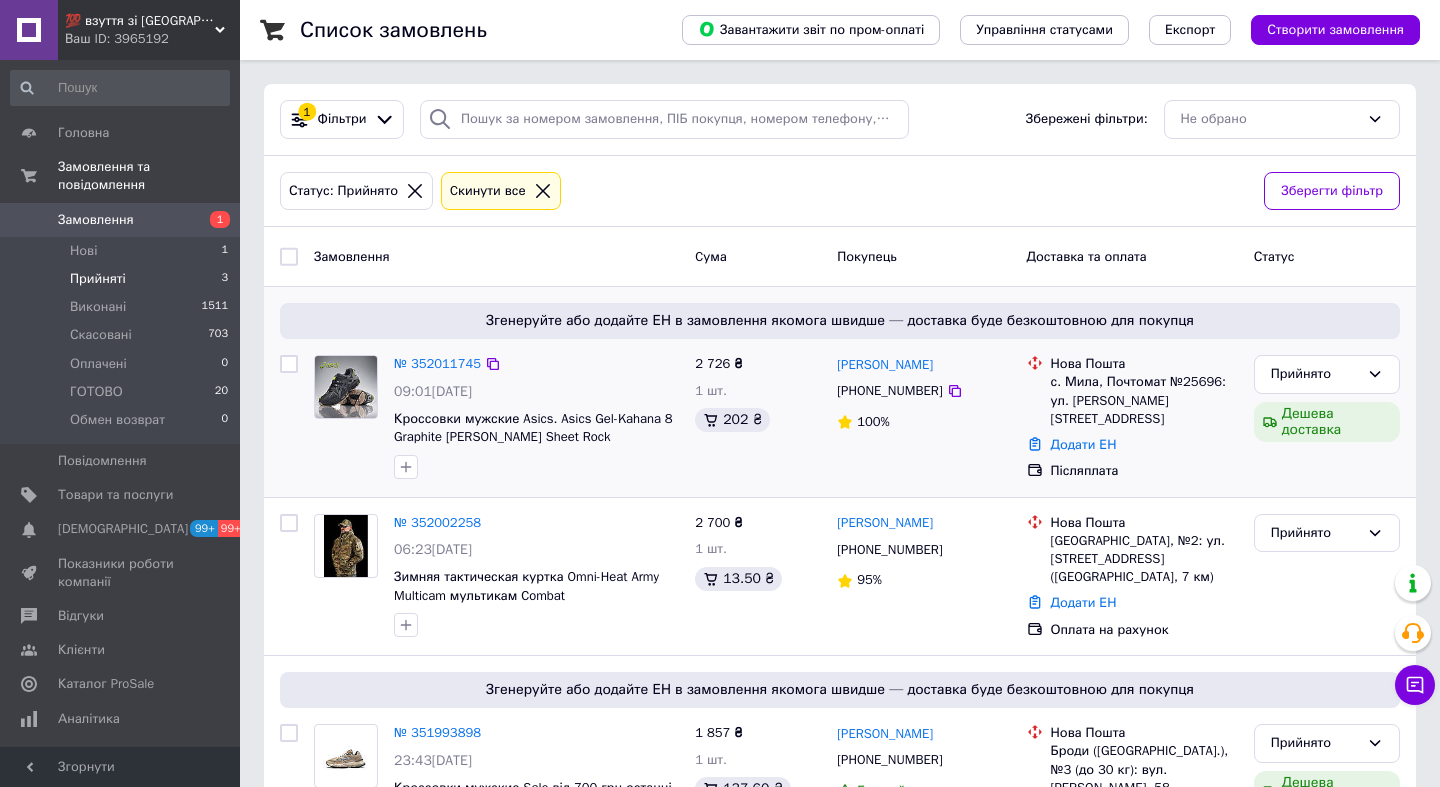 click at bounding box center [346, 387] 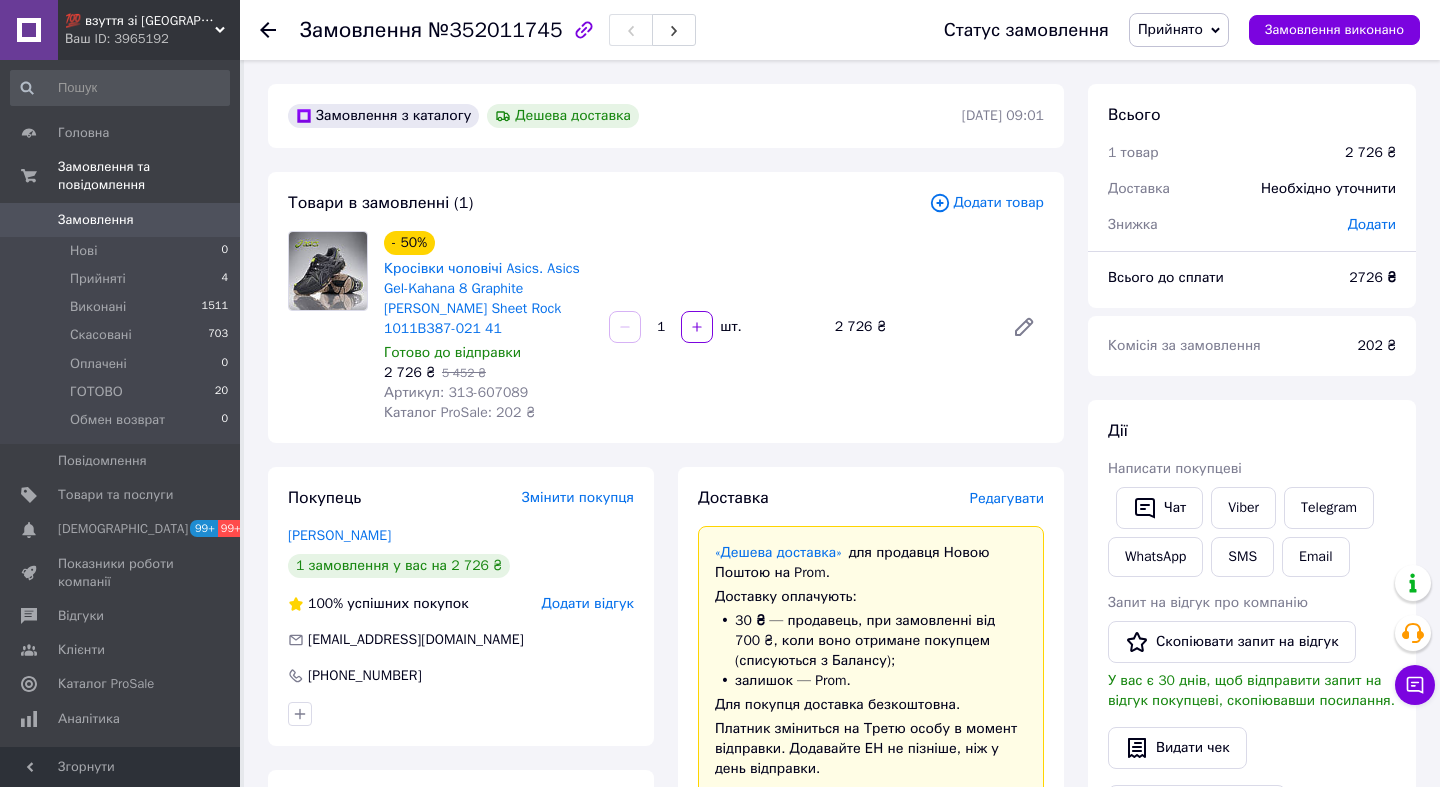 scroll, scrollTop: 22, scrollLeft: 0, axis: vertical 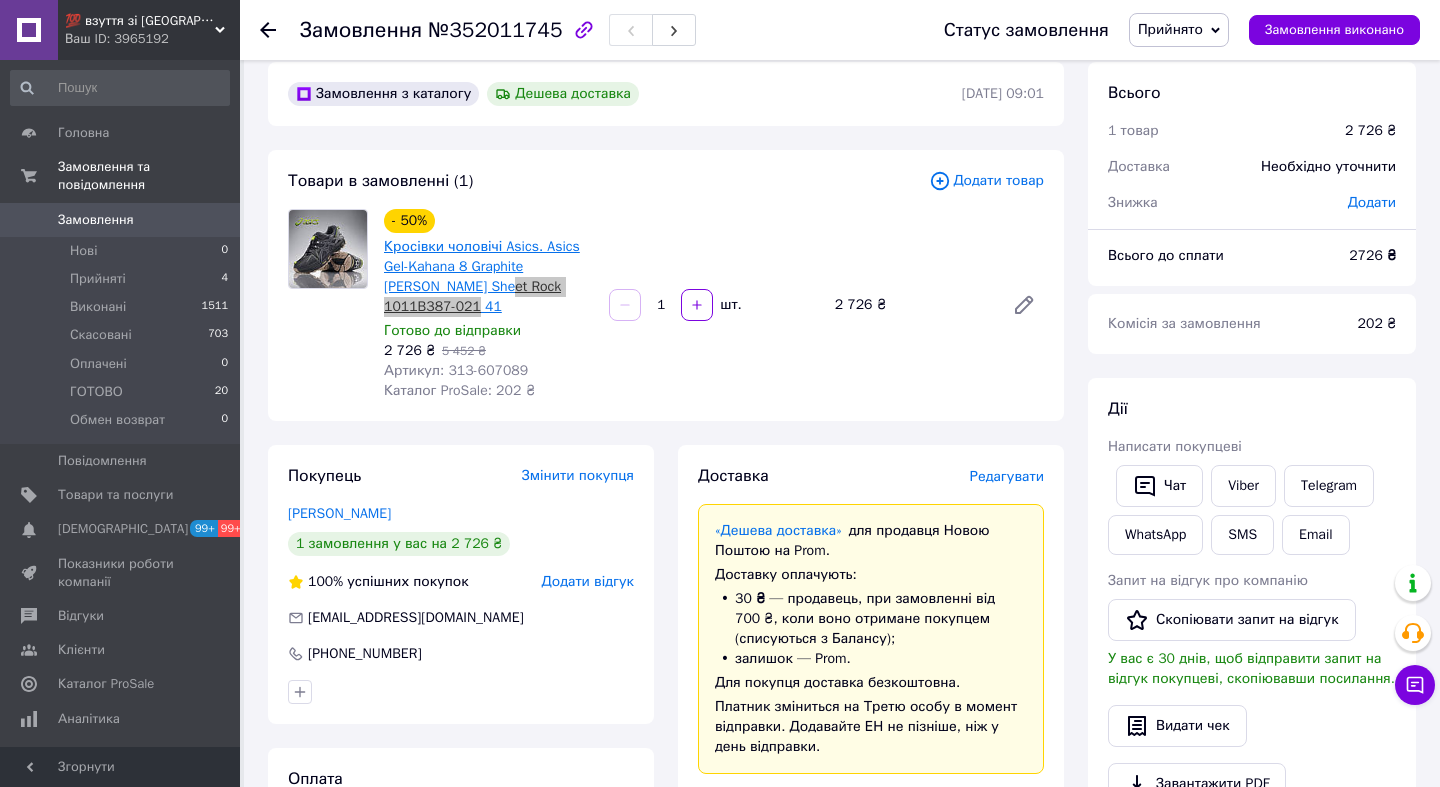drag, startPoint x: 515, startPoint y: 302, endPoint x: 475, endPoint y: 292, distance: 41.231056 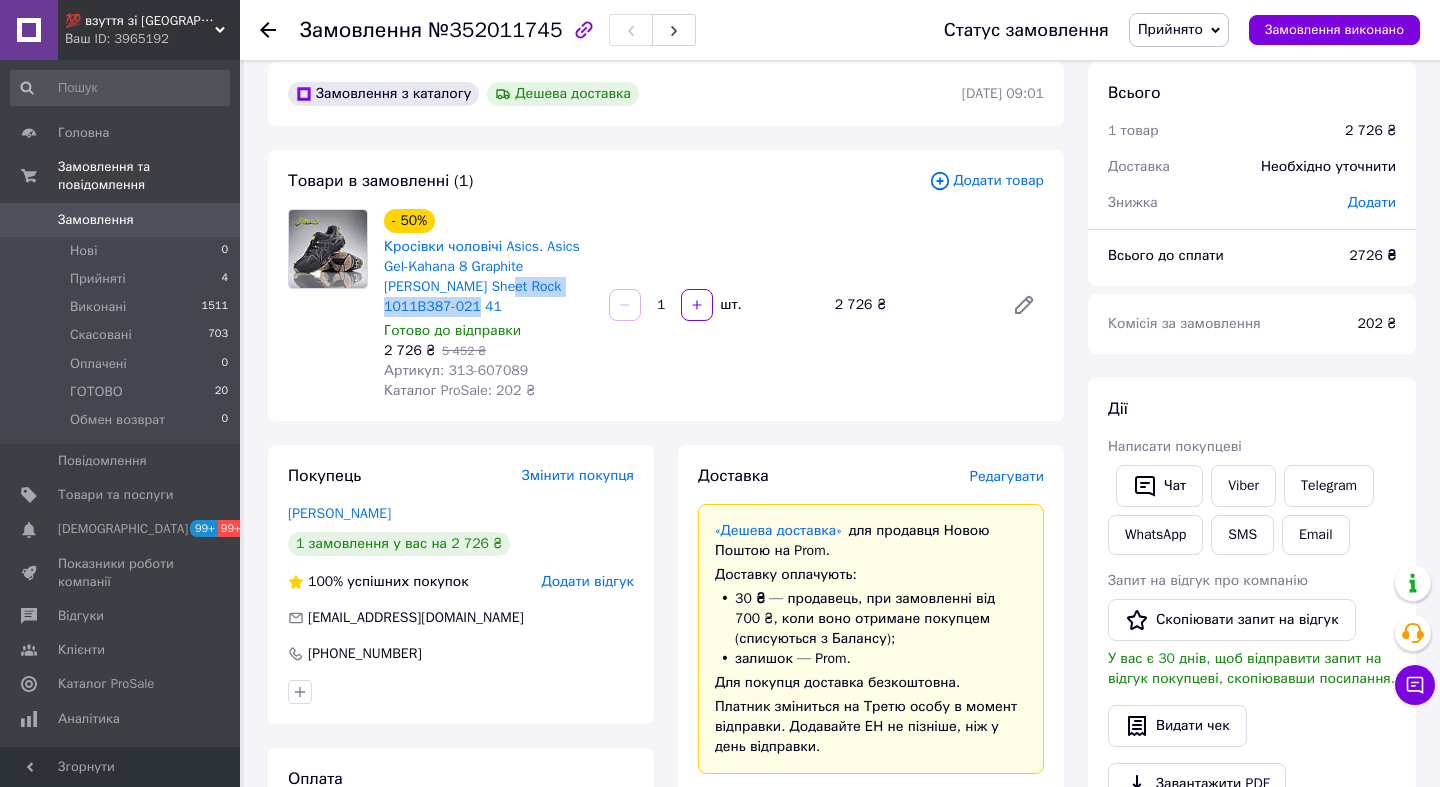 click on "Артикул: 313-607089" at bounding box center [456, 370] 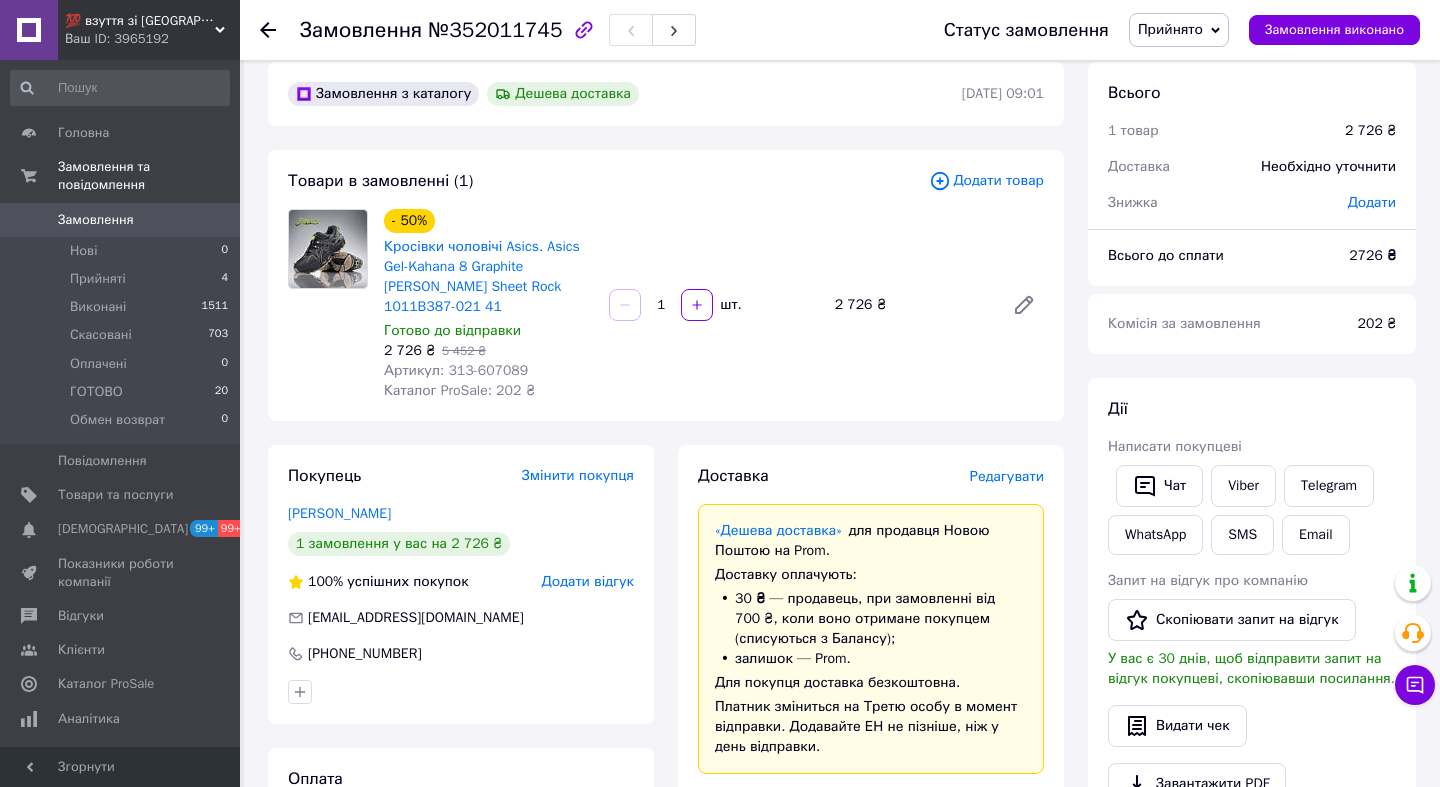 click on "Артикул: 313-607089" at bounding box center [456, 370] 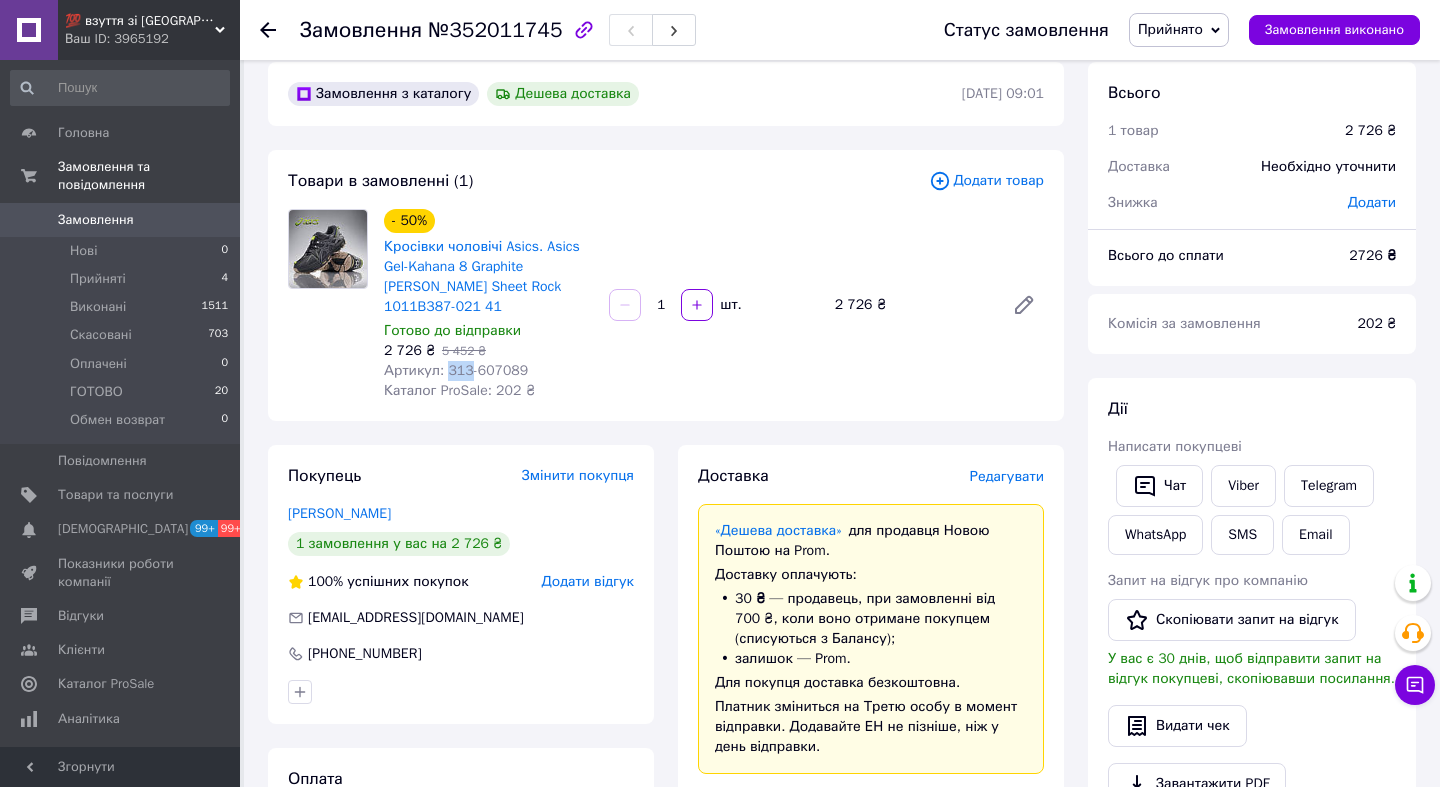 copy on "313" 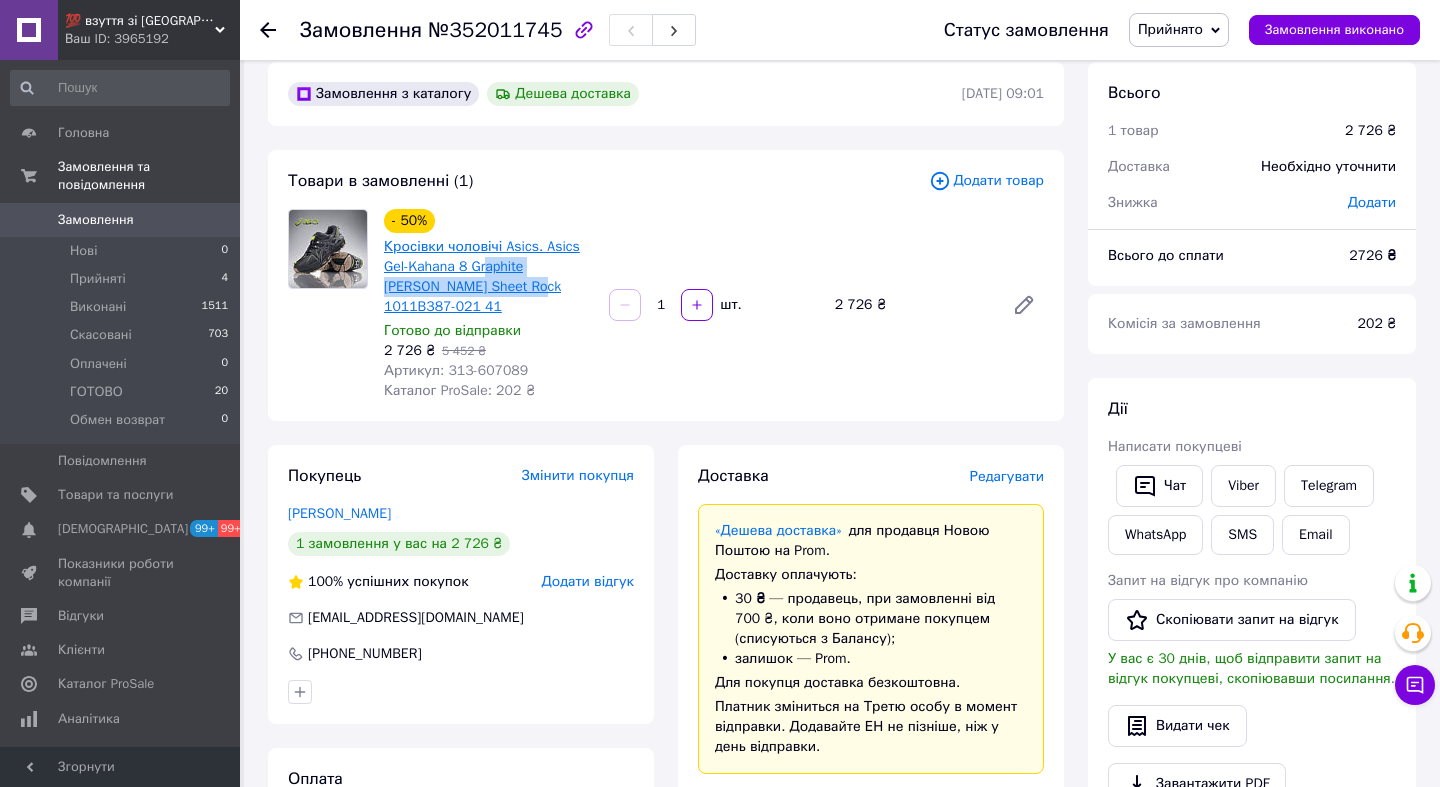 drag, startPoint x: 519, startPoint y: 288, endPoint x: 490, endPoint y: 274, distance: 32.202484 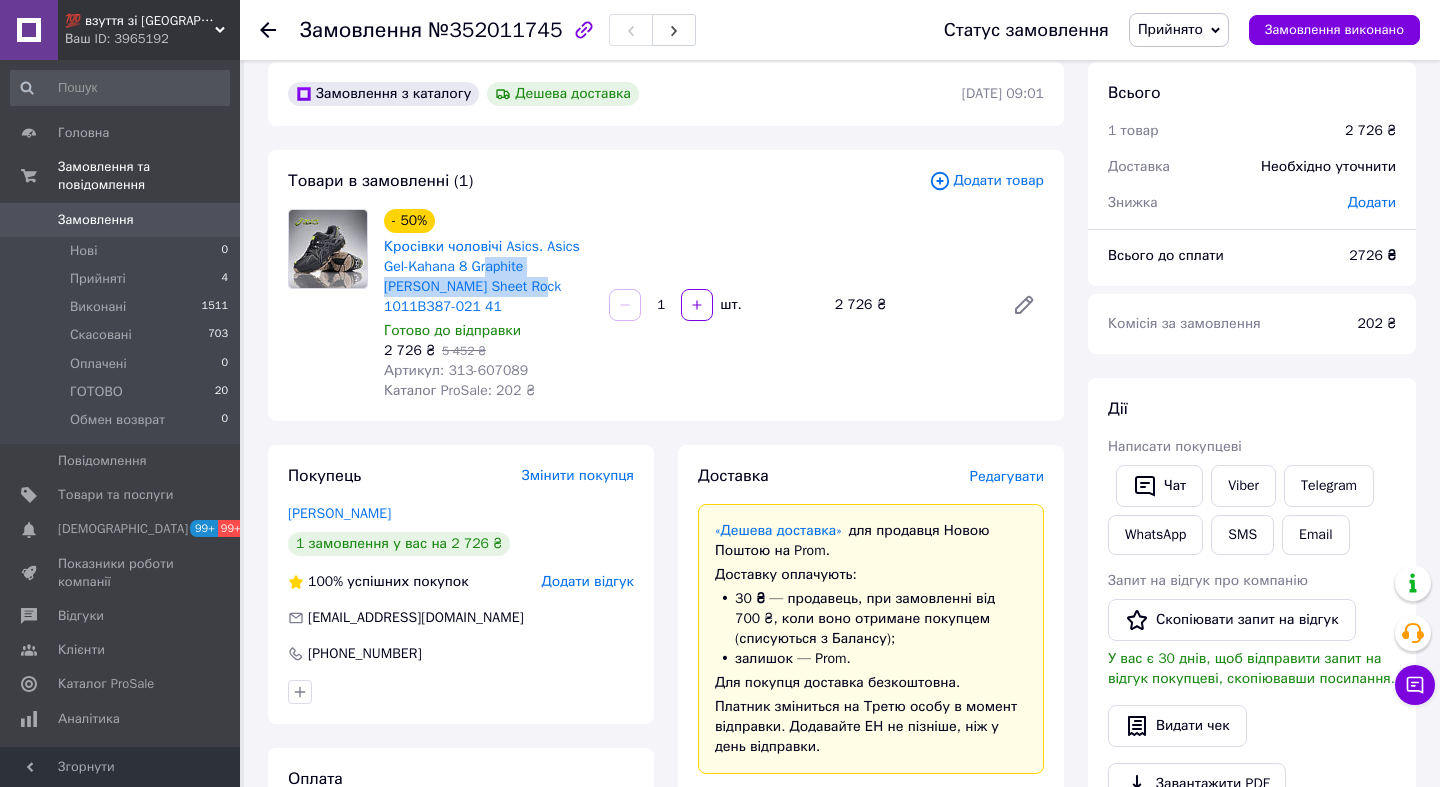 click on "Кросівки чоловічі Asics. Asics Gel-Kahana 8 Graphite [PERSON_NAME] Sheet Rock 1011B387-021 41" at bounding box center (488, 277) 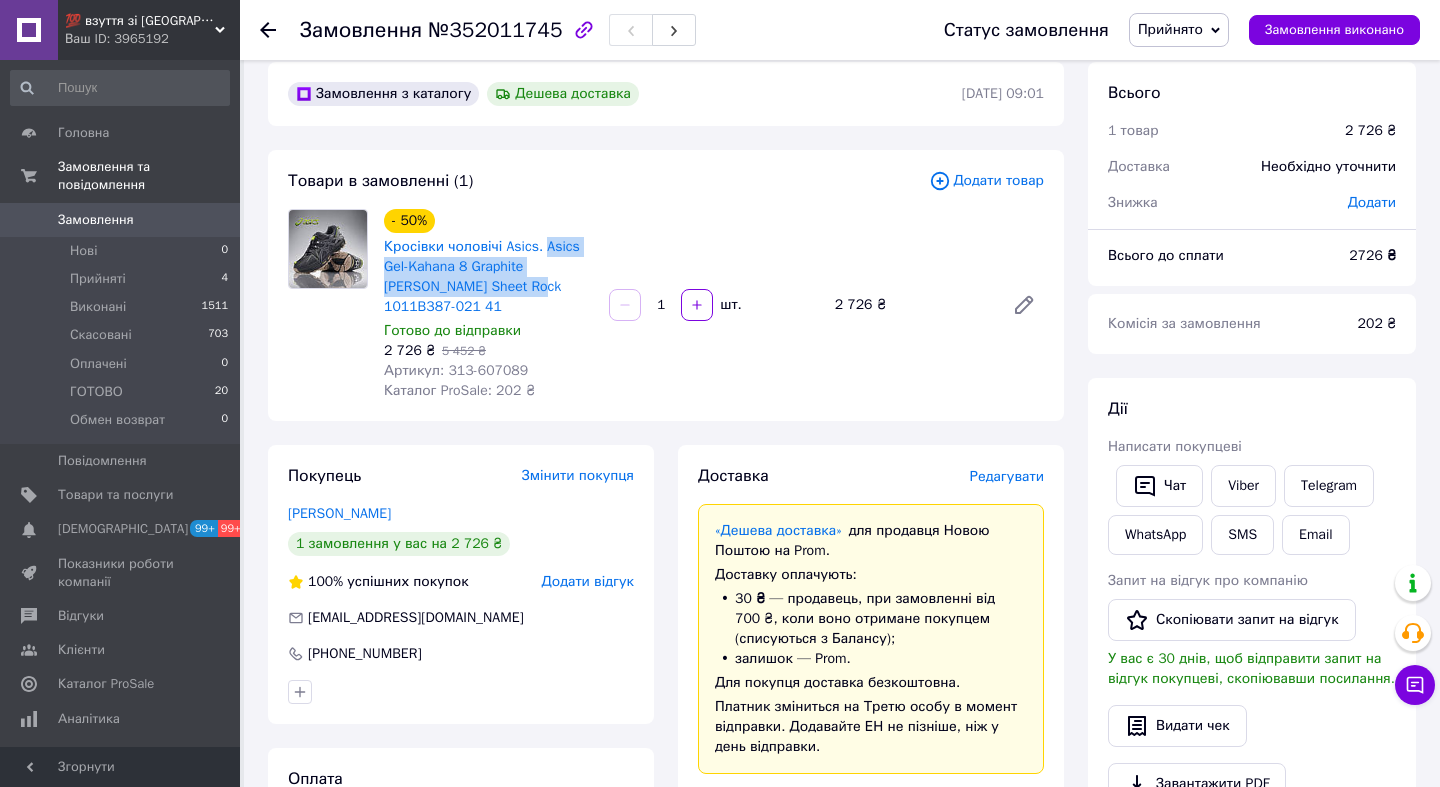 copy on "Asics Gel-Kahana 8 Graphite Grey Серый Sheet Rock" 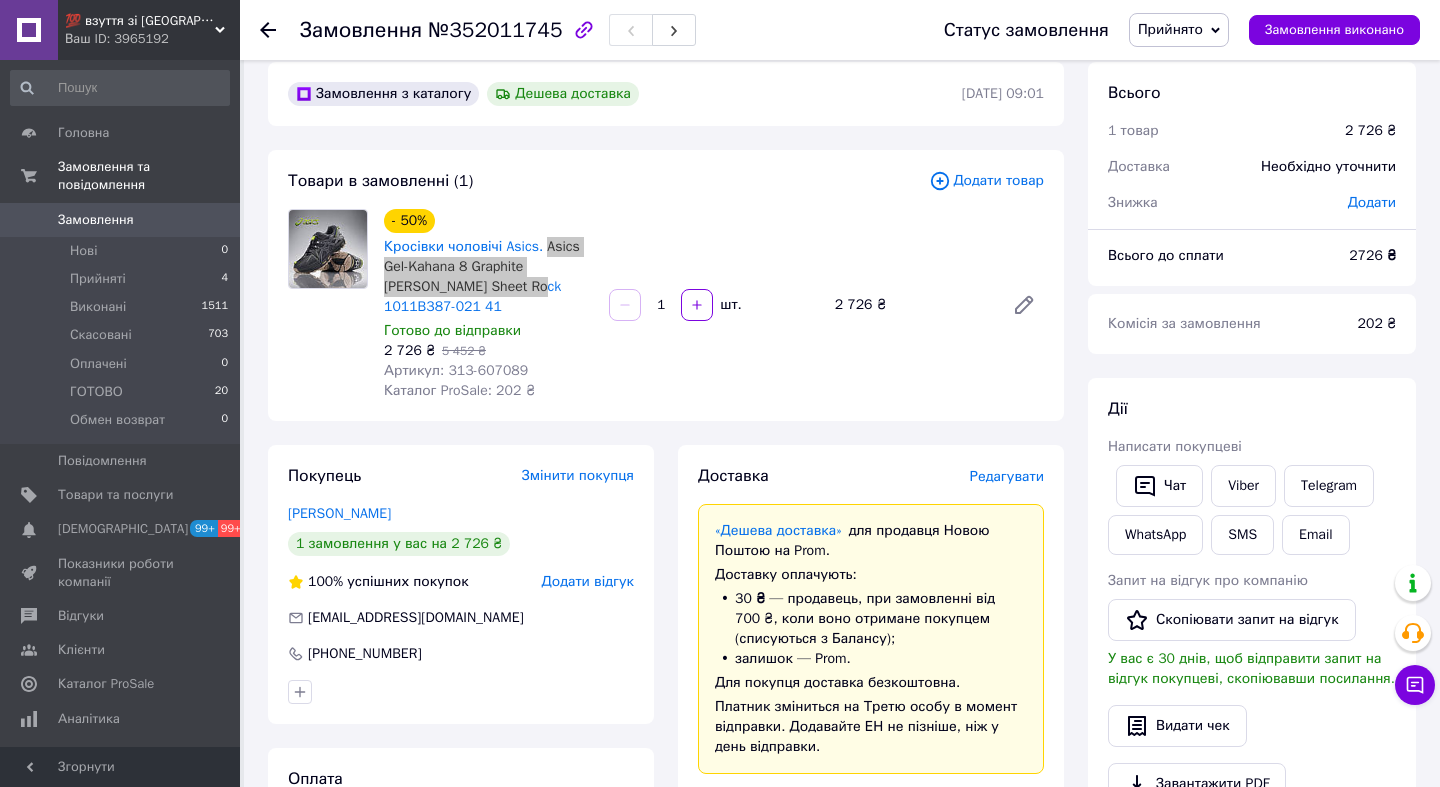 drag, startPoint x: 557, startPoint y: 287, endPoint x: 552, endPoint y: 256, distance: 31.400637 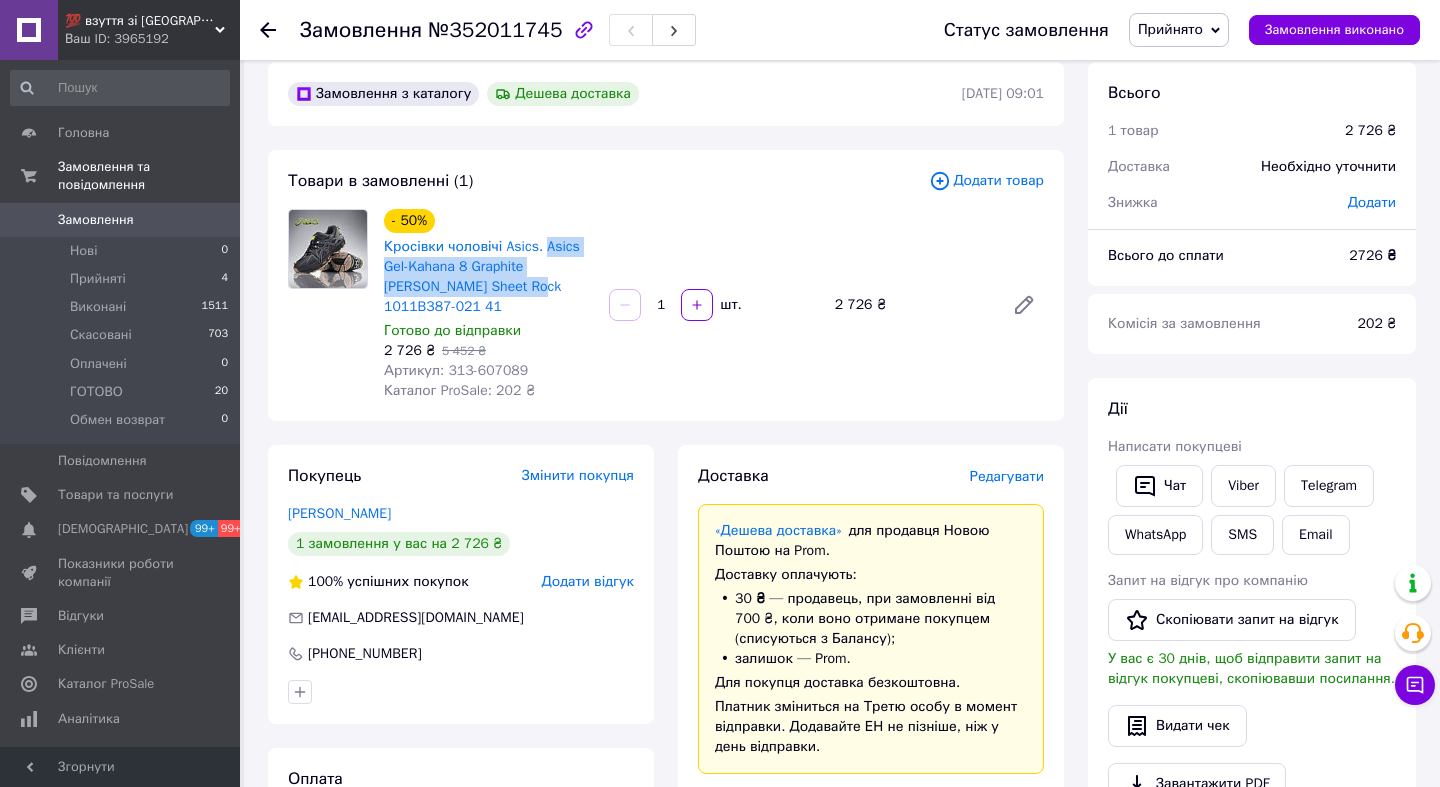 scroll, scrollTop: 59, scrollLeft: 0, axis: vertical 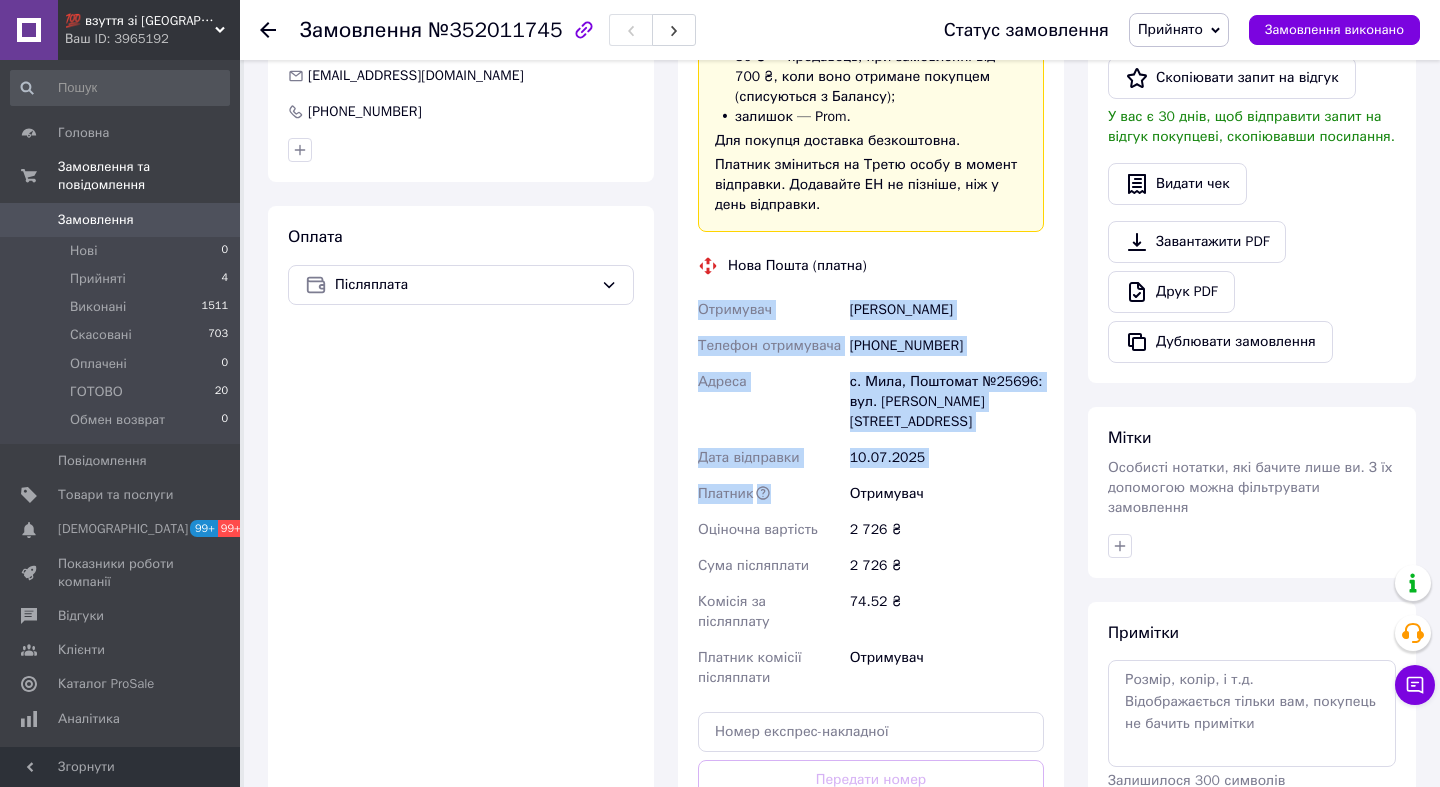 drag, startPoint x: 916, startPoint y: 537, endPoint x: 698, endPoint y: 307, distance: 316.89746 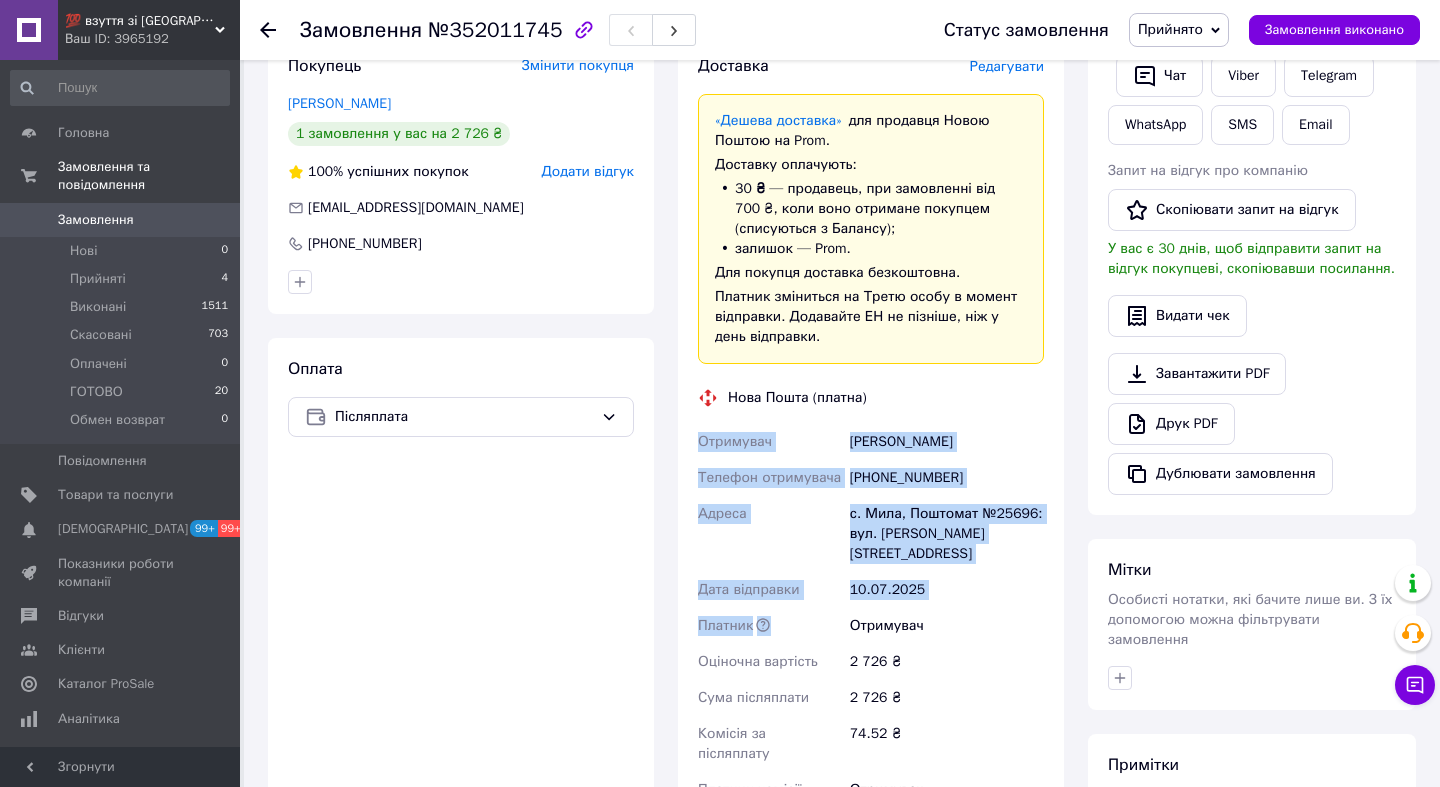 scroll, scrollTop: 265, scrollLeft: 0, axis: vertical 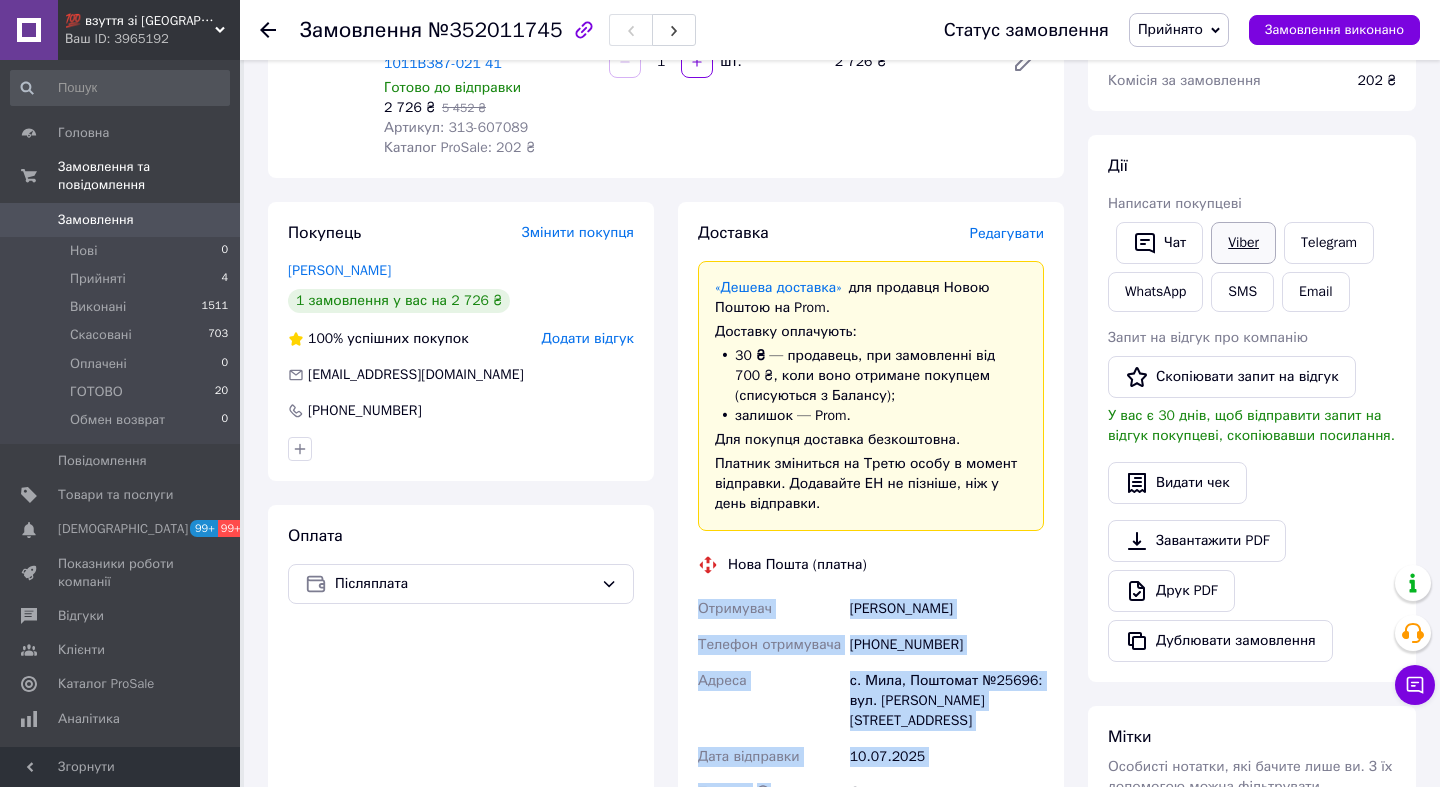 click on "Viber" at bounding box center (1243, 243) 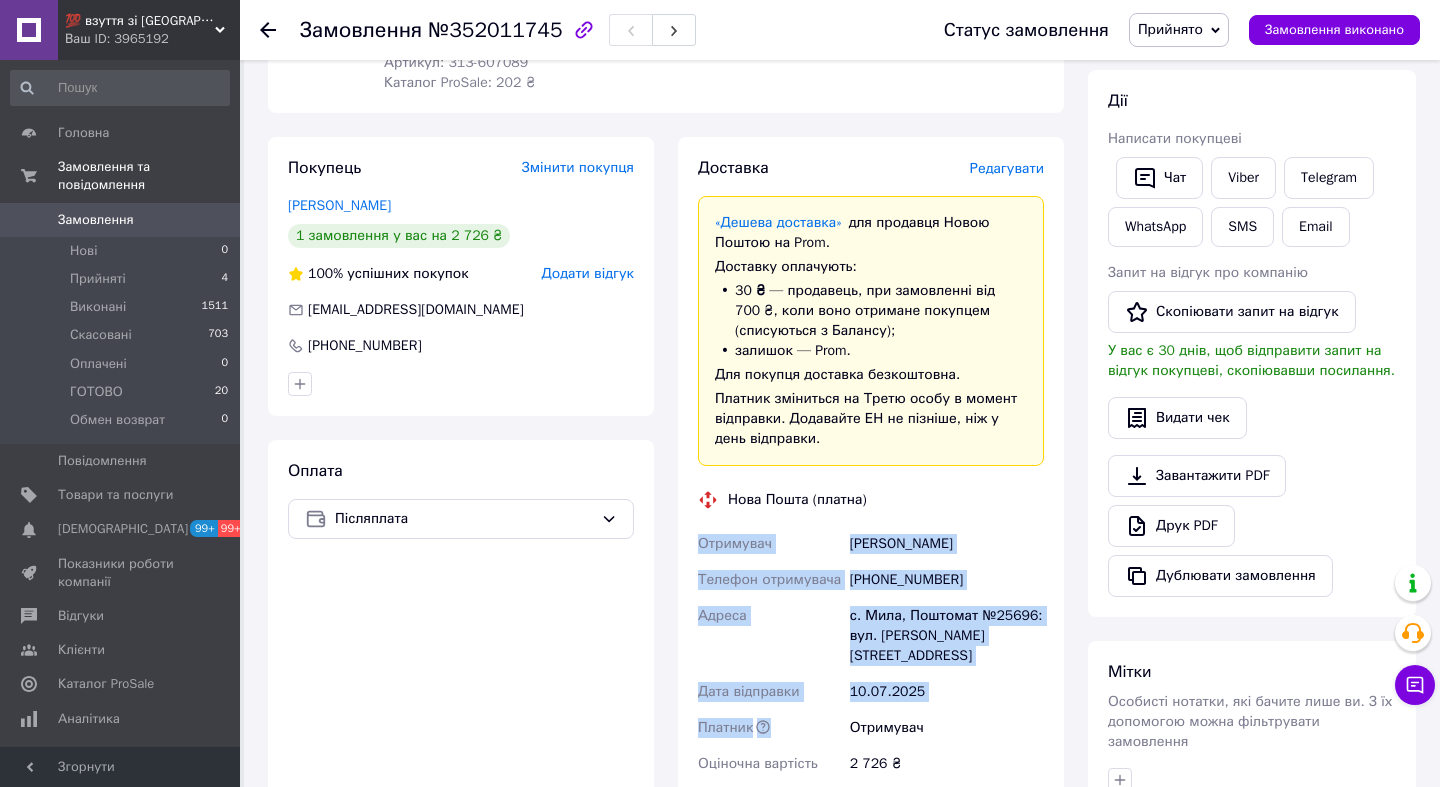 scroll, scrollTop: 341, scrollLeft: 0, axis: vertical 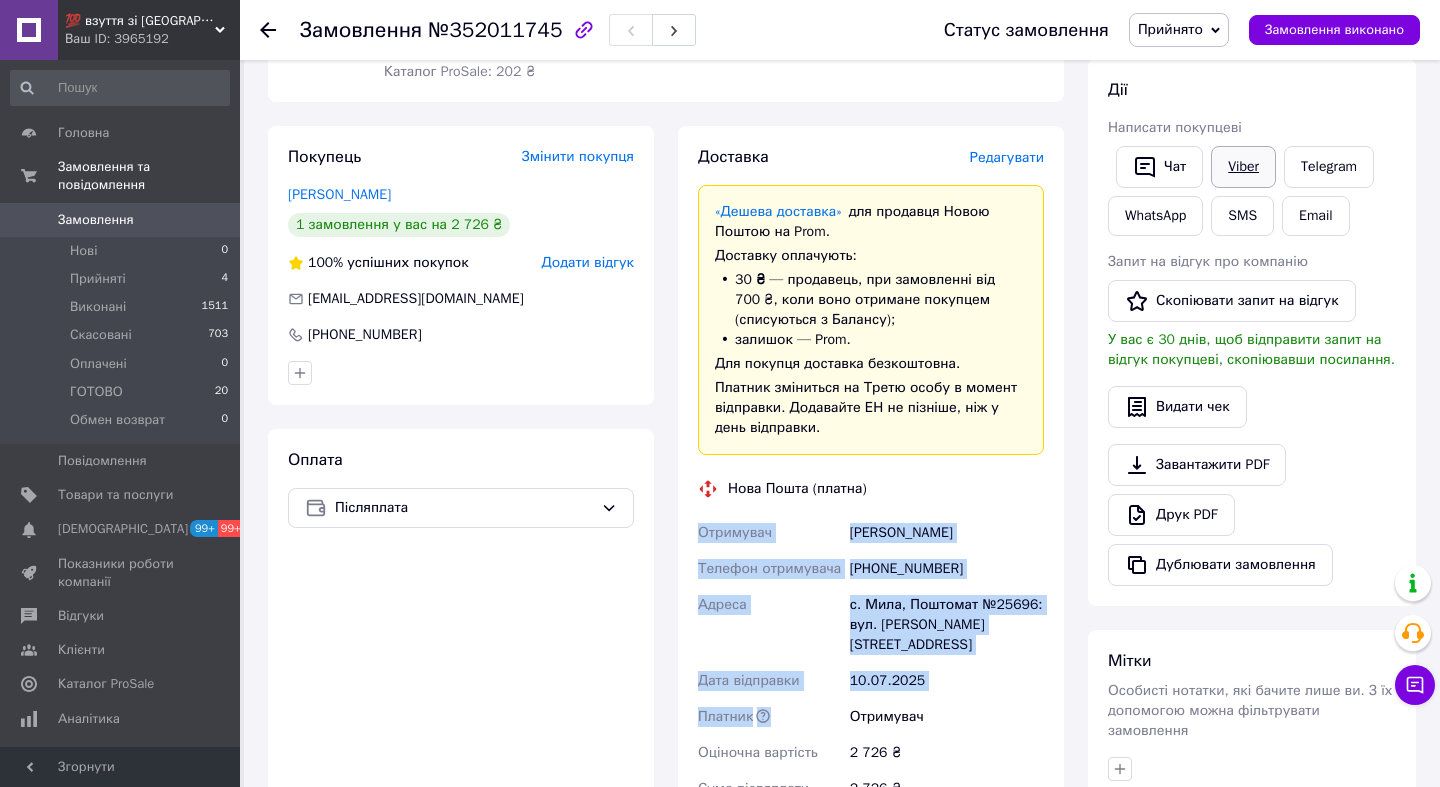click on "Viber" at bounding box center (1243, 167) 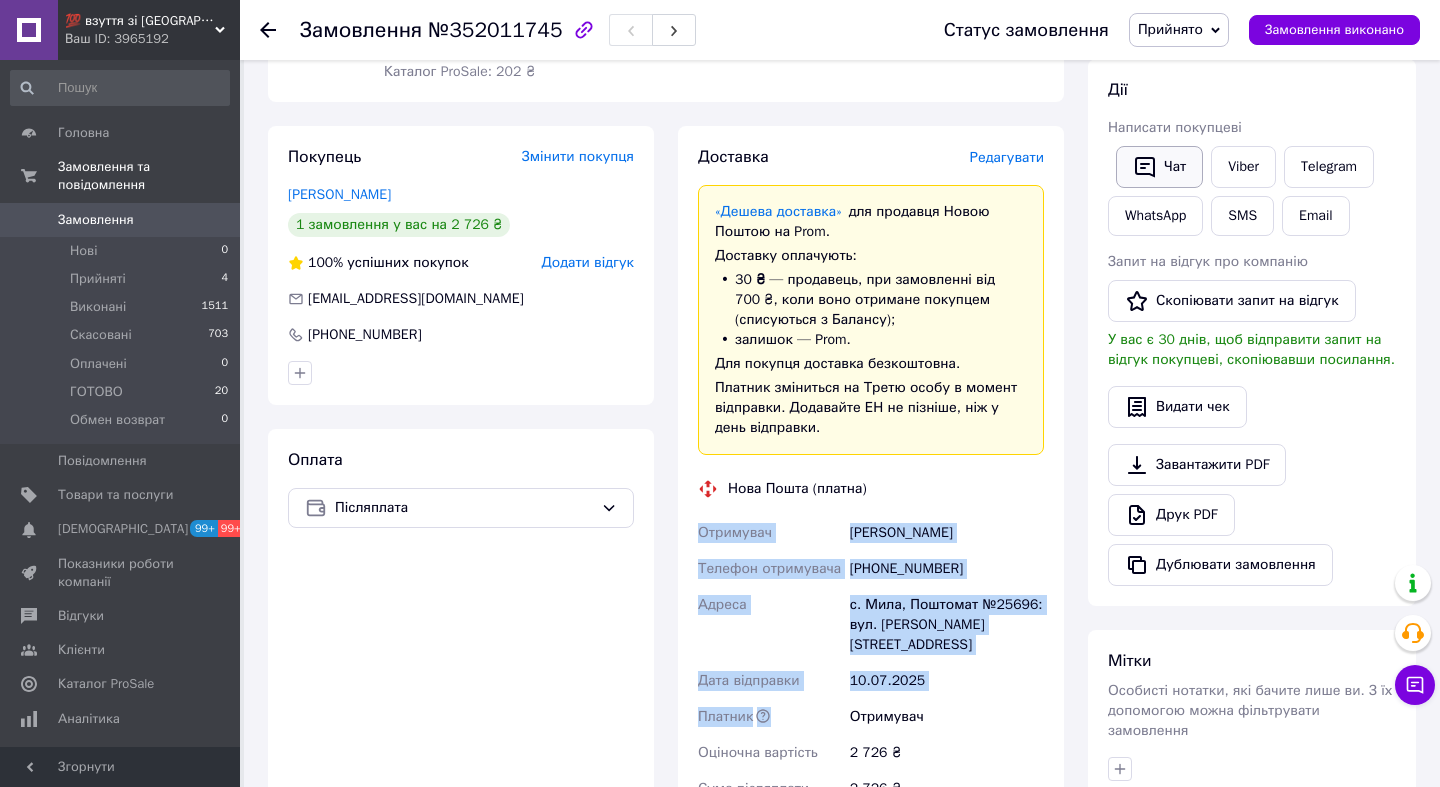 click 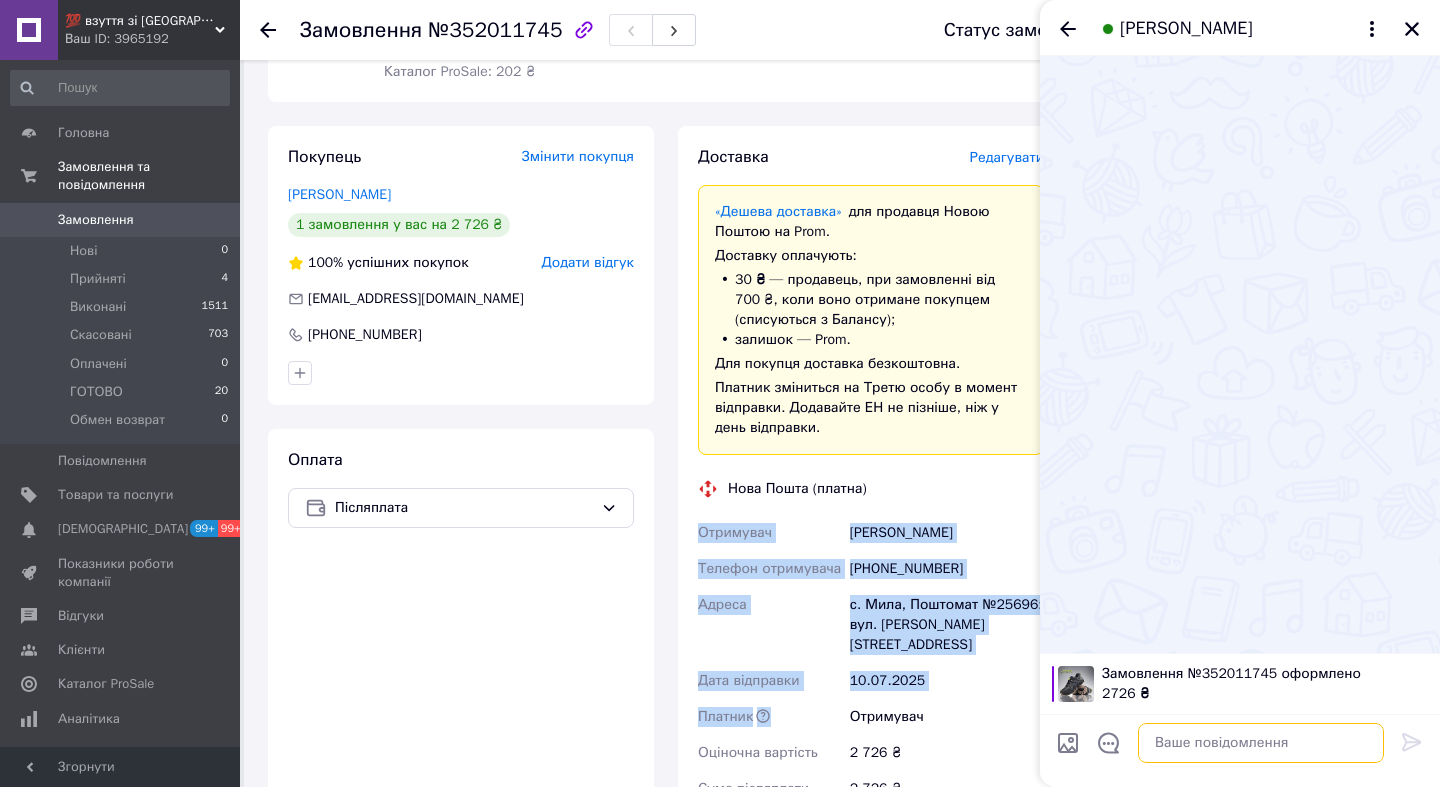 click at bounding box center [1261, 743] 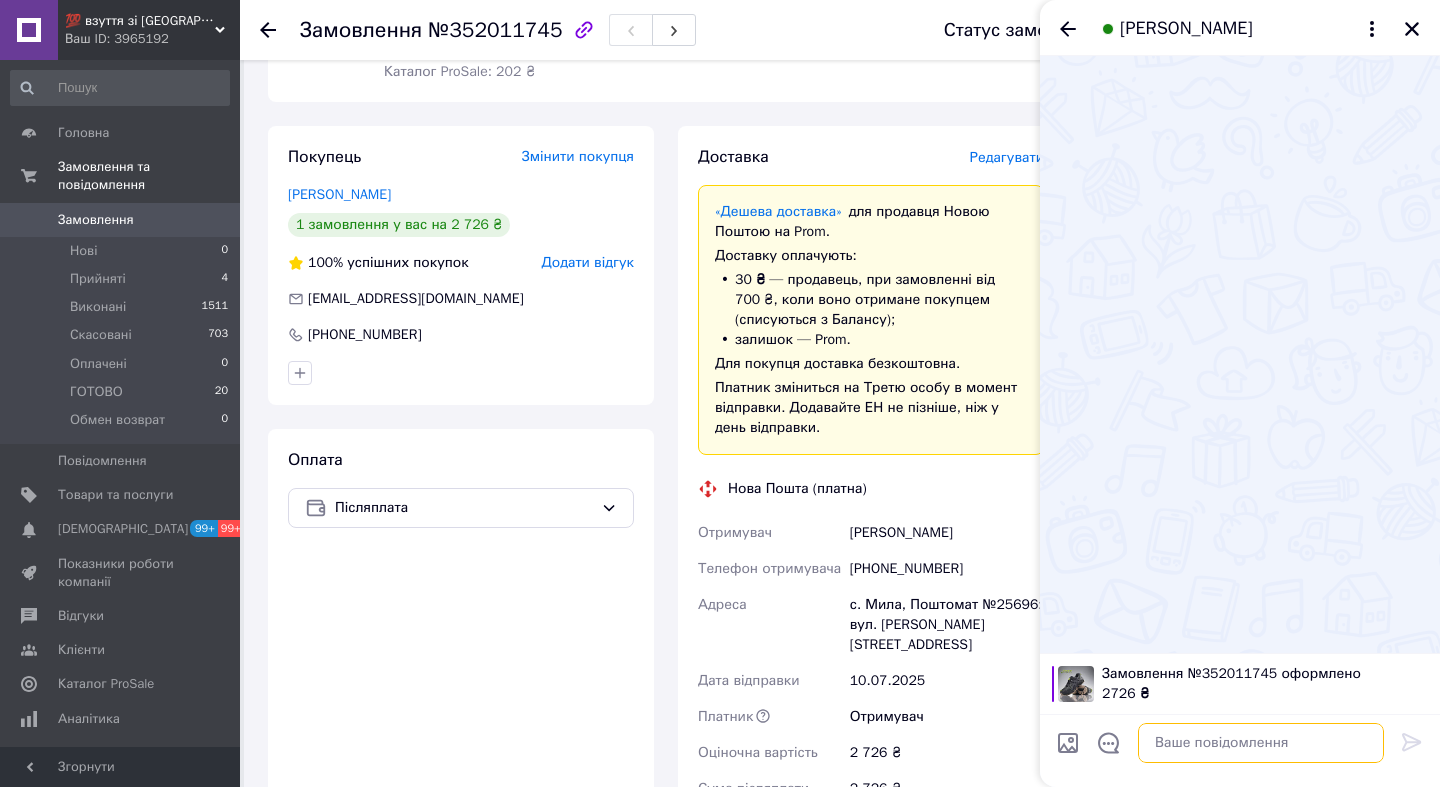 paste on "Доброго дня!
Ваше замовлення комплектується до відправлення
Отримувач
[PERSON_NAME]
Телефон отримувача
[PHONE_NUMBER]
Адреса
с. Мила, Поштомат №25696: вул. [PERSON_NAME][STREET_ADDRESS], біля відділення №2
Оплата при отриманні у поштоматі
Вартість
2 726 ₴
41 розмір
Все правильно?" 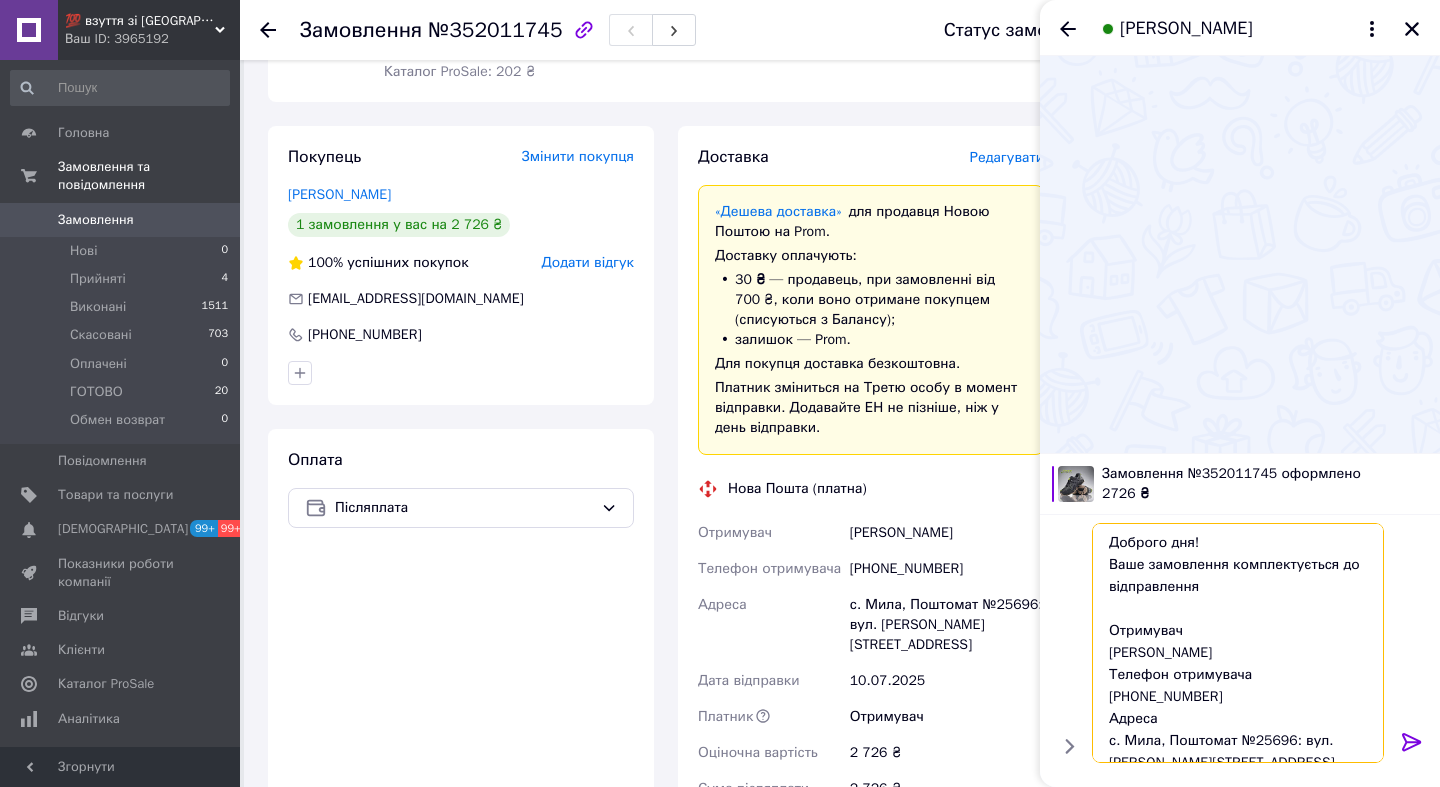 scroll, scrollTop: 152, scrollLeft: 0, axis: vertical 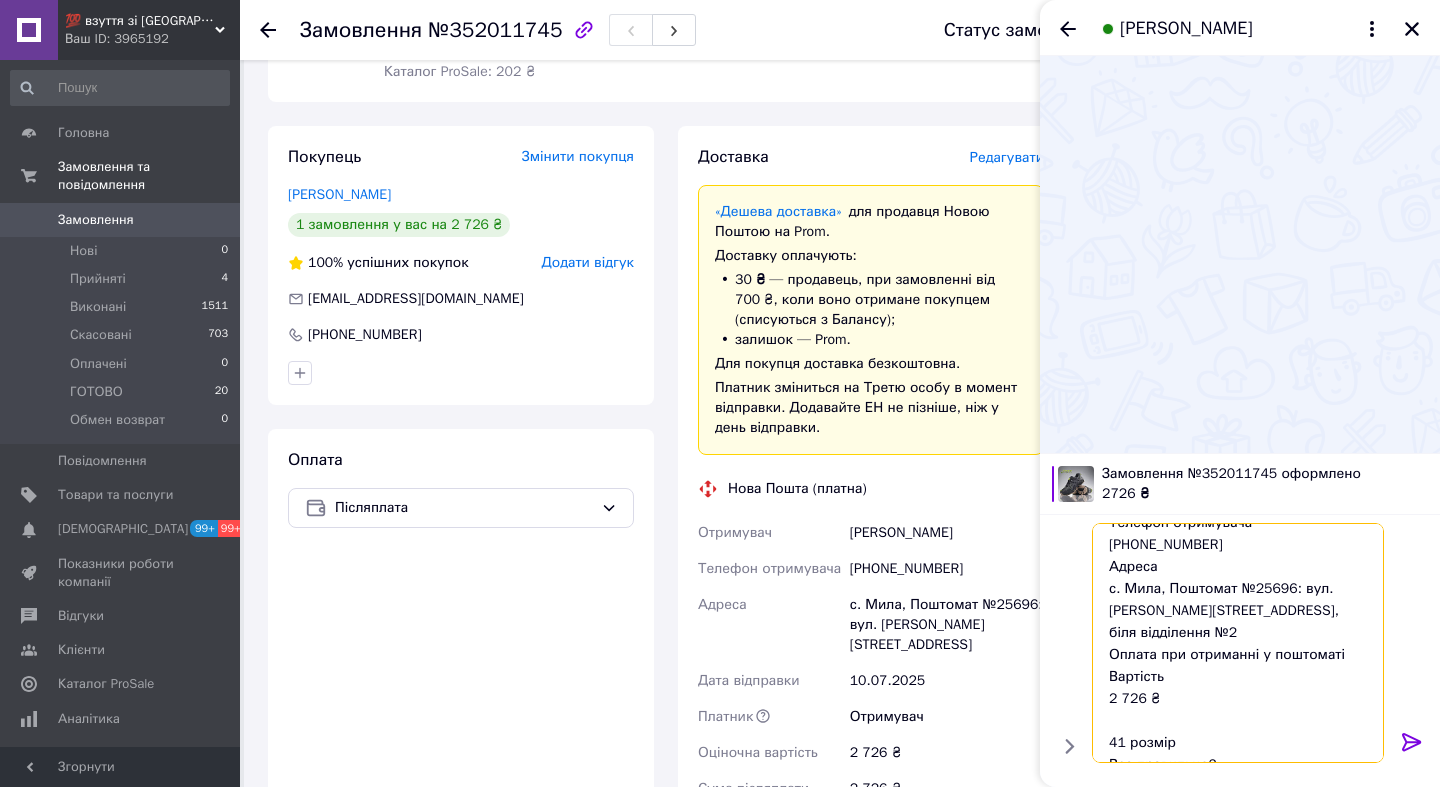 type 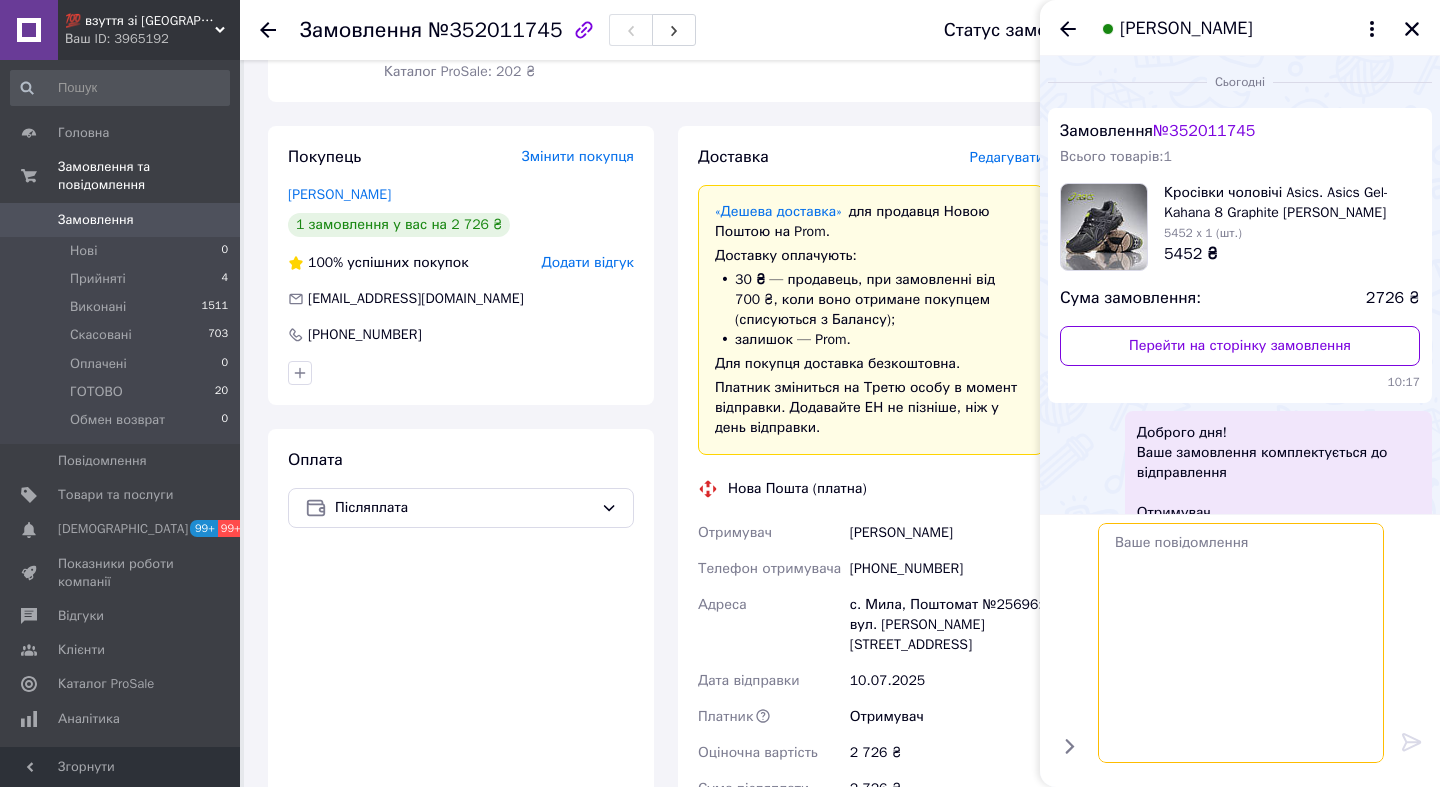 scroll, scrollTop: 0, scrollLeft: 0, axis: both 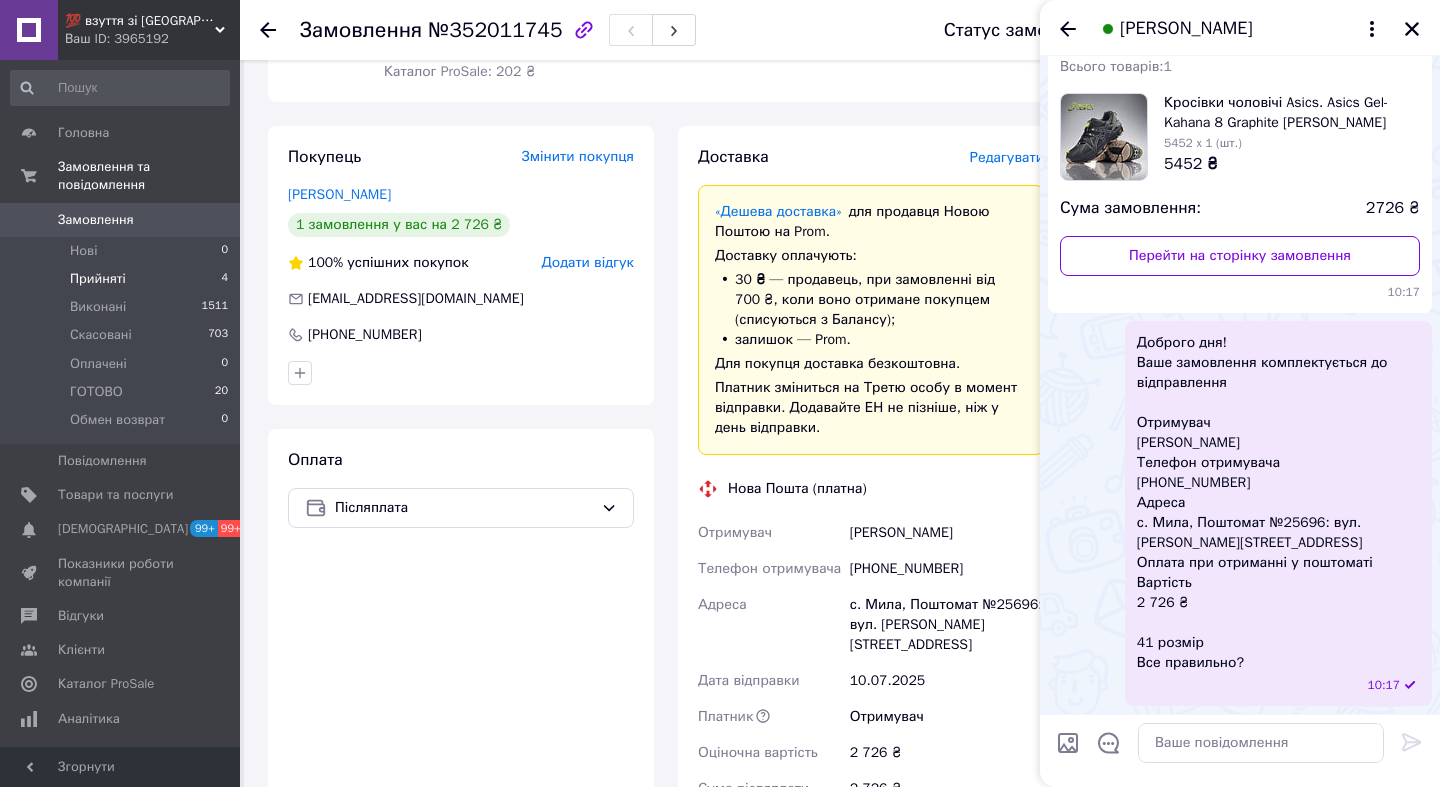 click on "Прийняті" at bounding box center [98, 279] 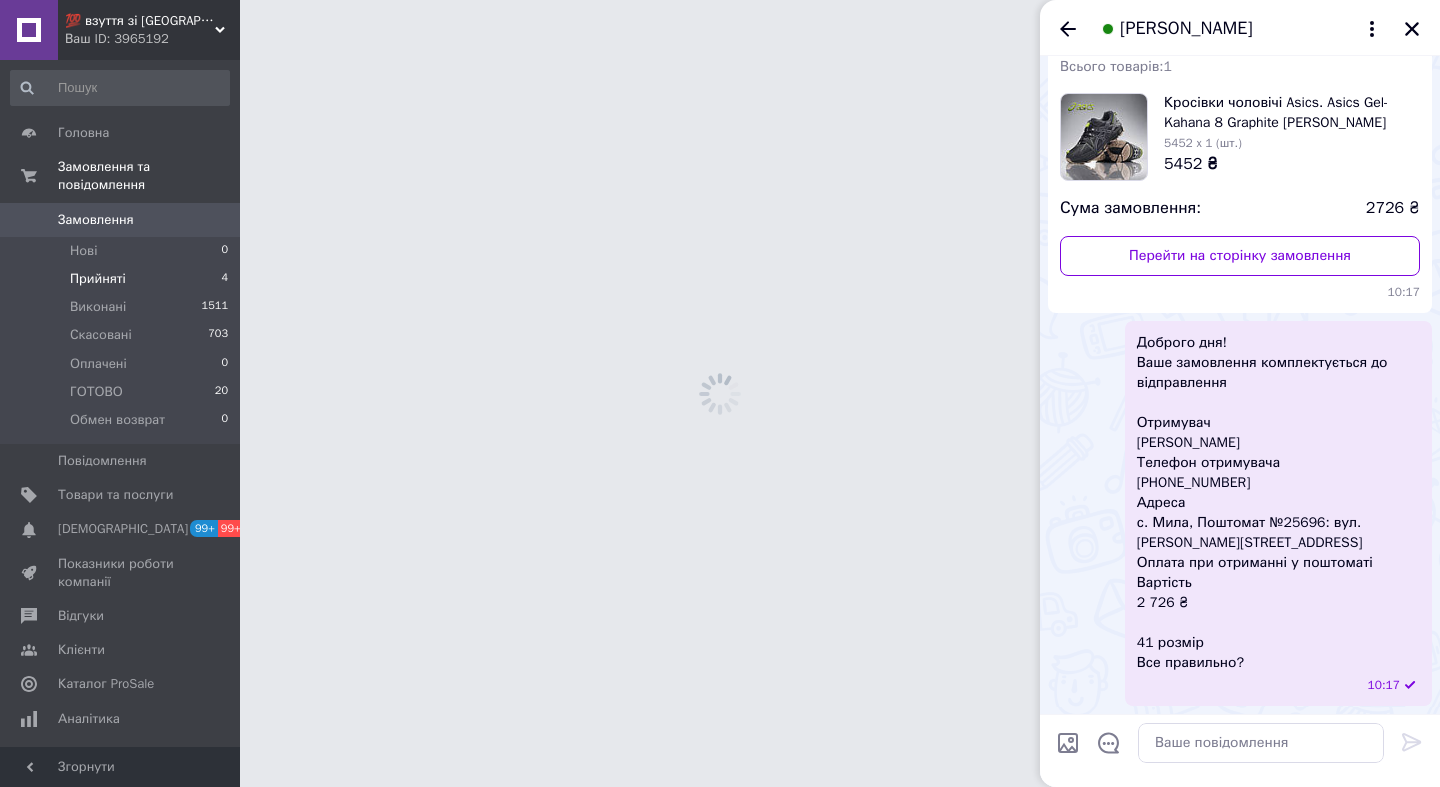 scroll, scrollTop: 0, scrollLeft: 0, axis: both 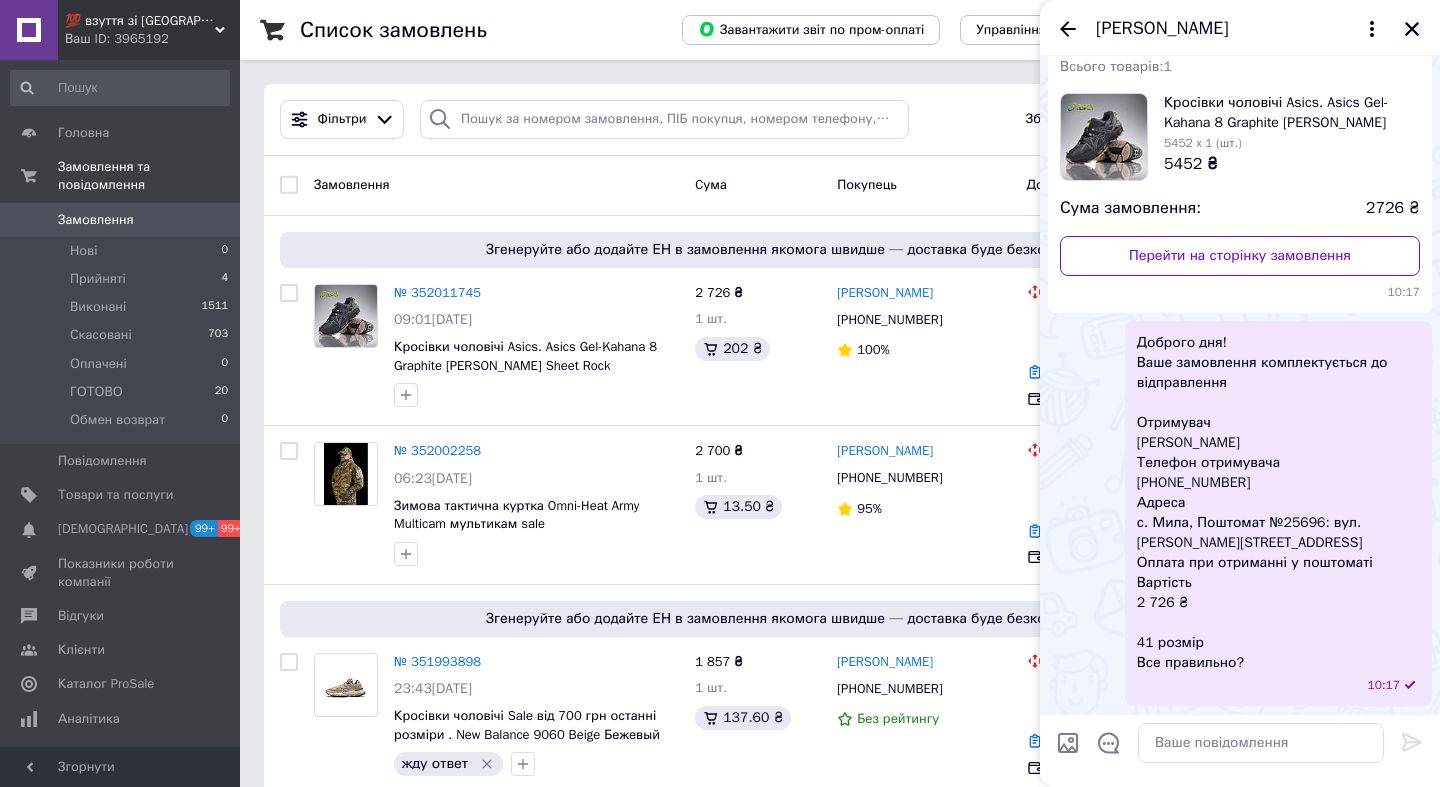 click 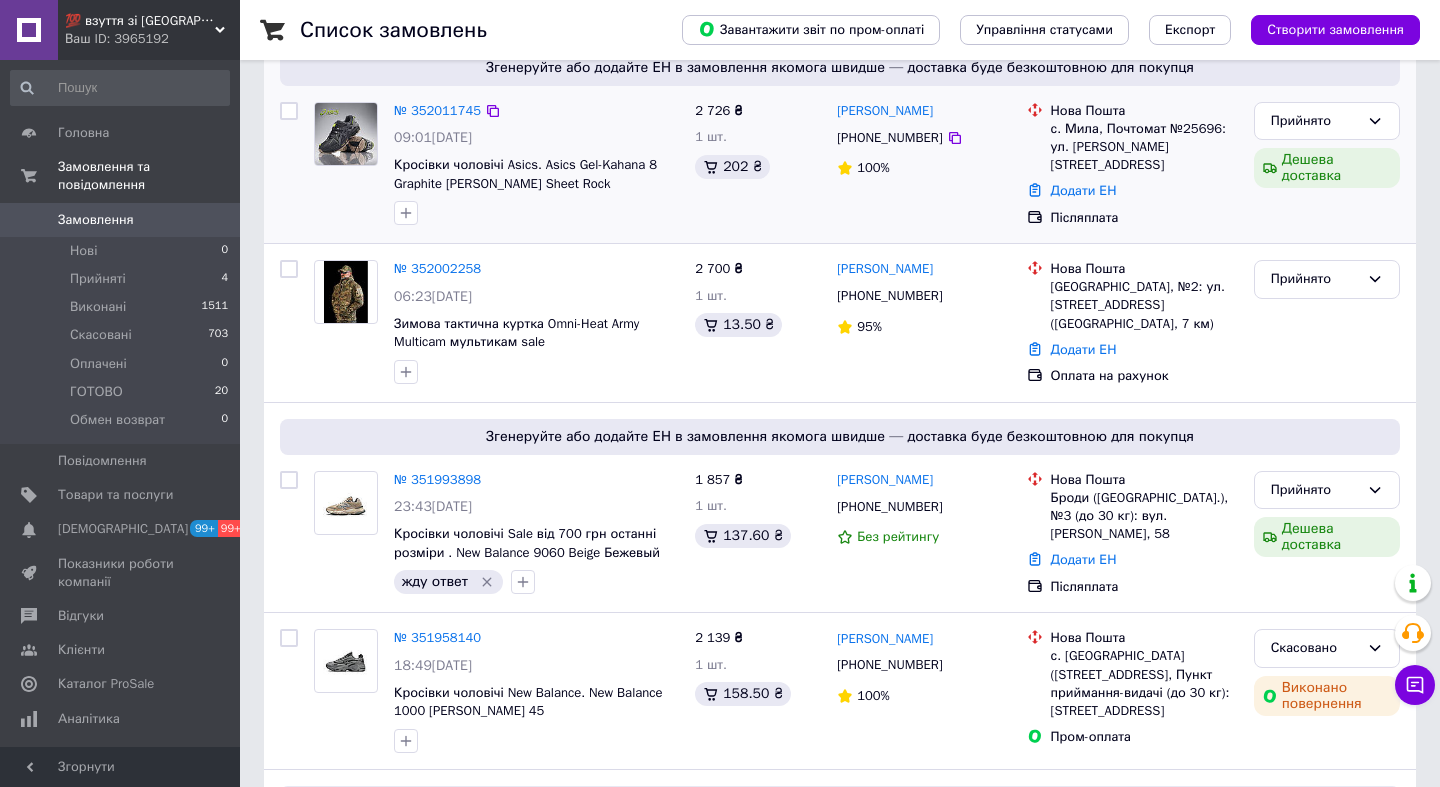 scroll, scrollTop: 225, scrollLeft: 0, axis: vertical 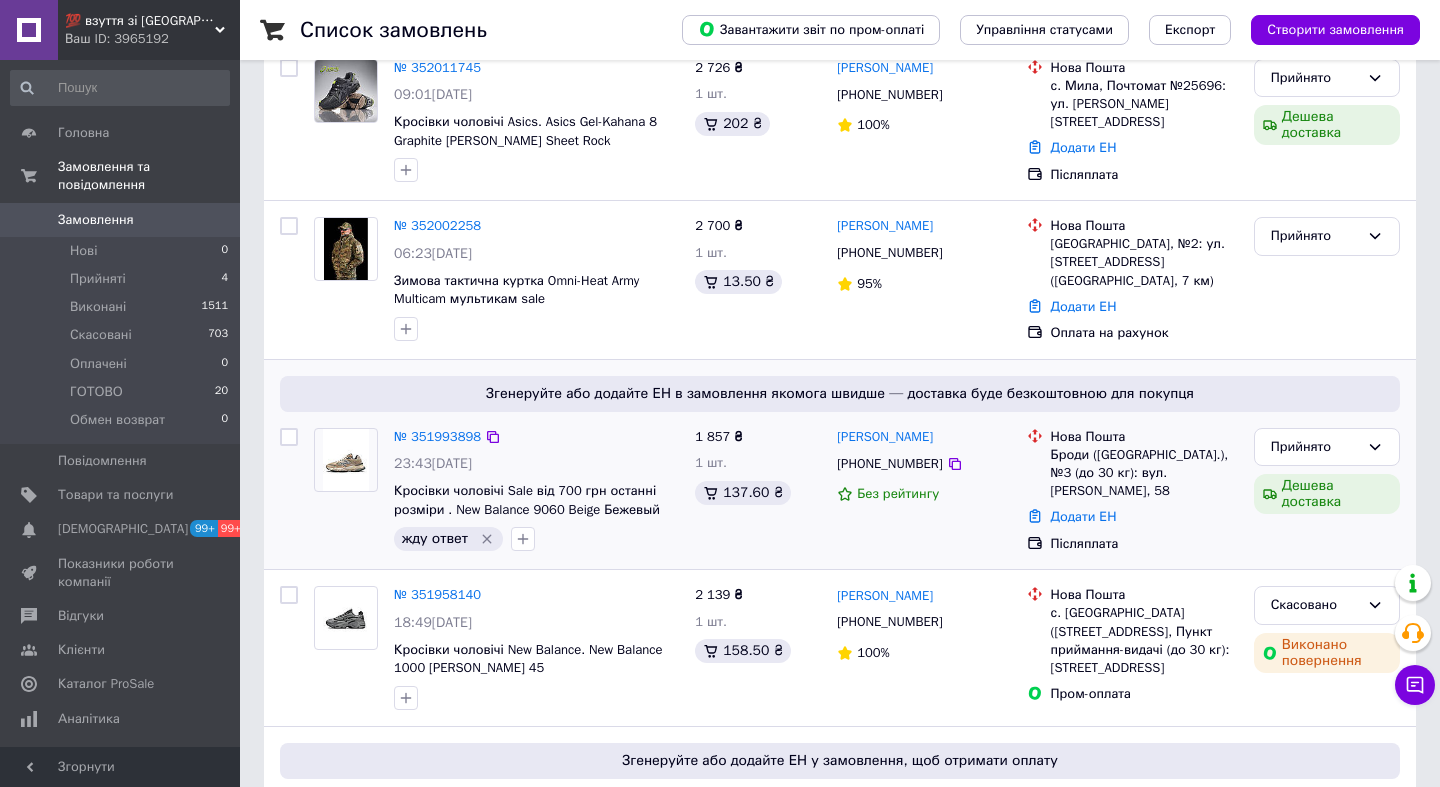 click at bounding box center [346, 460] 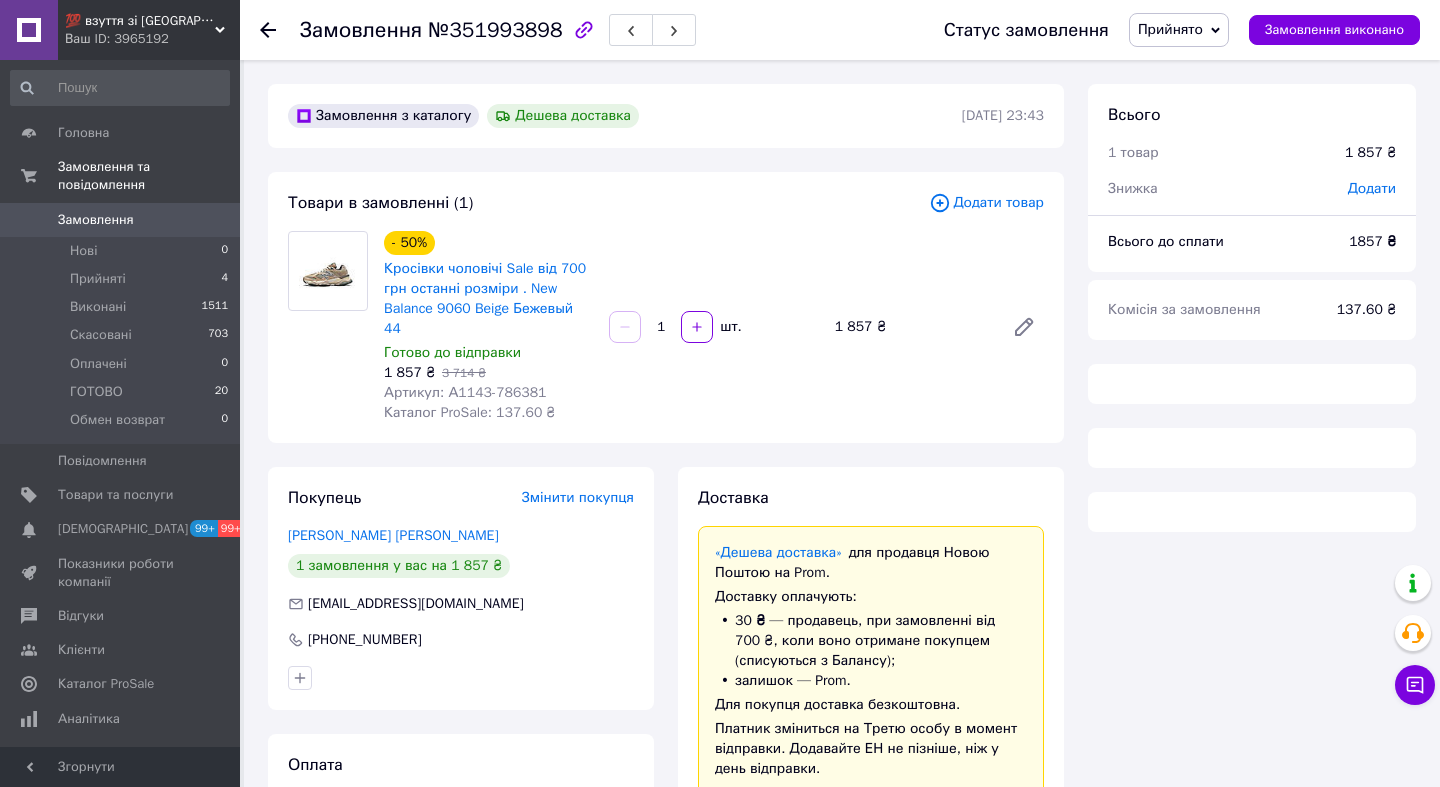 scroll, scrollTop: 0, scrollLeft: 0, axis: both 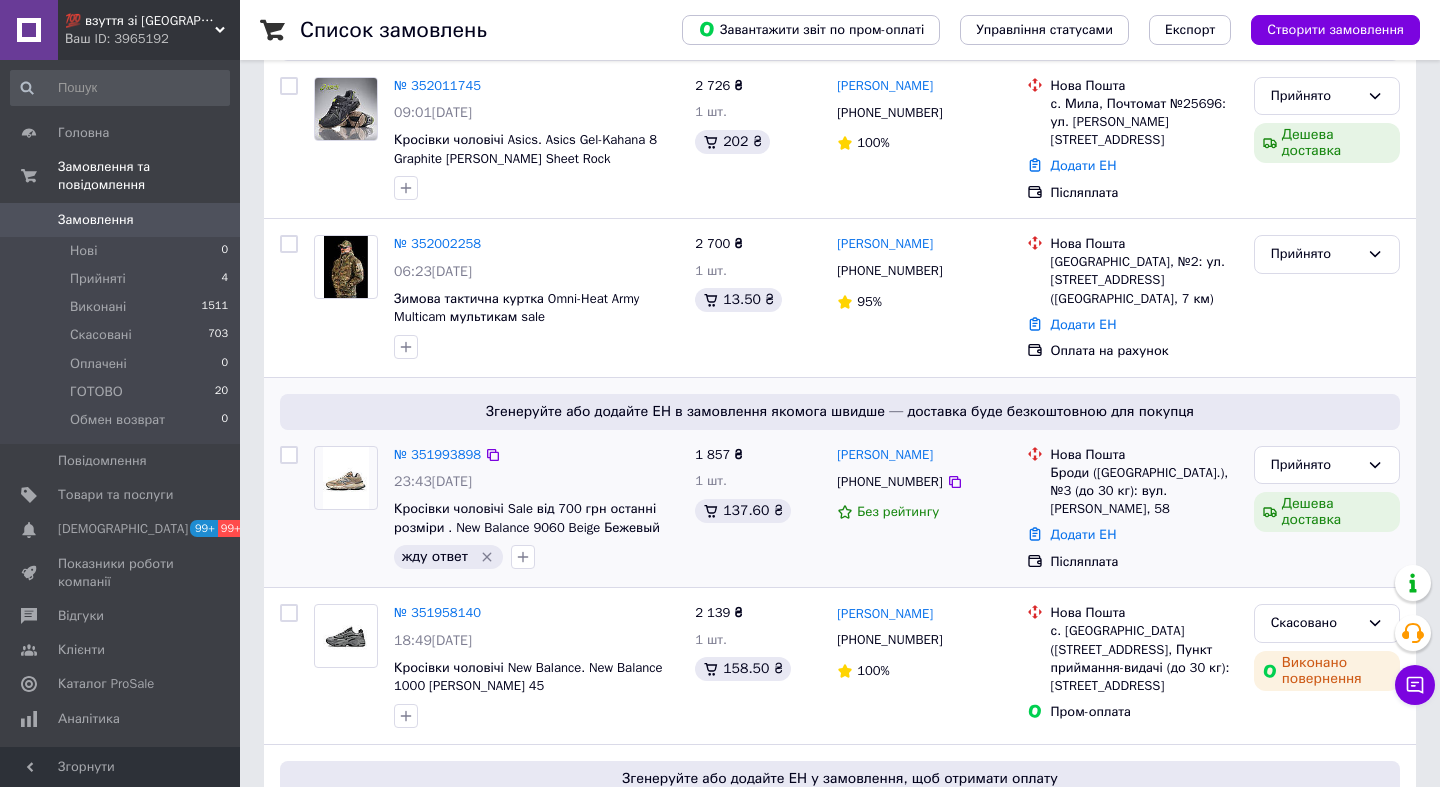 click at bounding box center [346, 478] 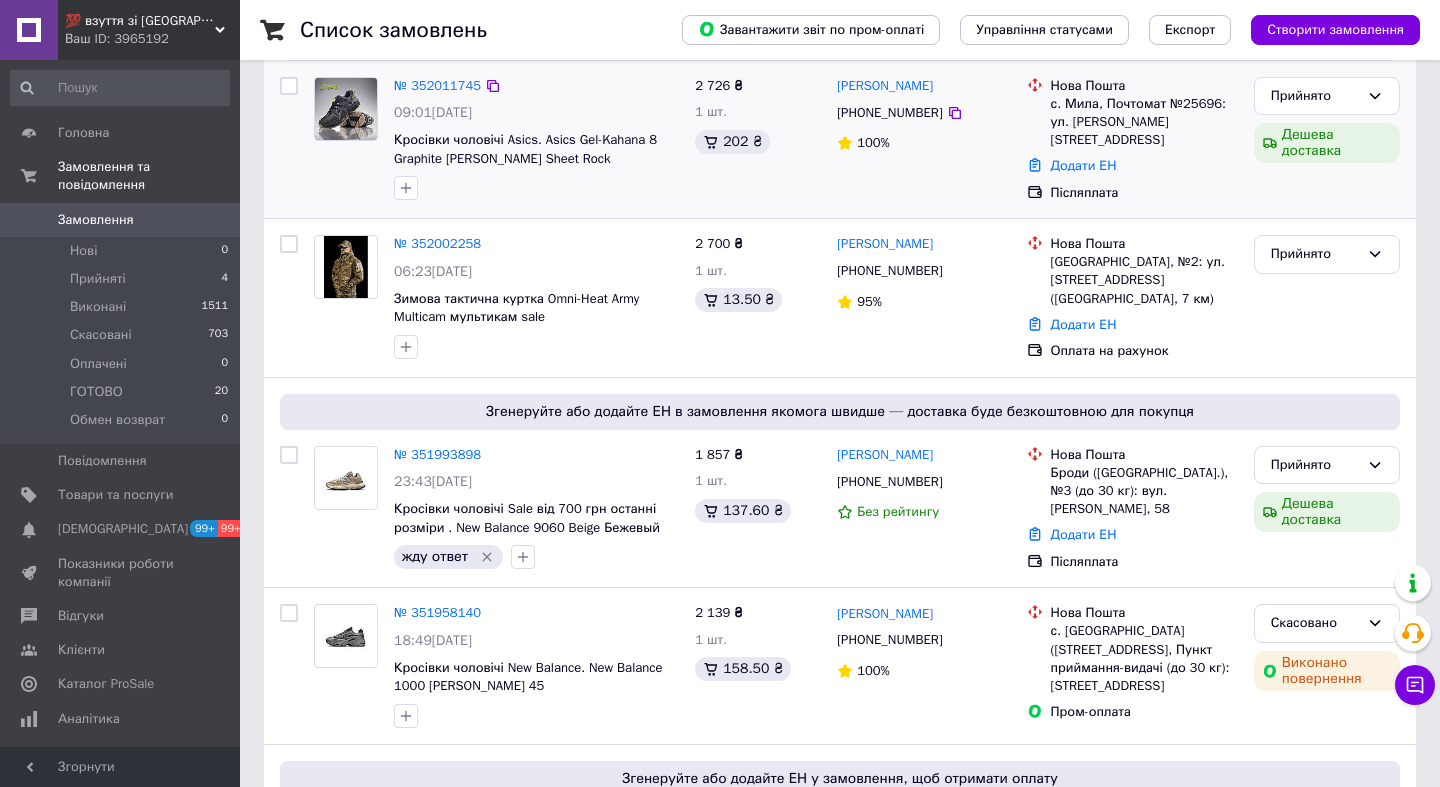 click at bounding box center (346, 109) 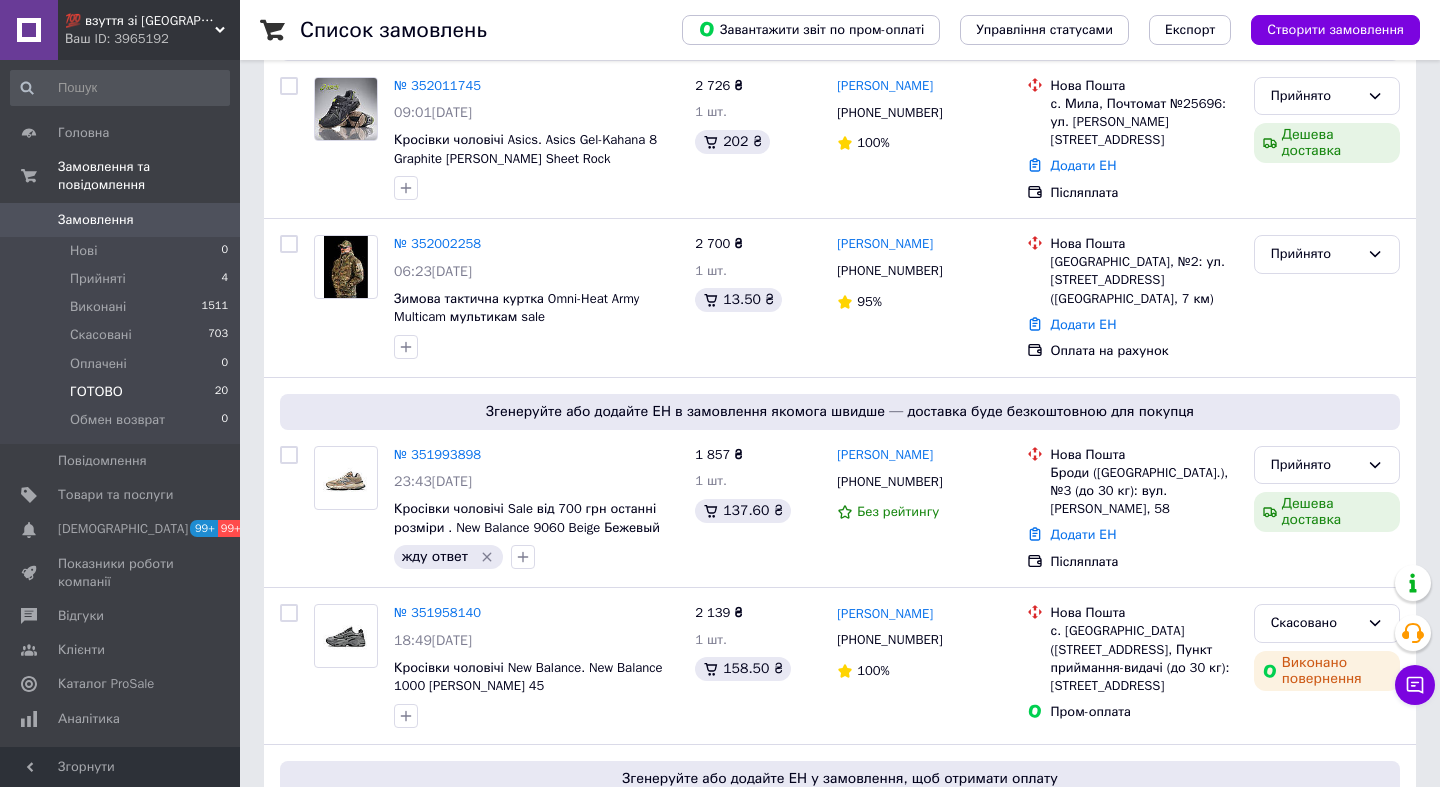 click on "ГОТОВО" at bounding box center [96, 392] 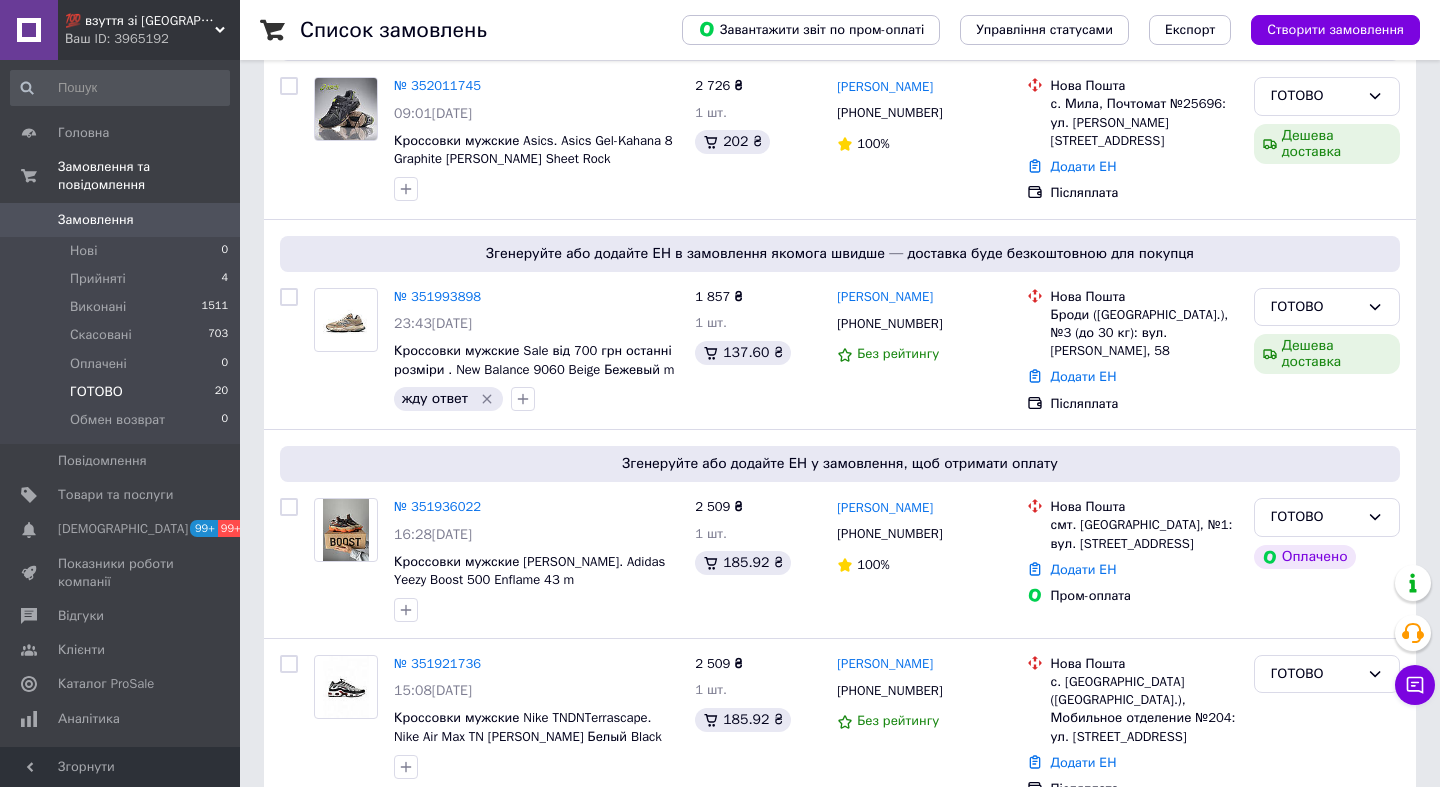 scroll, scrollTop: 0, scrollLeft: 0, axis: both 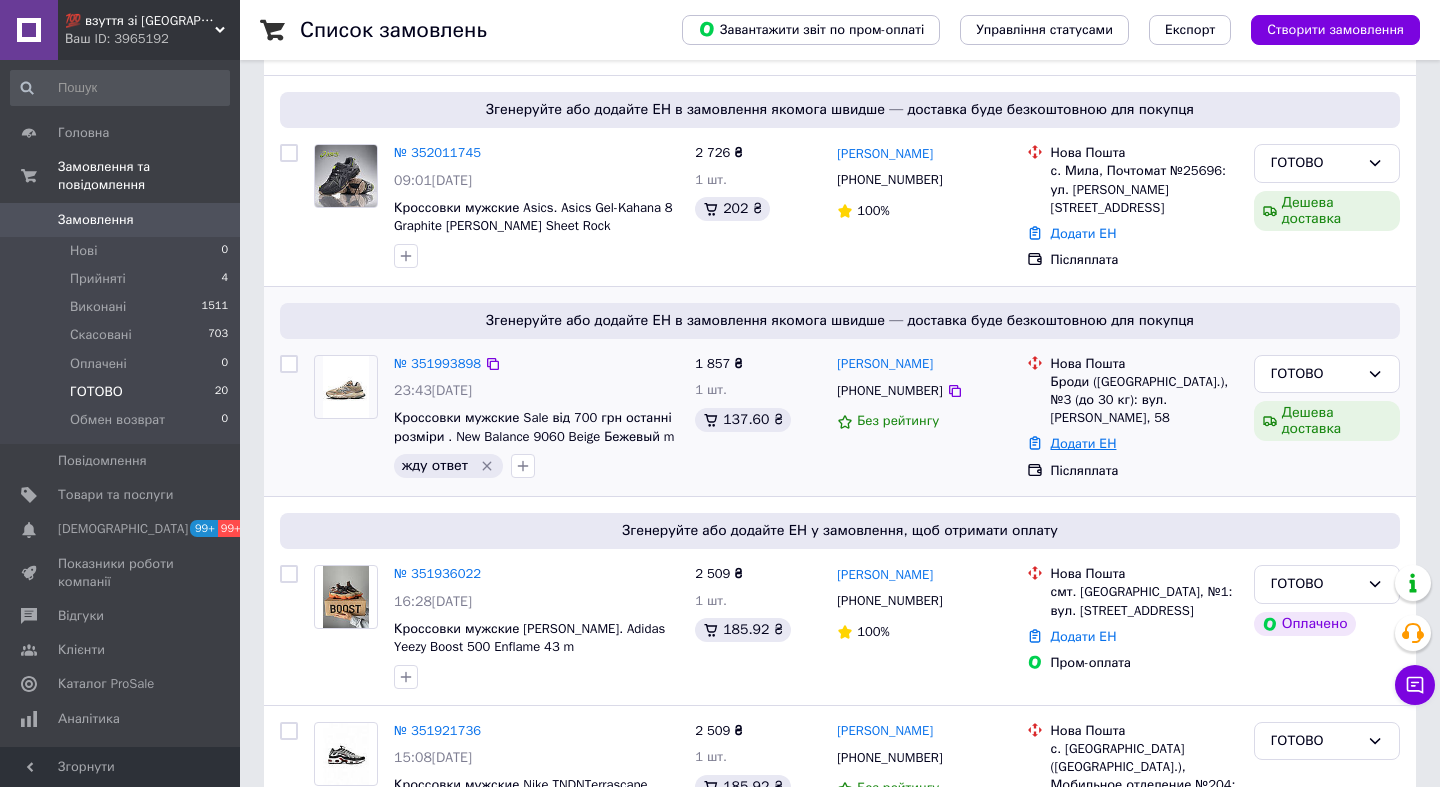 click on "Додати ЕН" at bounding box center [1084, 443] 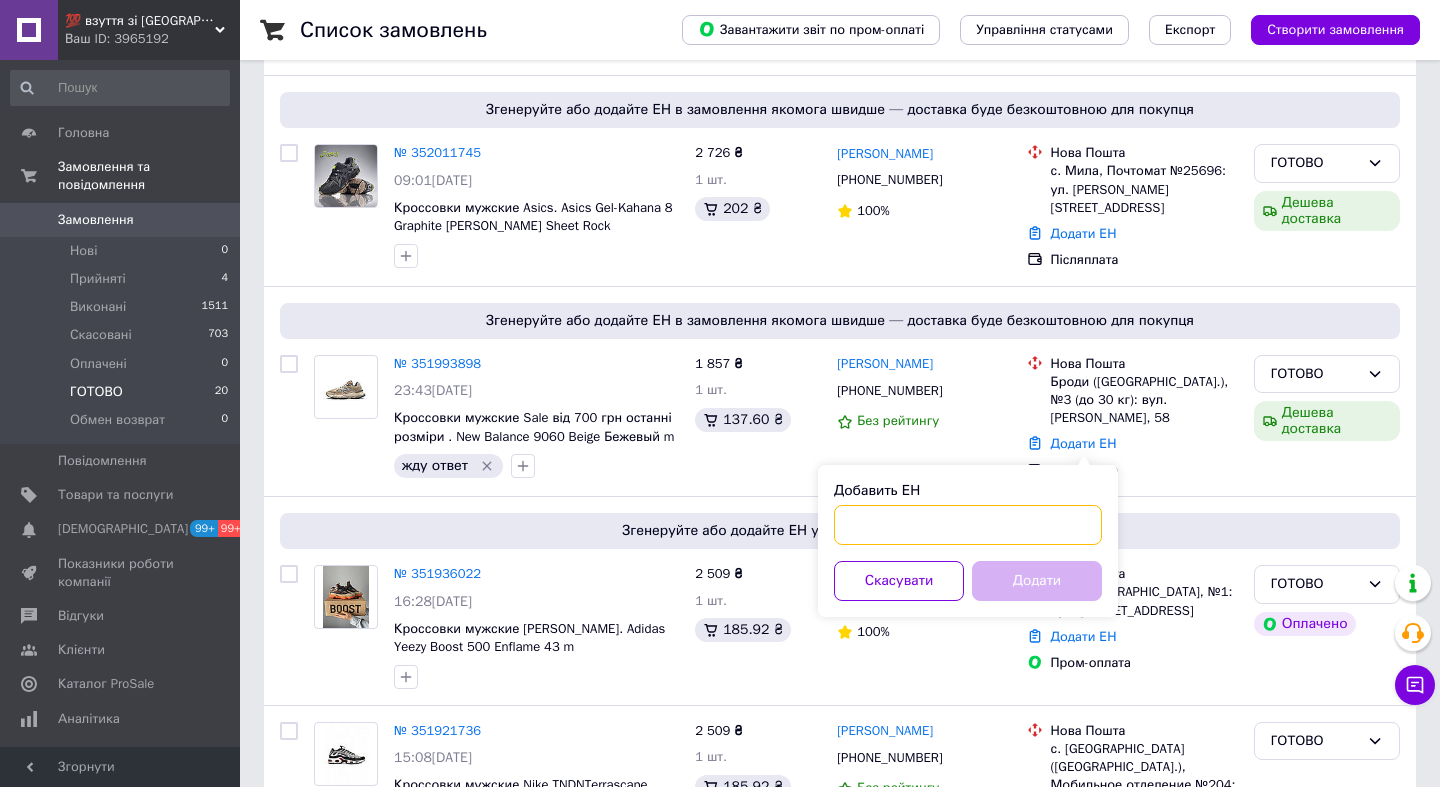 click on "Добавить ЕН" at bounding box center [968, 525] 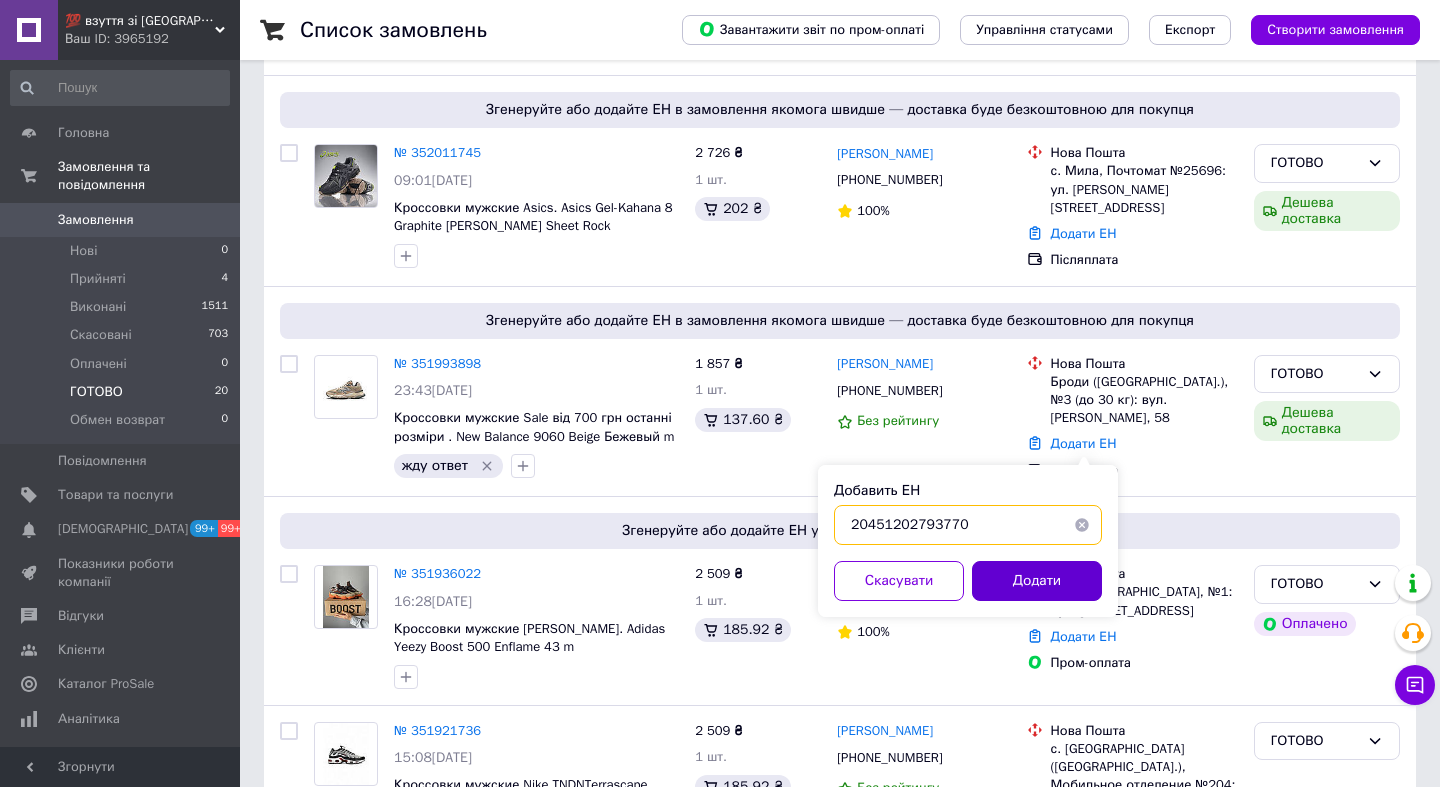 type on "20451202793770" 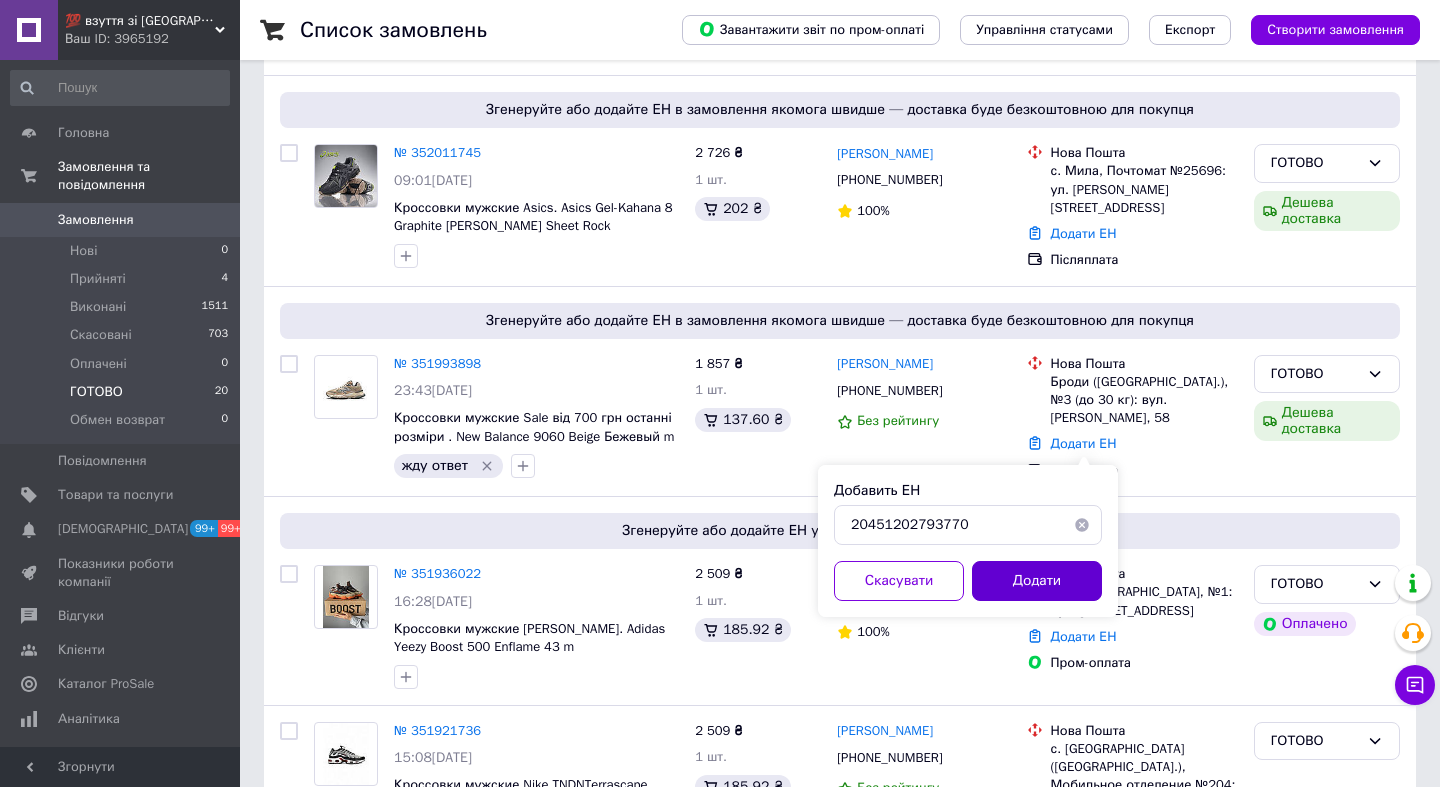 click on "Додати" at bounding box center (1037, 581) 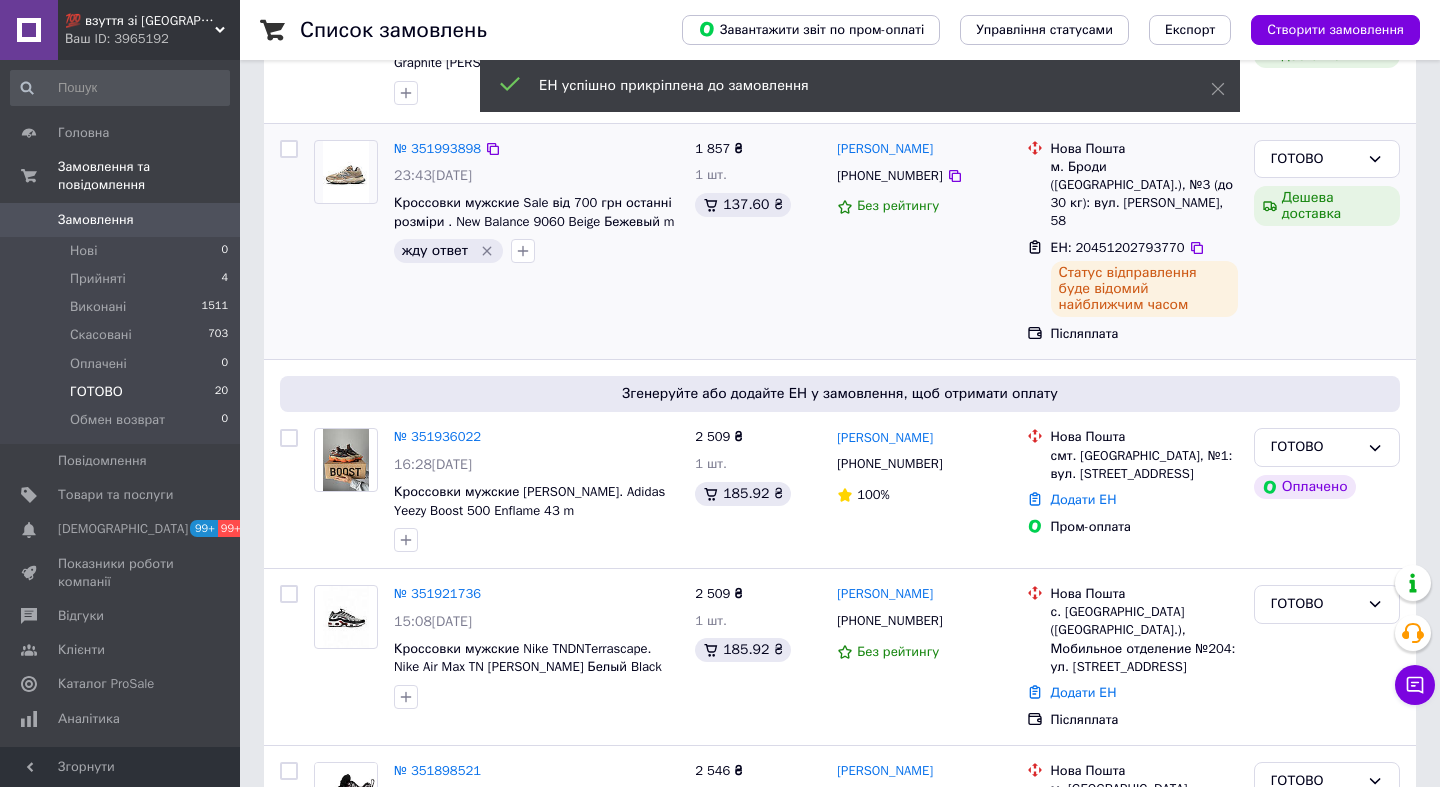 scroll, scrollTop: 494, scrollLeft: 0, axis: vertical 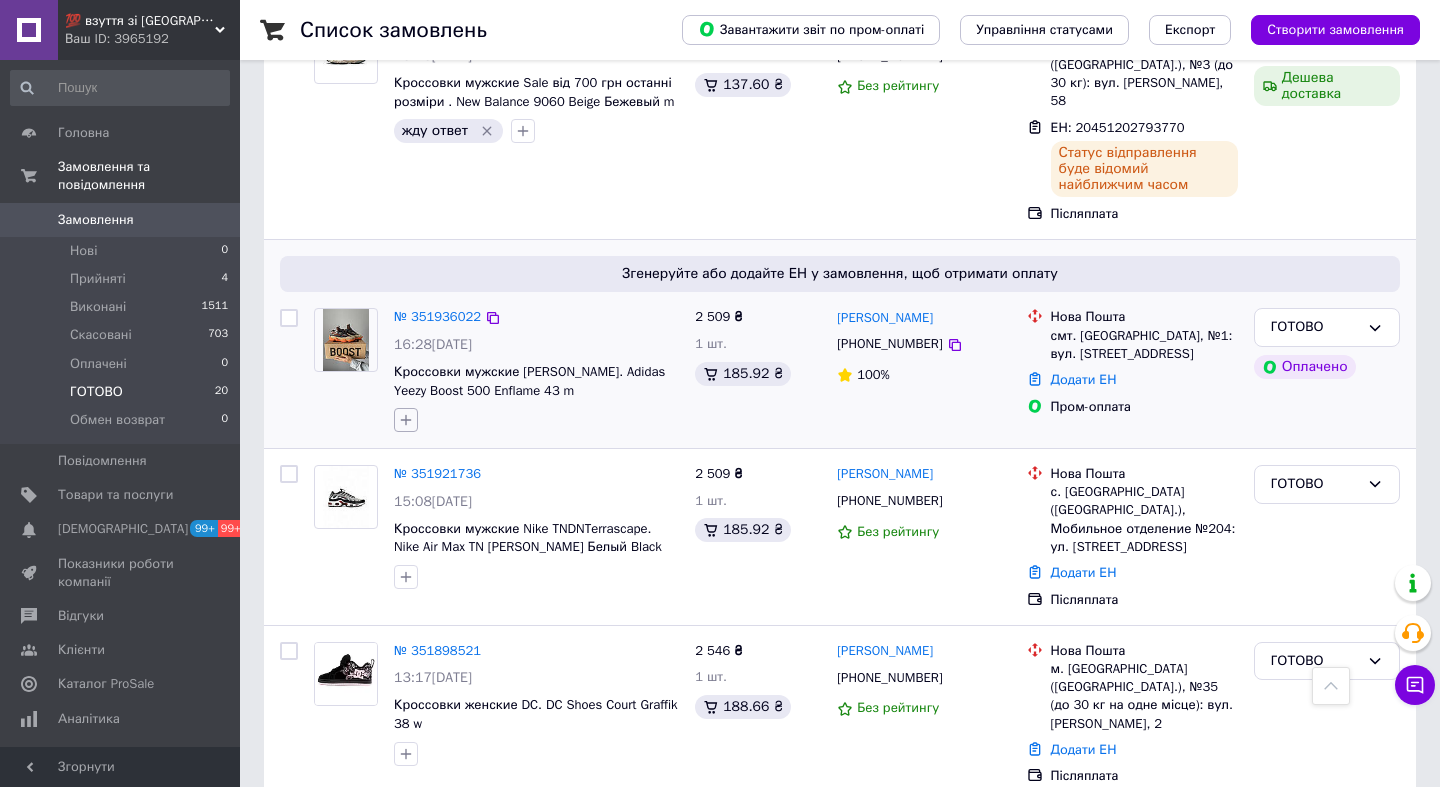 click 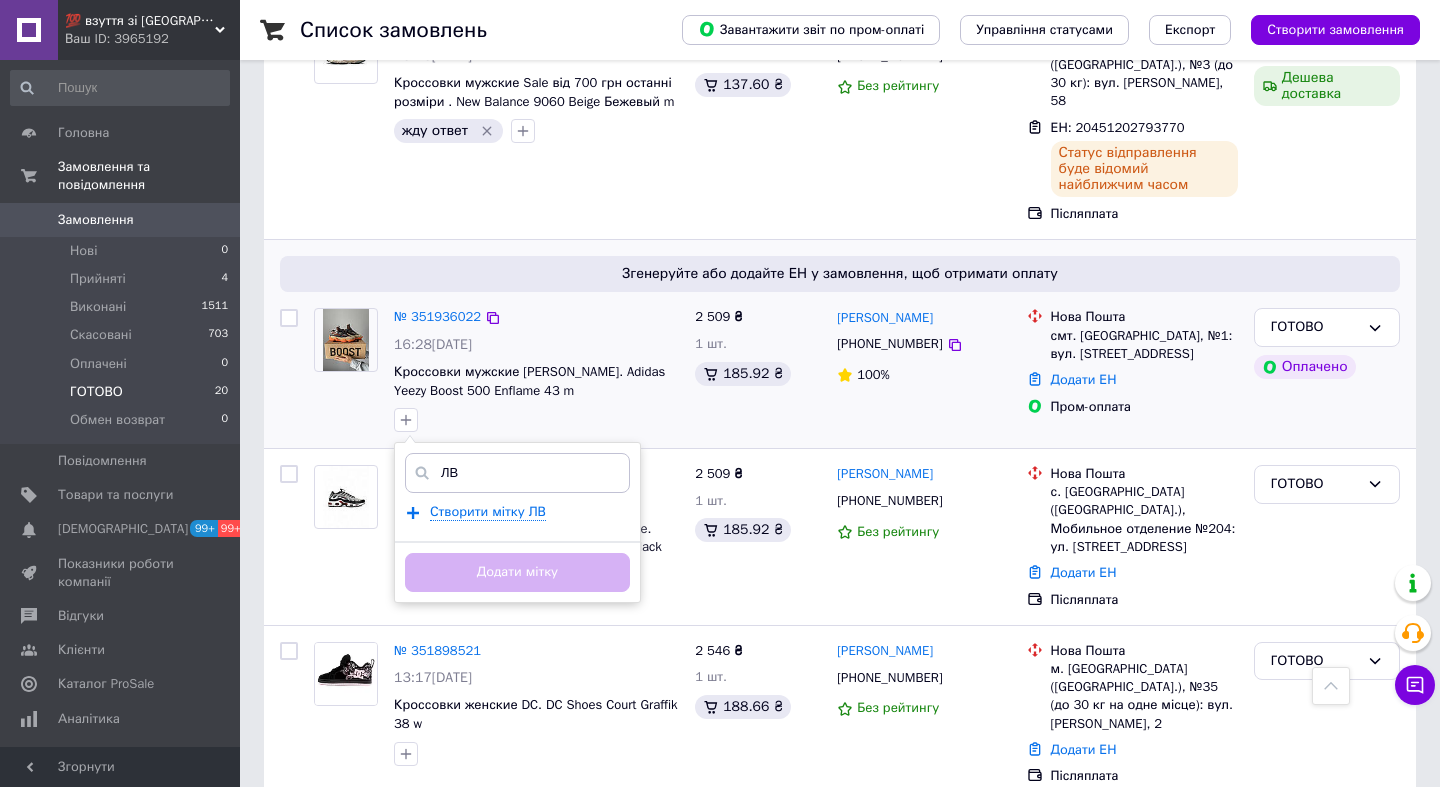 type on "Л" 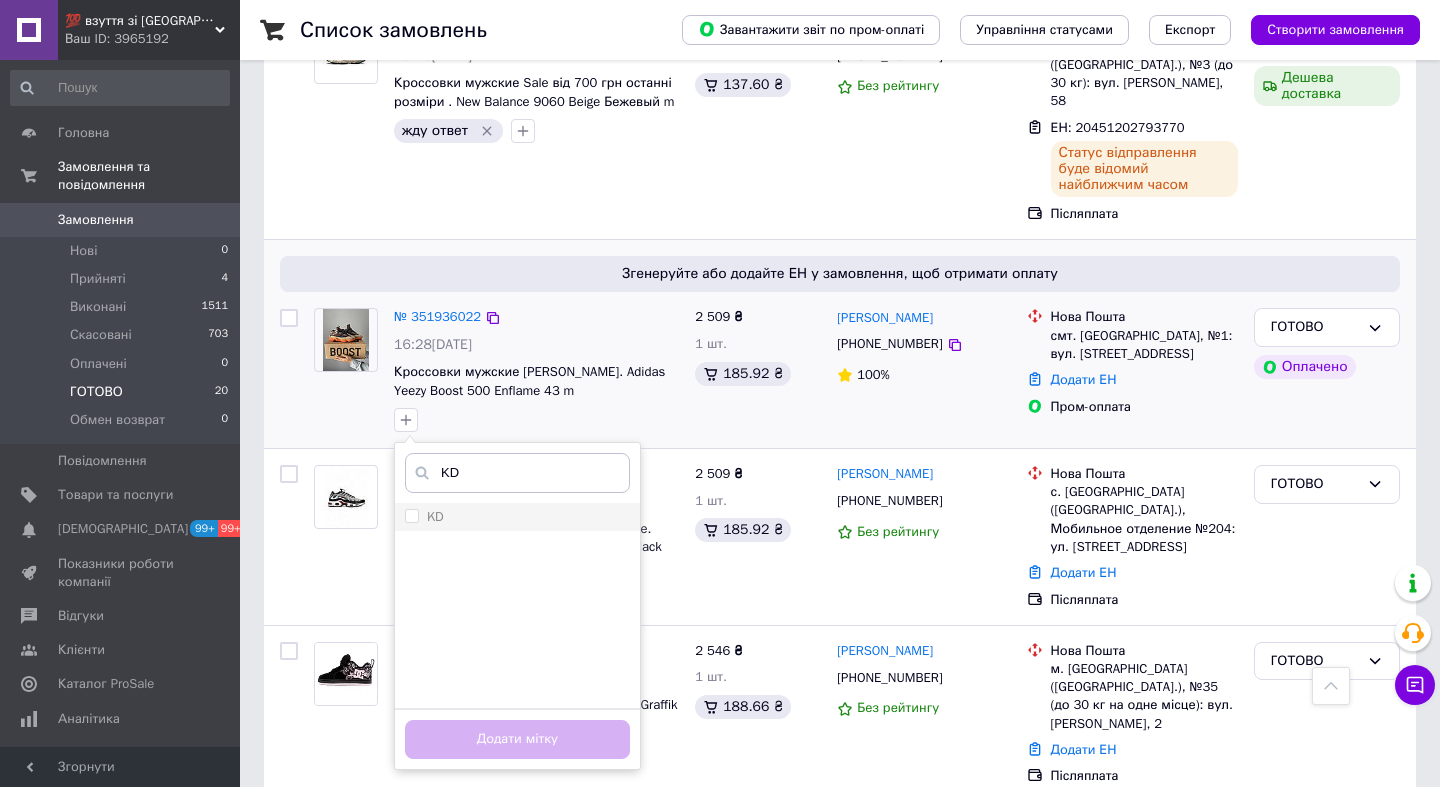 type on "KD" 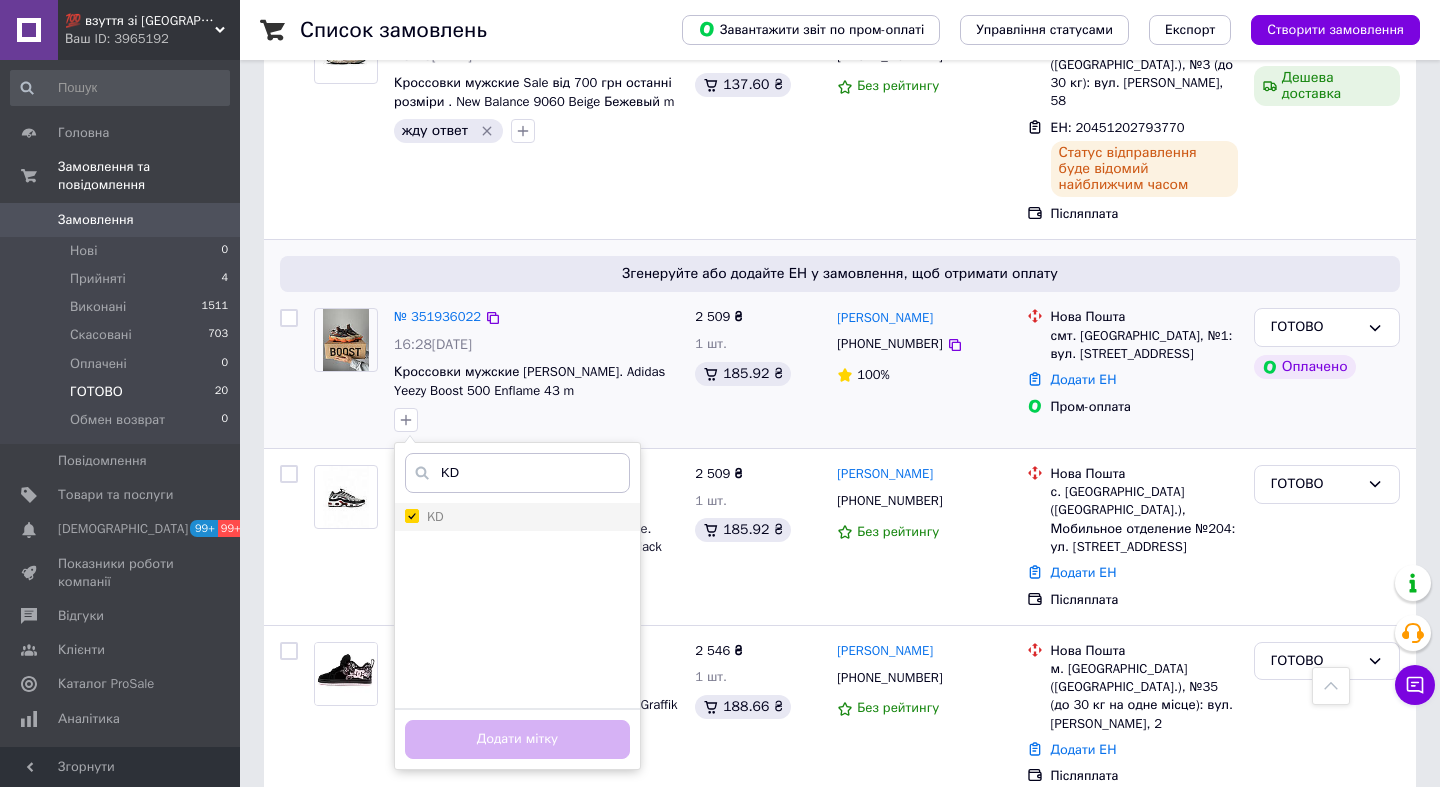 checkbox on "true" 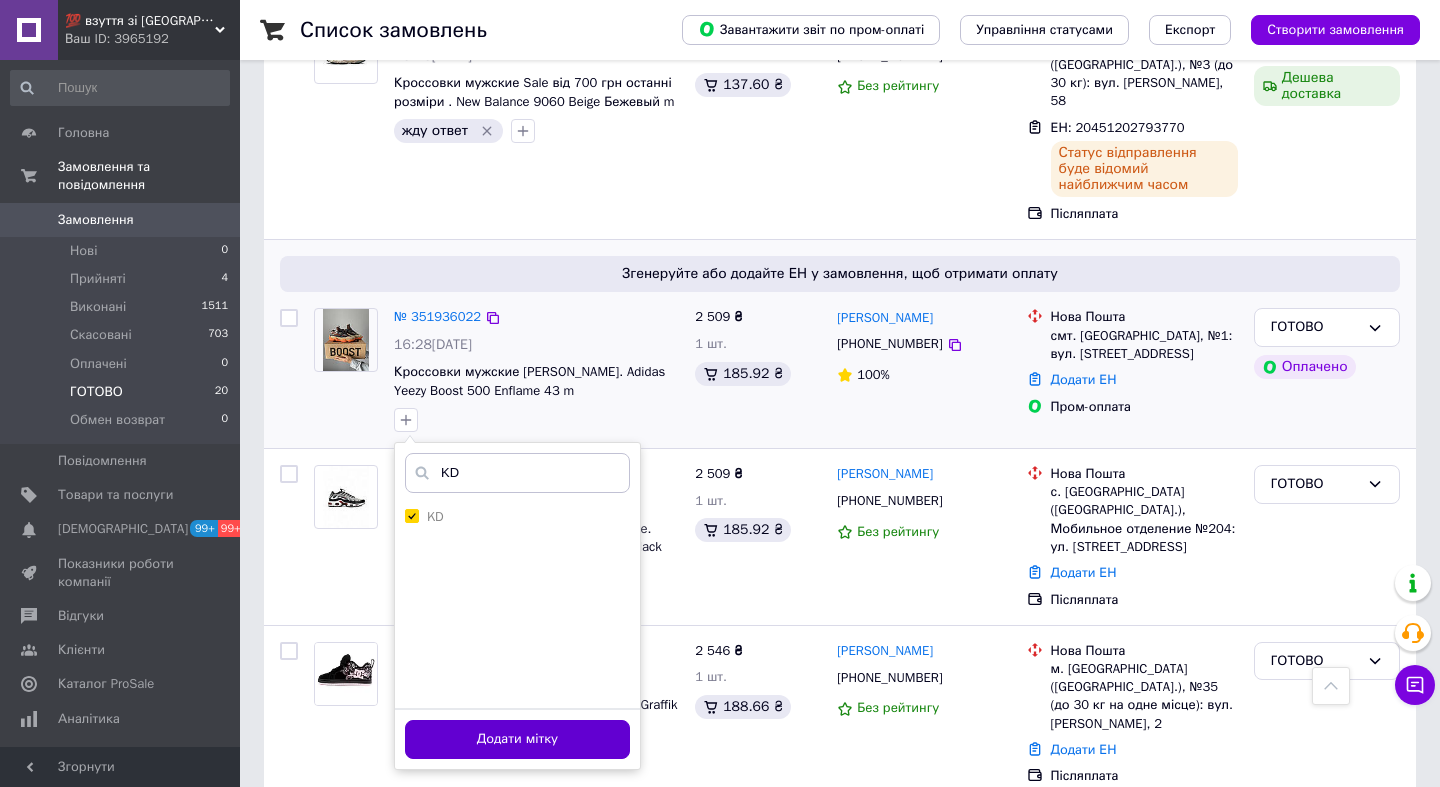 click on "Додати мітку" at bounding box center (517, 739) 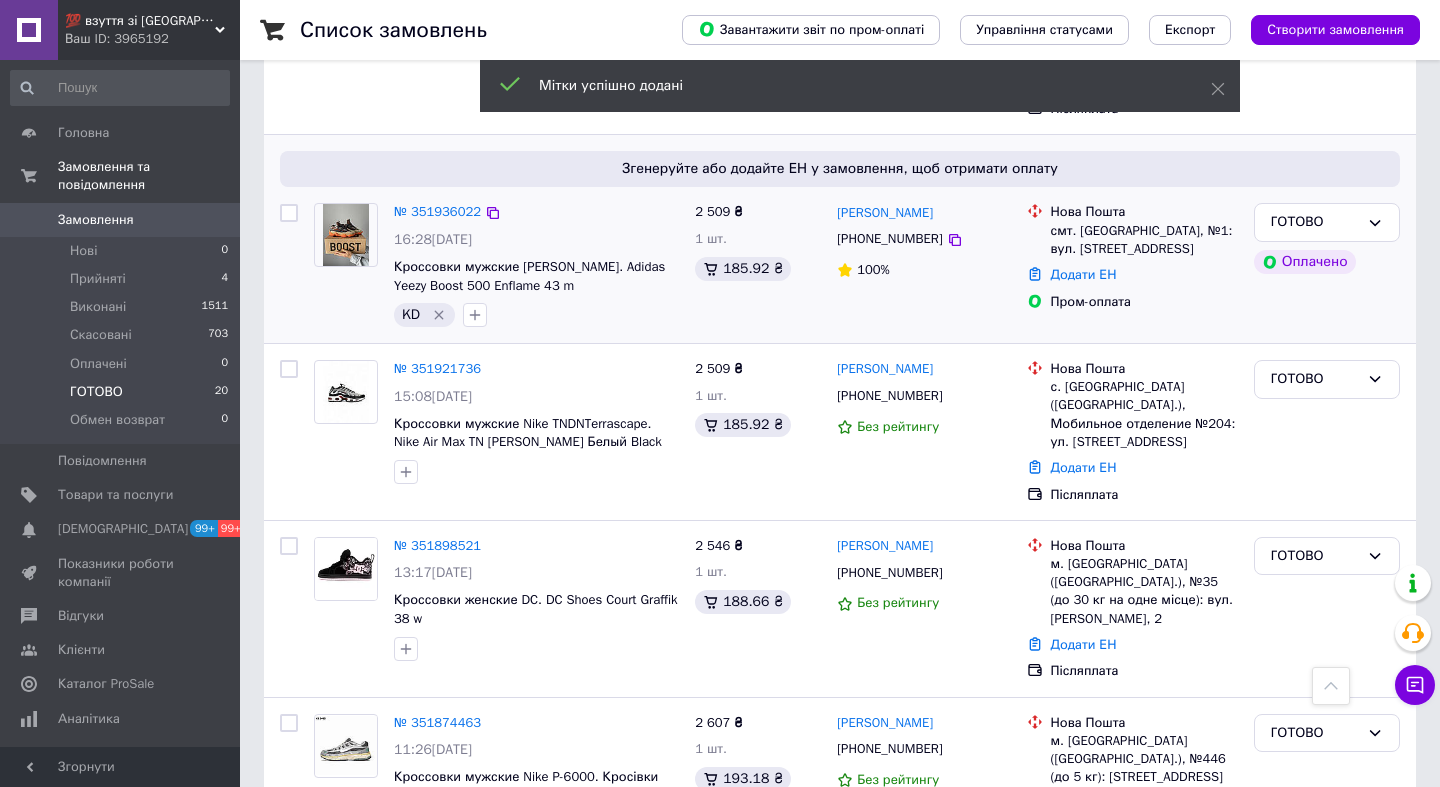 scroll, scrollTop: 660, scrollLeft: 0, axis: vertical 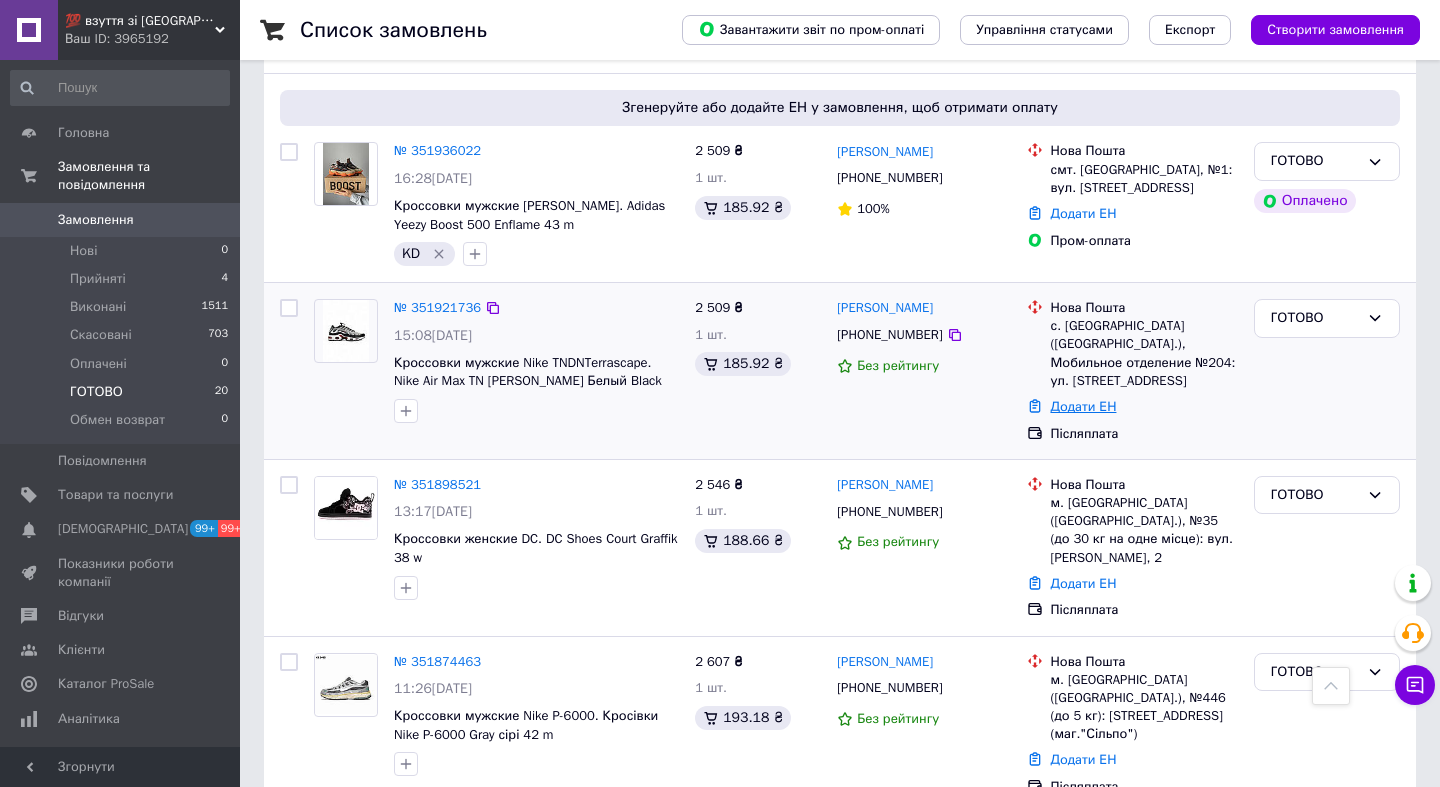 click on "Додати ЕН" at bounding box center (1084, 406) 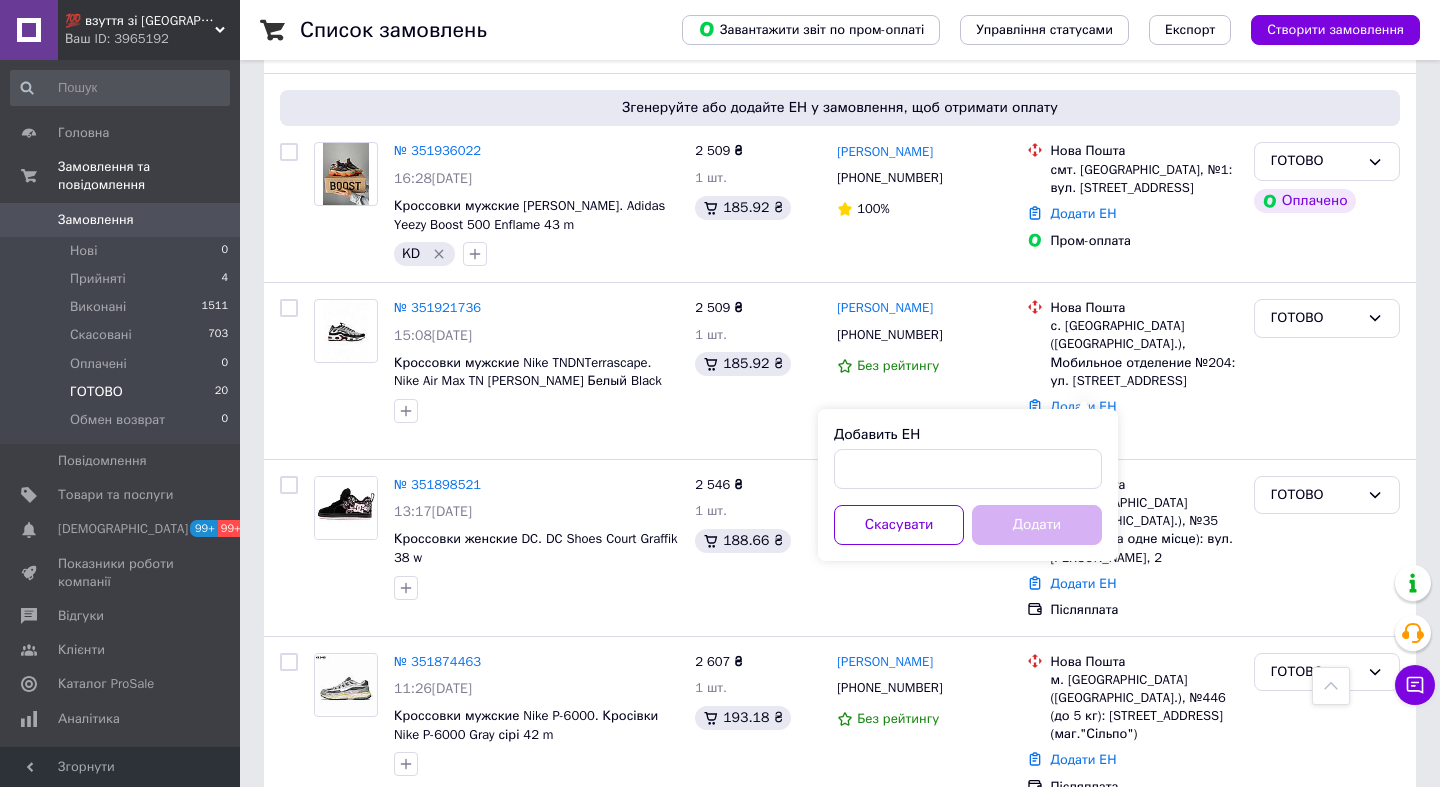 click on "Добавить ЕН Скасувати Додати" at bounding box center (968, 485) 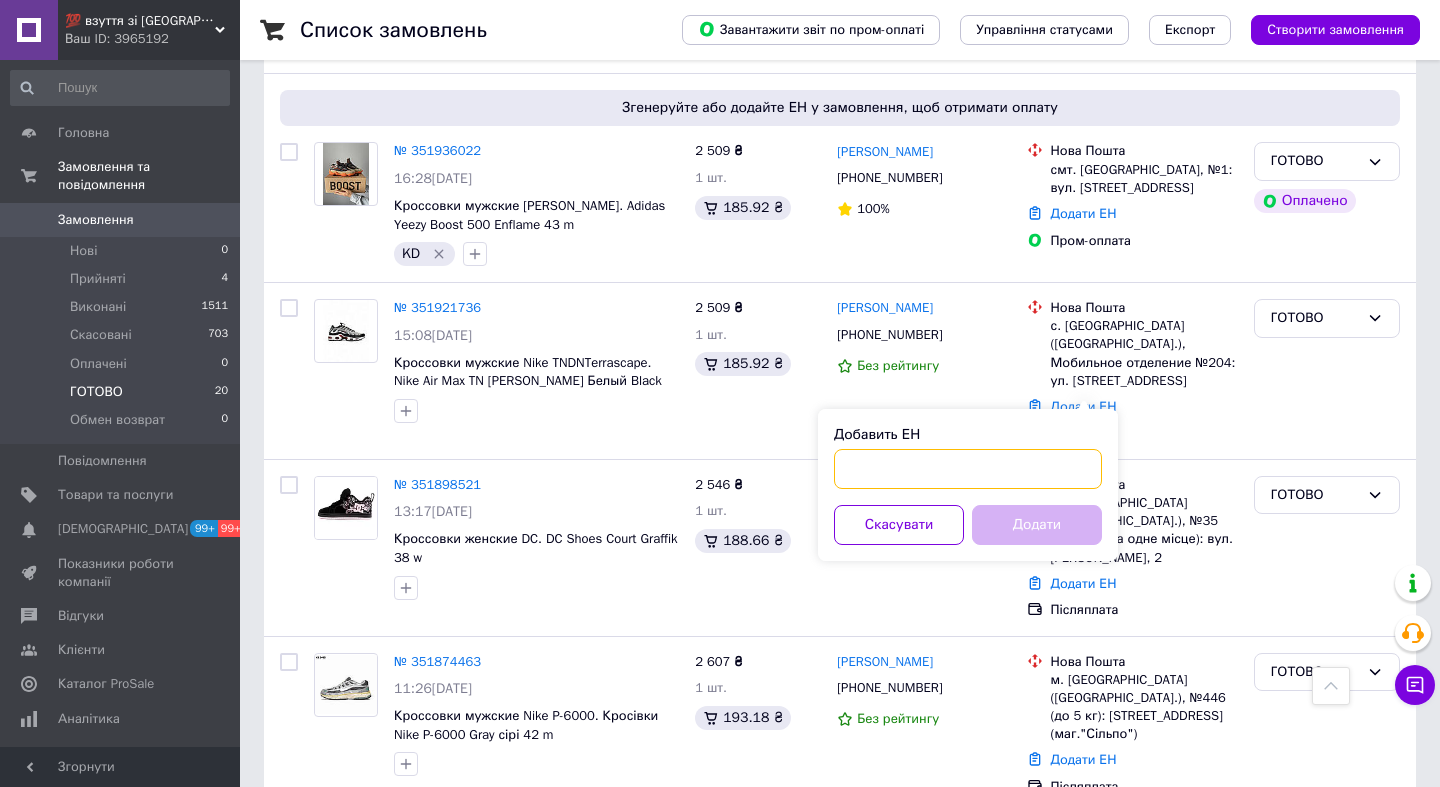 click on "Добавить ЕН" at bounding box center (968, 469) 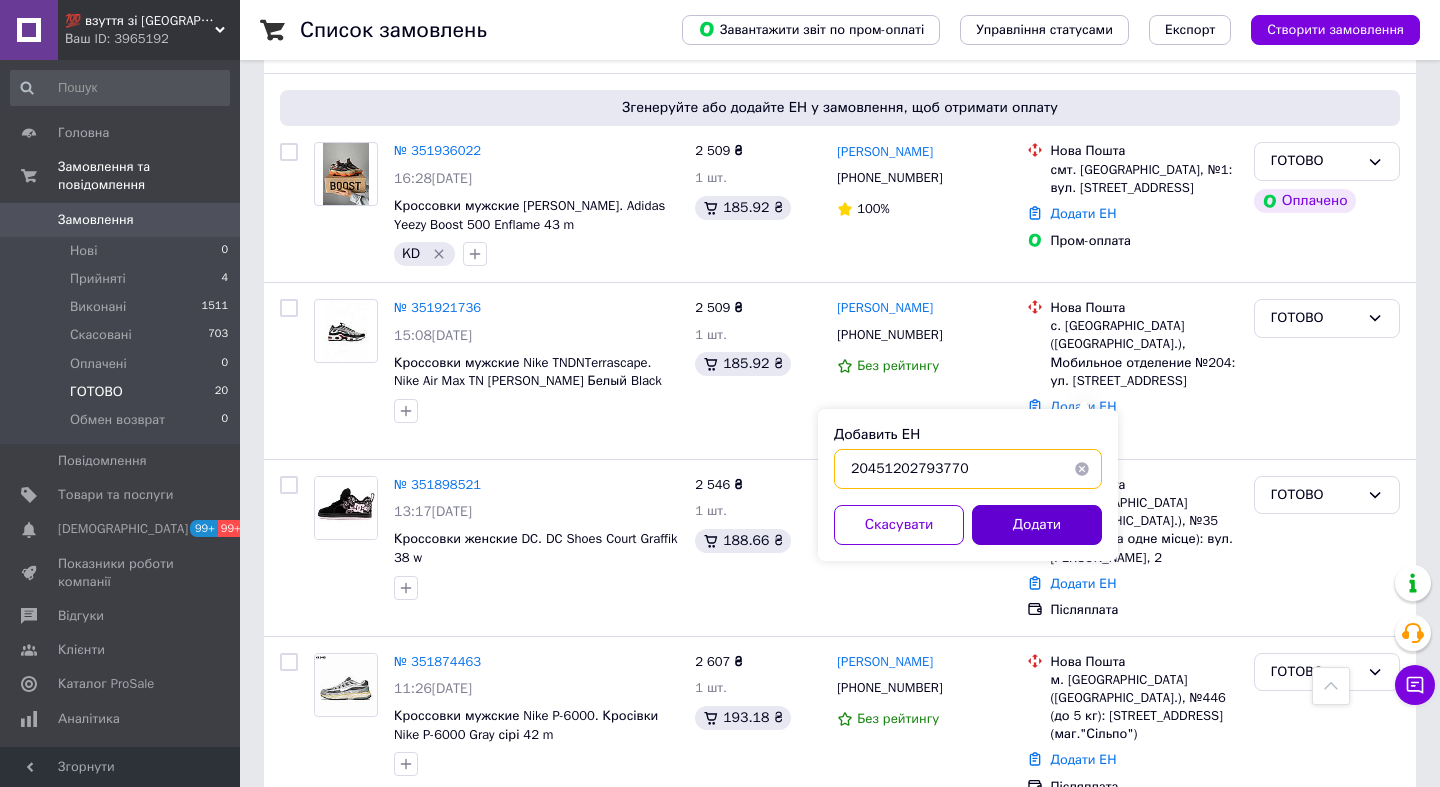 type on "20451202793770" 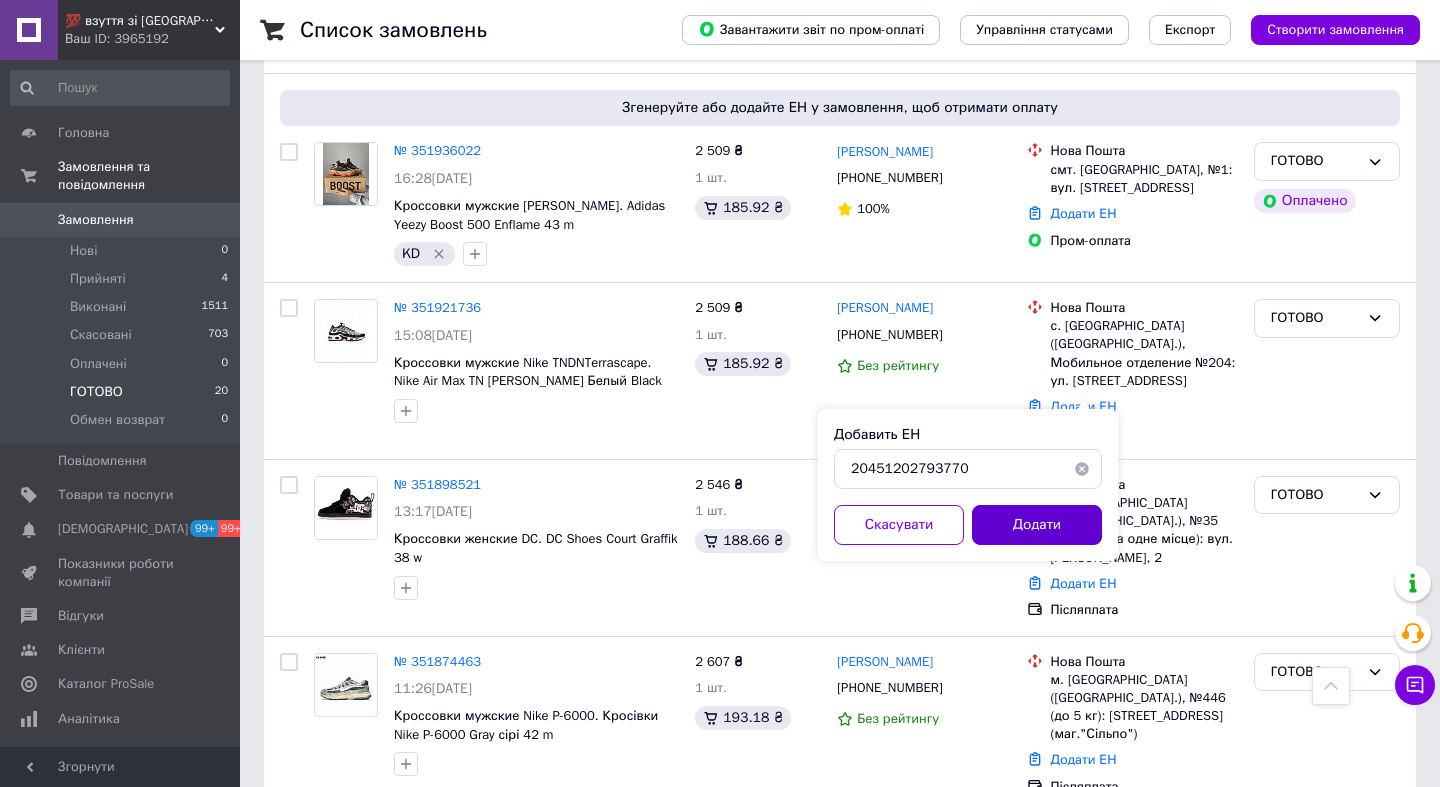 click on "Додати" at bounding box center [1037, 525] 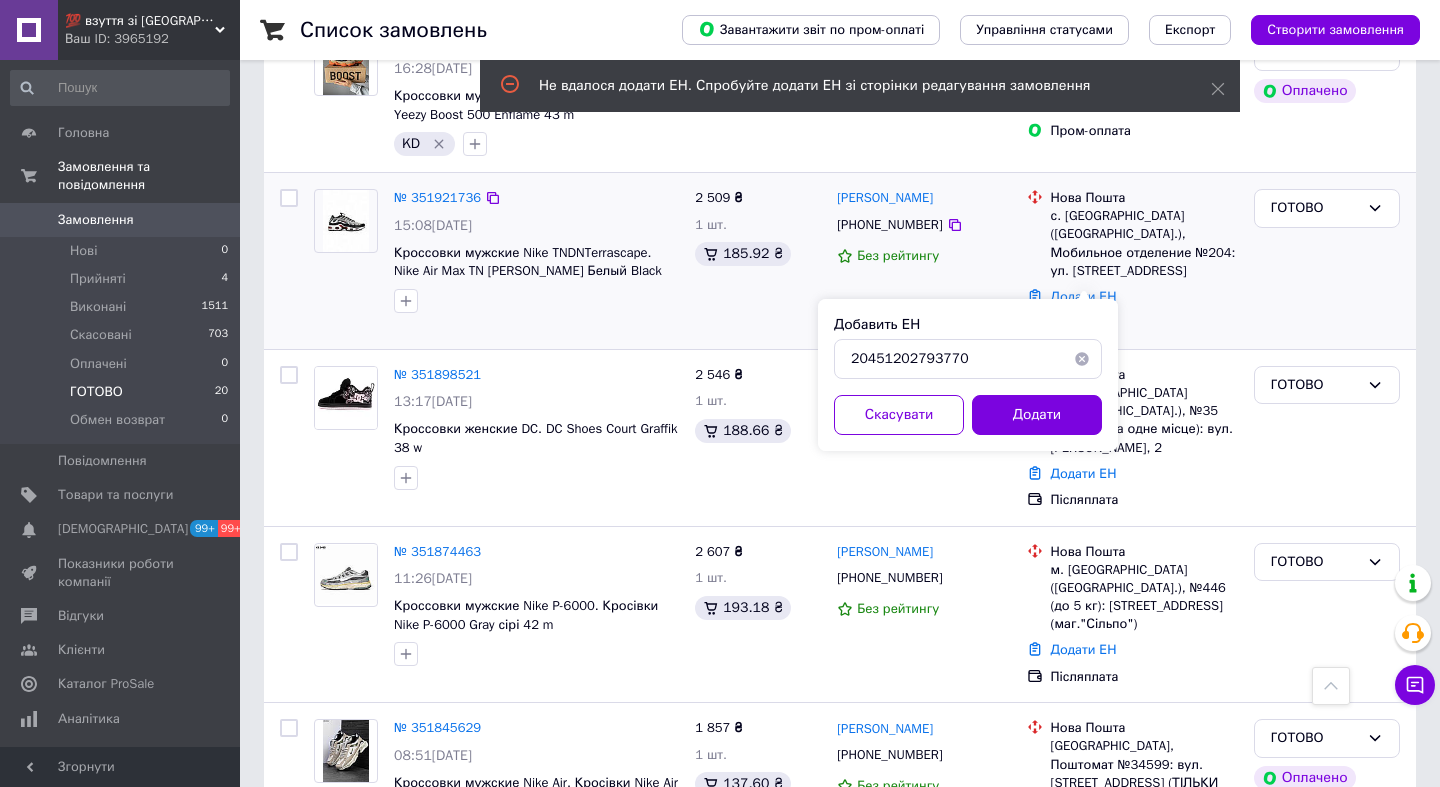 scroll, scrollTop: 791, scrollLeft: 0, axis: vertical 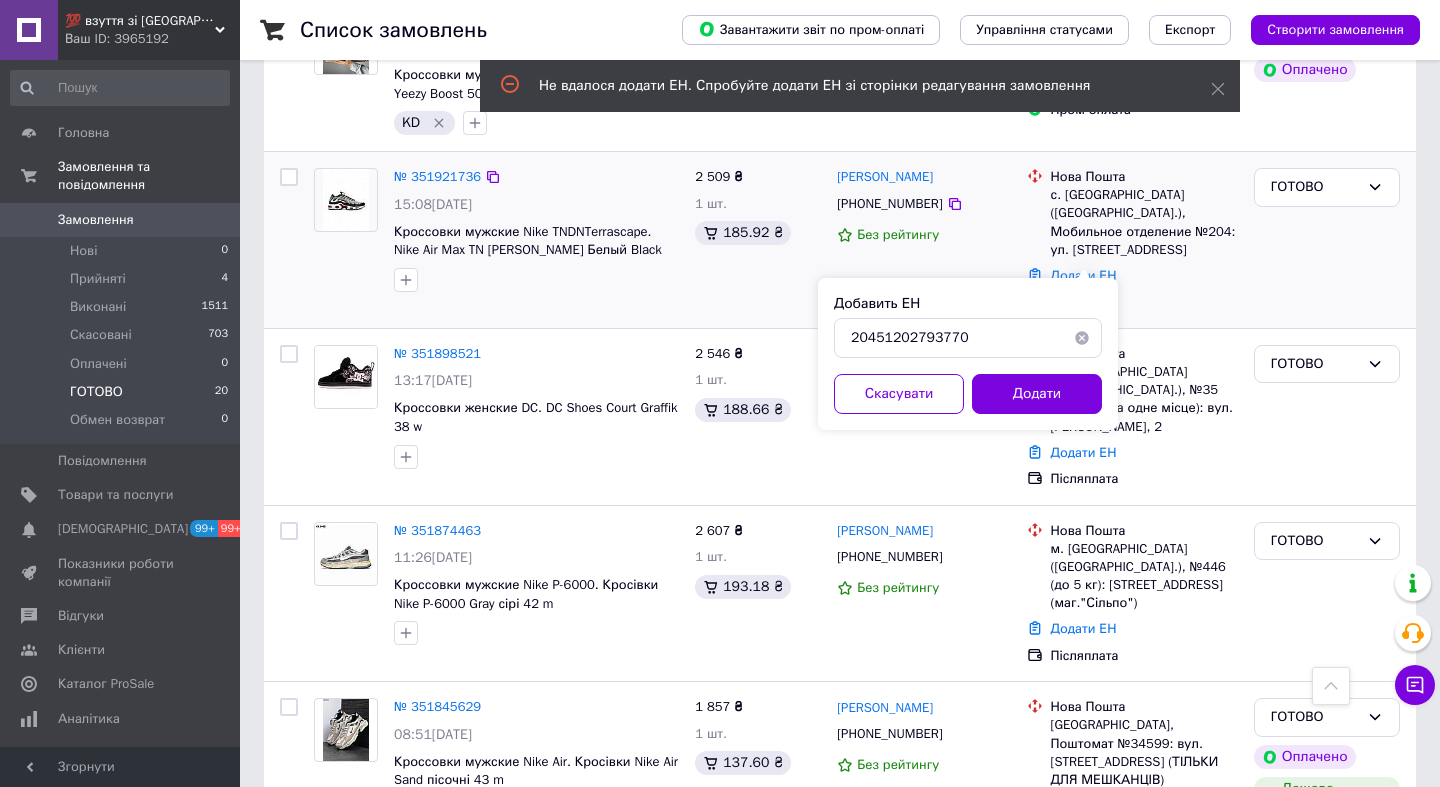 click on "Вардан  Авакян  +380978393784 Без рейтингу" at bounding box center [923, 240] 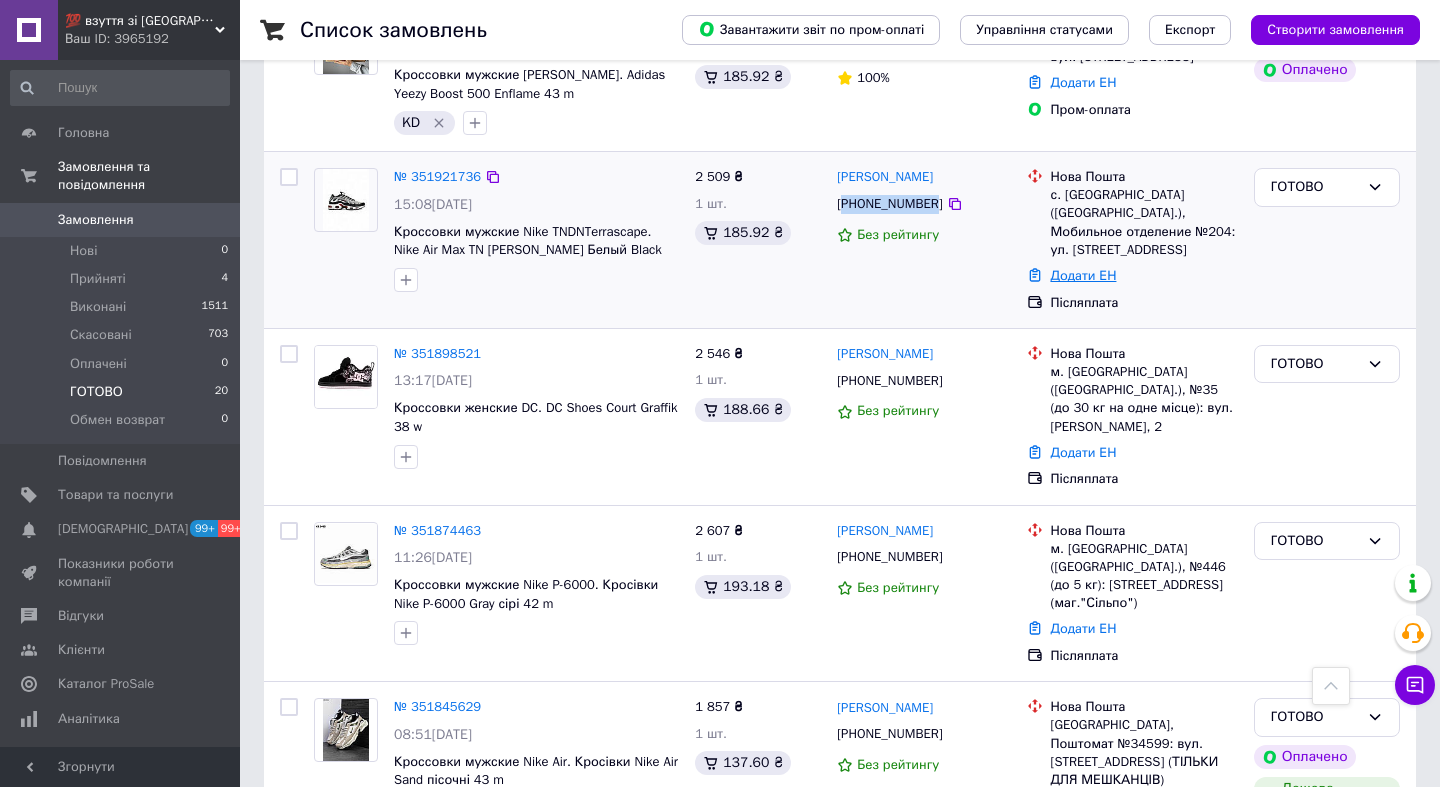 click on "Додати ЕН" at bounding box center (1084, 275) 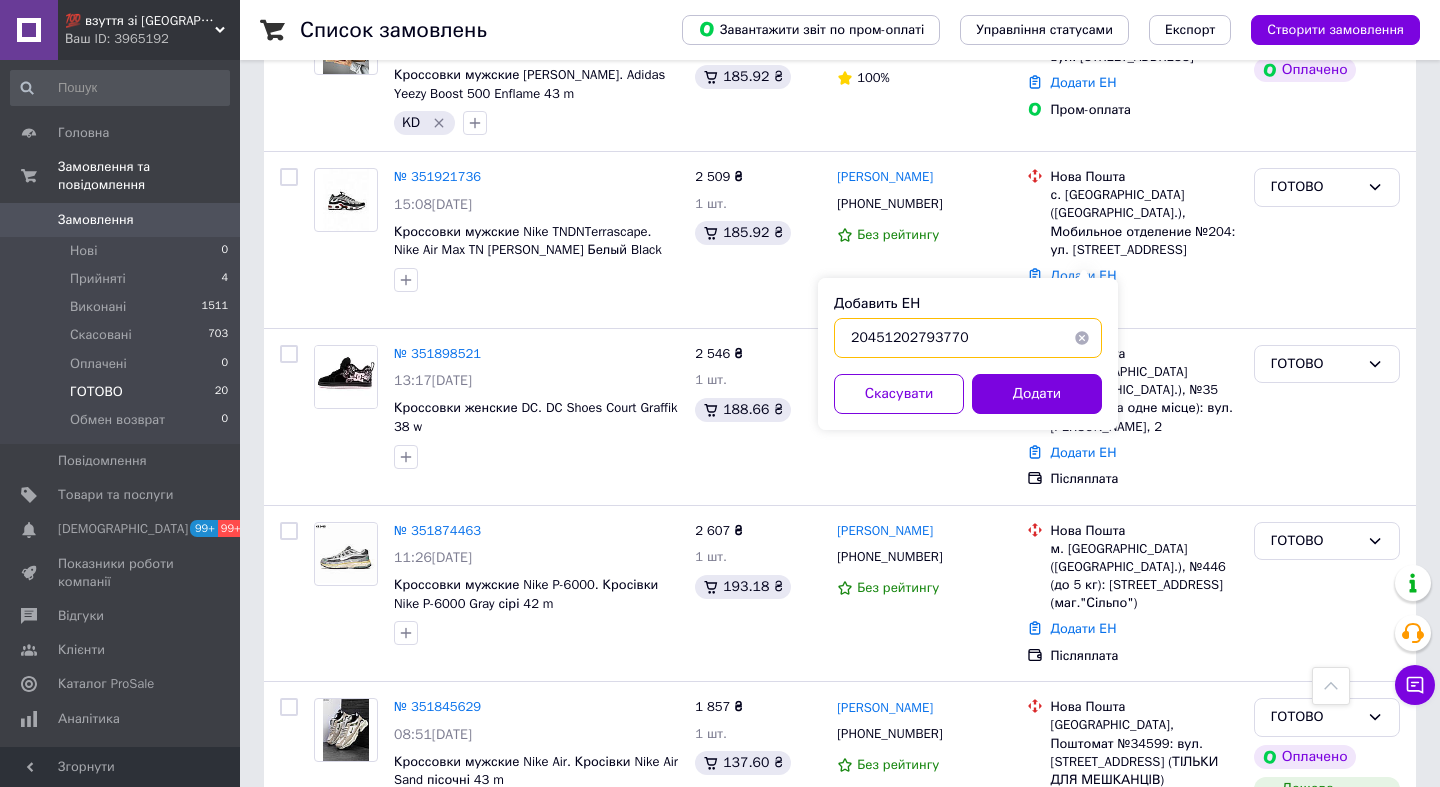click on "20451202793770" at bounding box center (968, 338) 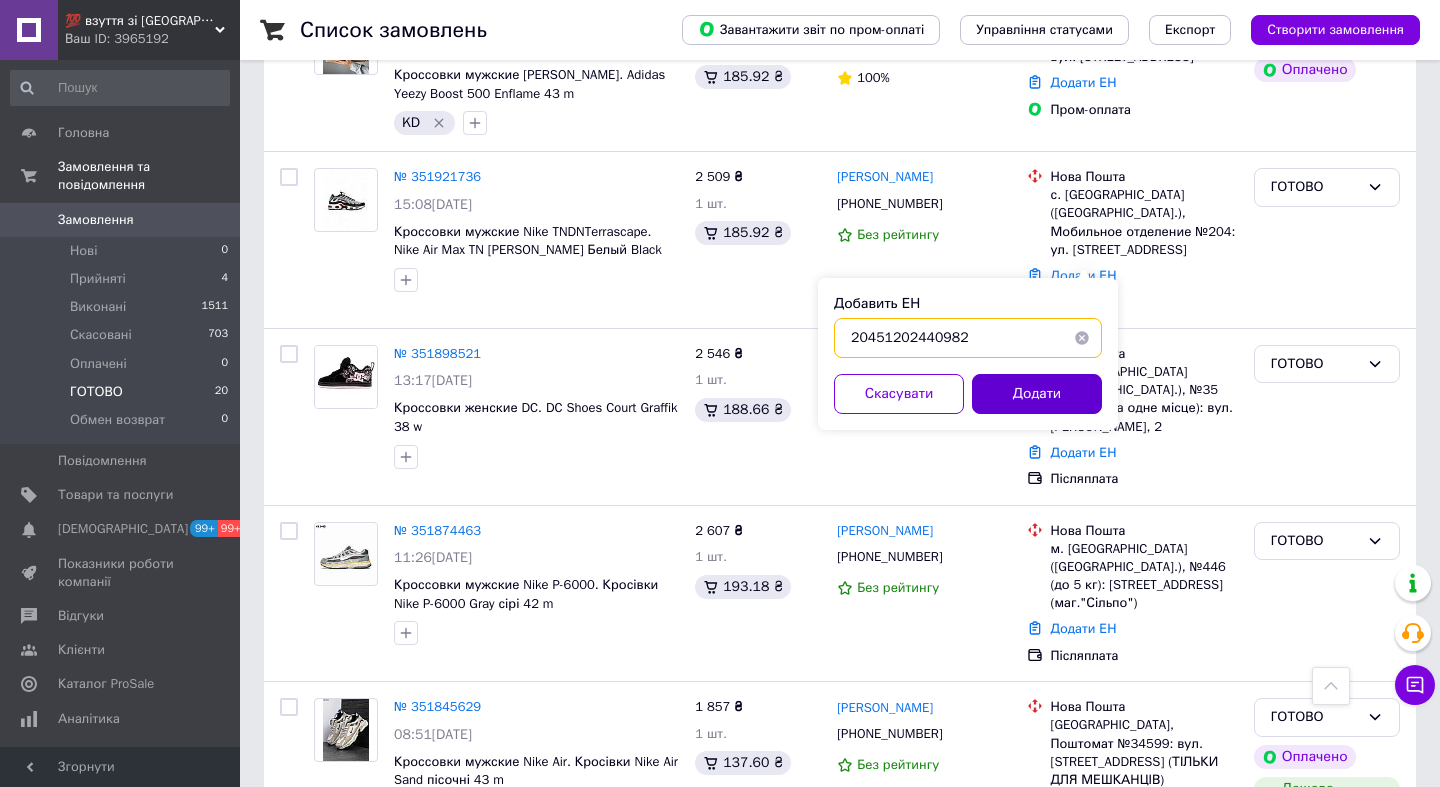 type on "20451202440982" 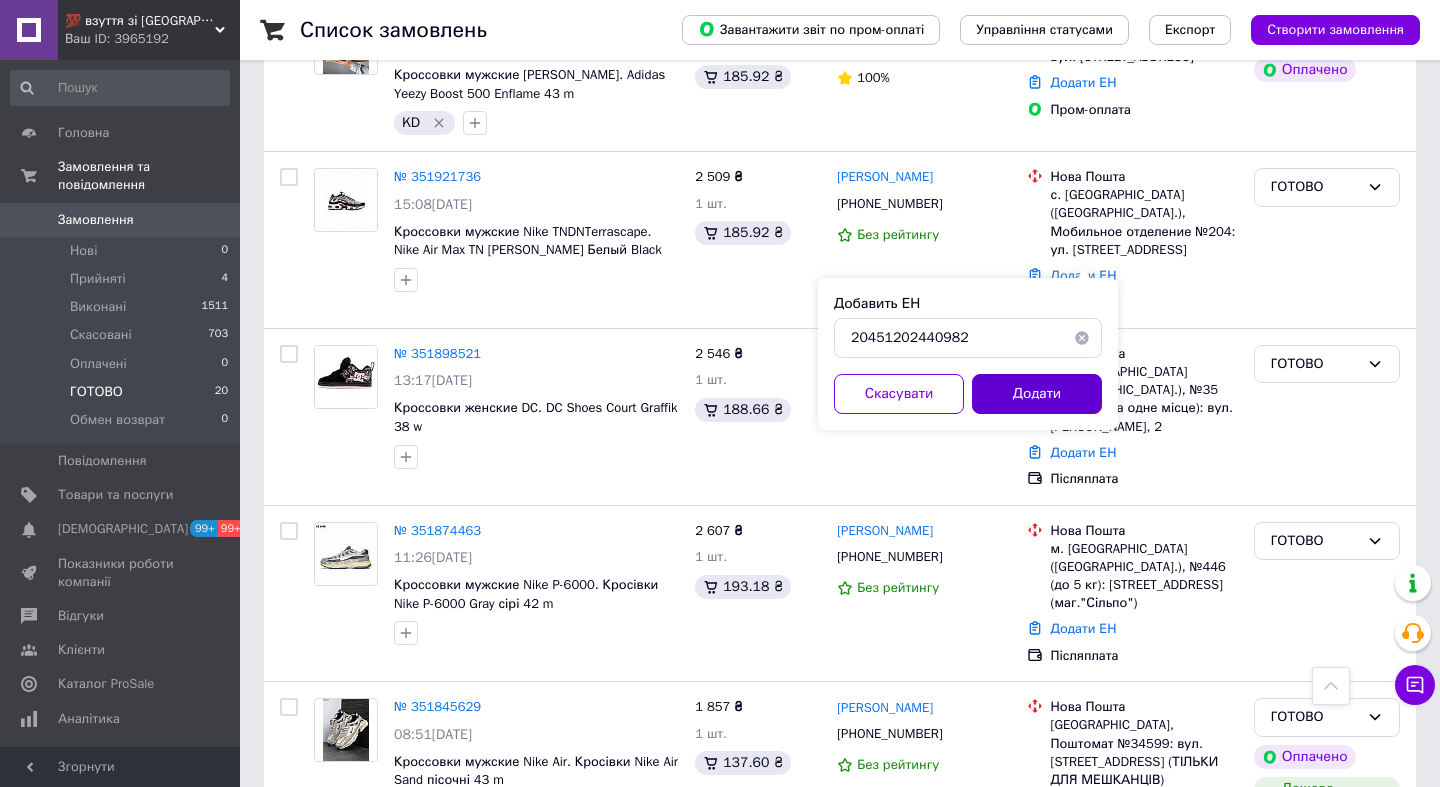 click on "Додати" at bounding box center (1037, 394) 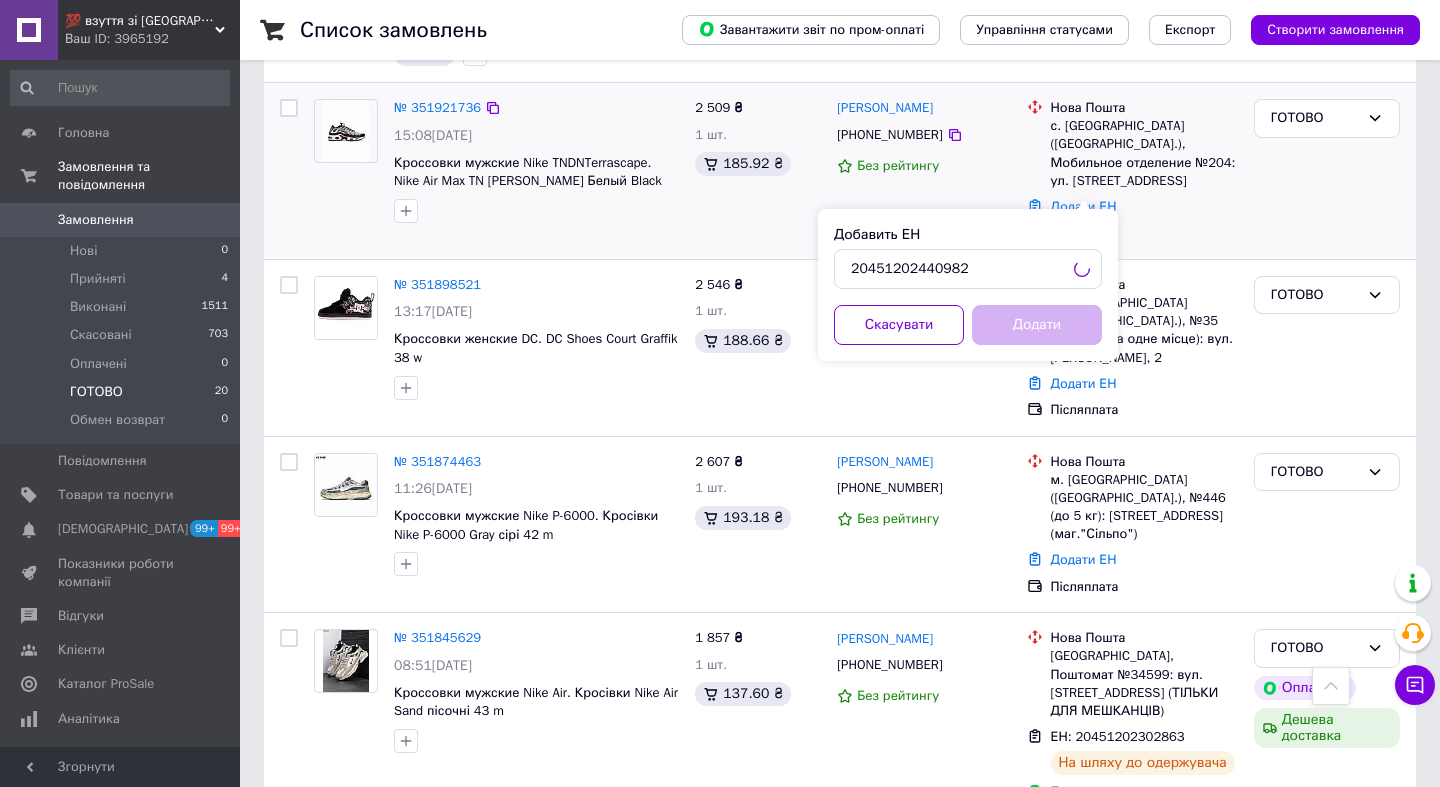 scroll, scrollTop: 866, scrollLeft: 0, axis: vertical 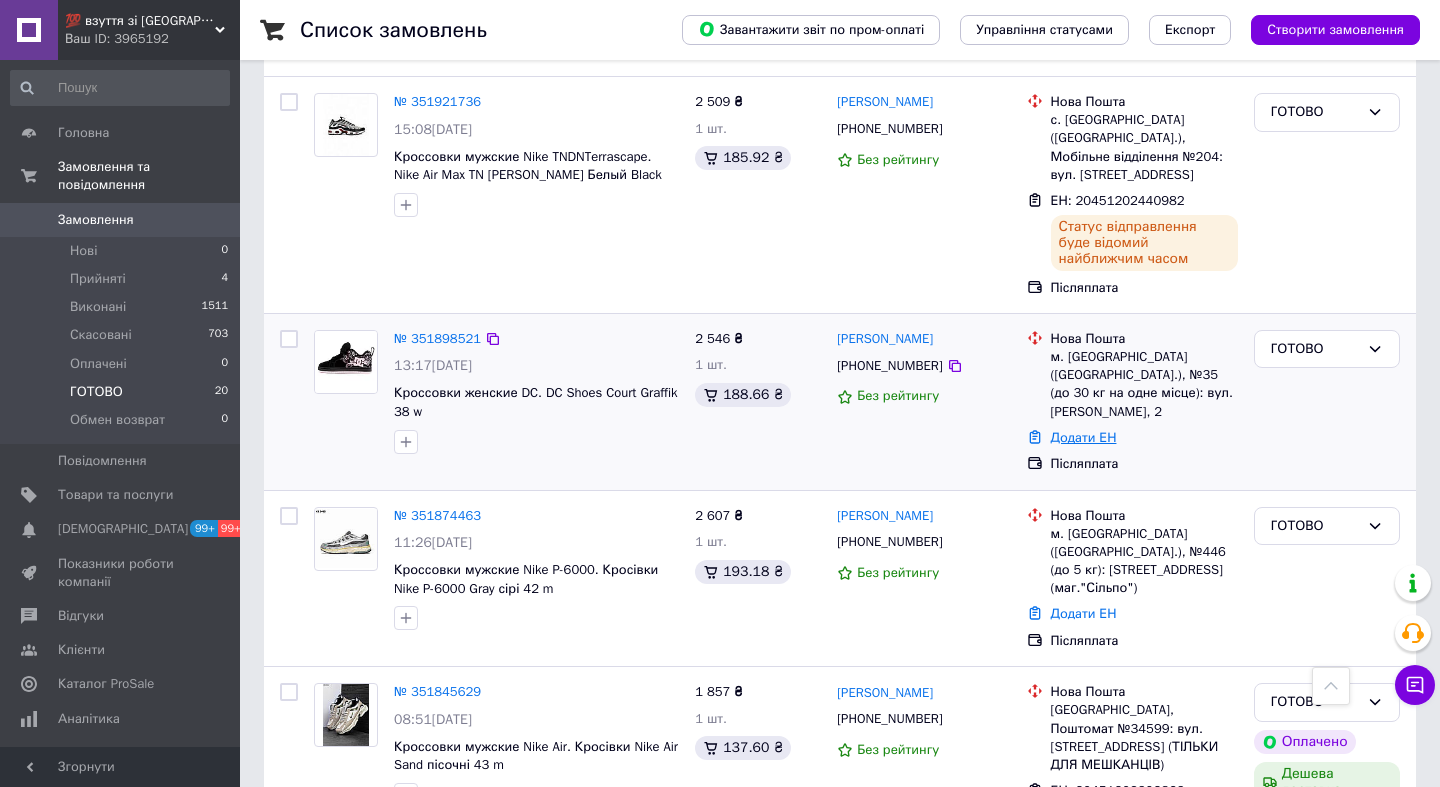 click on "Додати ЕН" at bounding box center (1084, 437) 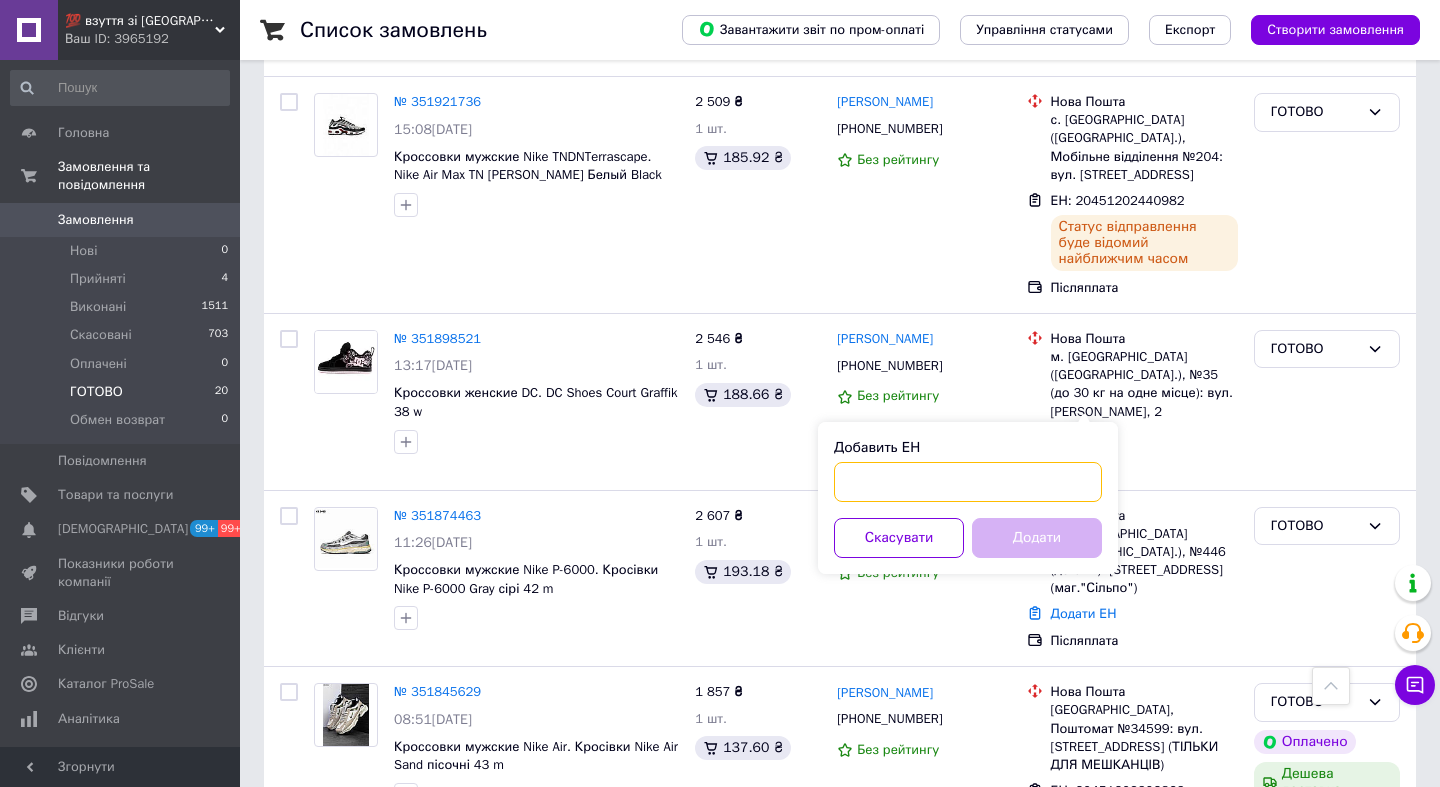 click on "Добавить ЕН" at bounding box center (968, 482) 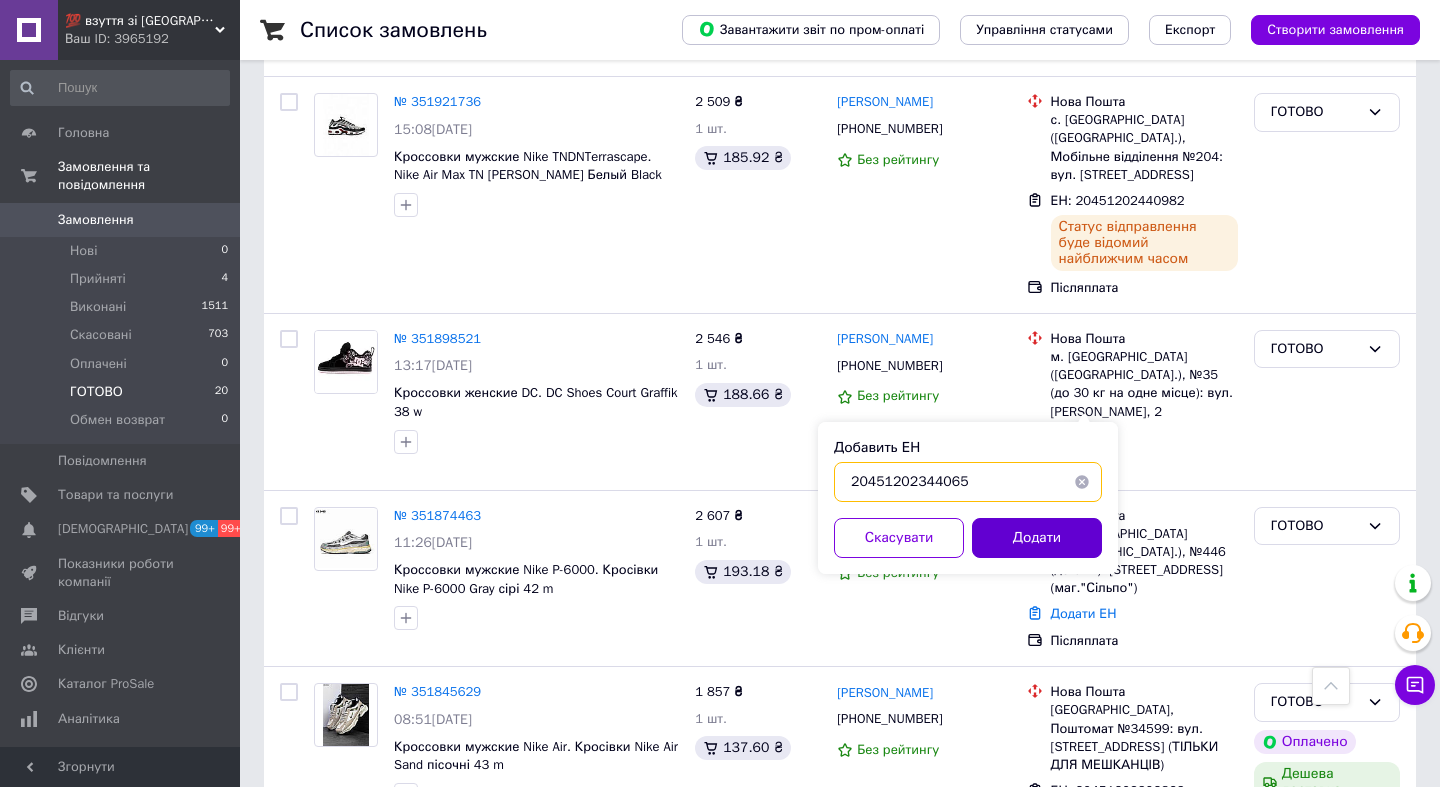 type on "20451202344065" 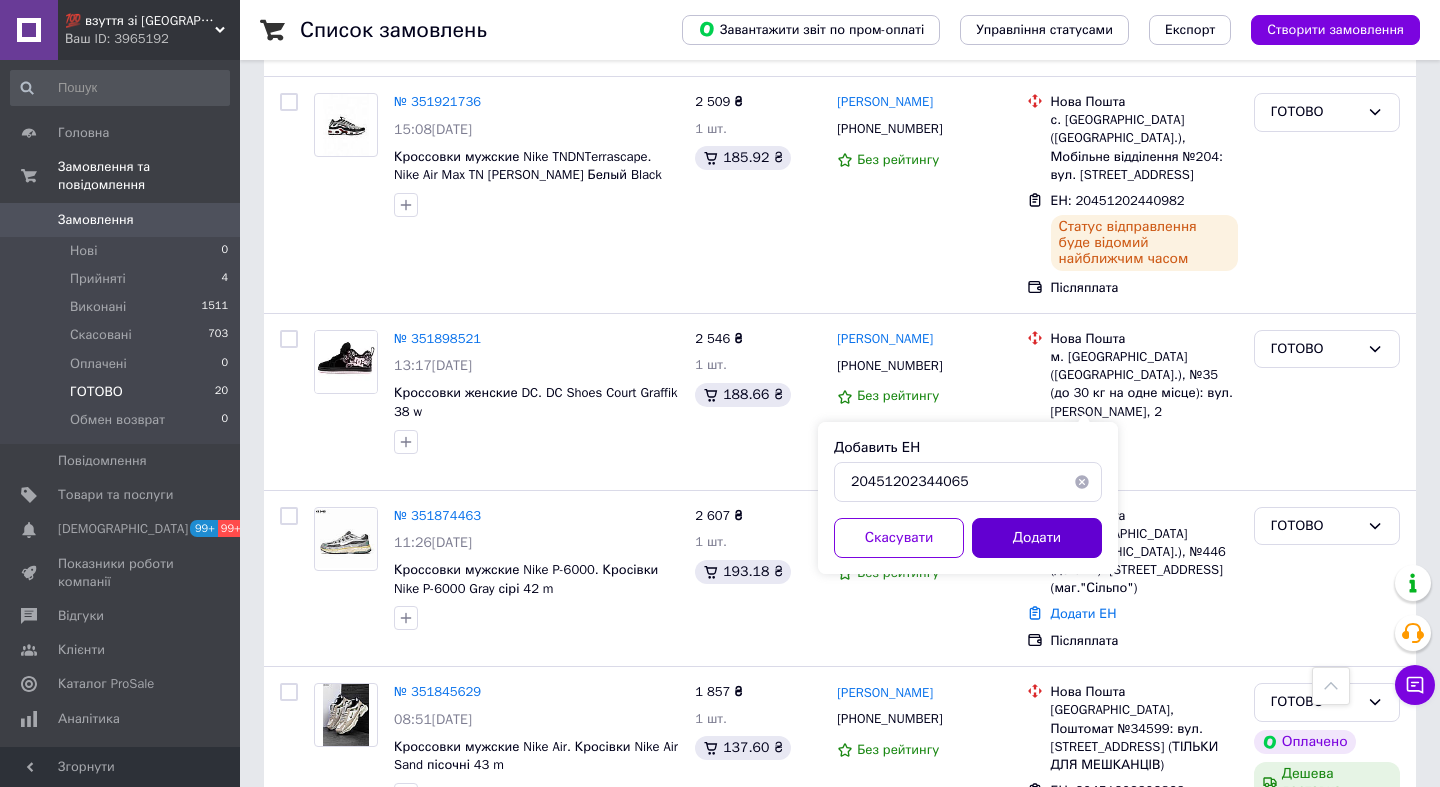 click on "Додати" at bounding box center (1037, 538) 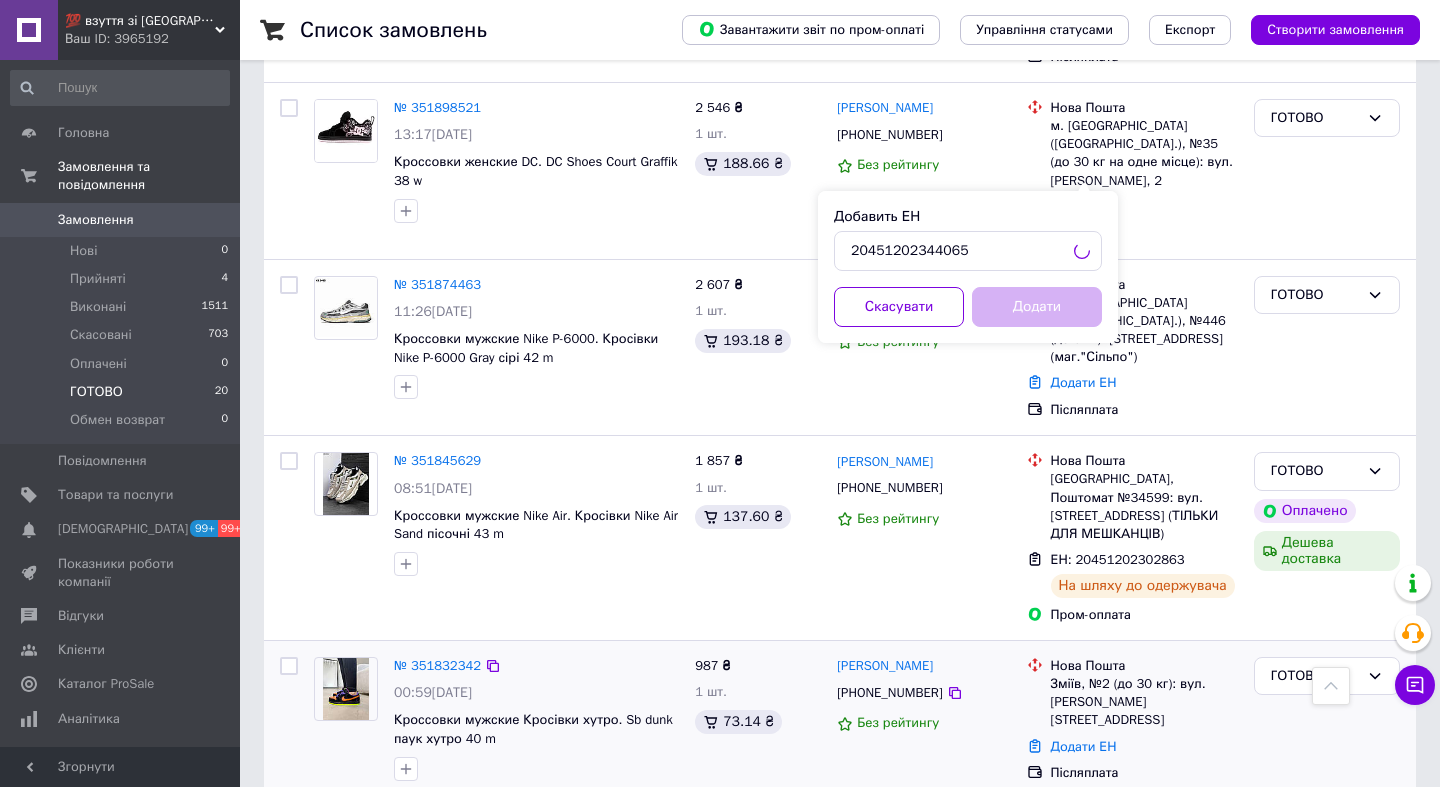 scroll, scrollTop: 1171, scrollLeft: 0, axis: vertical 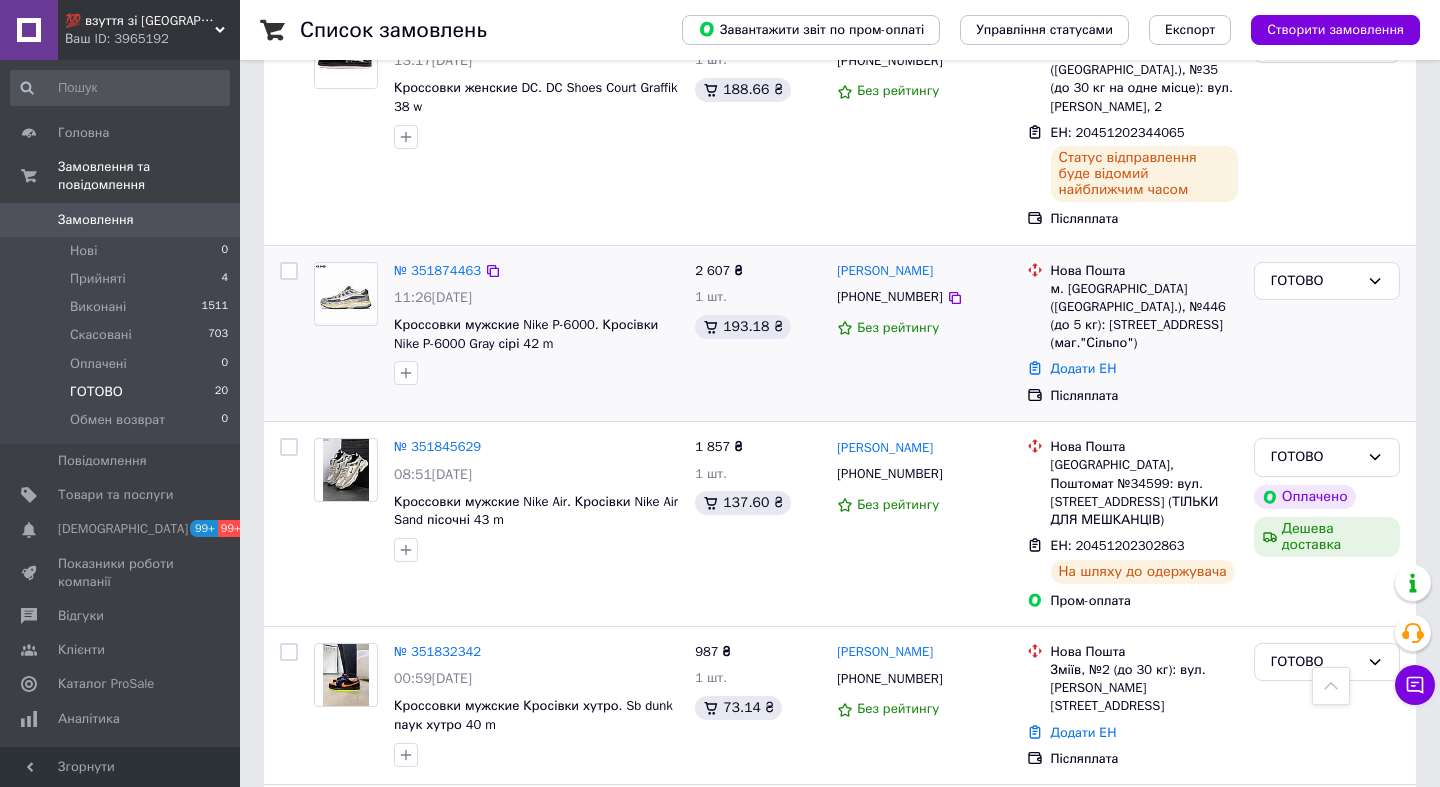 click on "Додати ЕН" at bounding box center (1144, 369) 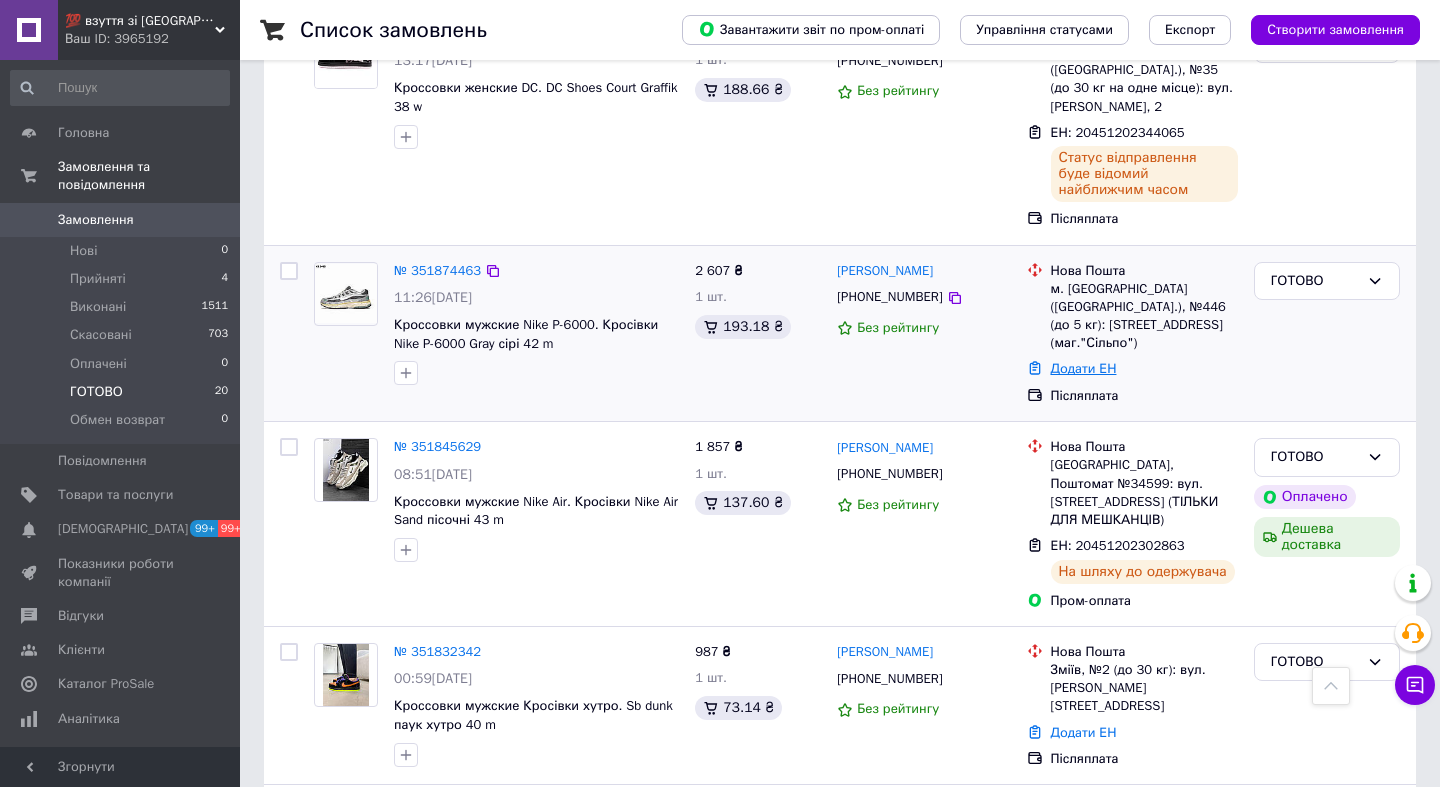click on "Додати ЕН" at bounding box center (1084, 368) 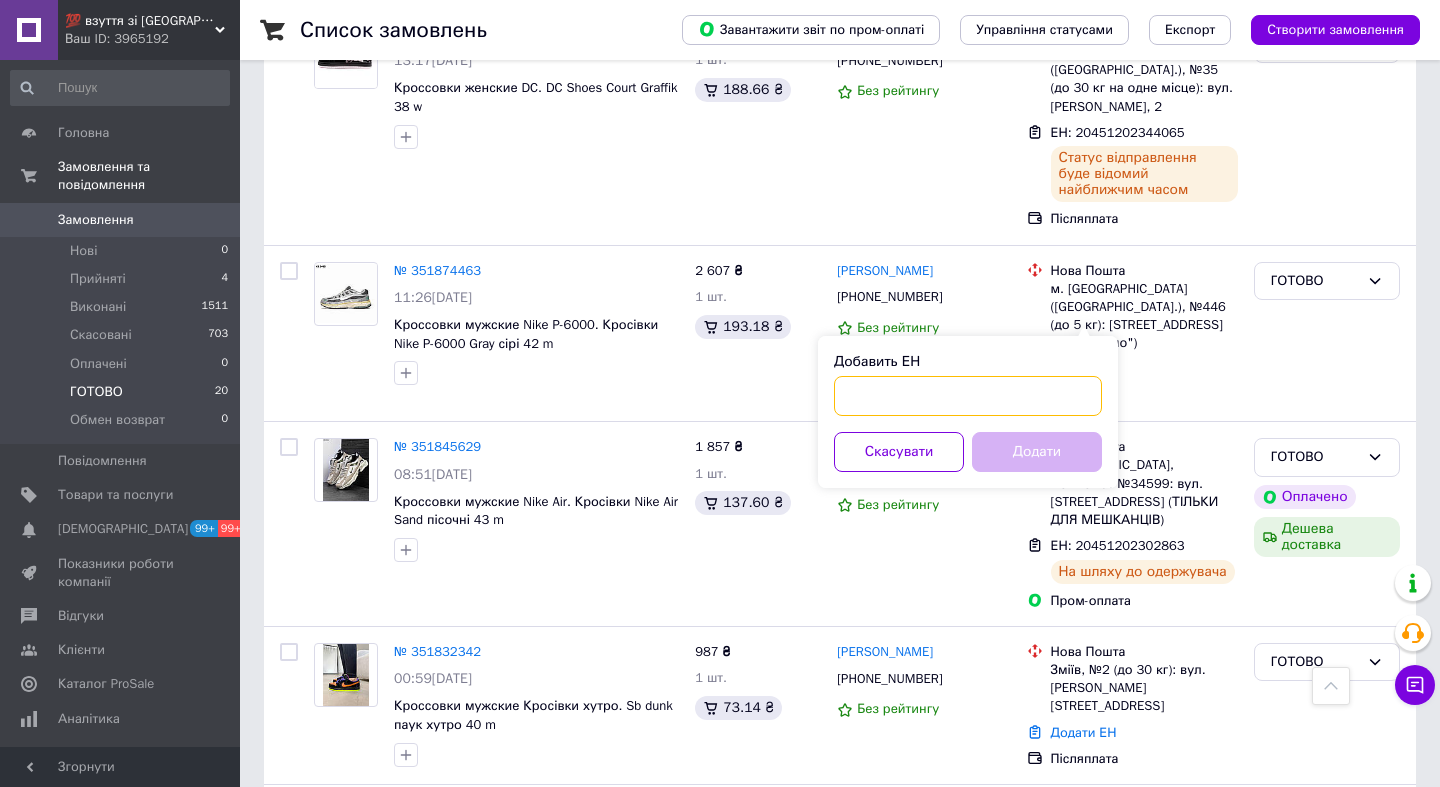 click on "Добавить ЕН" at bounding box center [968, 396] 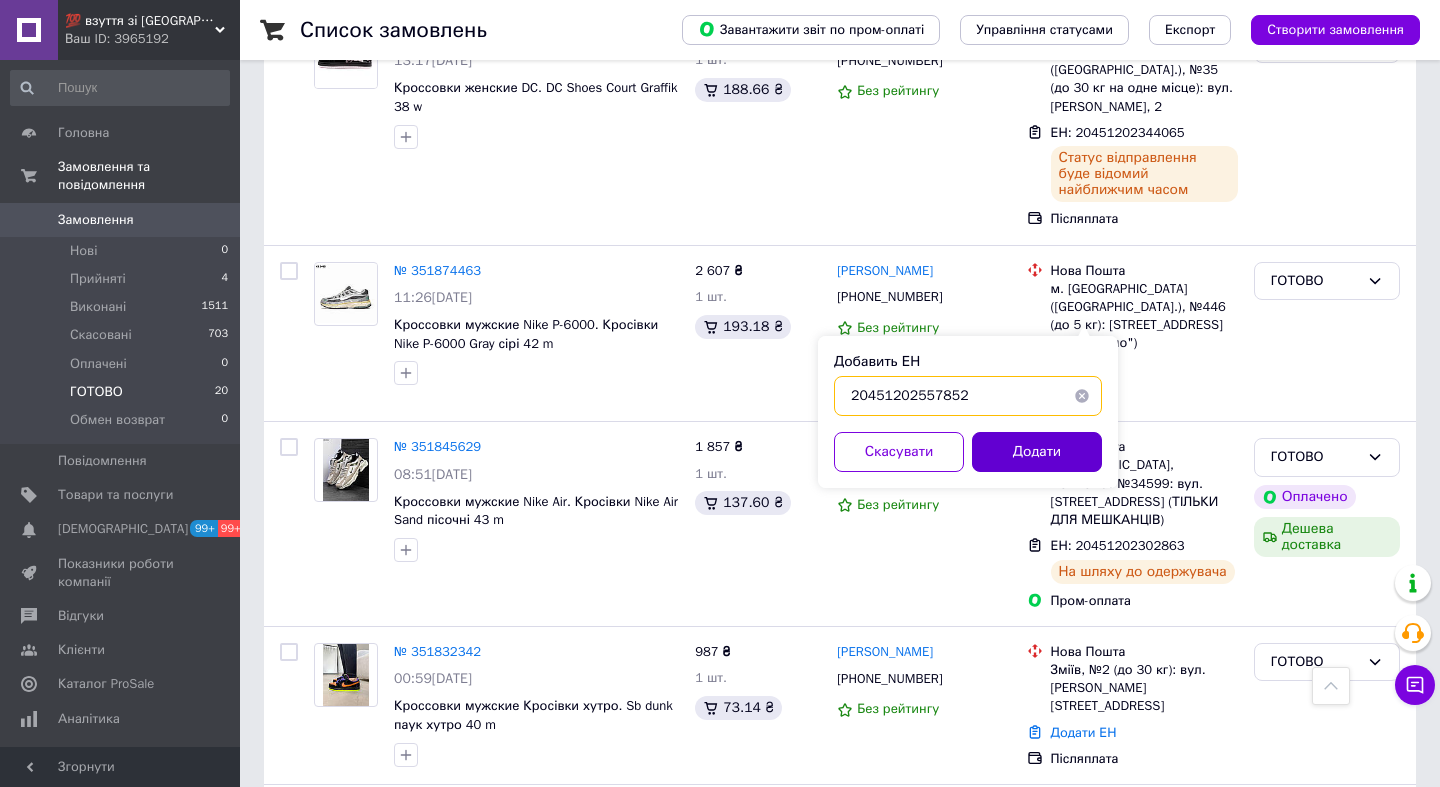 type on "20451202557852" 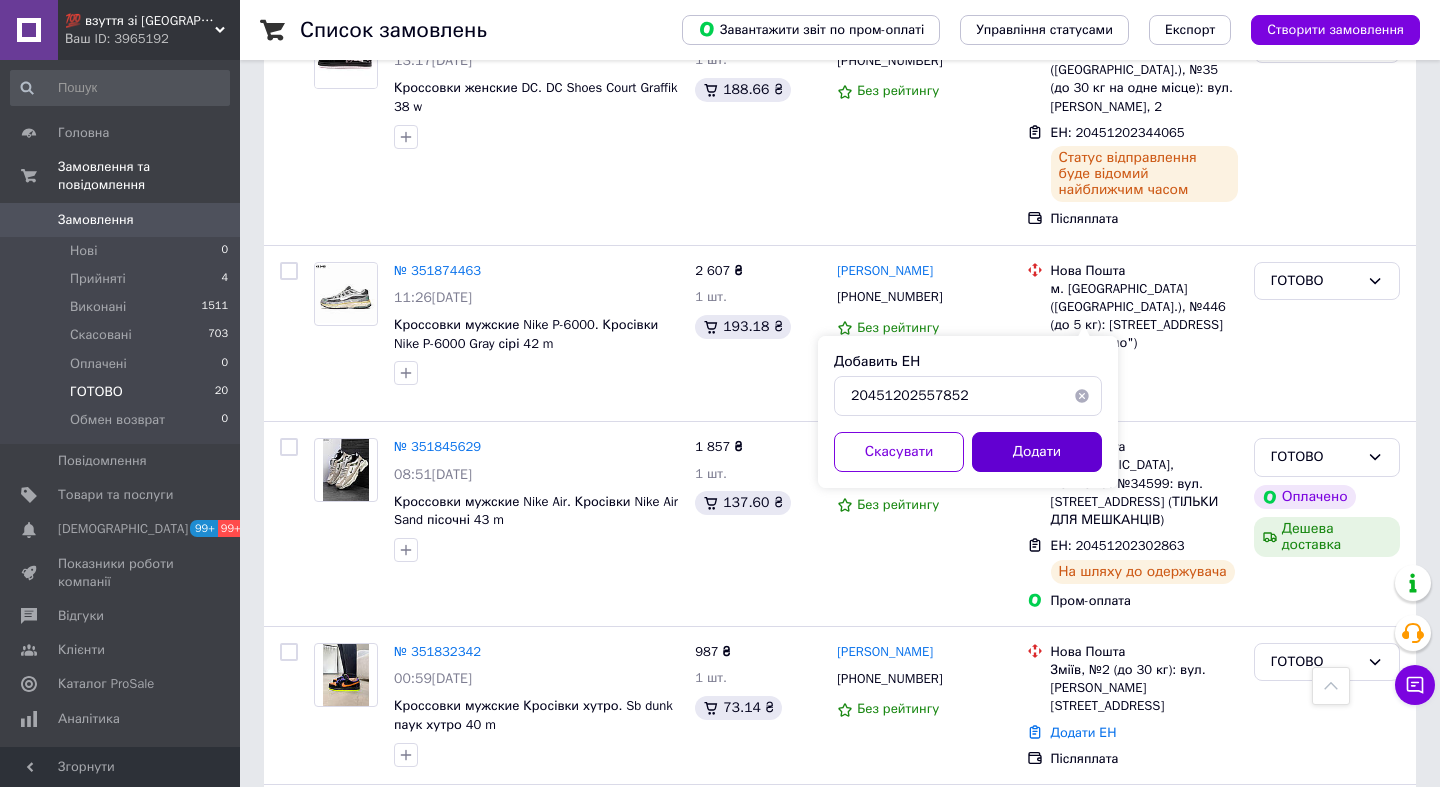 click on "Додати" at bounding box center [1037, 452] 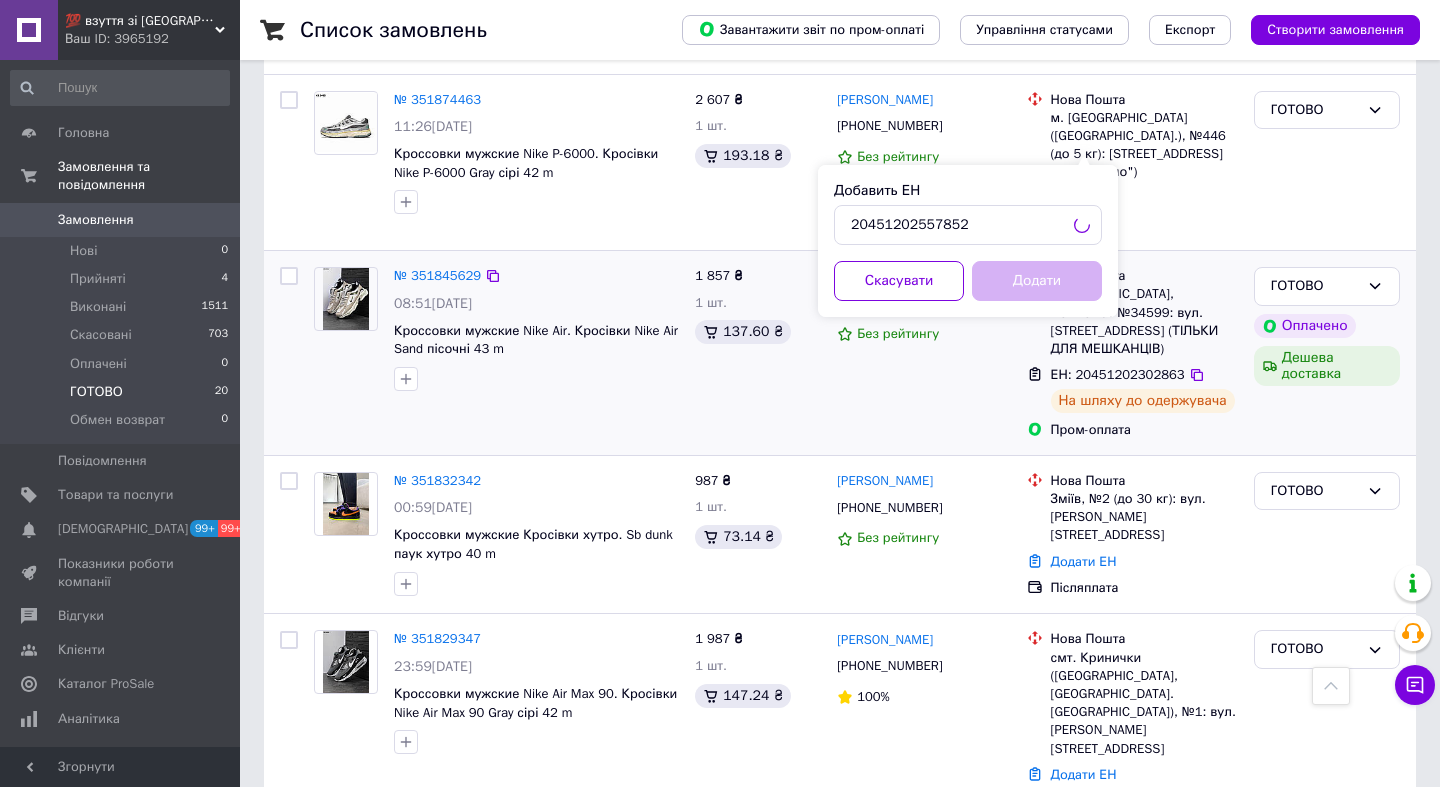 scroll, scrollTop: 1351, scrollLeft: 0, axis: vertical 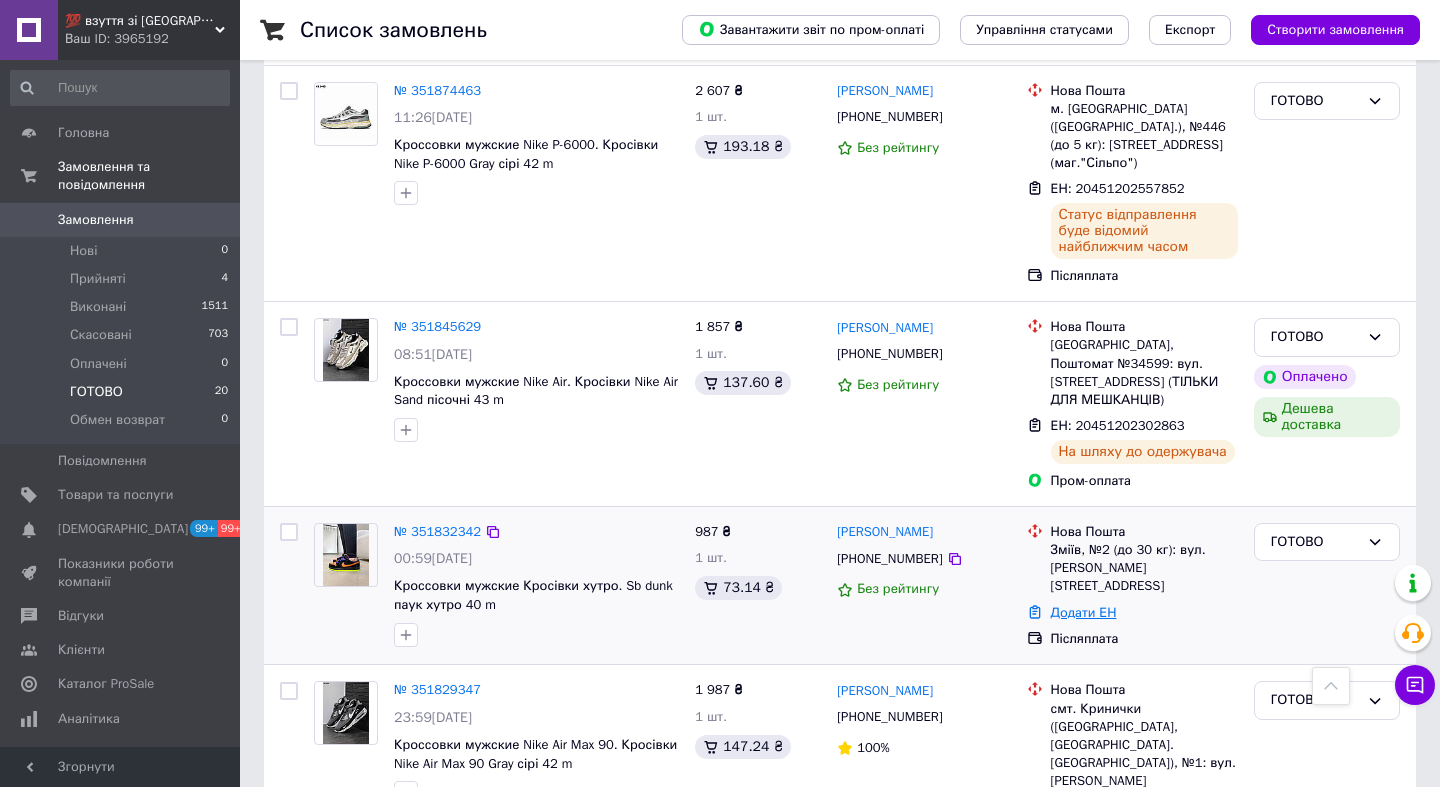 click on "Додати ЕН" at bounding box center [1084, 612] 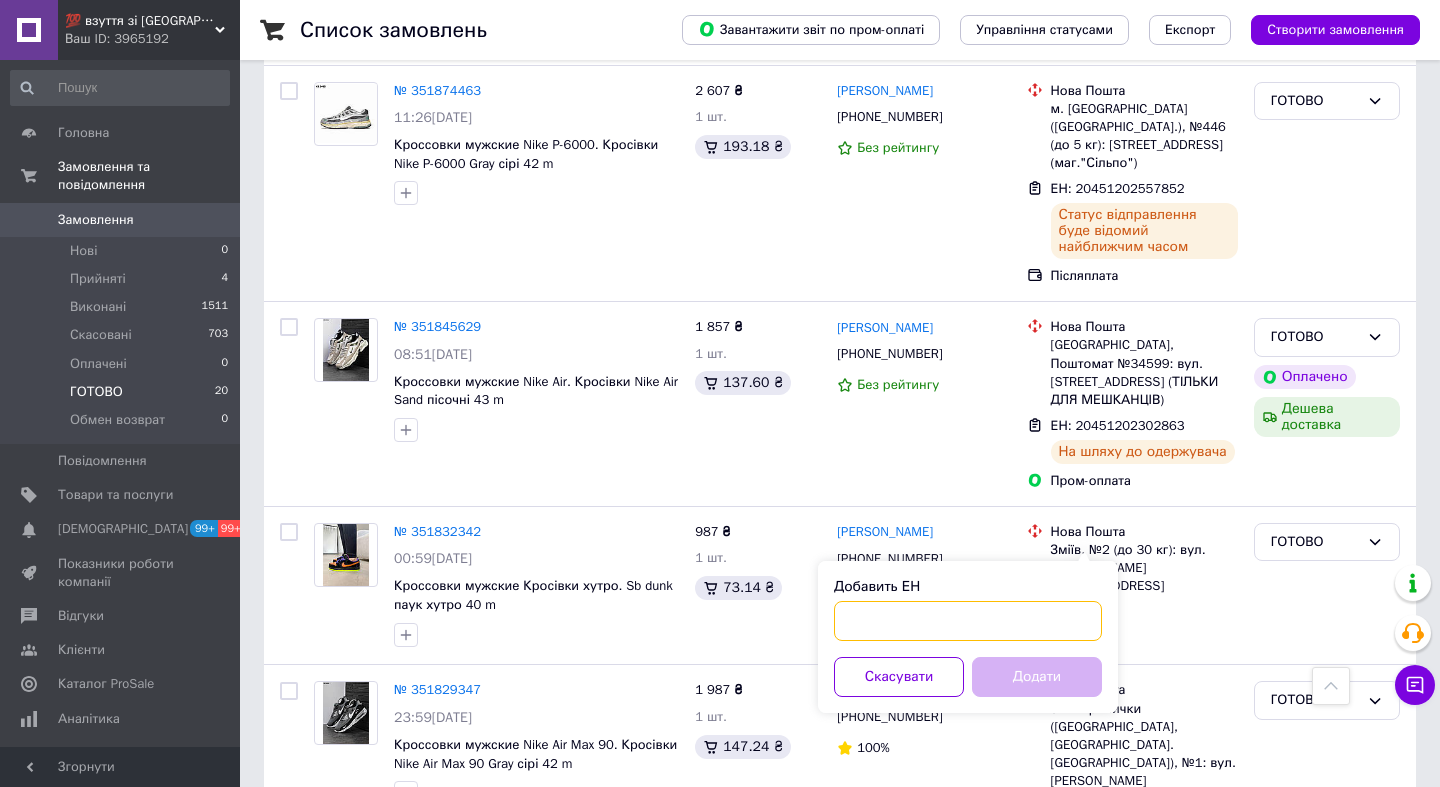 click on "Добавить ЕН" at bounding box center (968, 621) 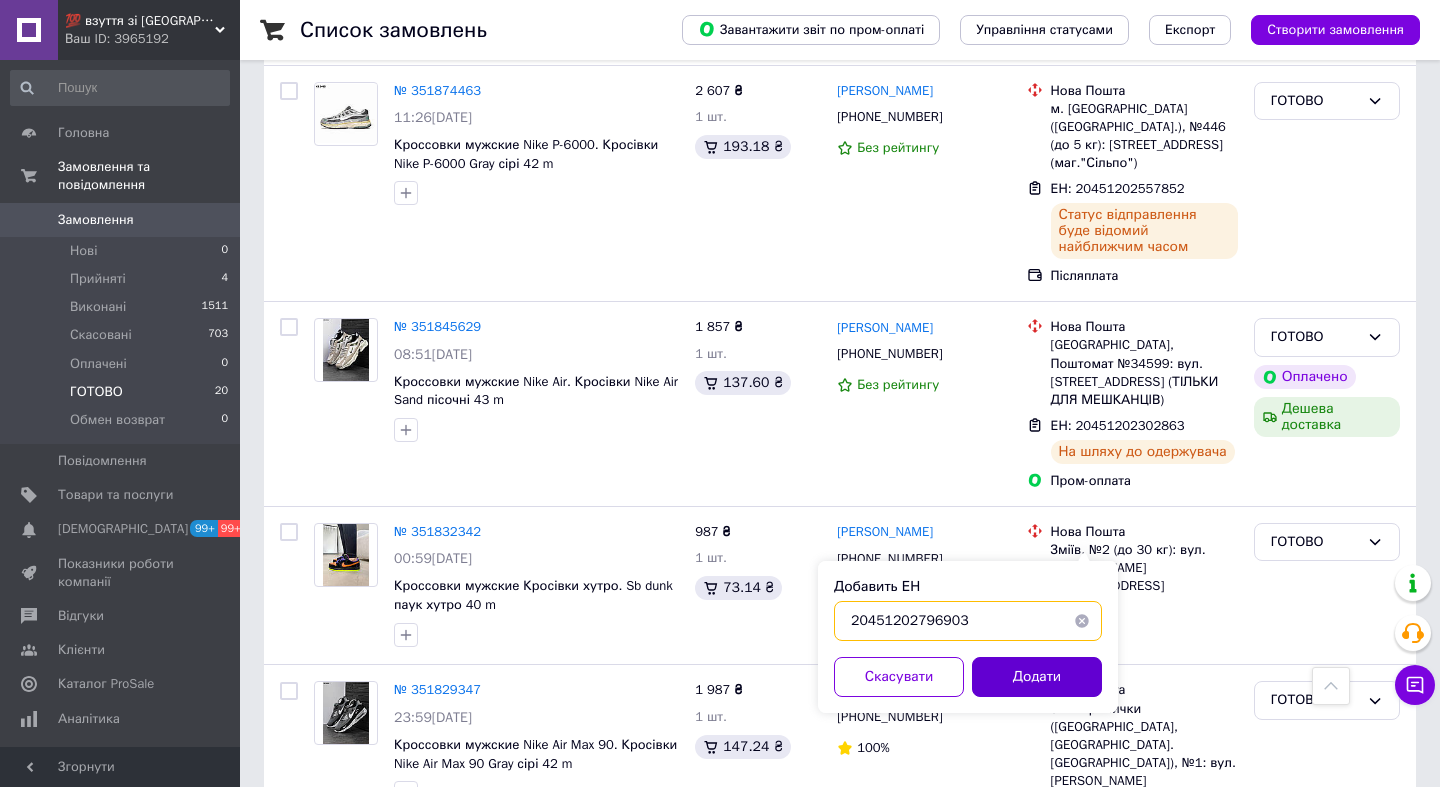 type on "20451202796903" 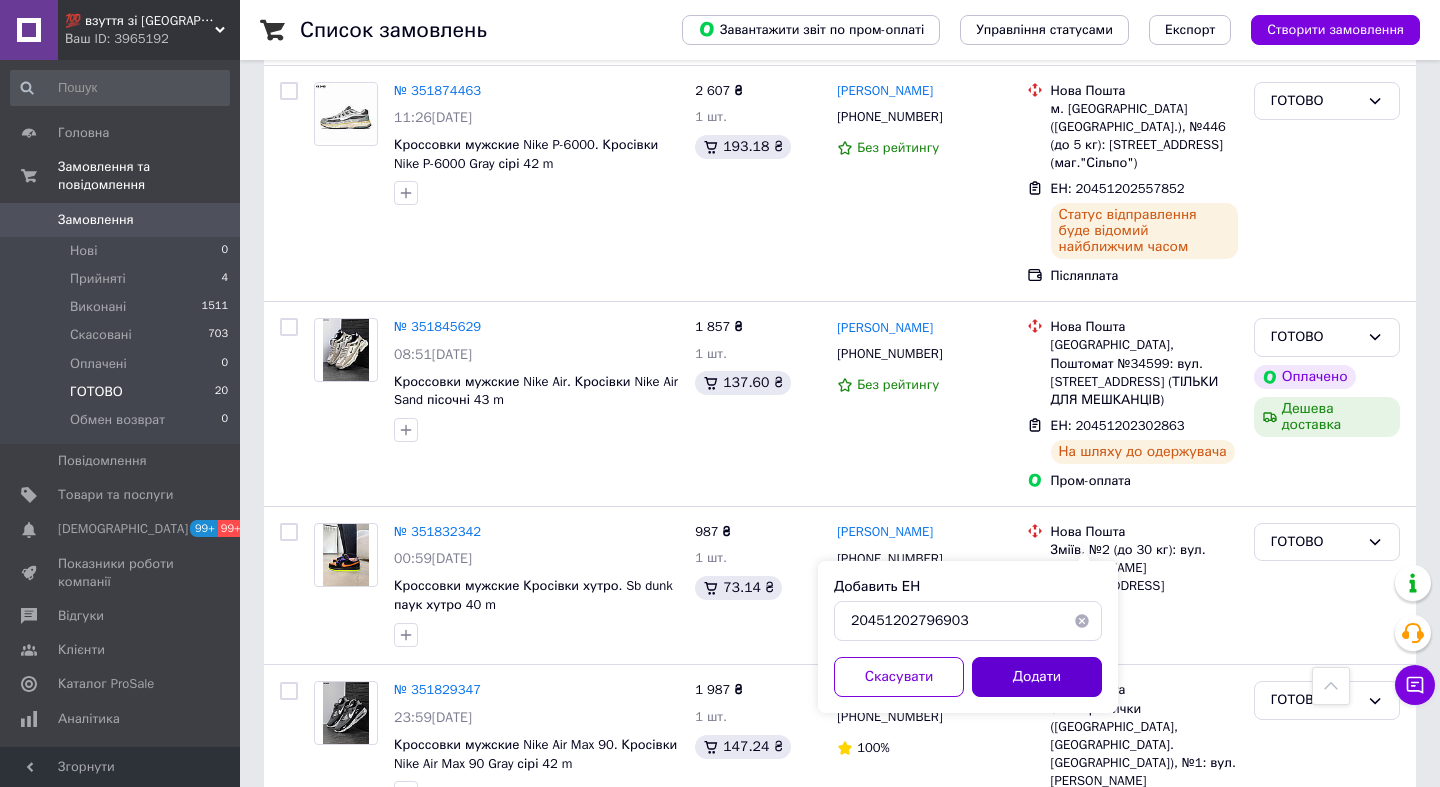 click on "Додати" at bounding box center (1037, 677) 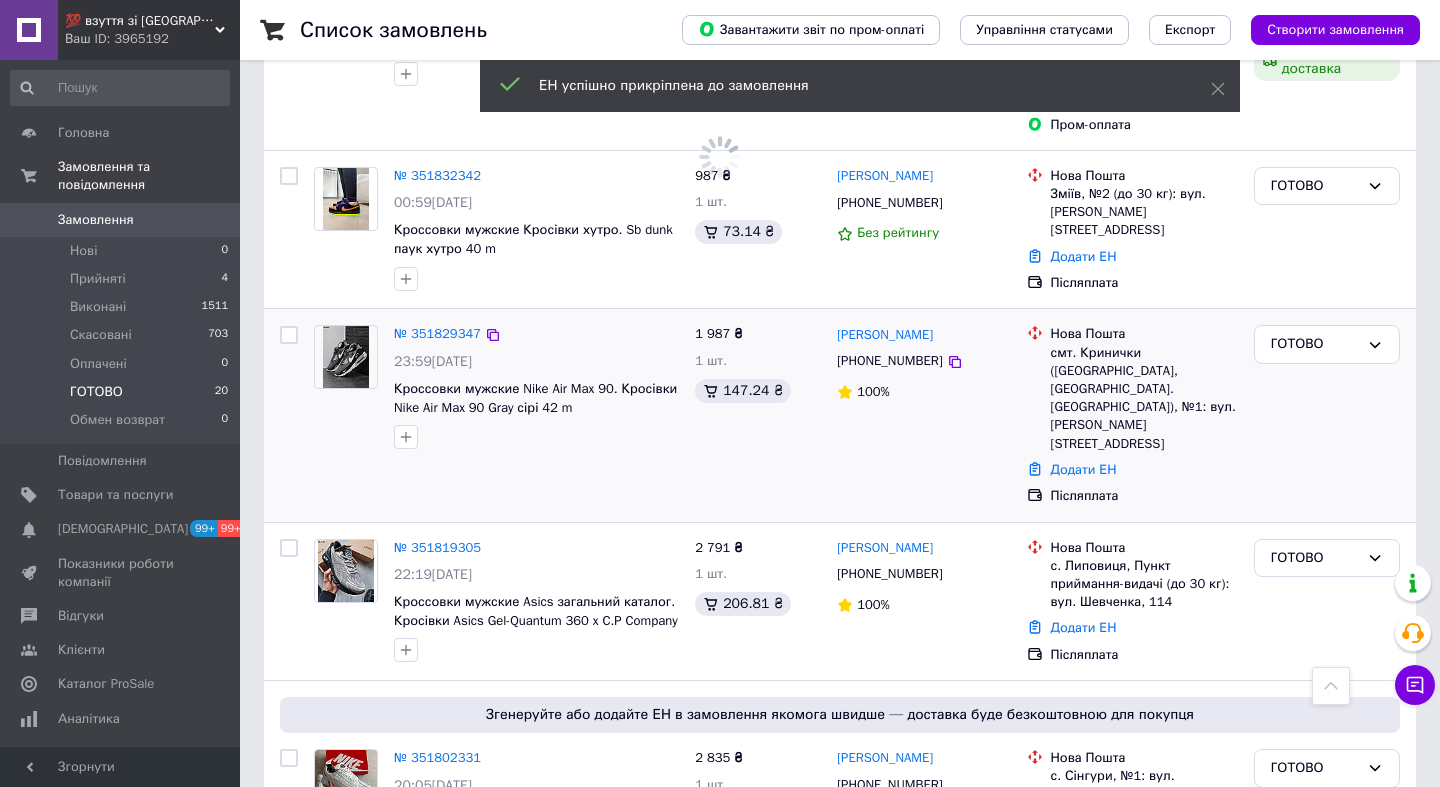 scroll, scrollTop: 1739, scrollLeft: 0, axis: vertical 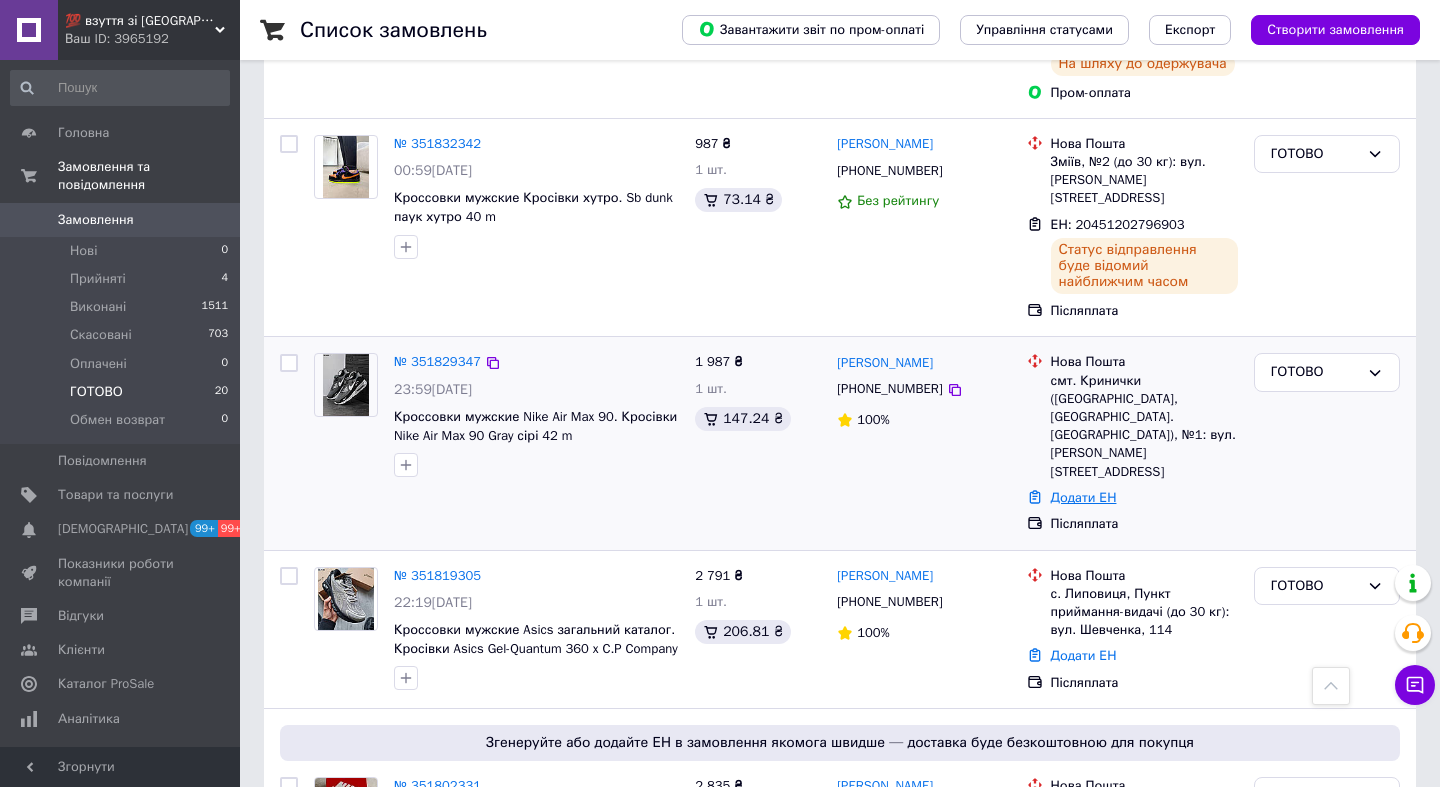 click on "Додати ЕН" at bounding box center [1084, 497] 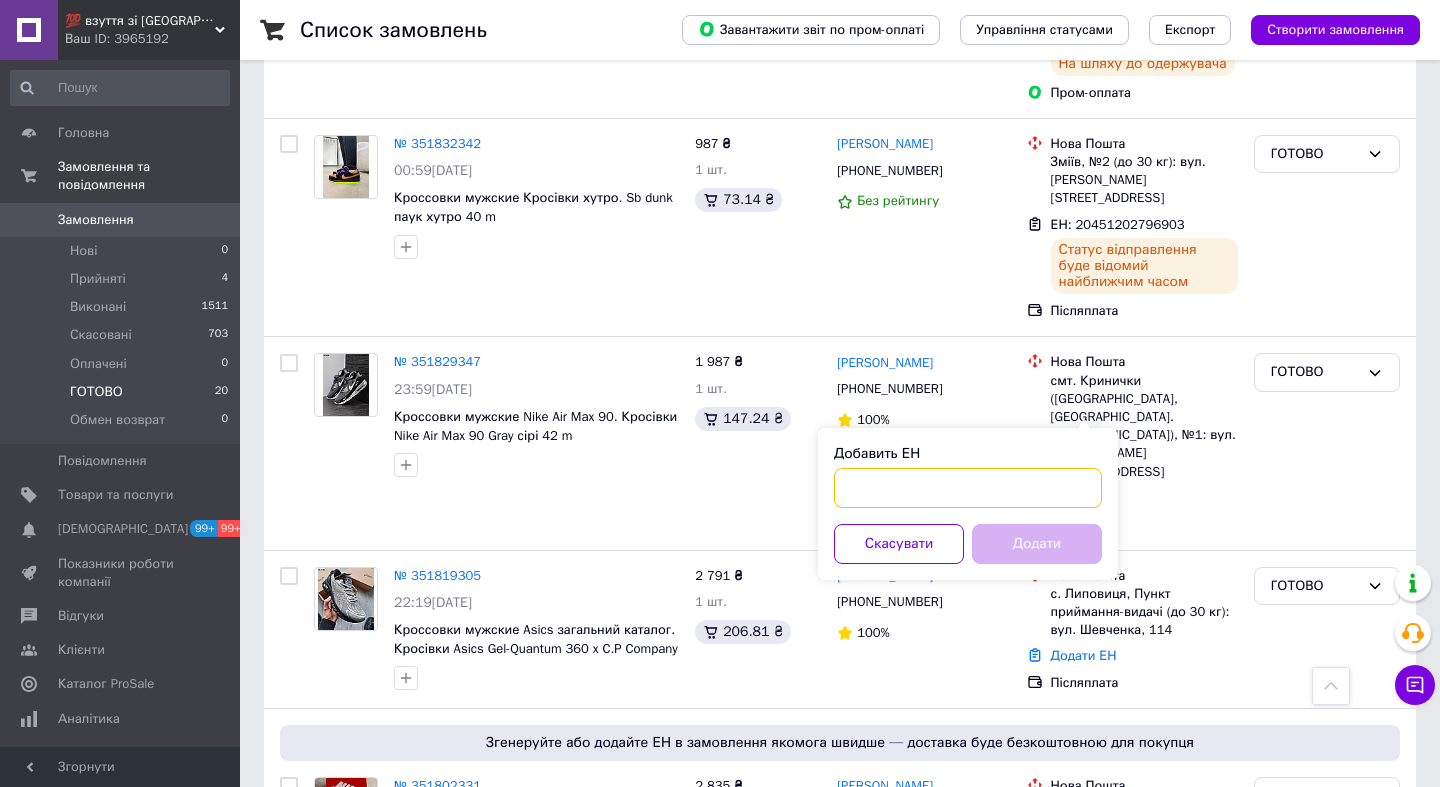 click on "Добавить ЕН" at bounding box center [968, 488] 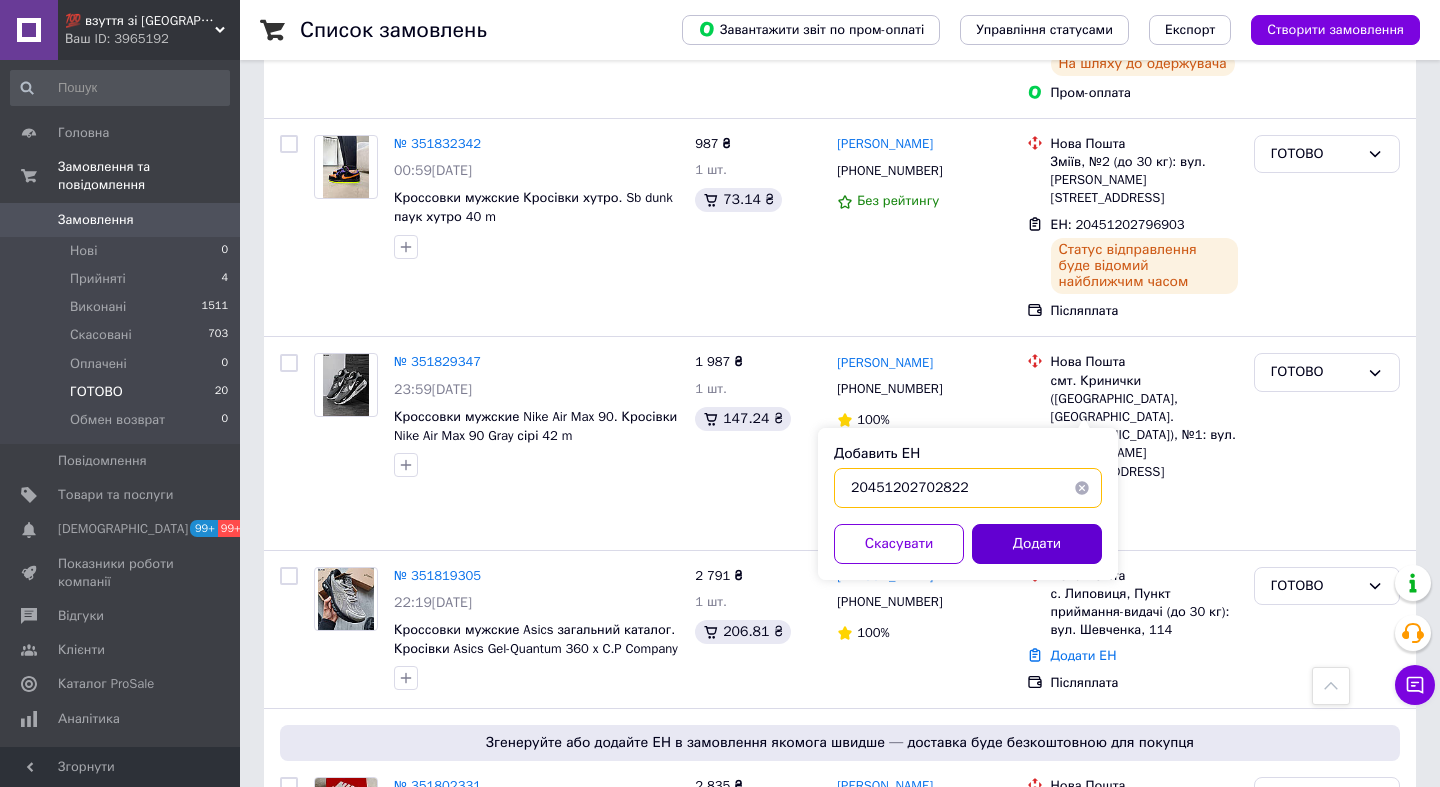 type on "20451202702822" 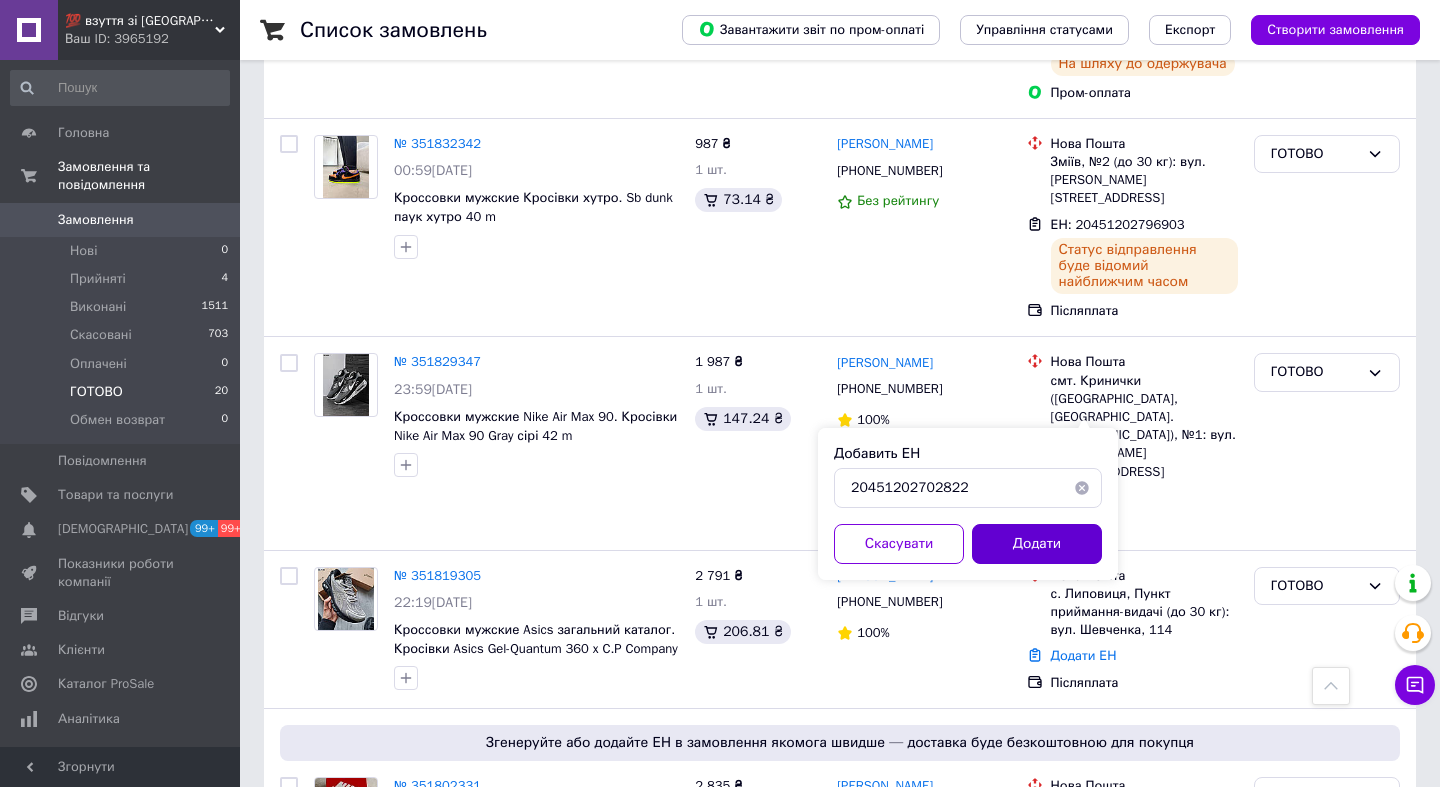 click on "Додати" at bounding box center (1037, 544) 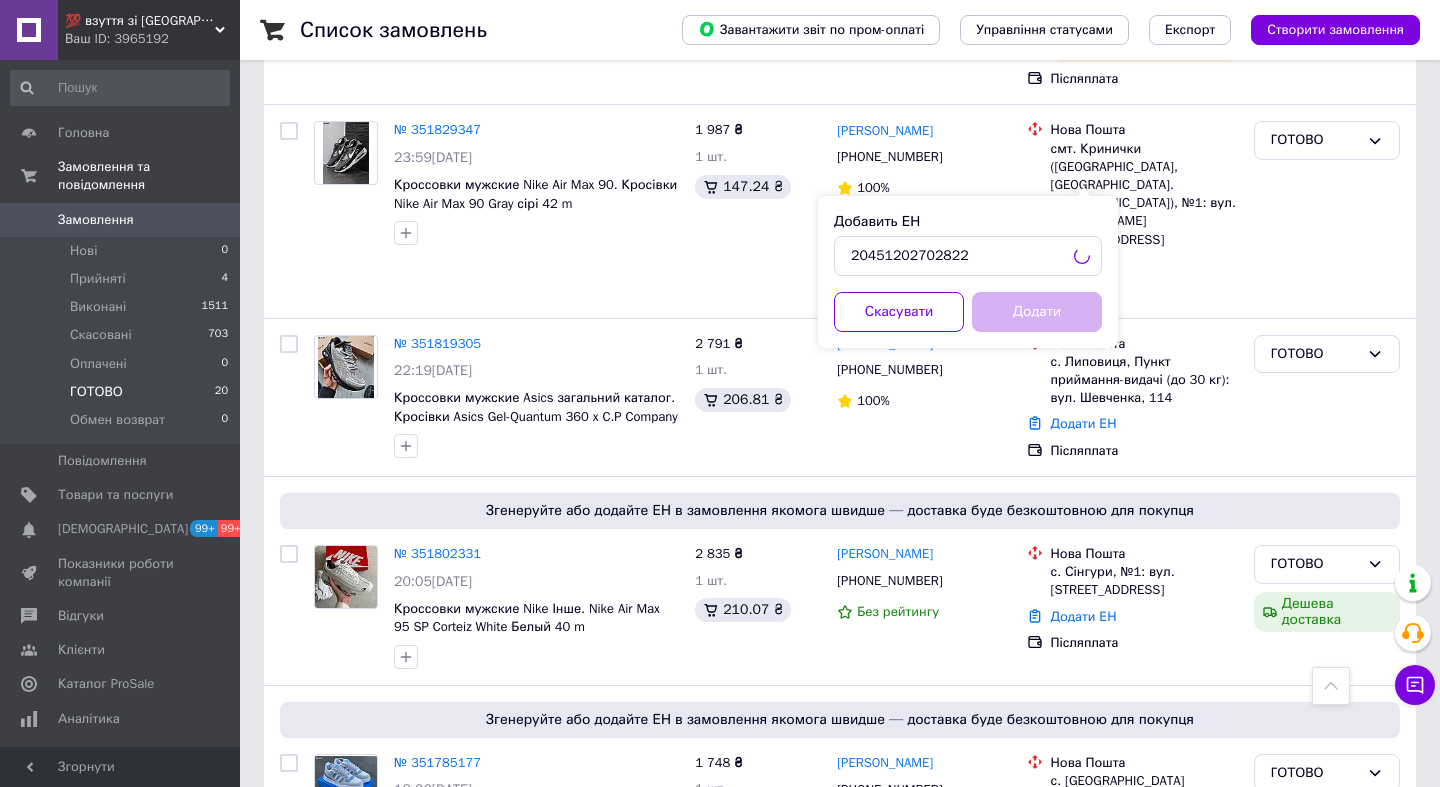 scroll, scrollTop: 2008, scrollLeft: 0, axis: vertical 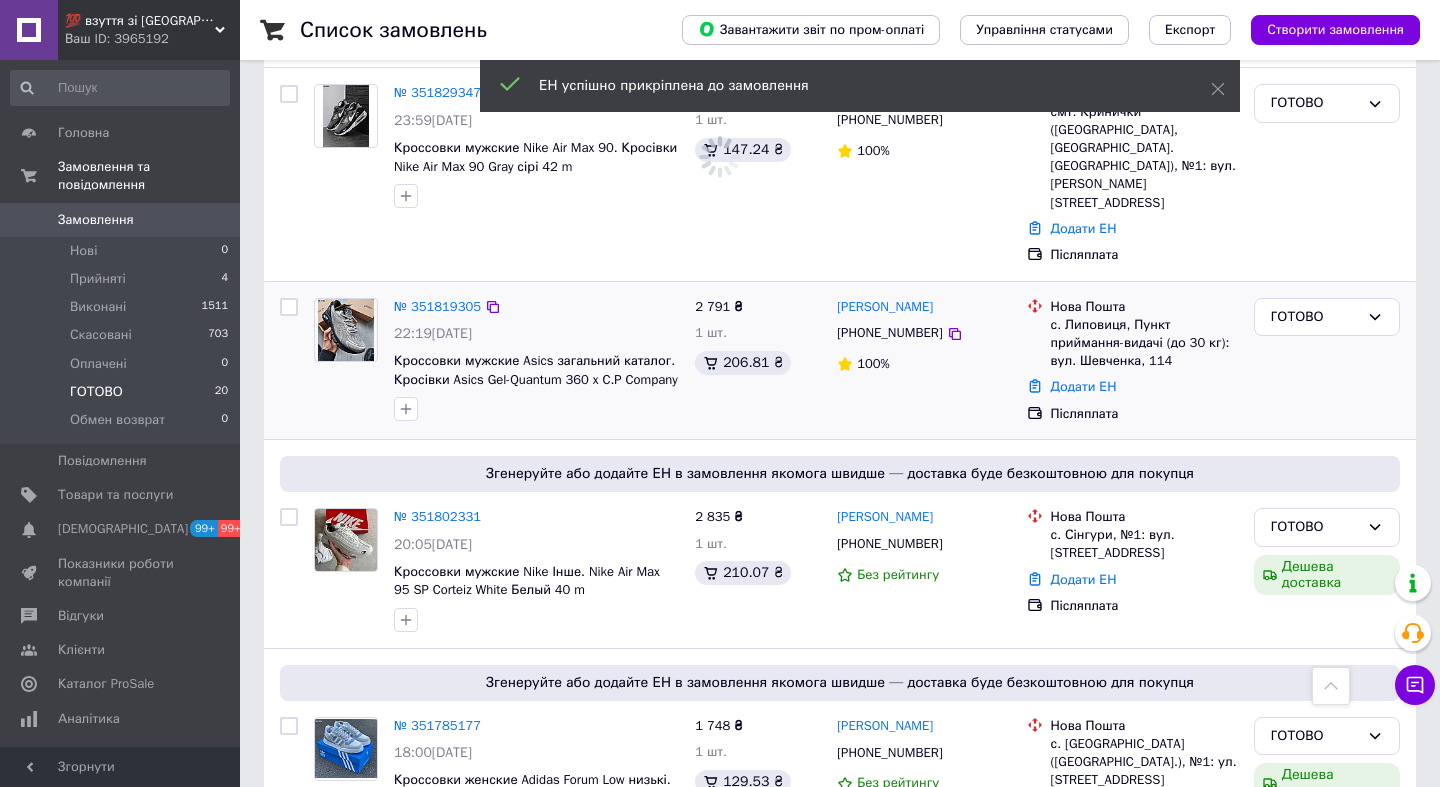 click on "Додати ЕН" at bounding box center (1144, 387) 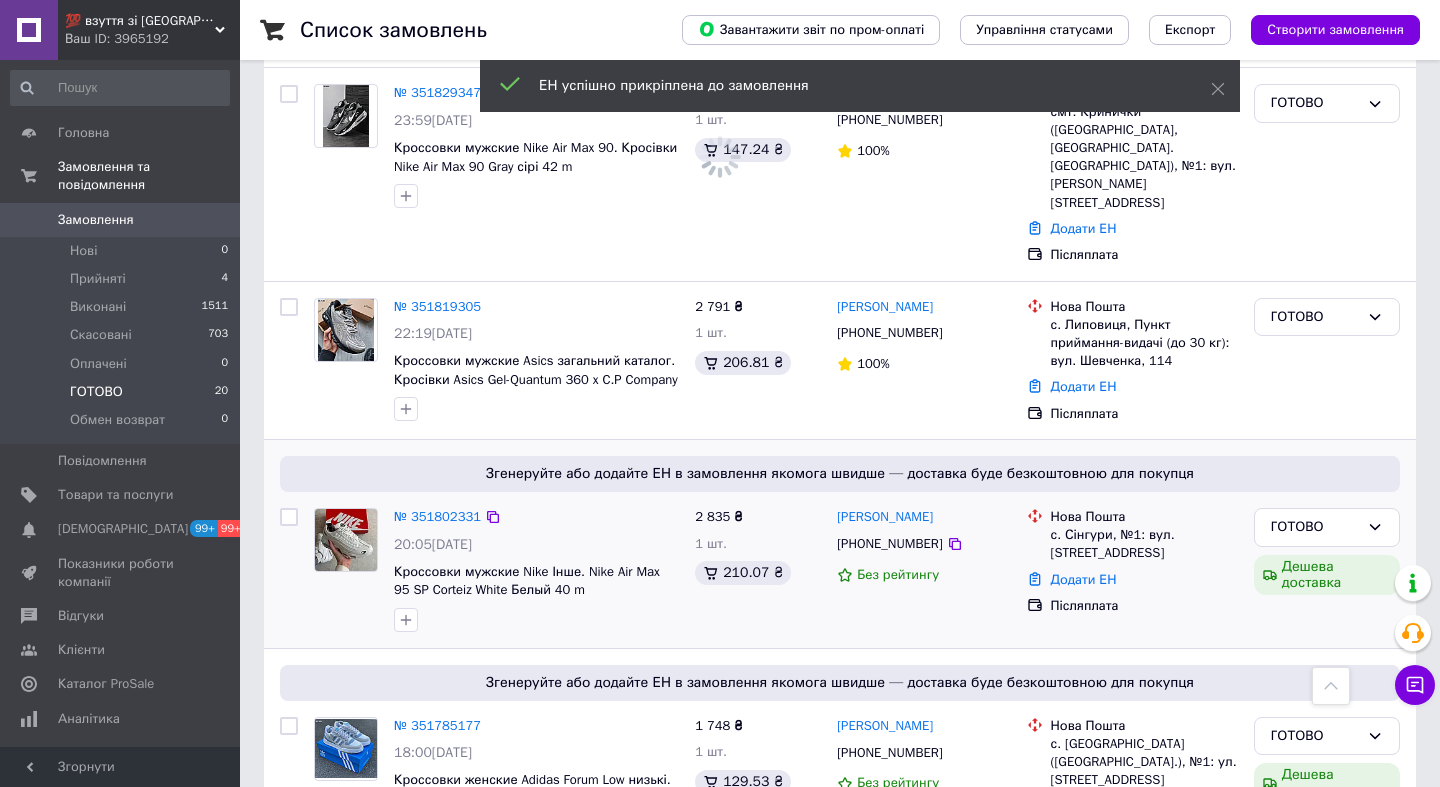 scroll, scrollTop: 2096, scrollLeft: 0, axis: vertical 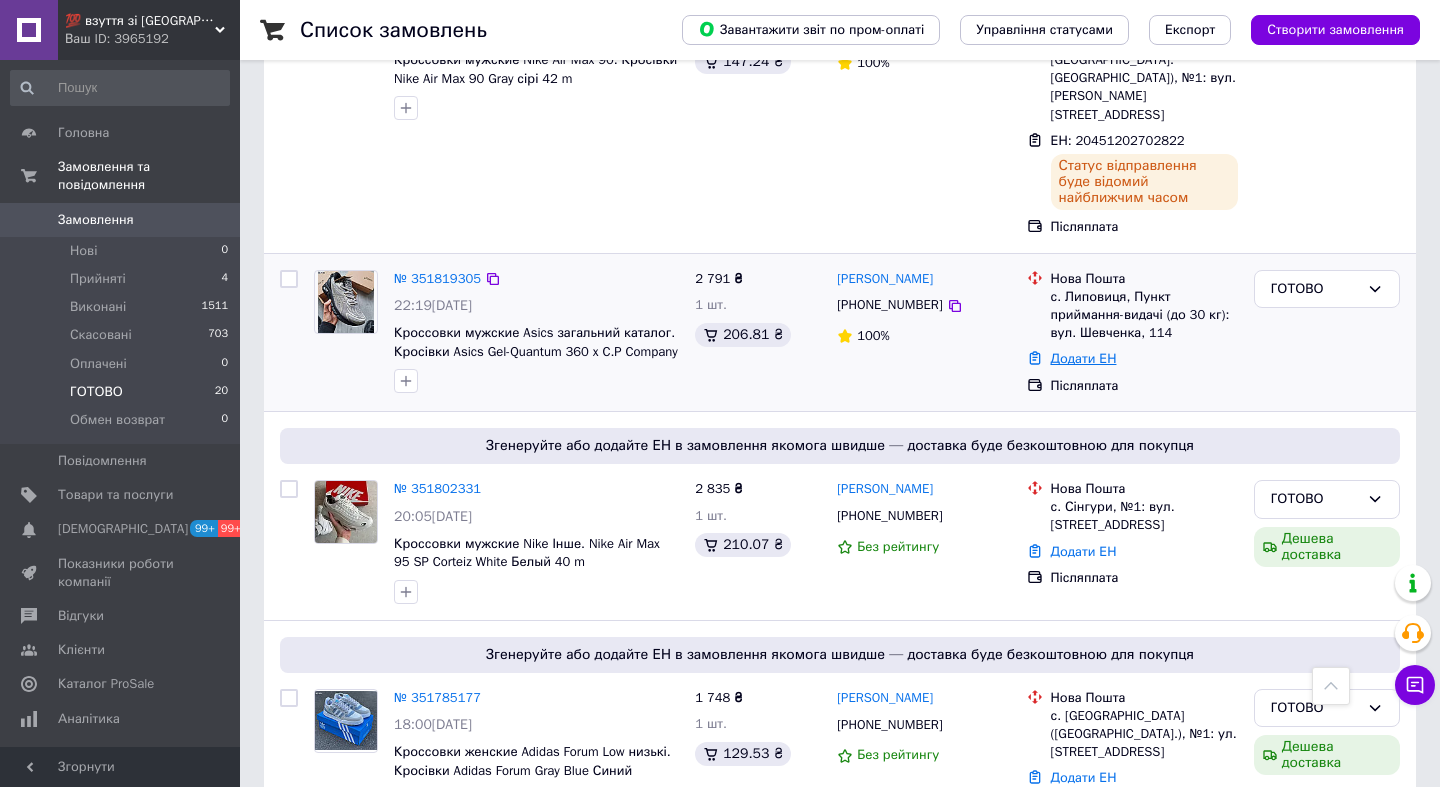 click on "Додати ЕН" at bounding box center (1084, 358) 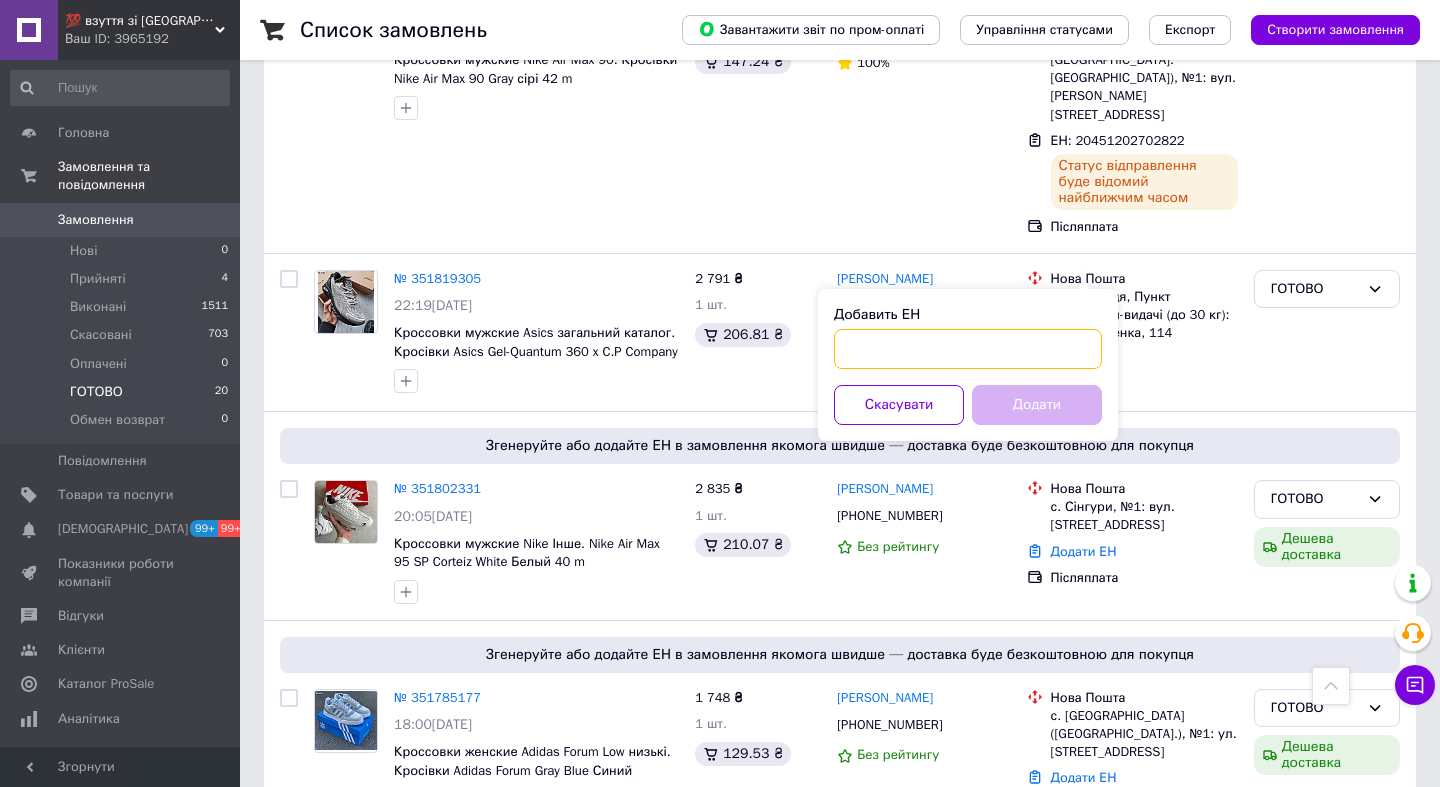 click on "Добавить ЕН" at bounding box center [968, 349] 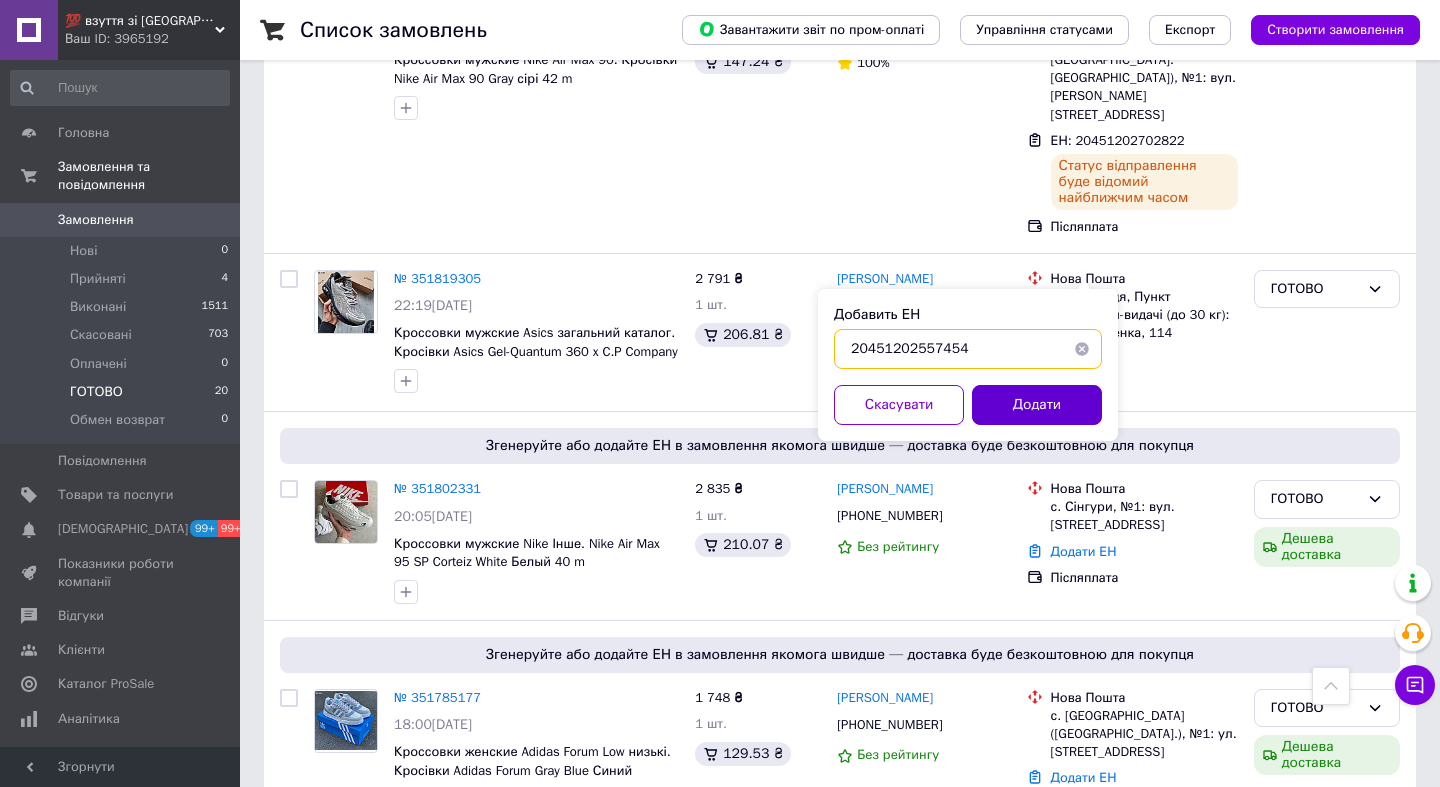 type on "20451202557454" 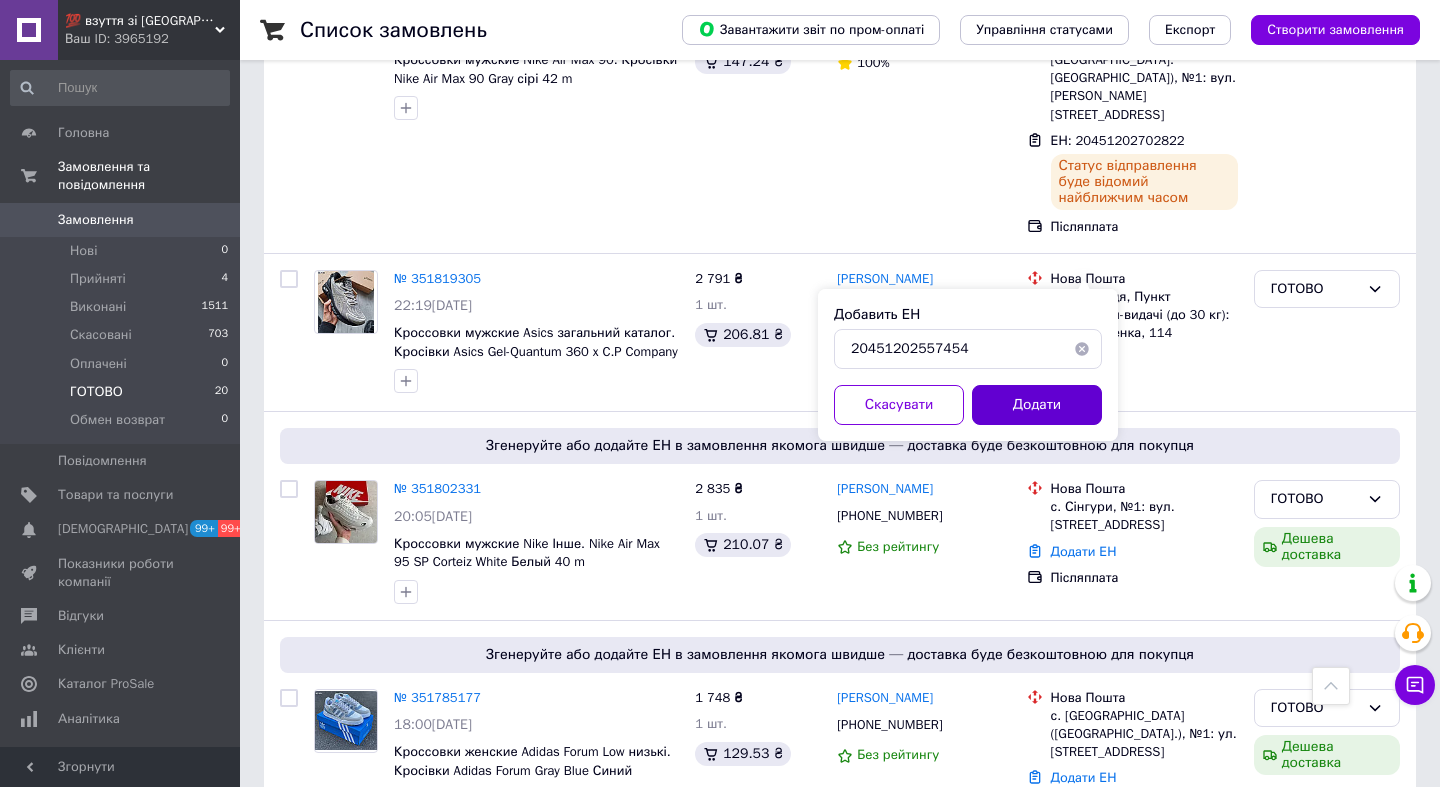 click on "Додати" at bounding box center [1037, 405] 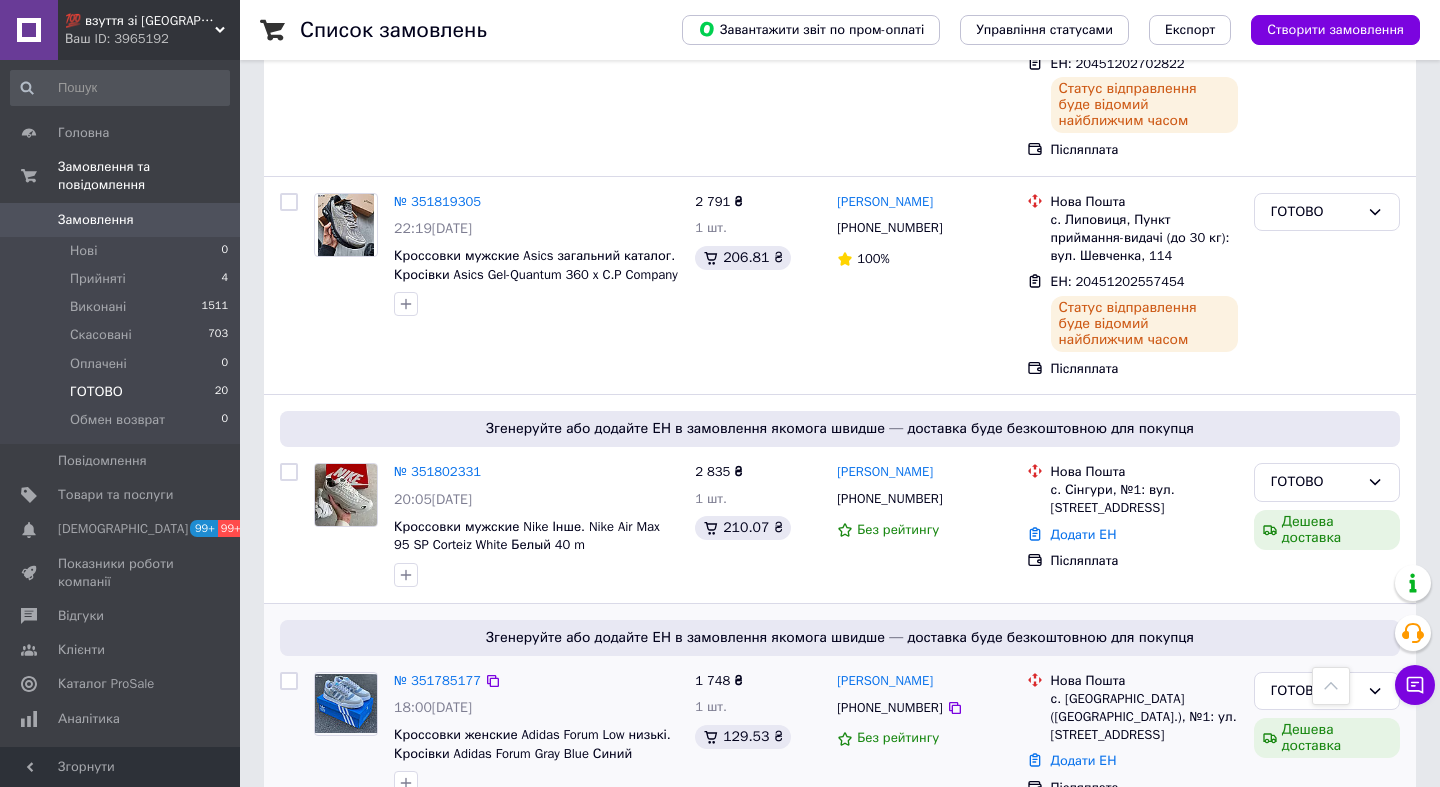 scroll, scrollTop: 2237, scrollLeft: 0, axis: vertical 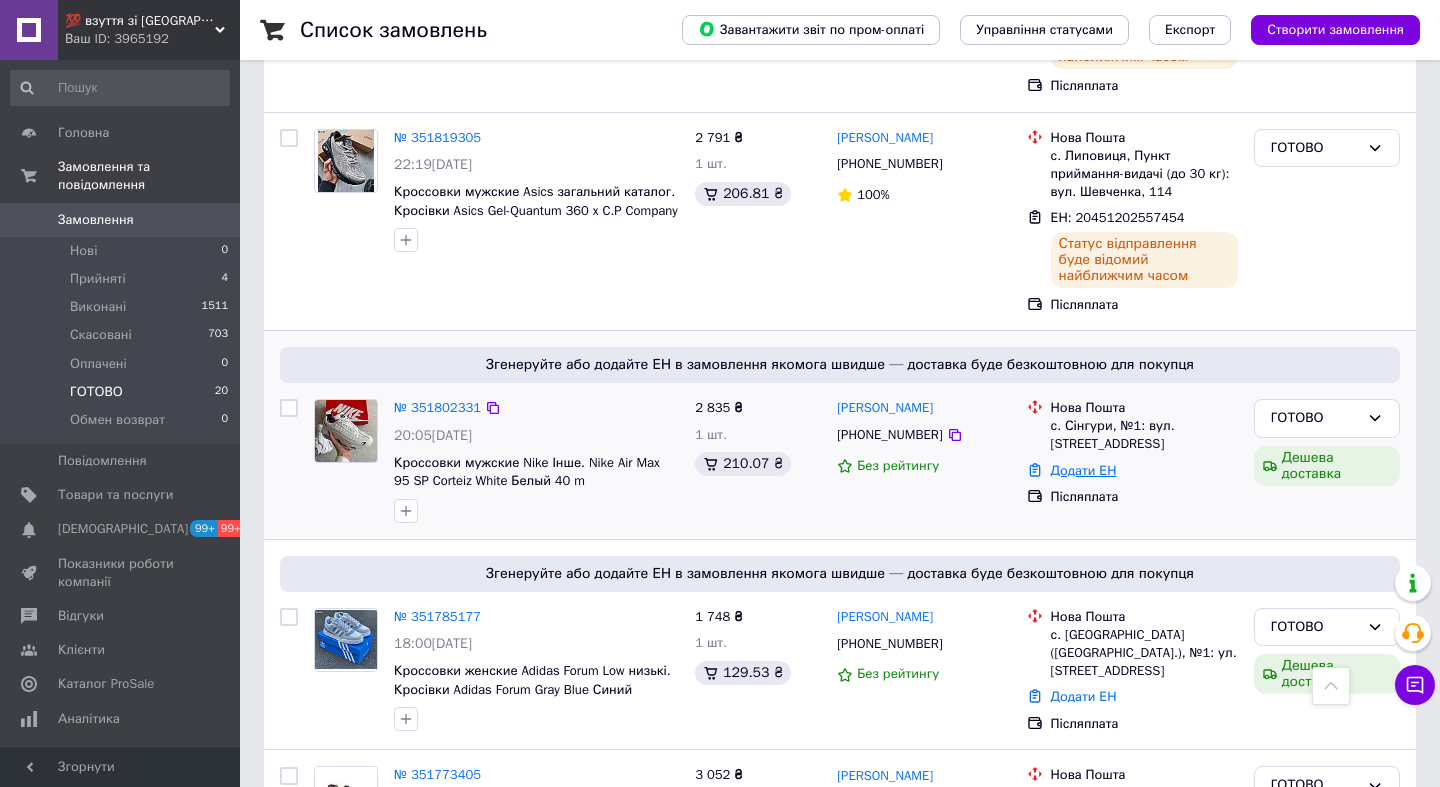 click on "Додати ЕН" at bounding box center [1084, 470] 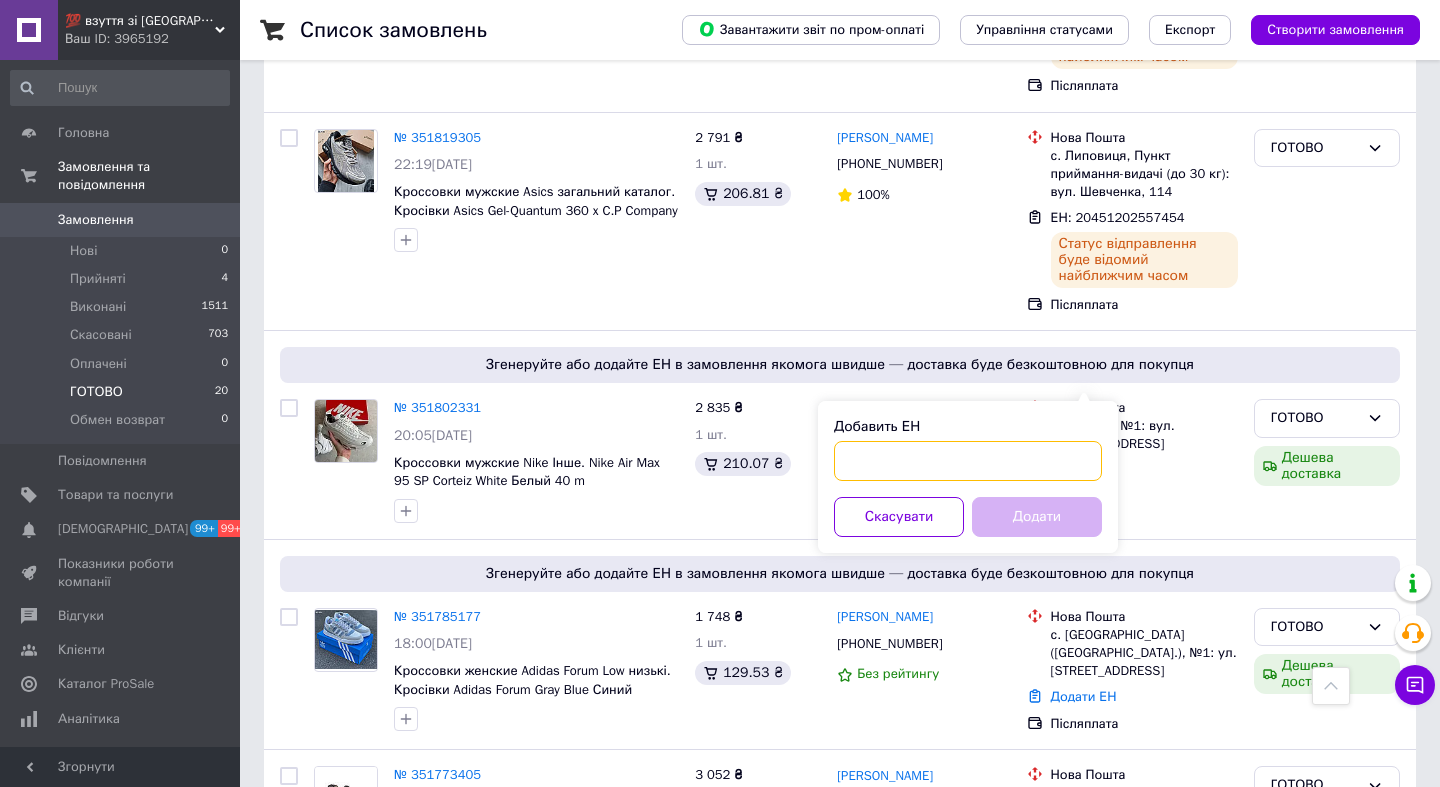 click on "Добавить ЕН" at bounding box center [968, 461] 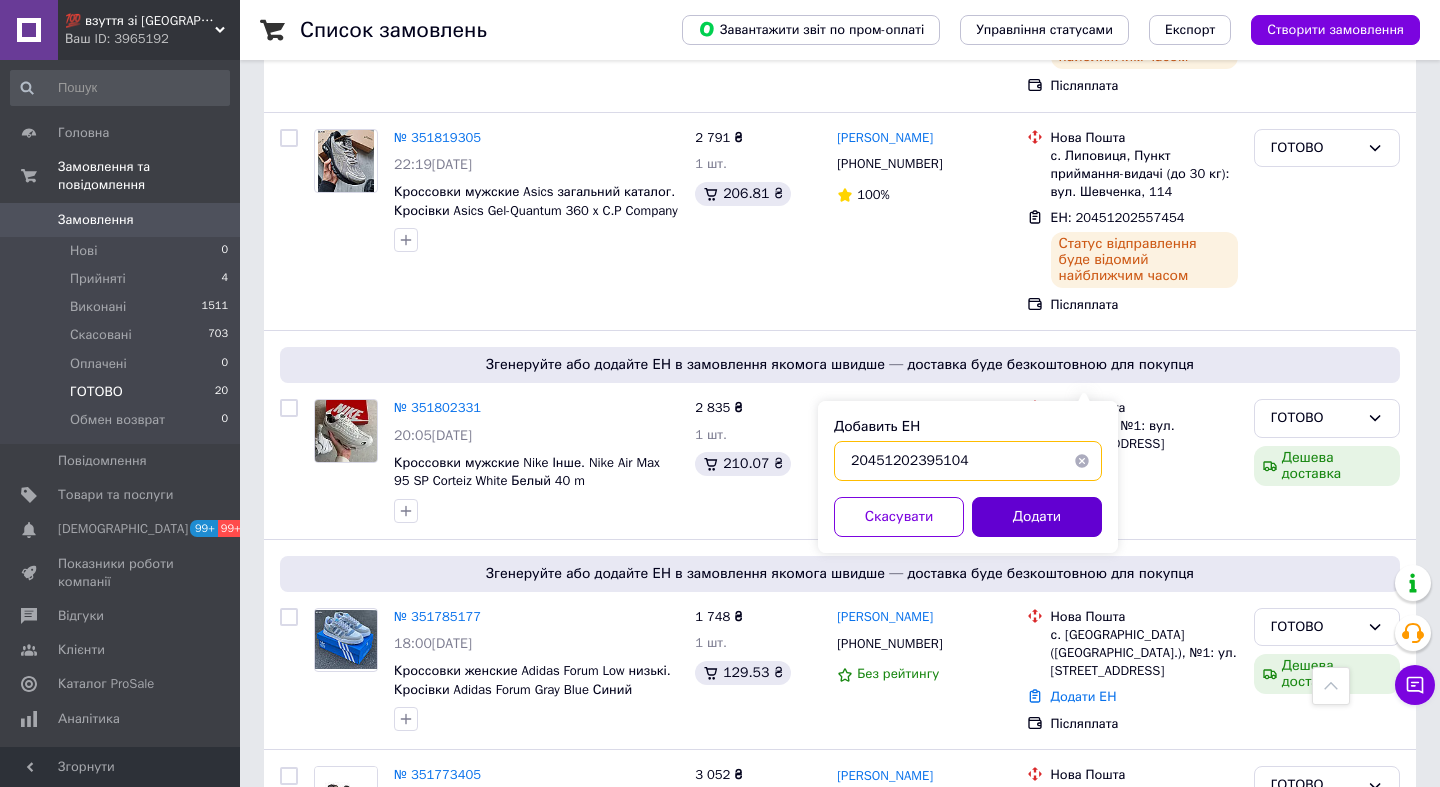 type on "20451202395104" 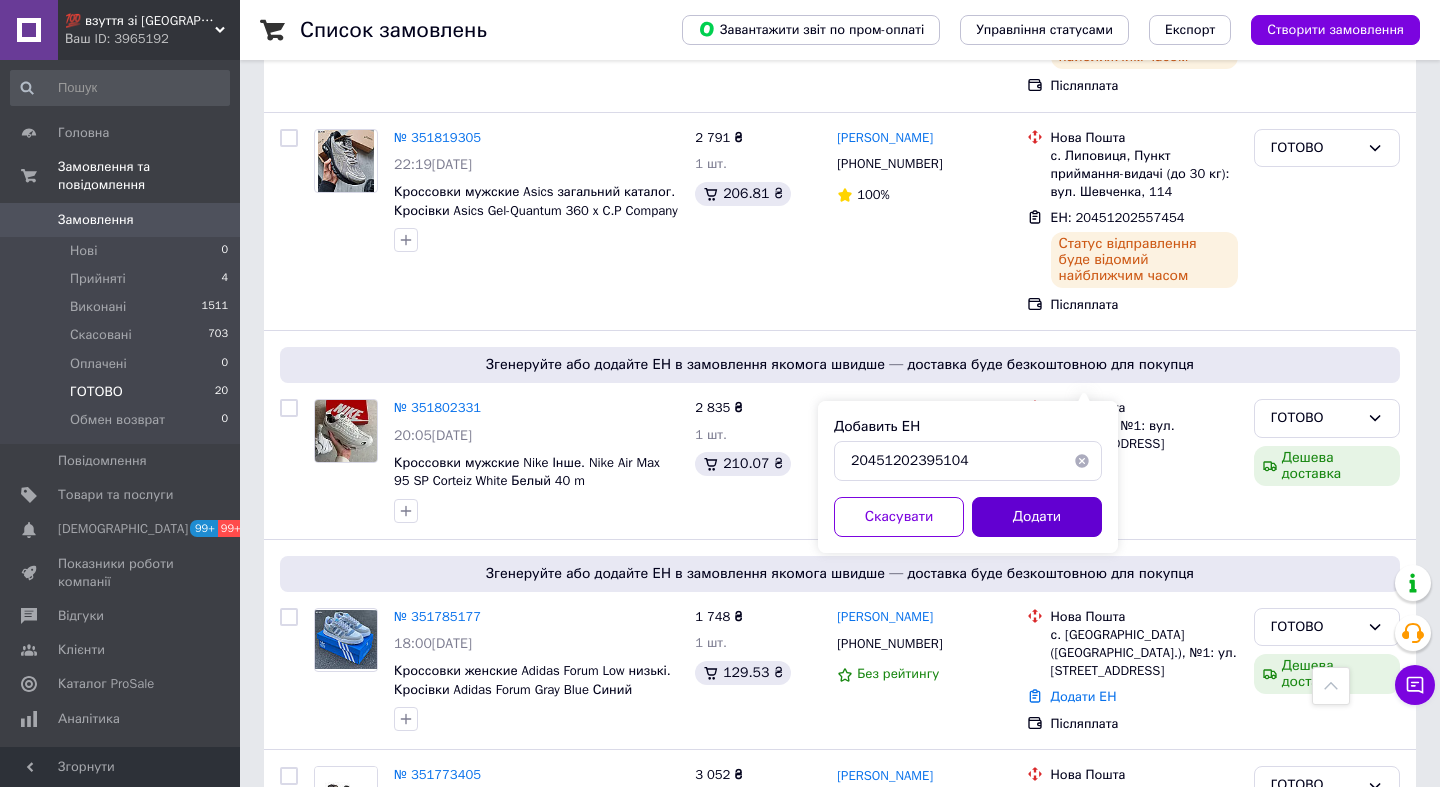 click on "Додати" at bounding box center (1037, 517) 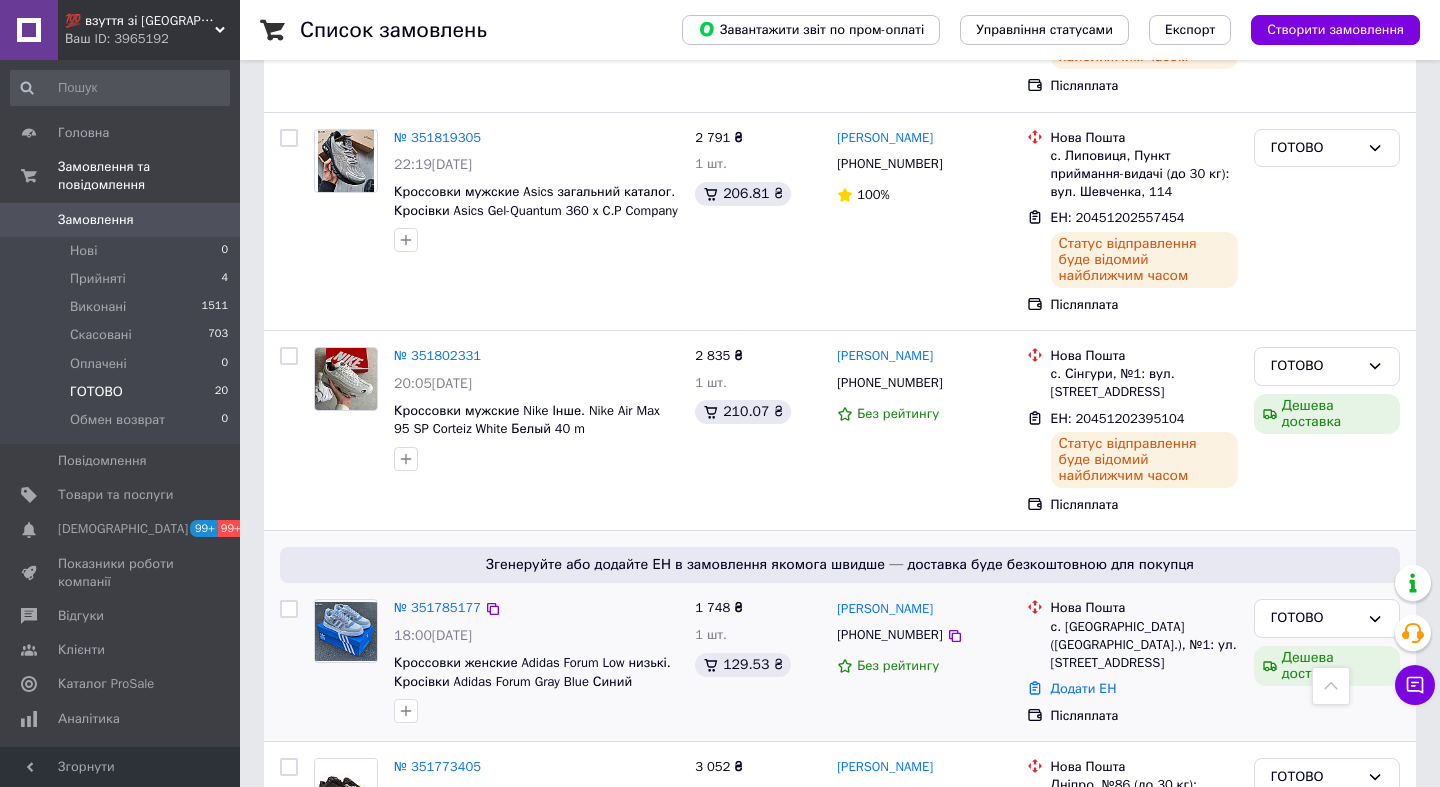 scroll, scrollTop: 2394, scrollLeft: 0, axis: vertical 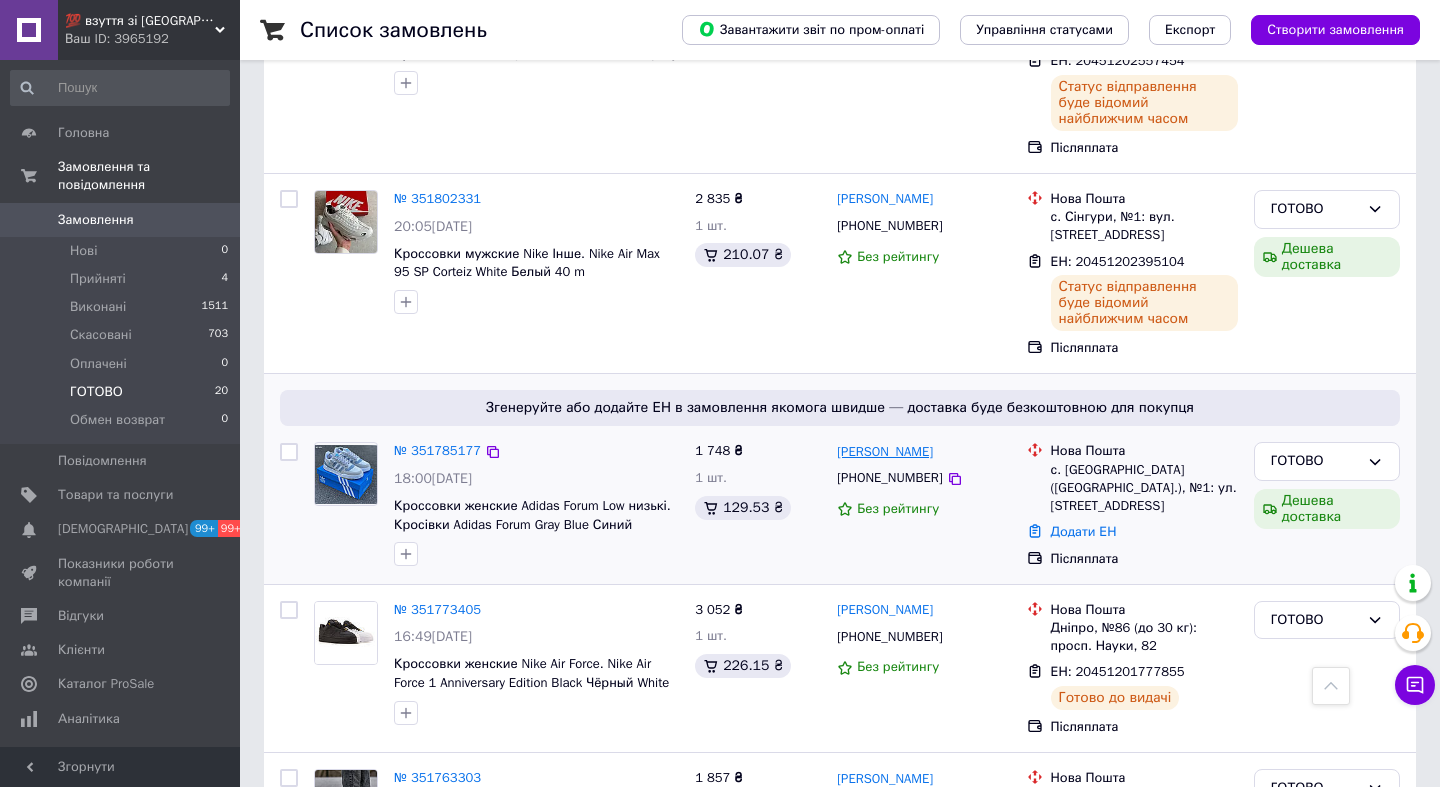 copy on "Петрова" 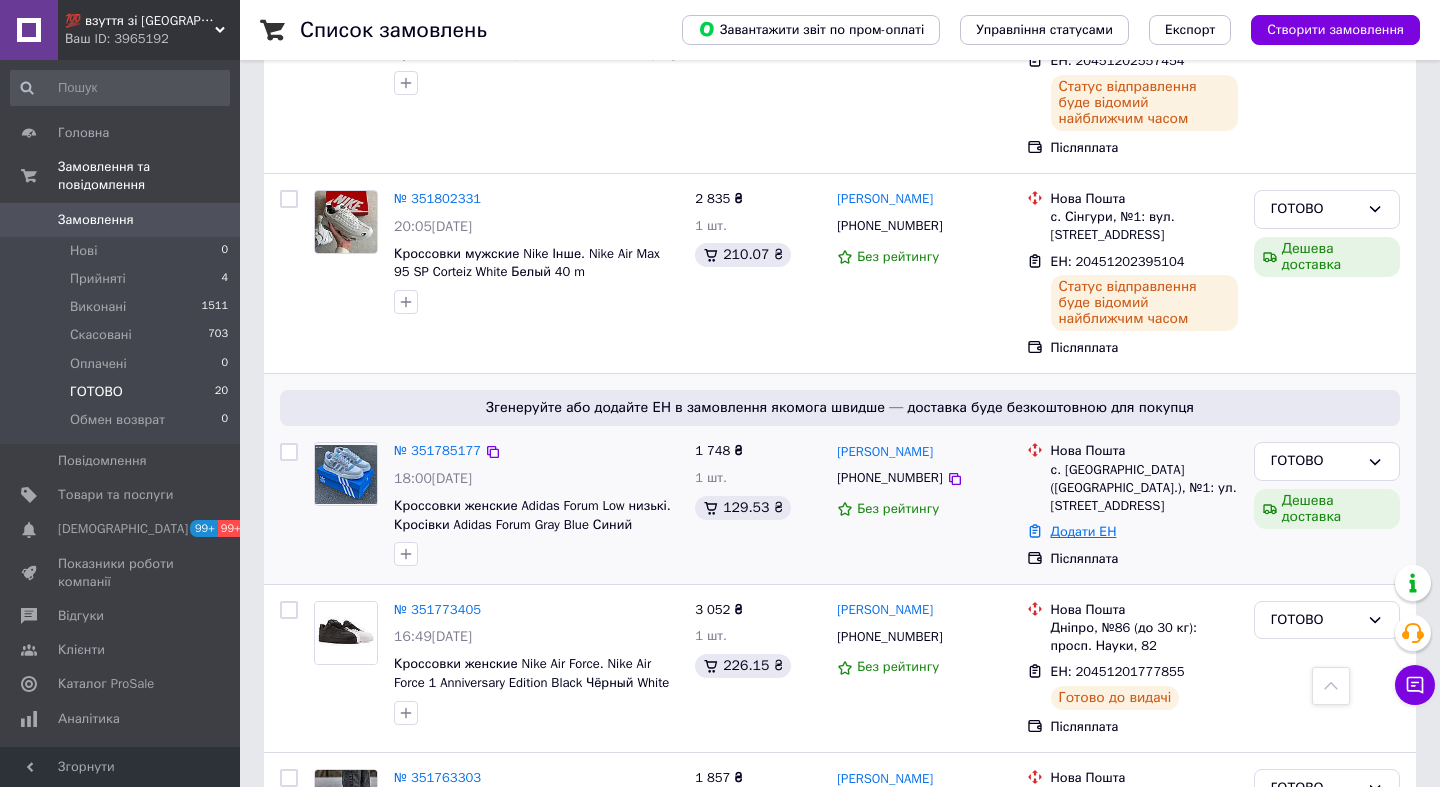 click on "Додати ЕН" at bounding box center (1084, 531) 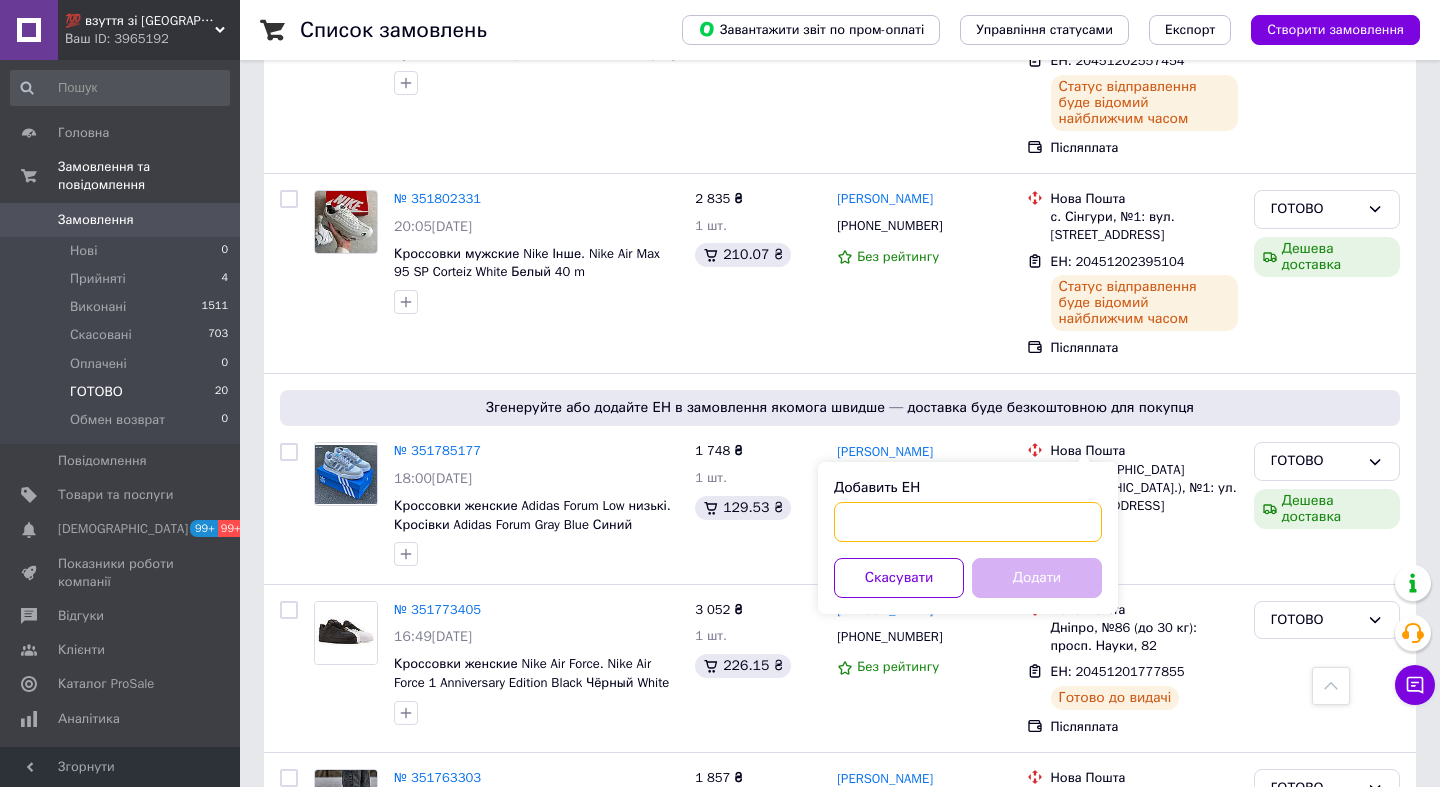 click on "Добавить ЕН" at bounding box center [968, 522] 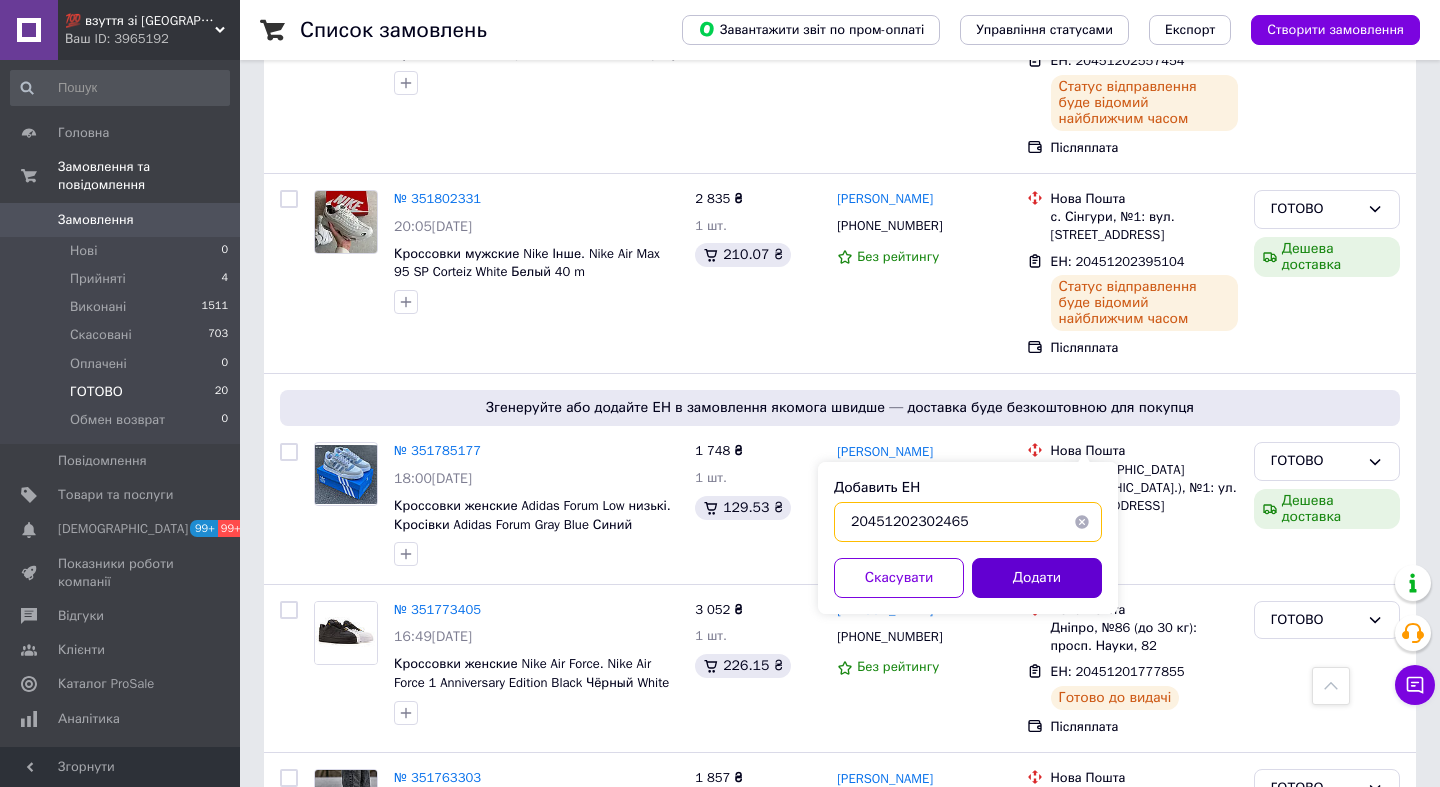 type on "20451202302465" 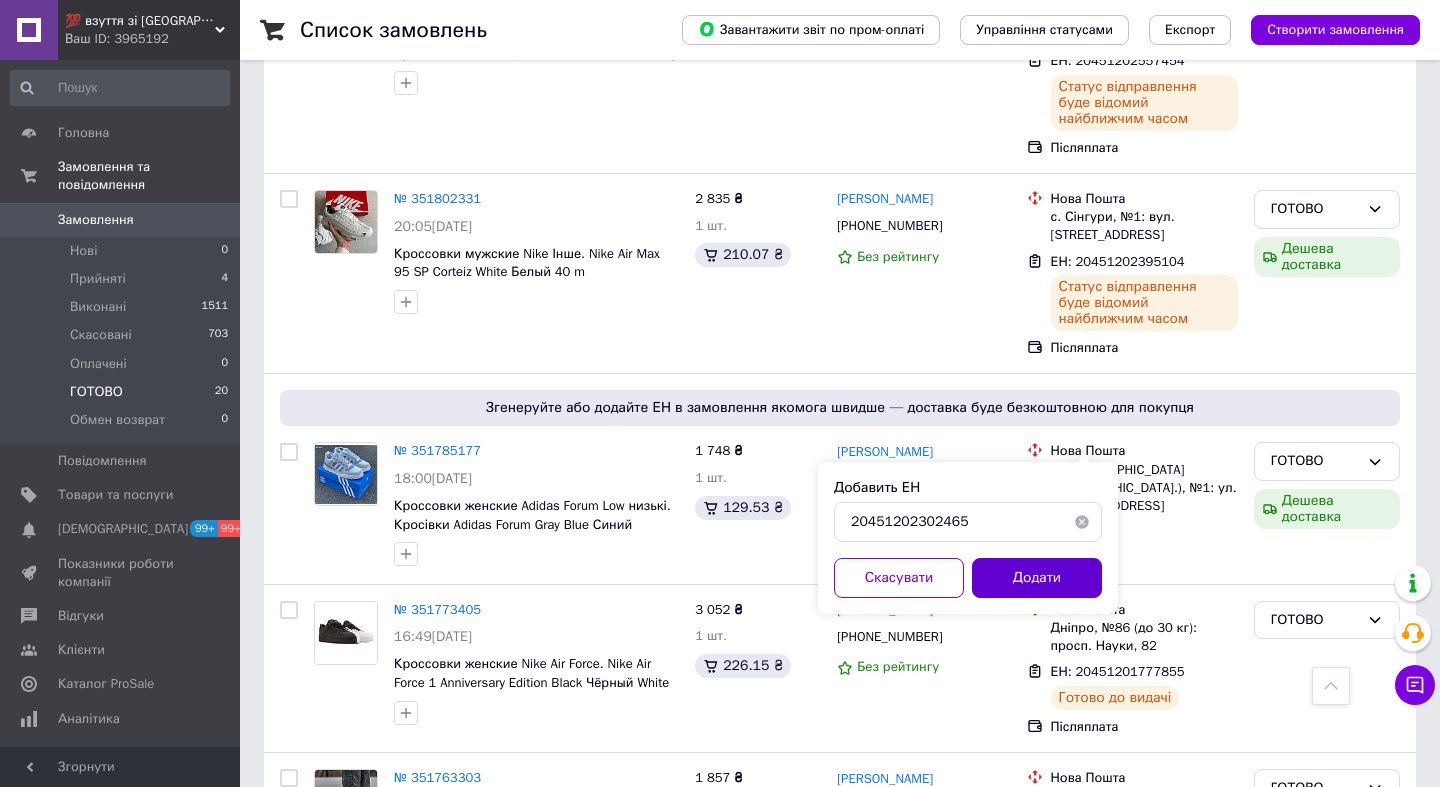 click on "Додати" at bounding box center (1037, 578) 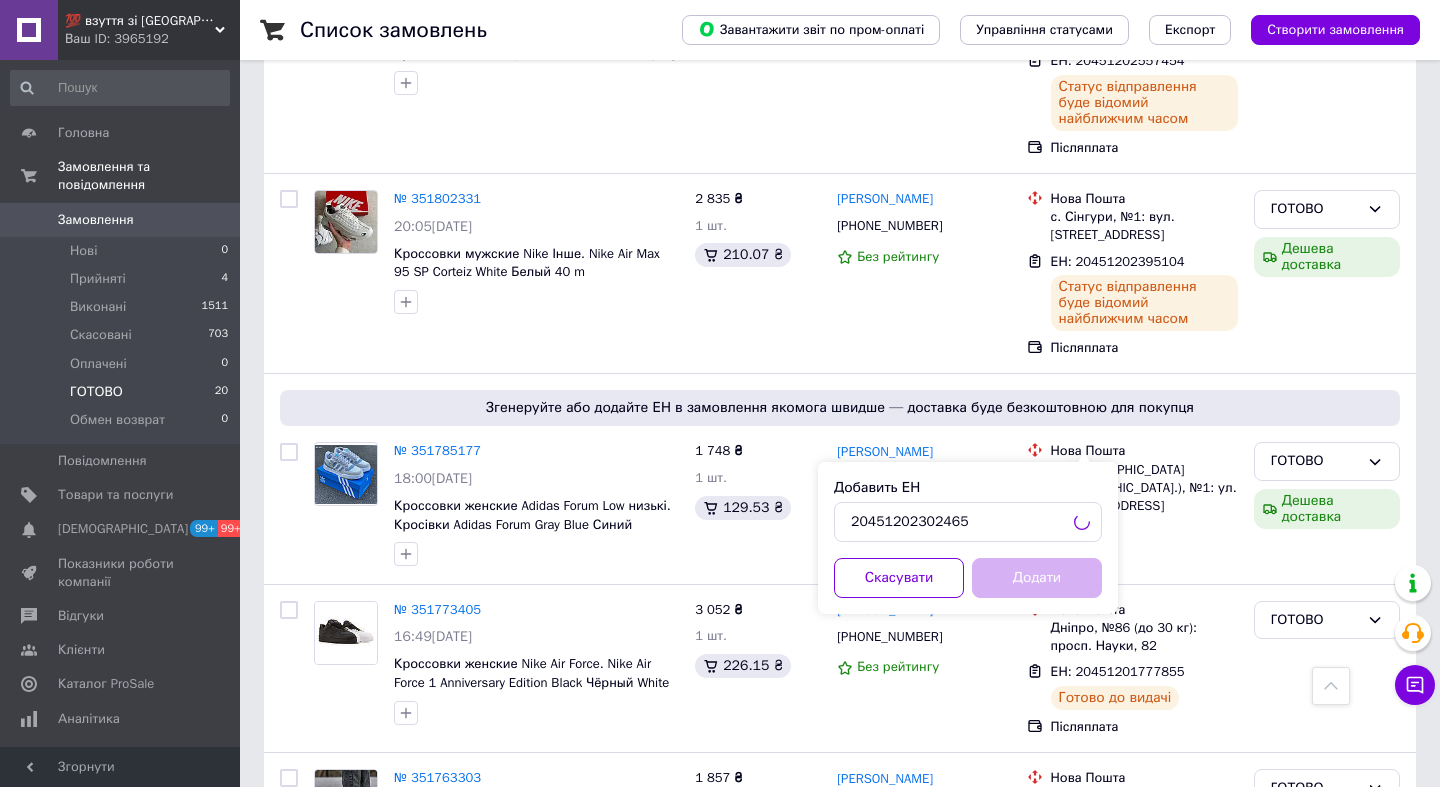 scroll, scrollTop: 2428, scrollLeft: 0, axis: vertical 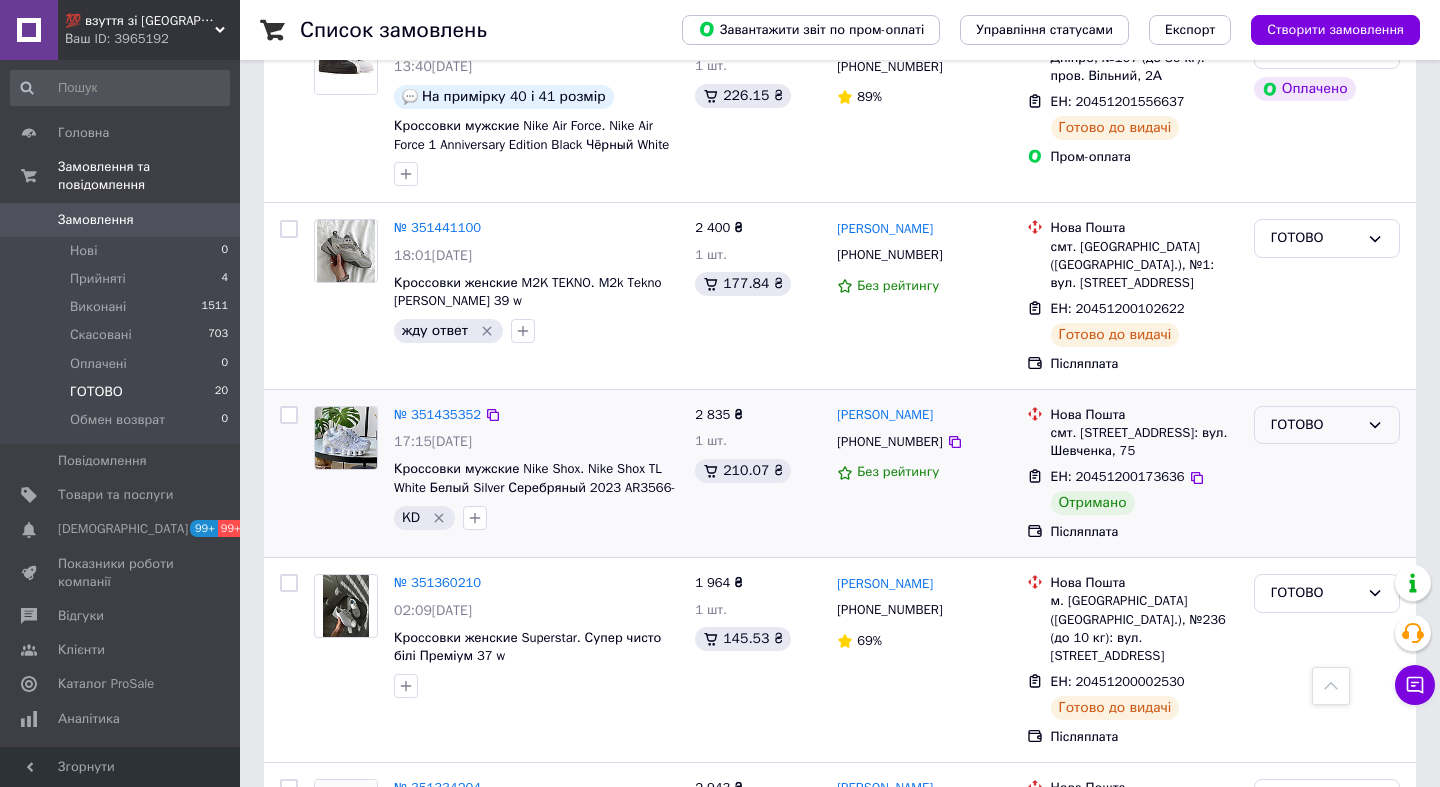 click on "ГОТОВО" at bounding box center [1315, 425] 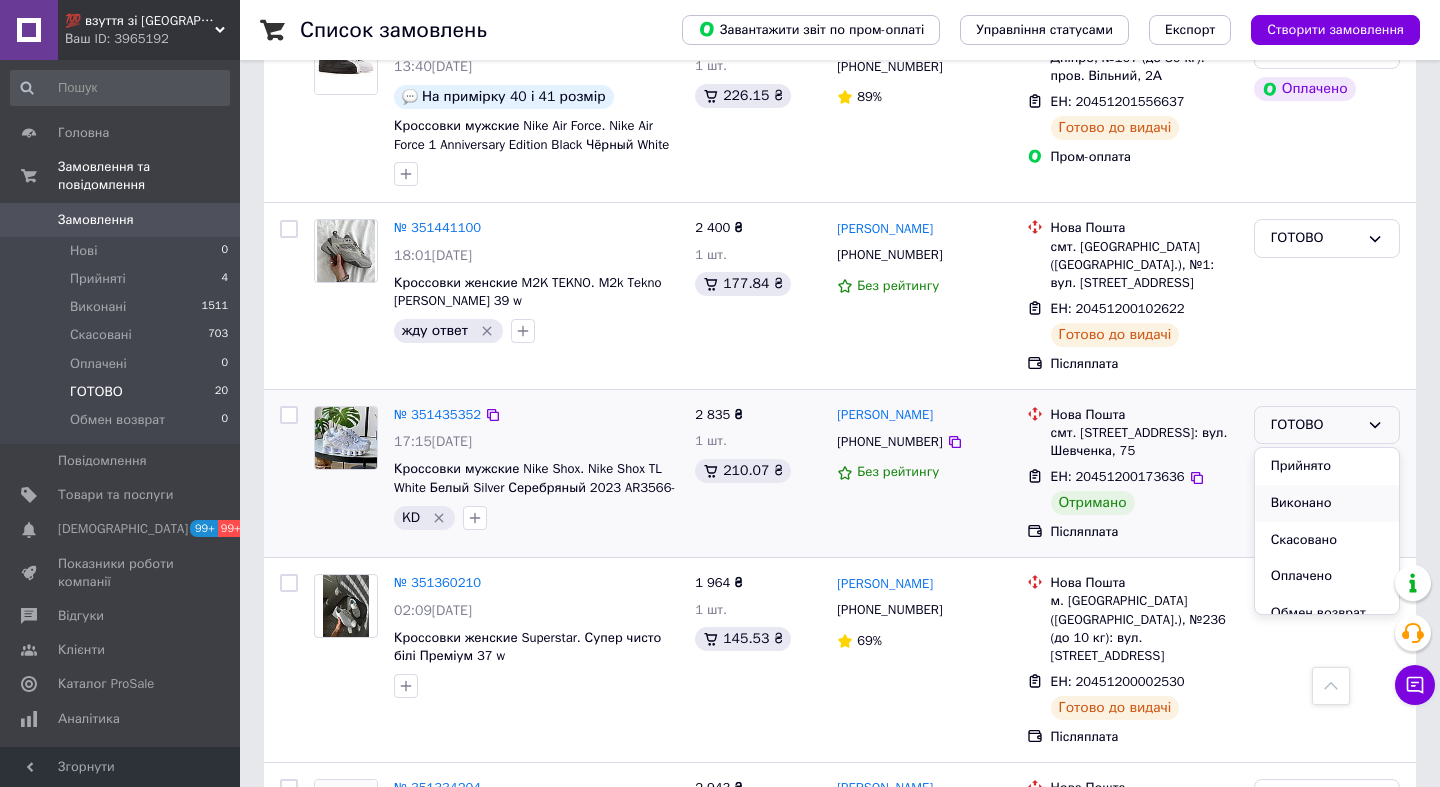 click on "Виконано" at bounding box center [1327, 503] 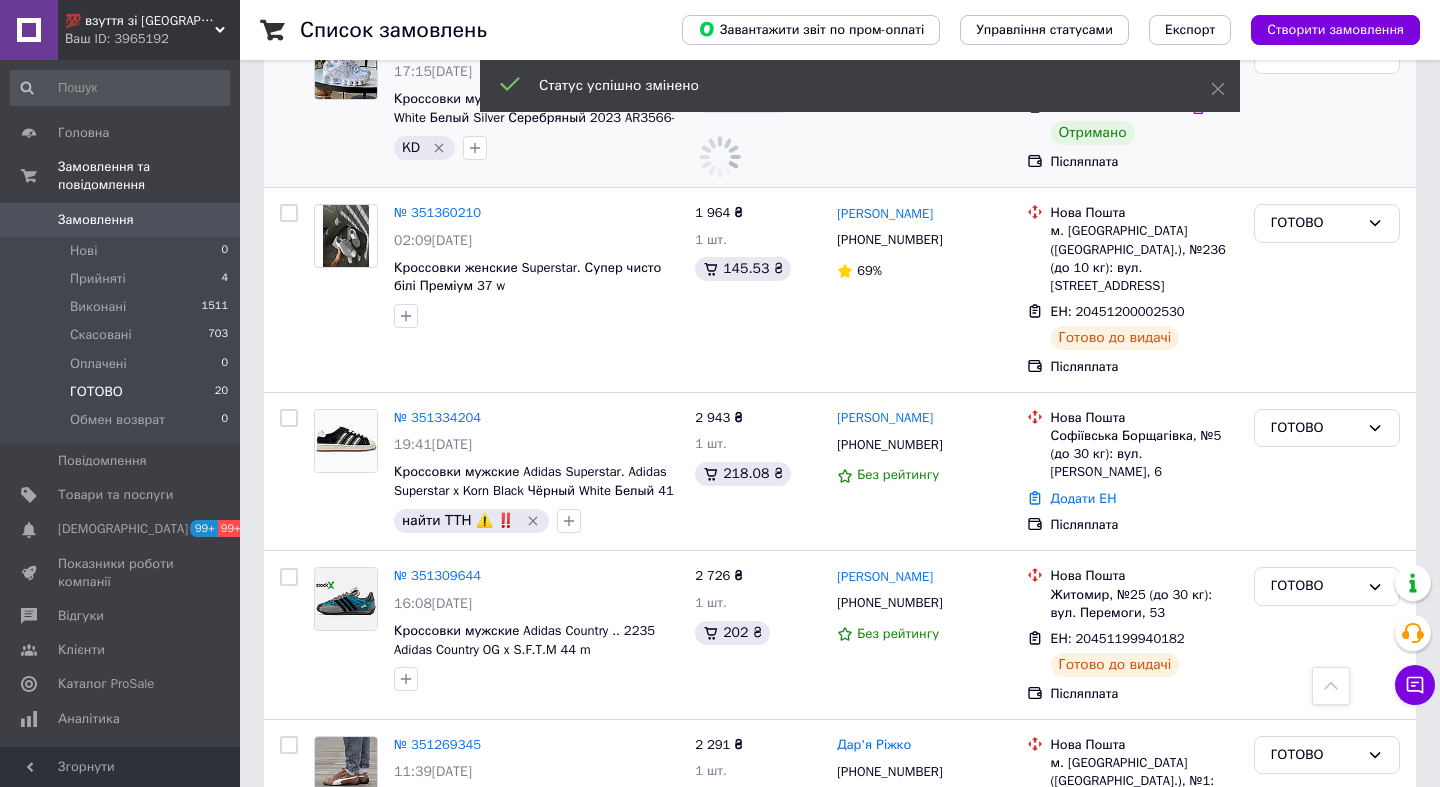 scroll, scrollTop: 3894, scrollLeft: 0, axis: vertical 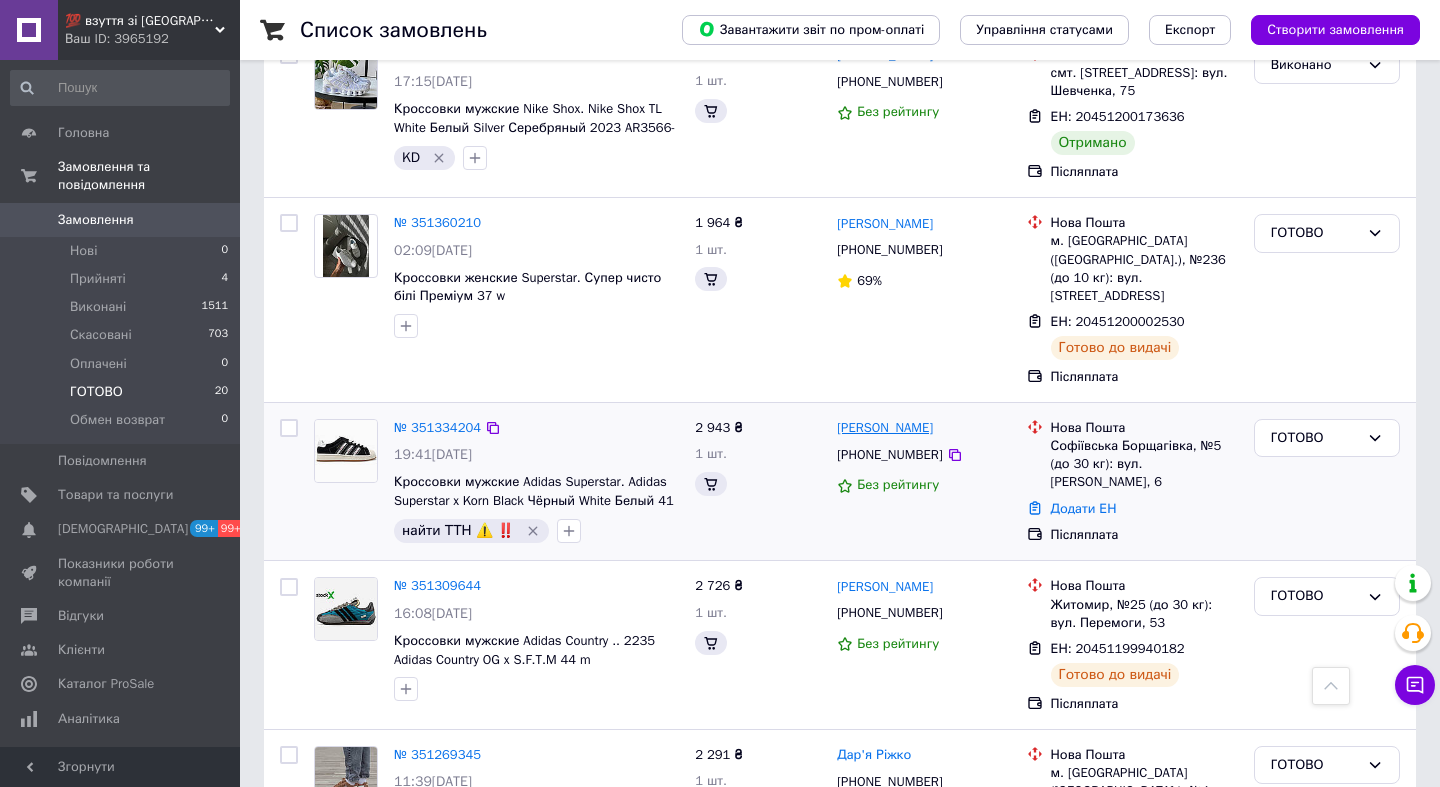 copy on "Лелюх" 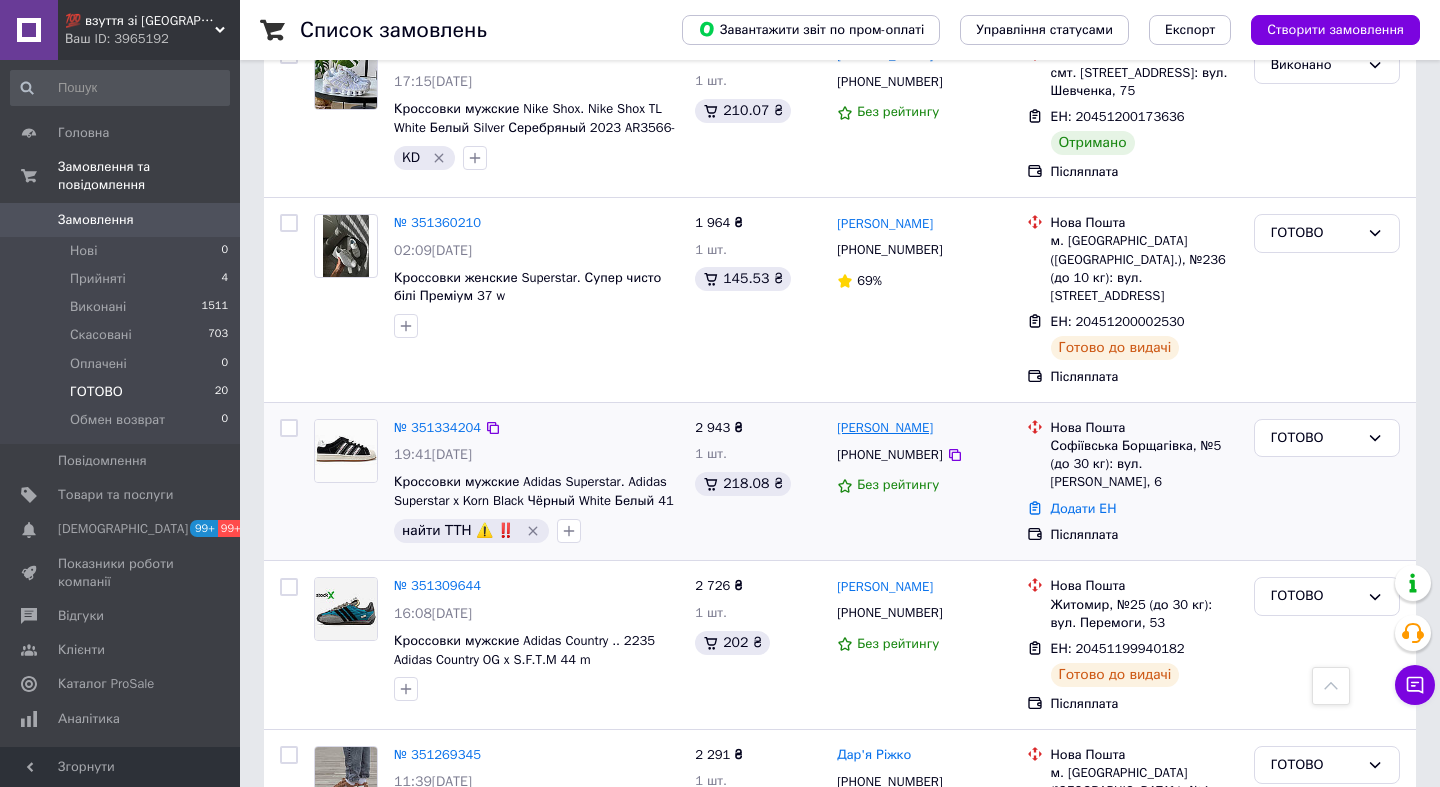 drag, startPoint x: 953, startPoint y: 305, endPoint x: 899, endPoint y: 305, distance: 54 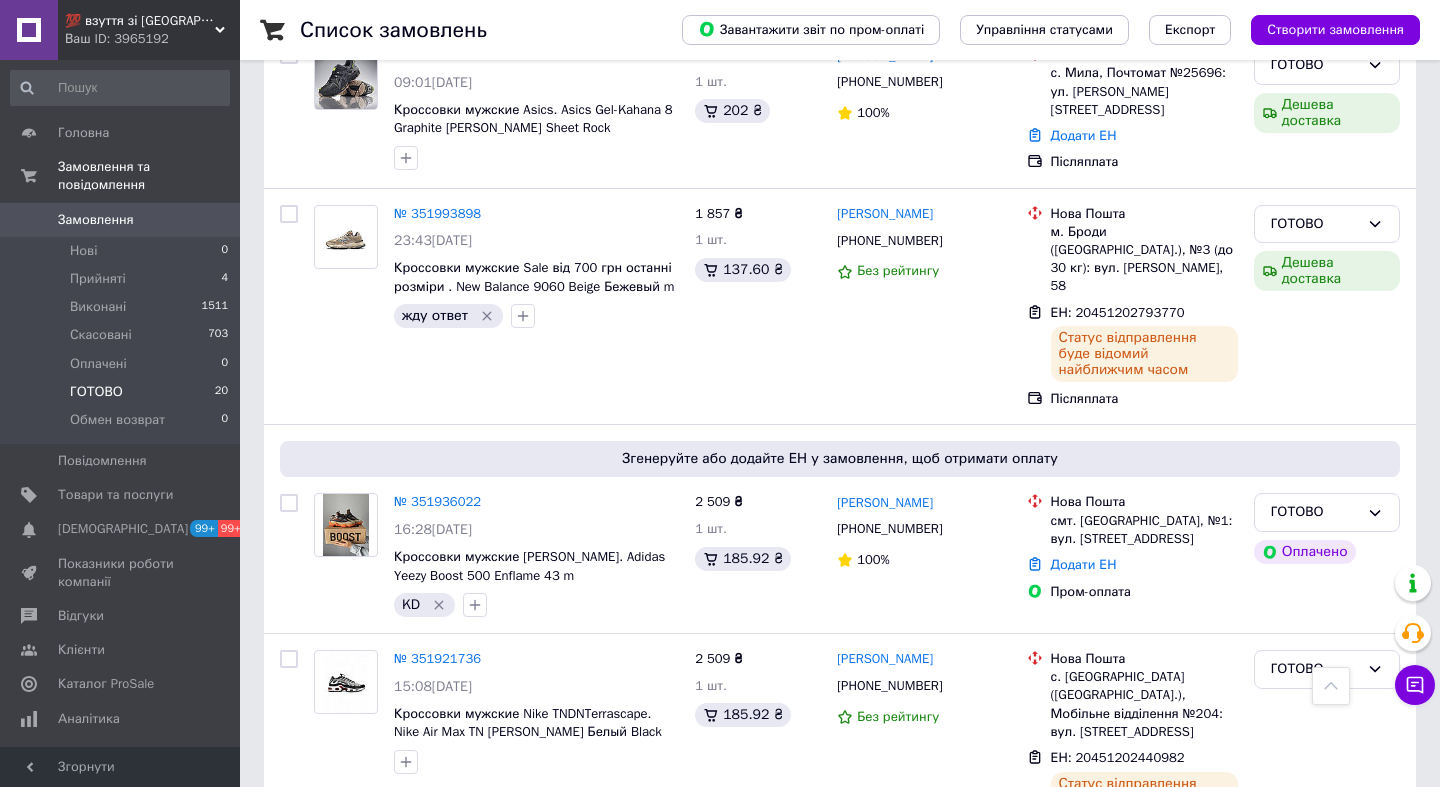 scroll, scrollTop: 0, scrollLeft: 0, axis: both 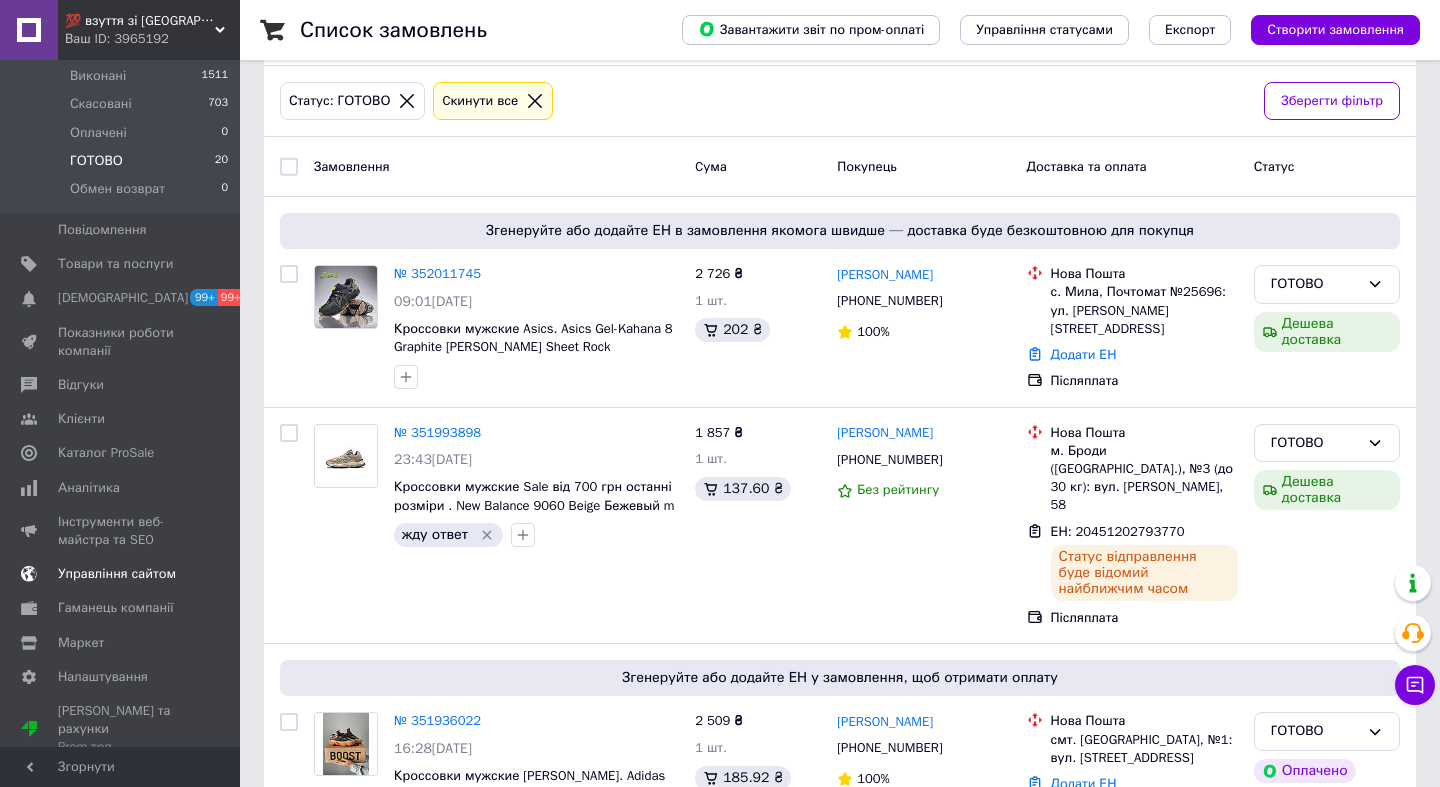click on "Управління сайтом" at bounding box center [117, 574] 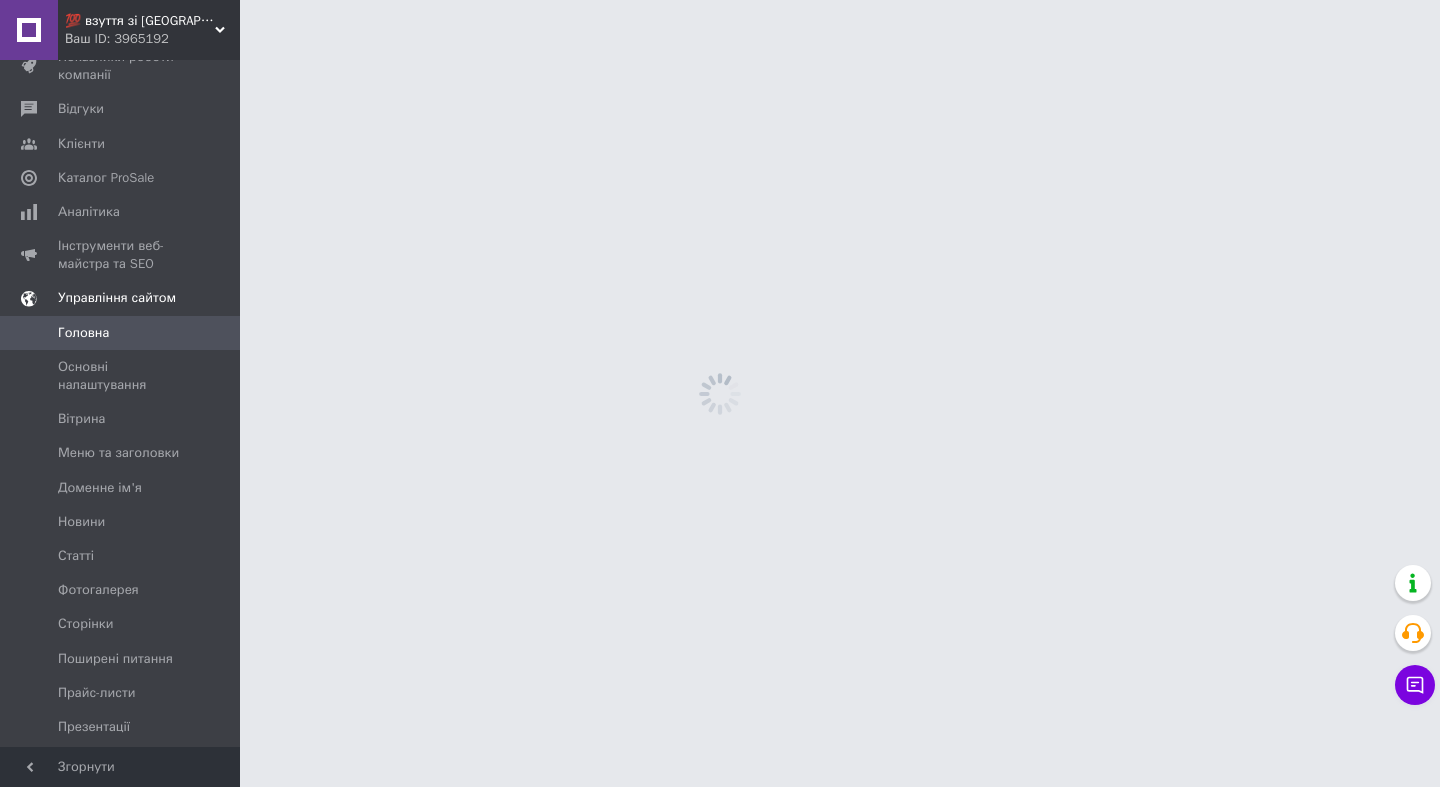 scroll, scrollTop: 0, scrollLeft: 0, axis: both 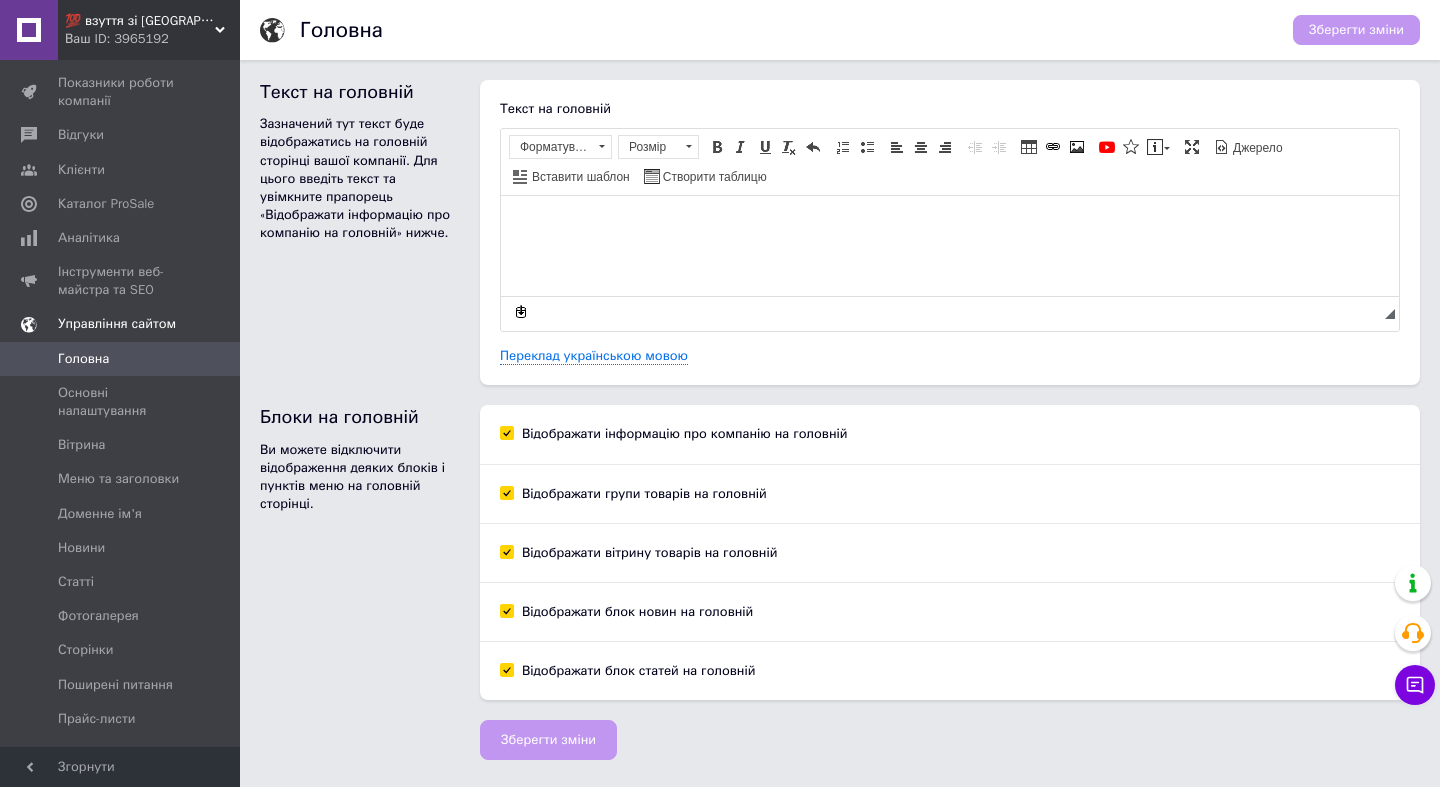 click on "Управління сайтом" at bounding box center (117, 324) 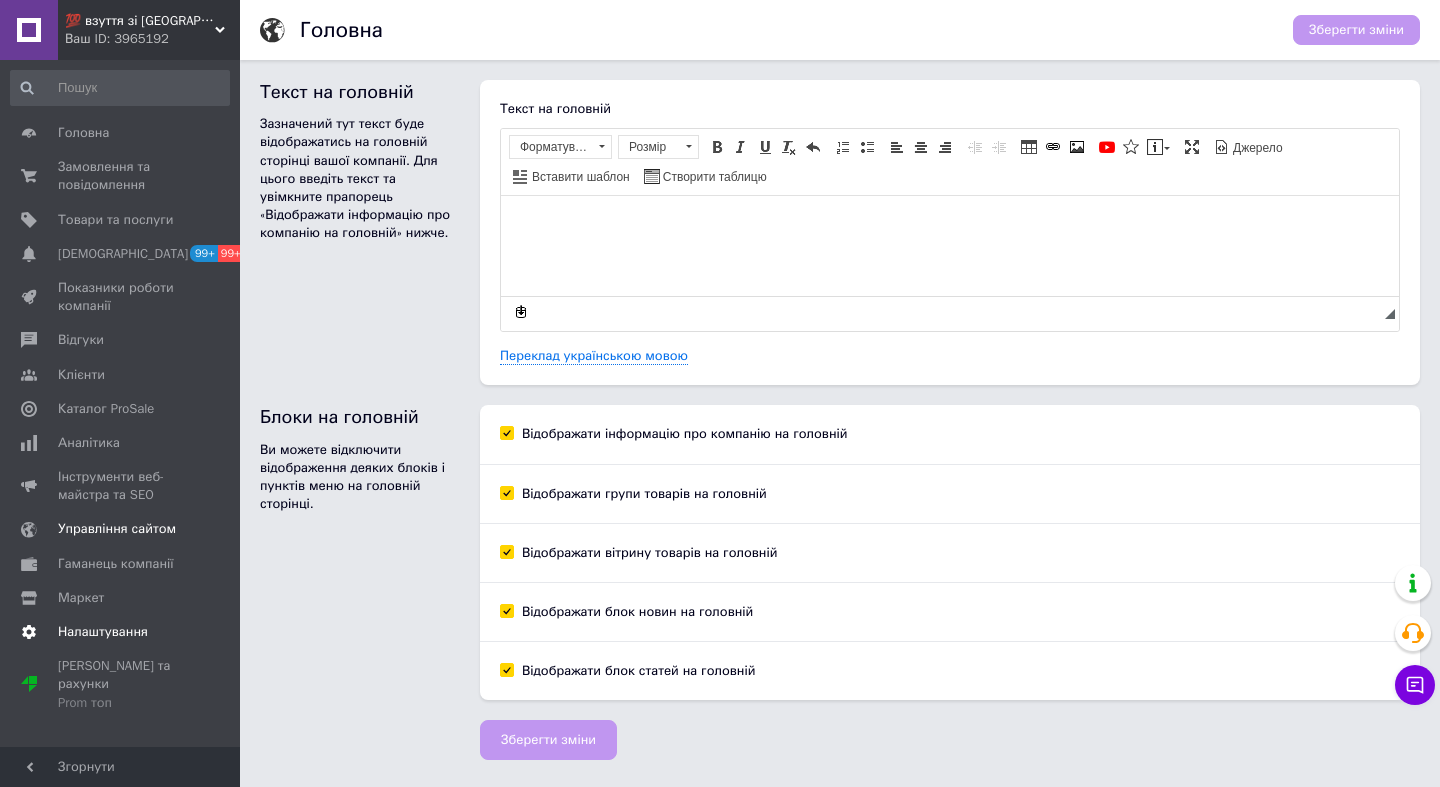 click on "Налаштування" at bounding box center [103, 632] 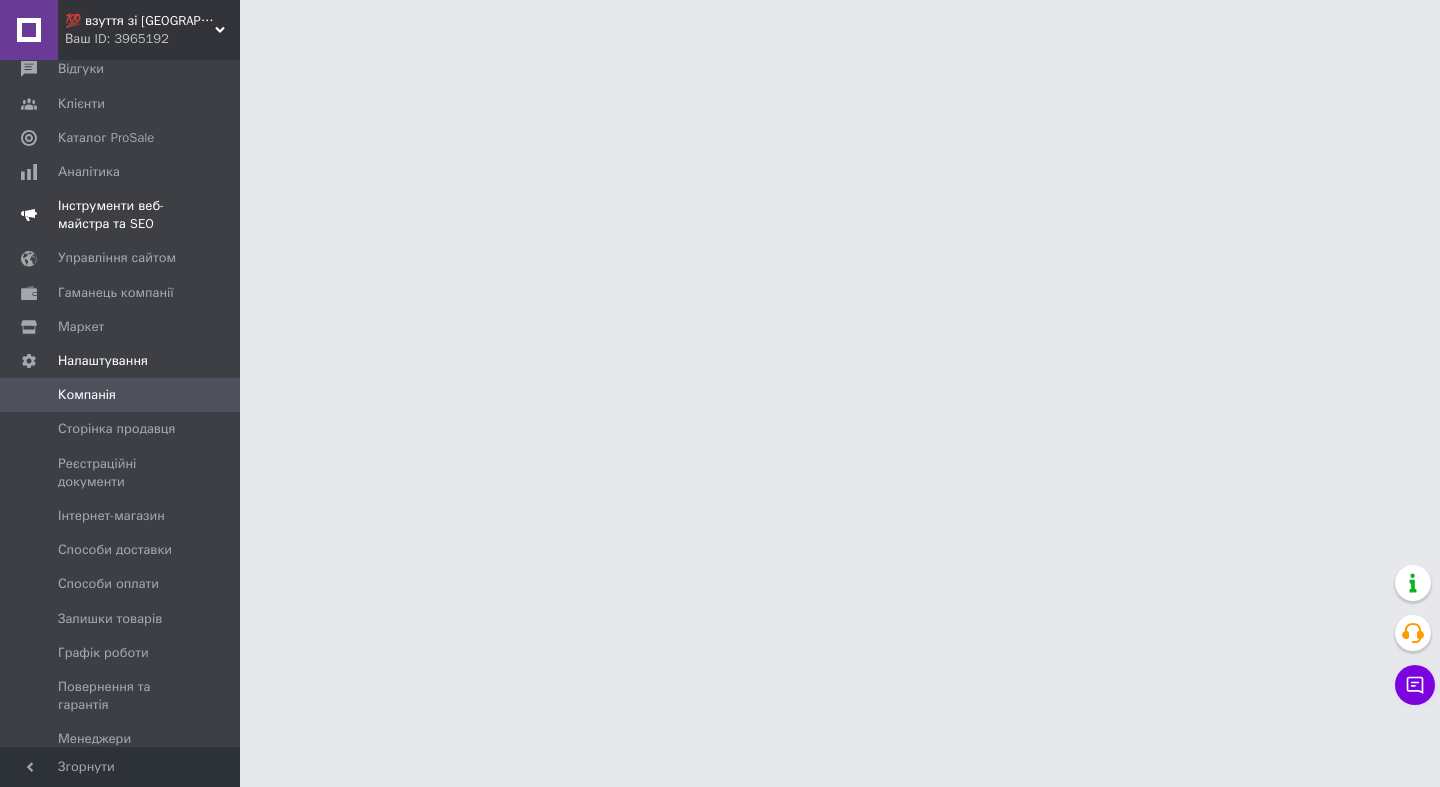 scroll, scrollTop: 295, scrollLeft: 0, axis: vertical 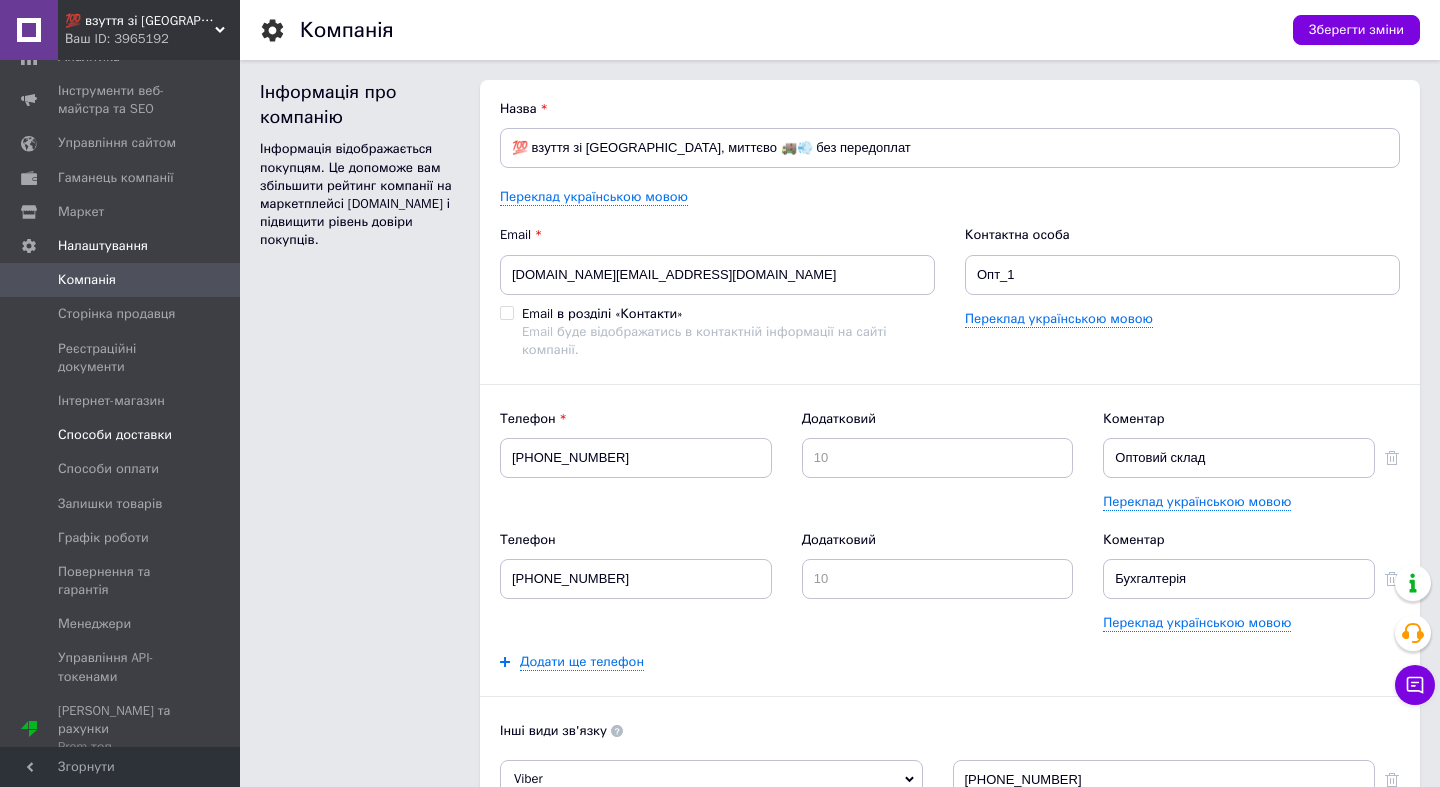 click on "Способи доставки" at bounding box center [115, 435] 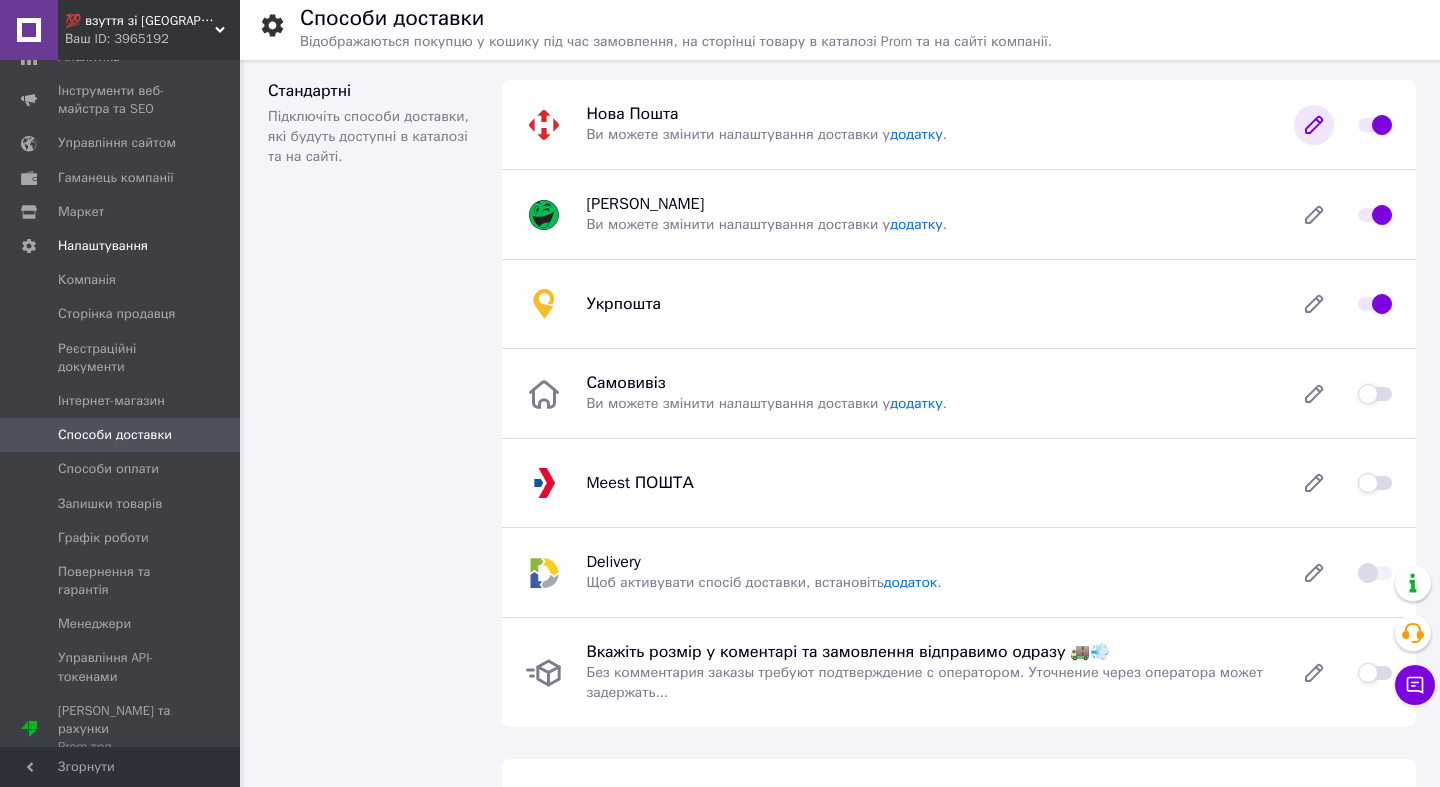 click 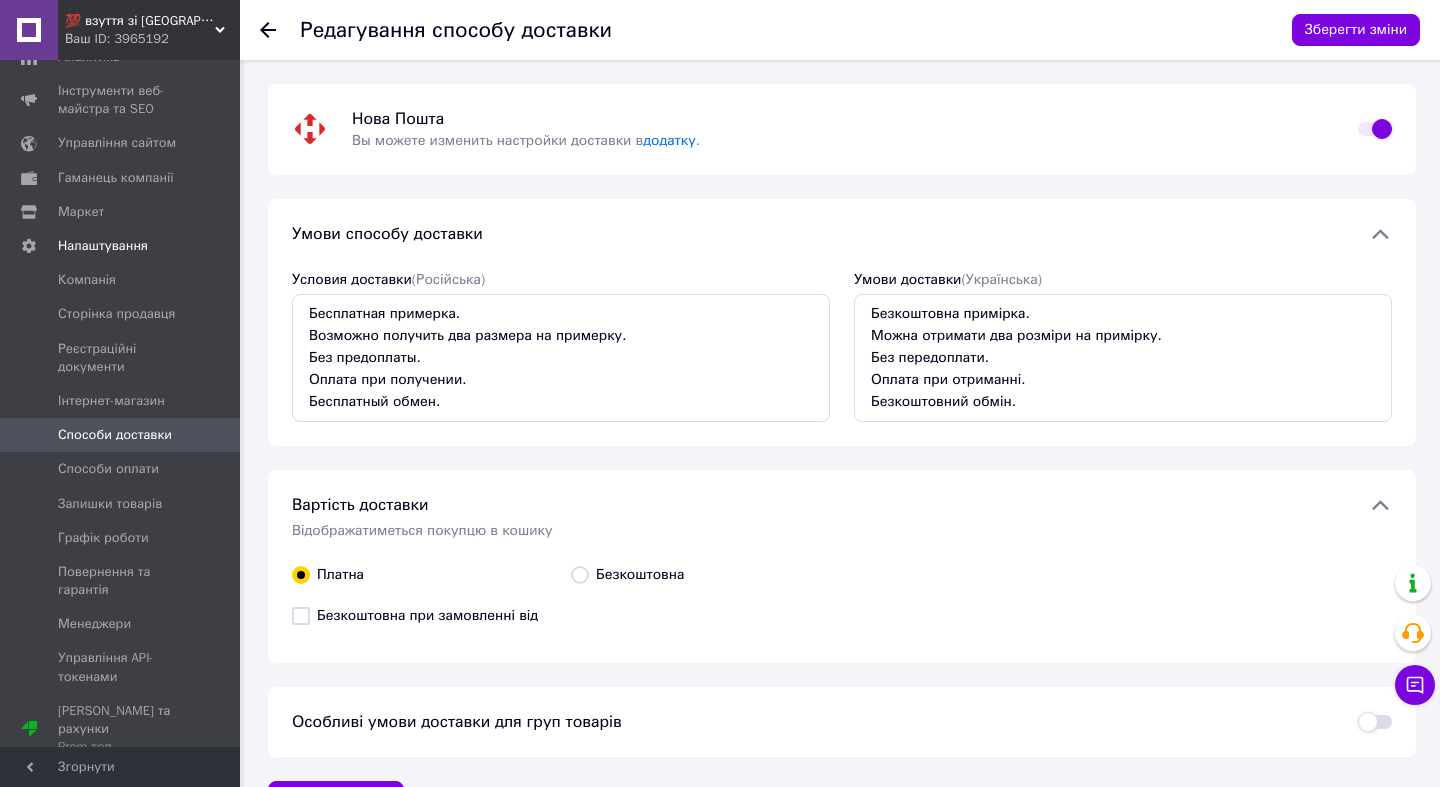scroll, scrollTop: 55, scrollLeft: 0, axis: vertical 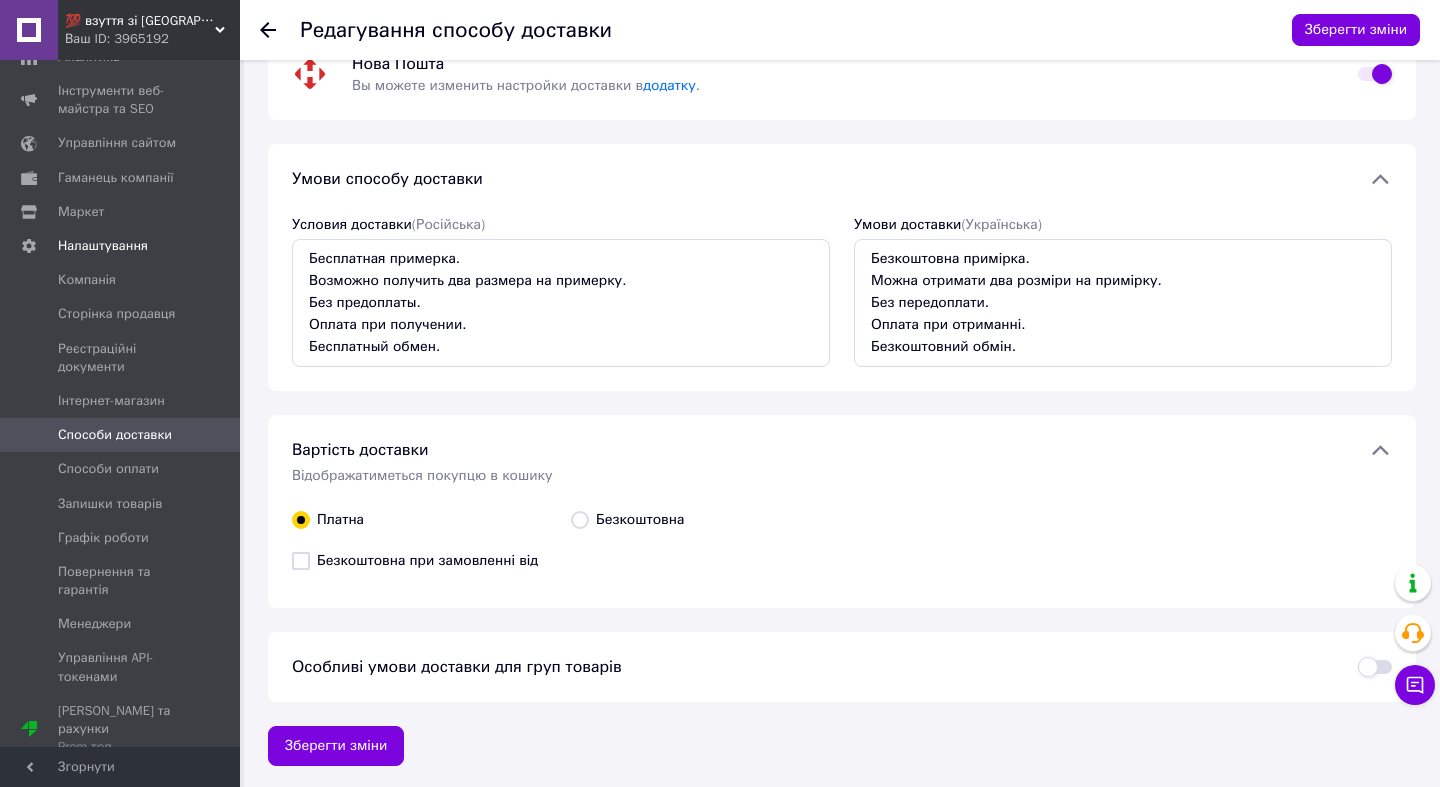 click on "Безкоштовна при замовленні від" at bounding box center (427, 561) 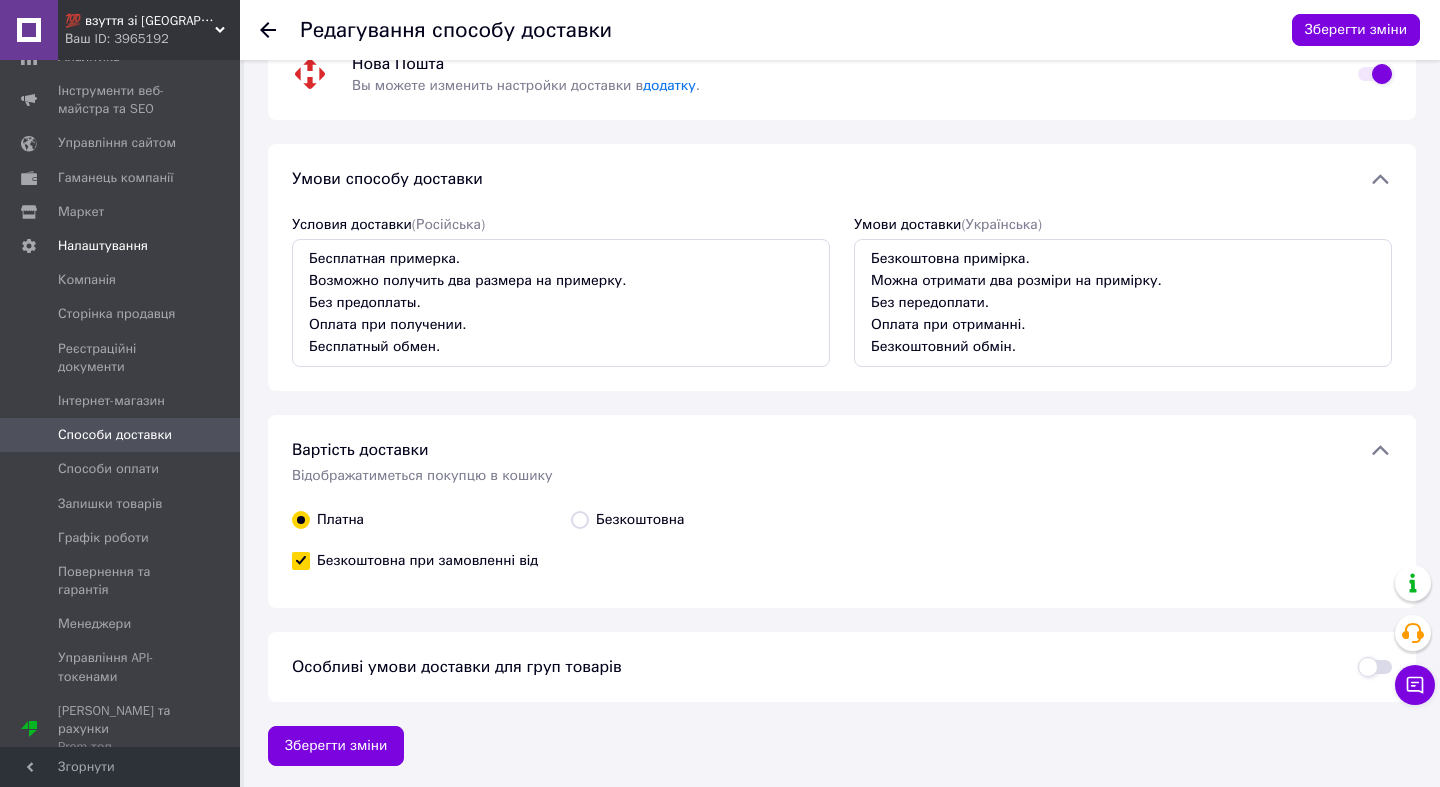 checkbox on "true" 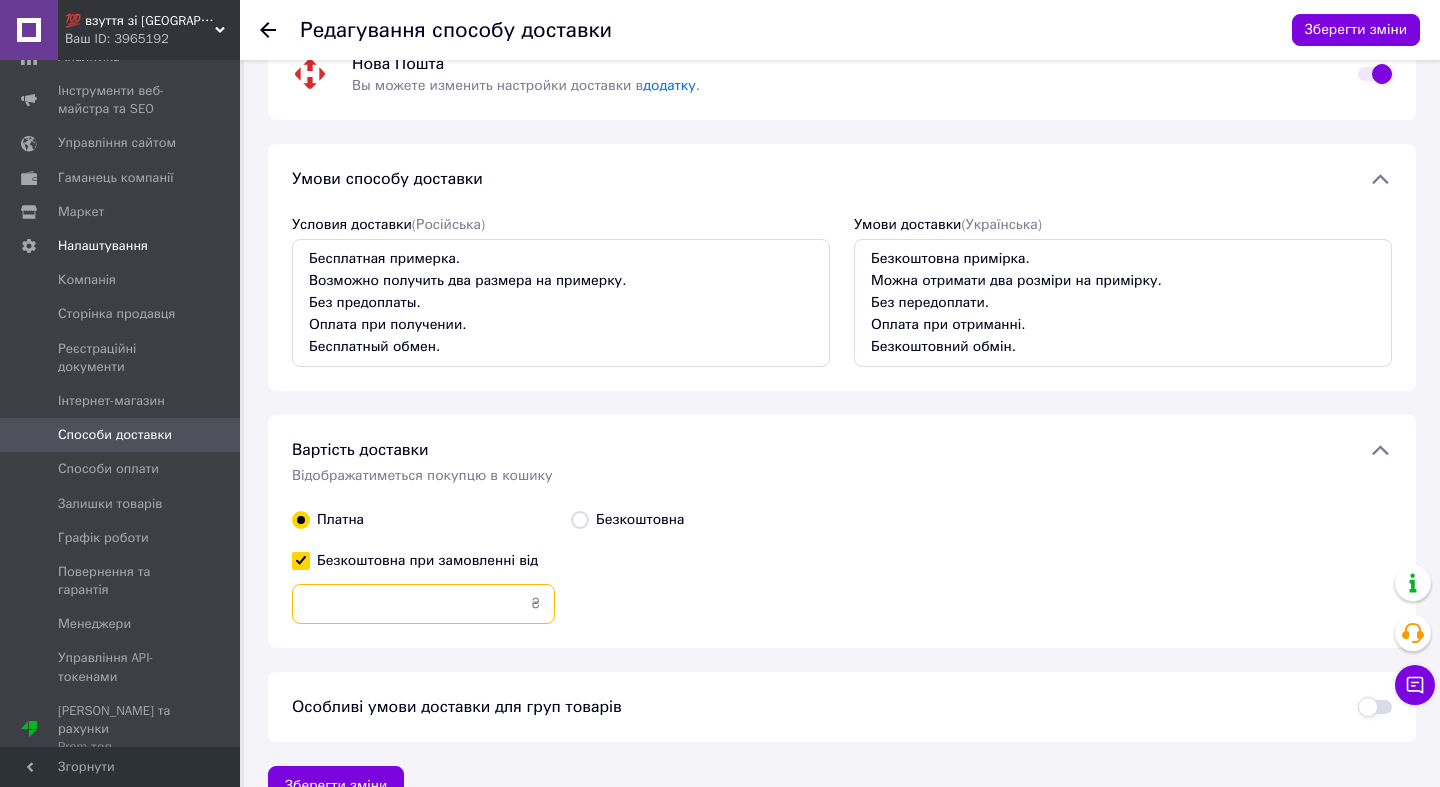 click at bounding box center [423, 604] 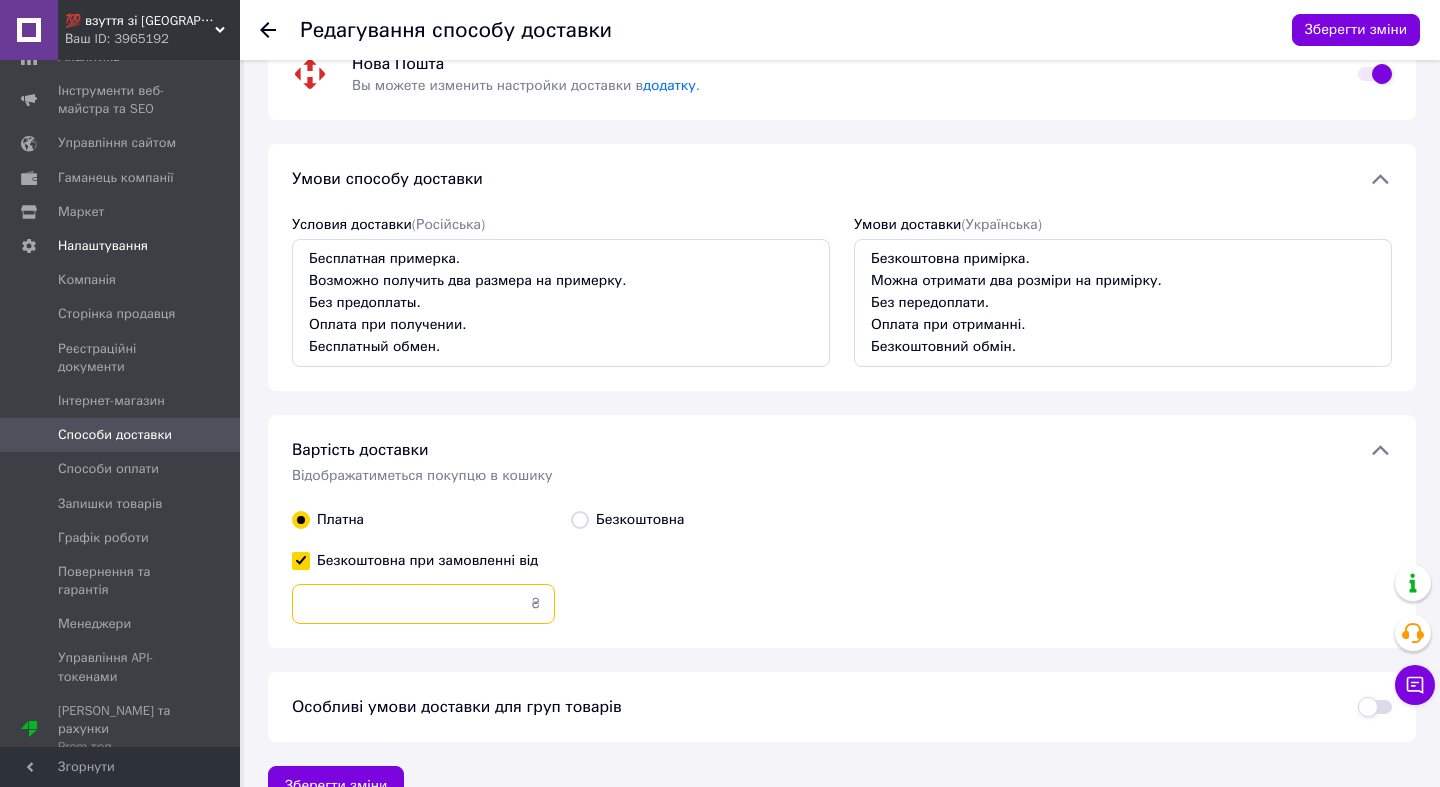 scroll, scrollTop: 95, scrollLeft: 0, axis: vertical 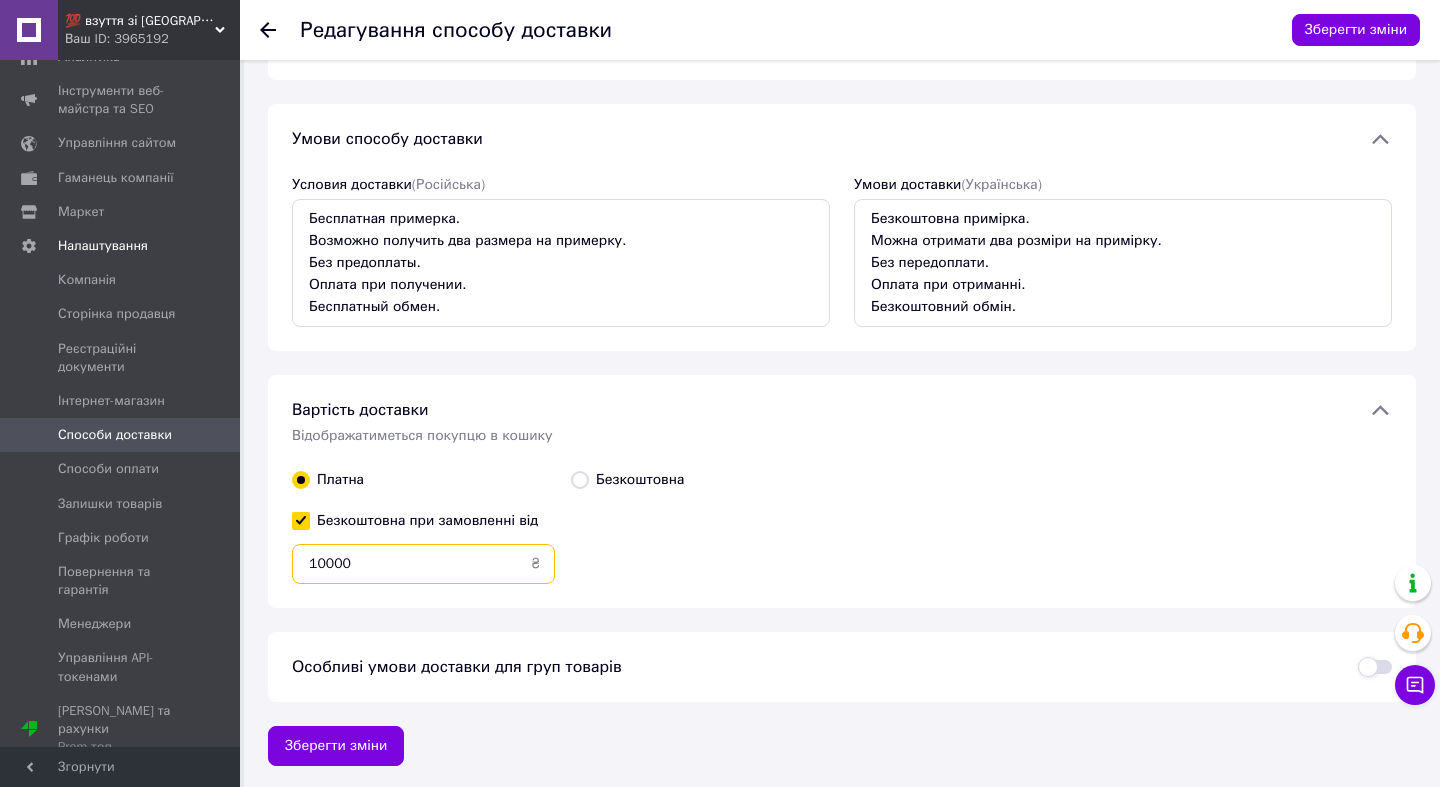 type on "10000" 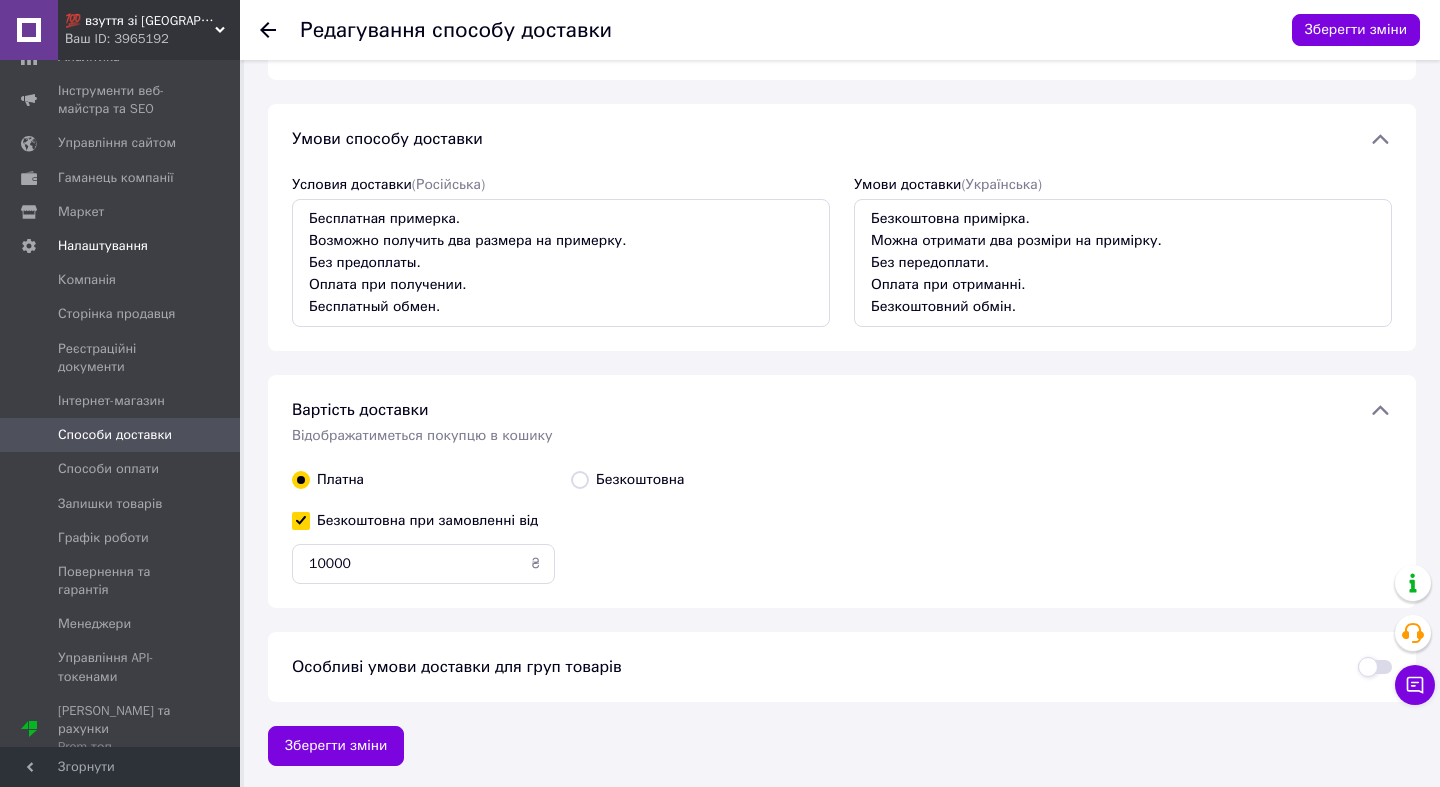 click on "Особливі умови доставки для груп товарів" at bounding box center (842, 667) 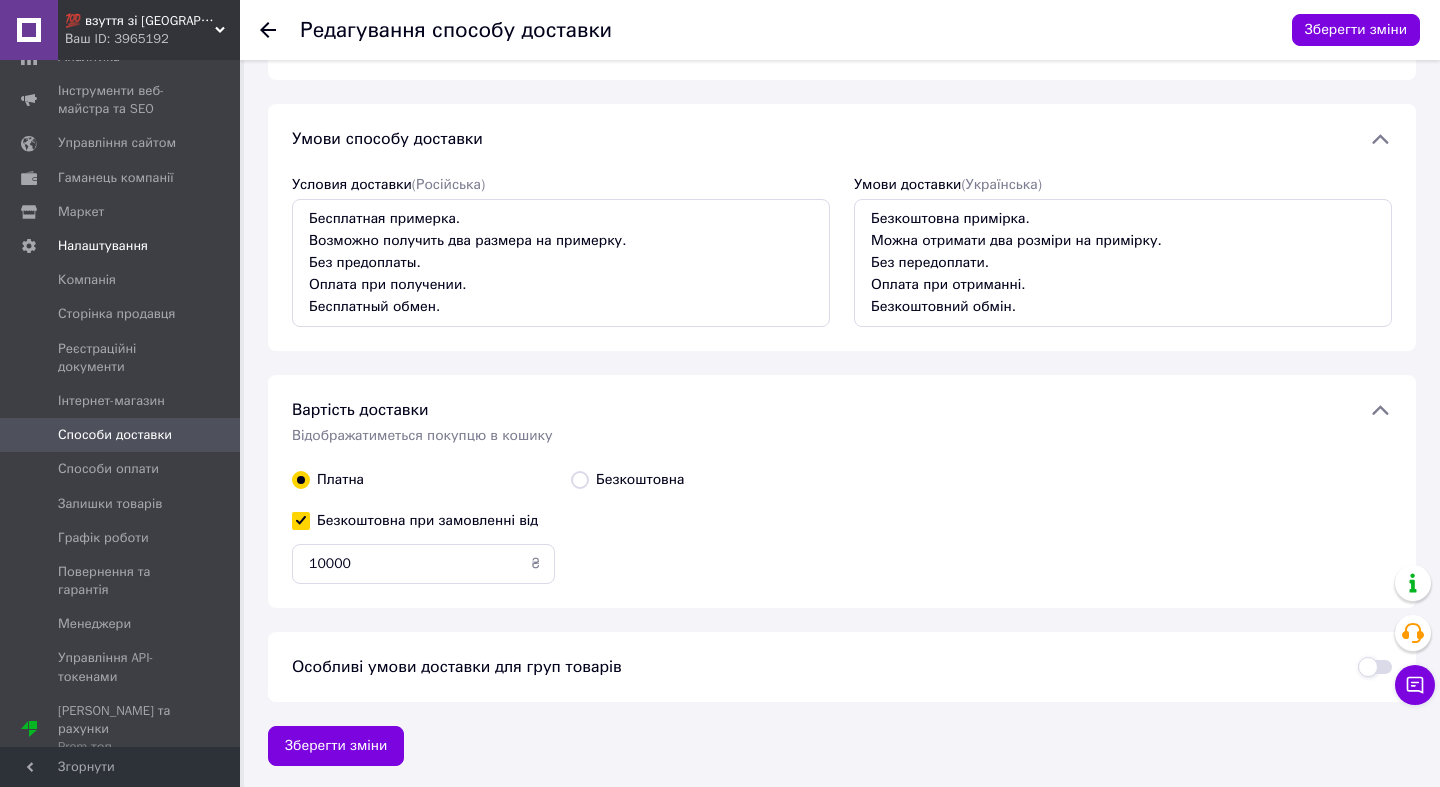 click on "Безкоштовна" at bounding box center [640, 480] 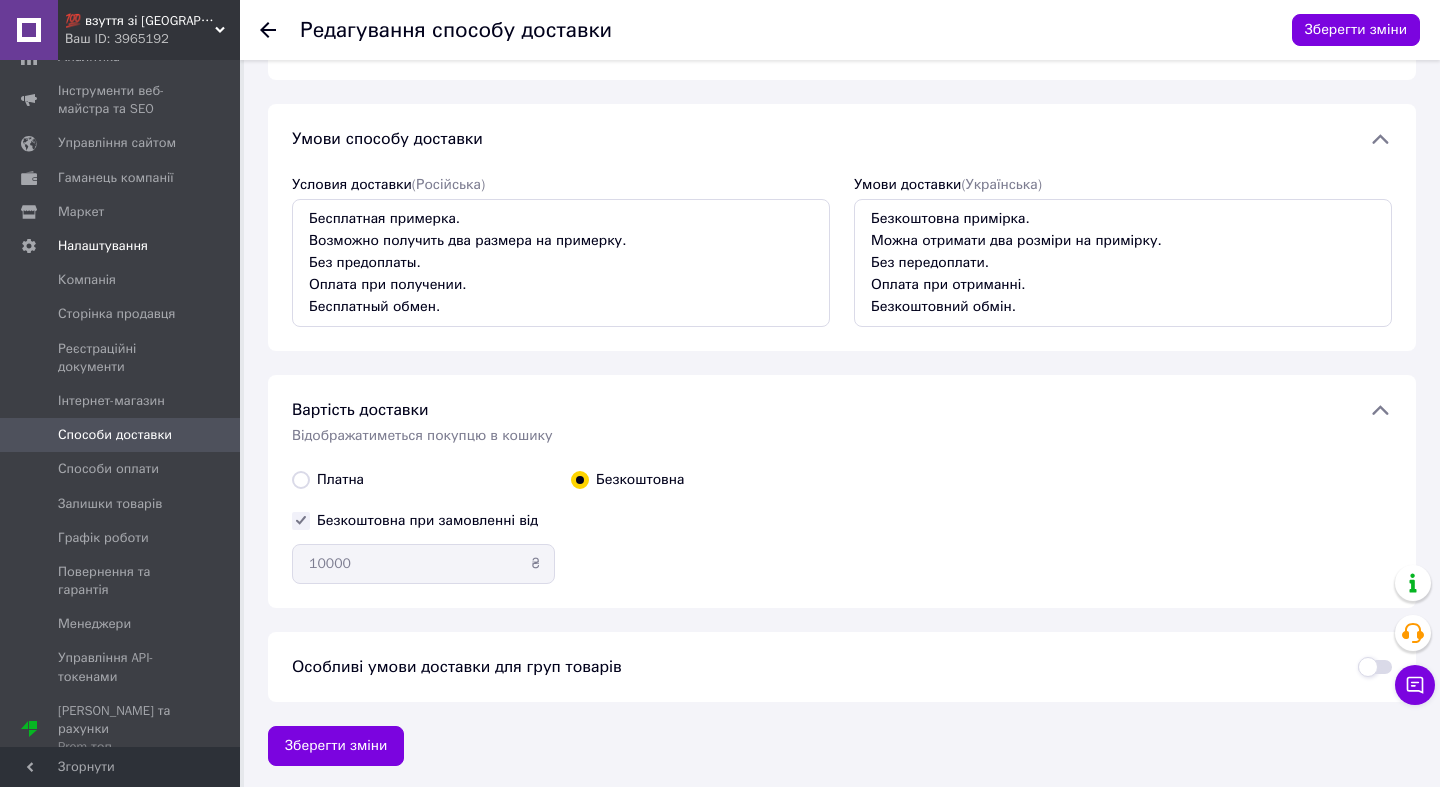 click on "Платна" at bounding box center [340, 480] 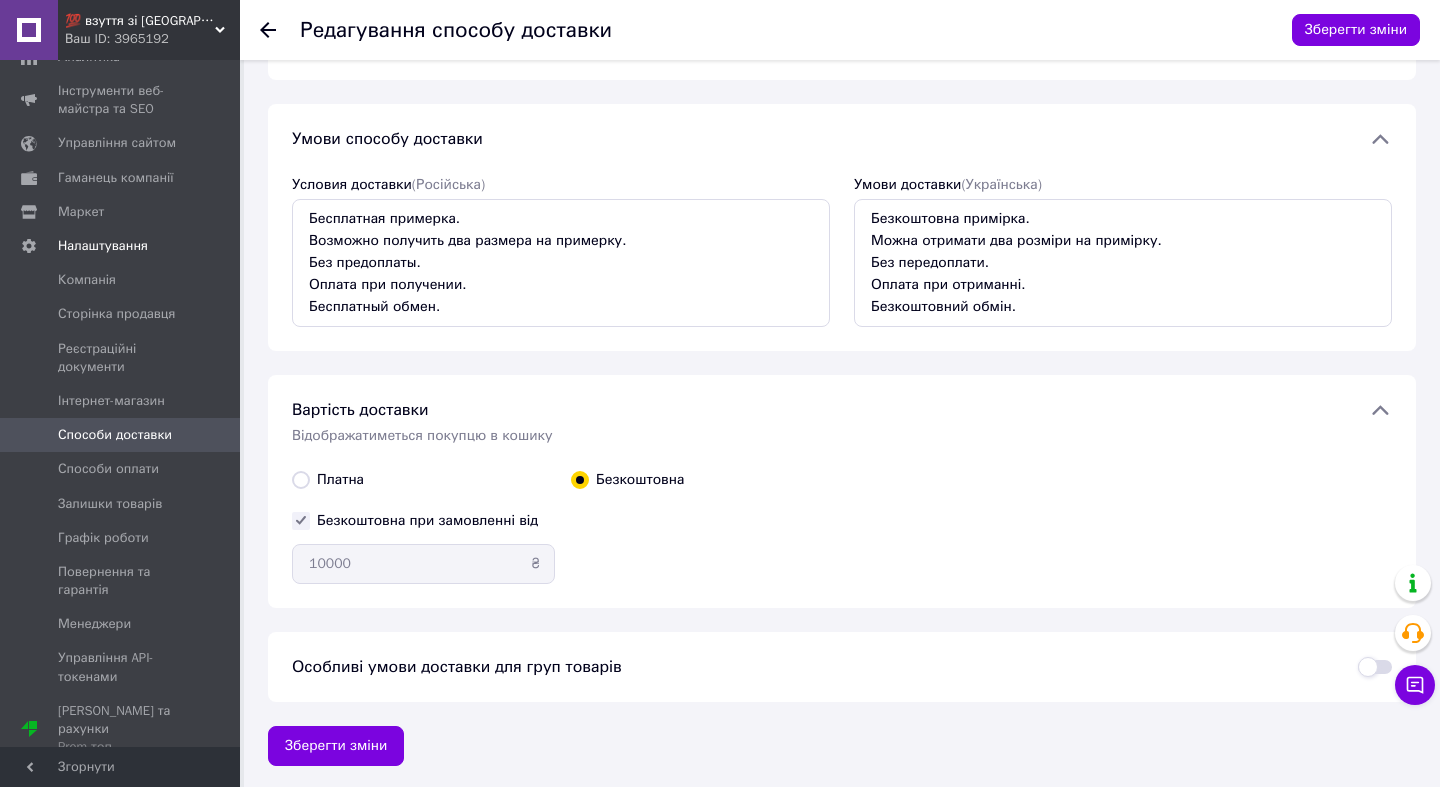 radio on "true" 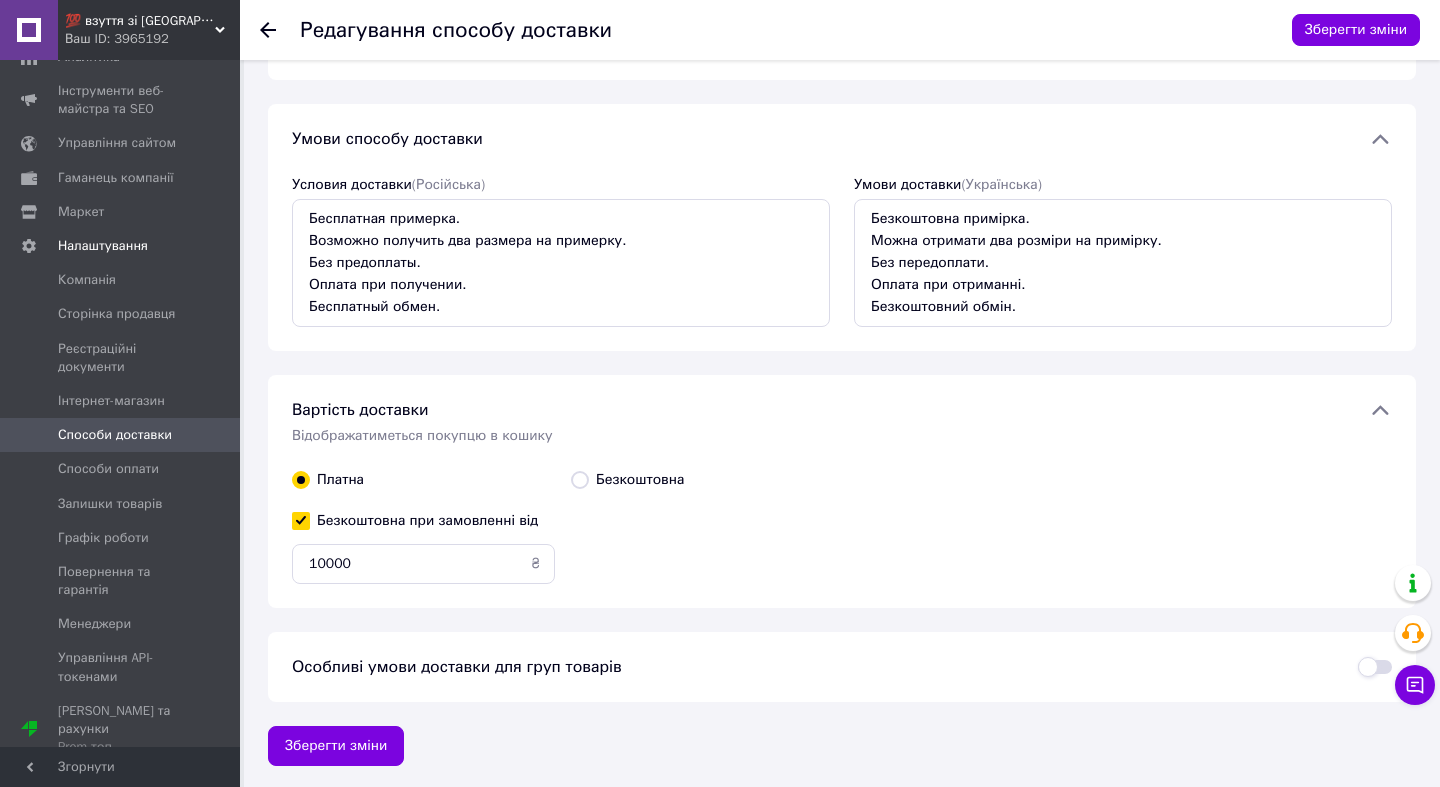 click on "Безкоштовна" at bounding box center [640, 480] 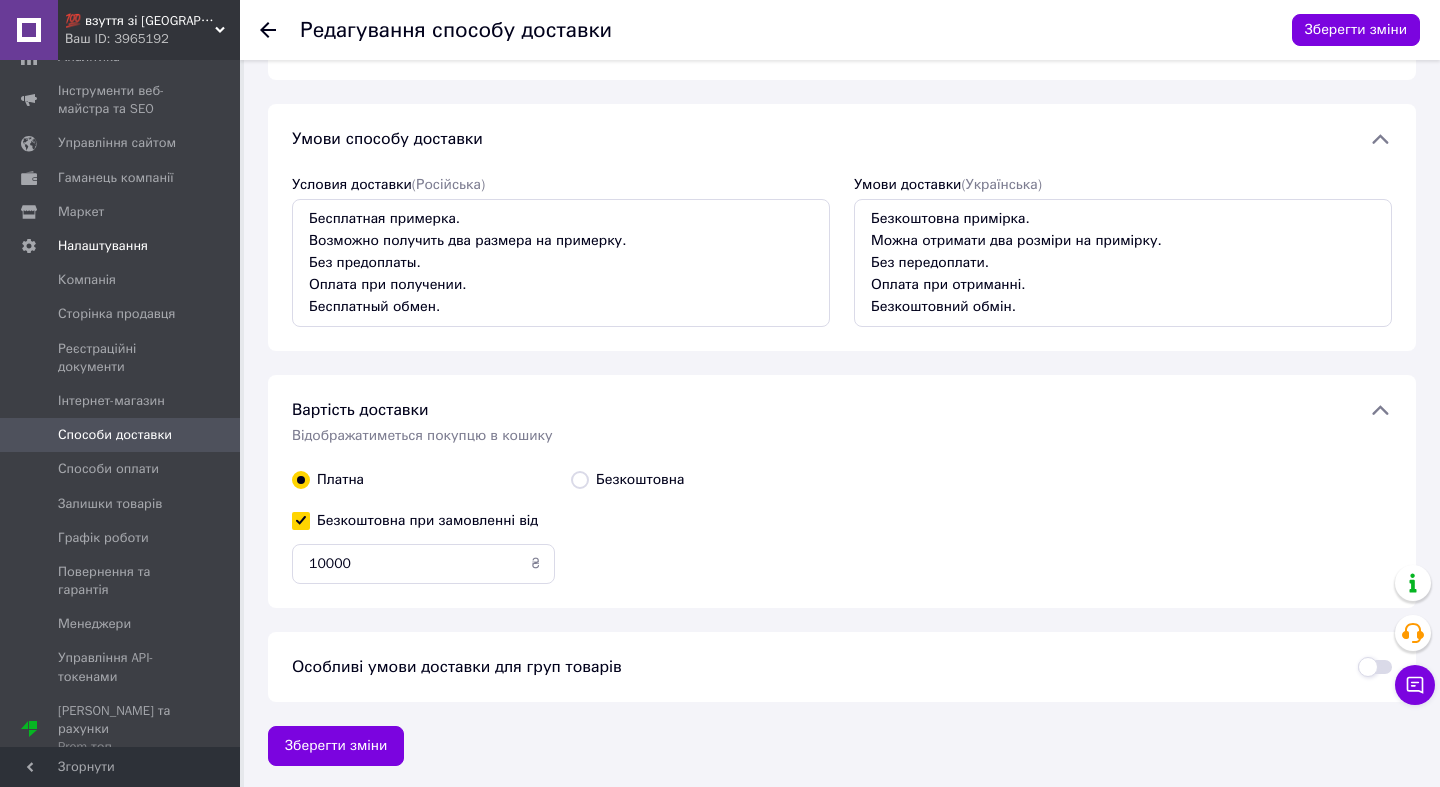 radio on "true" 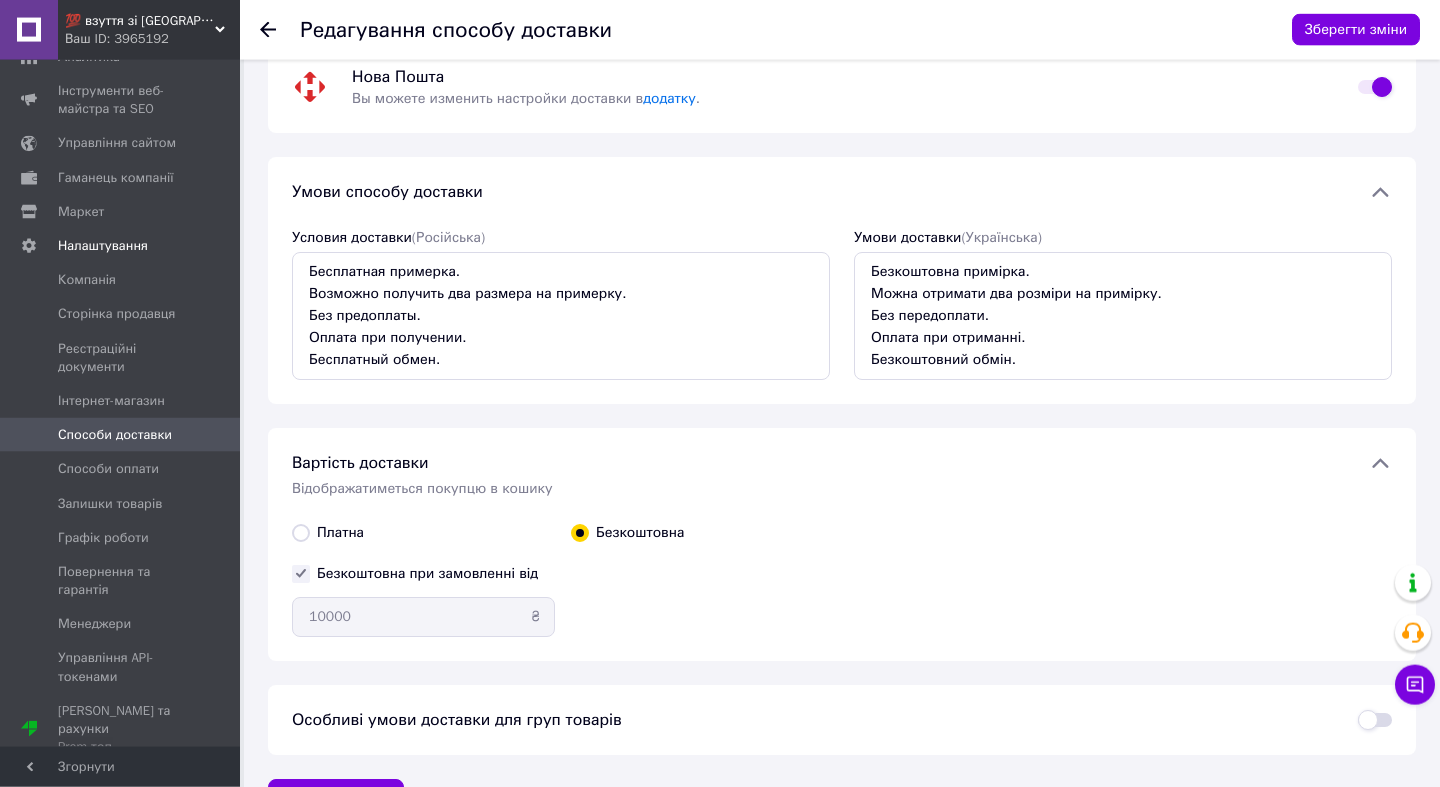 scroll, scrollTop: 95, scrollLeft: 0, axis: vertical 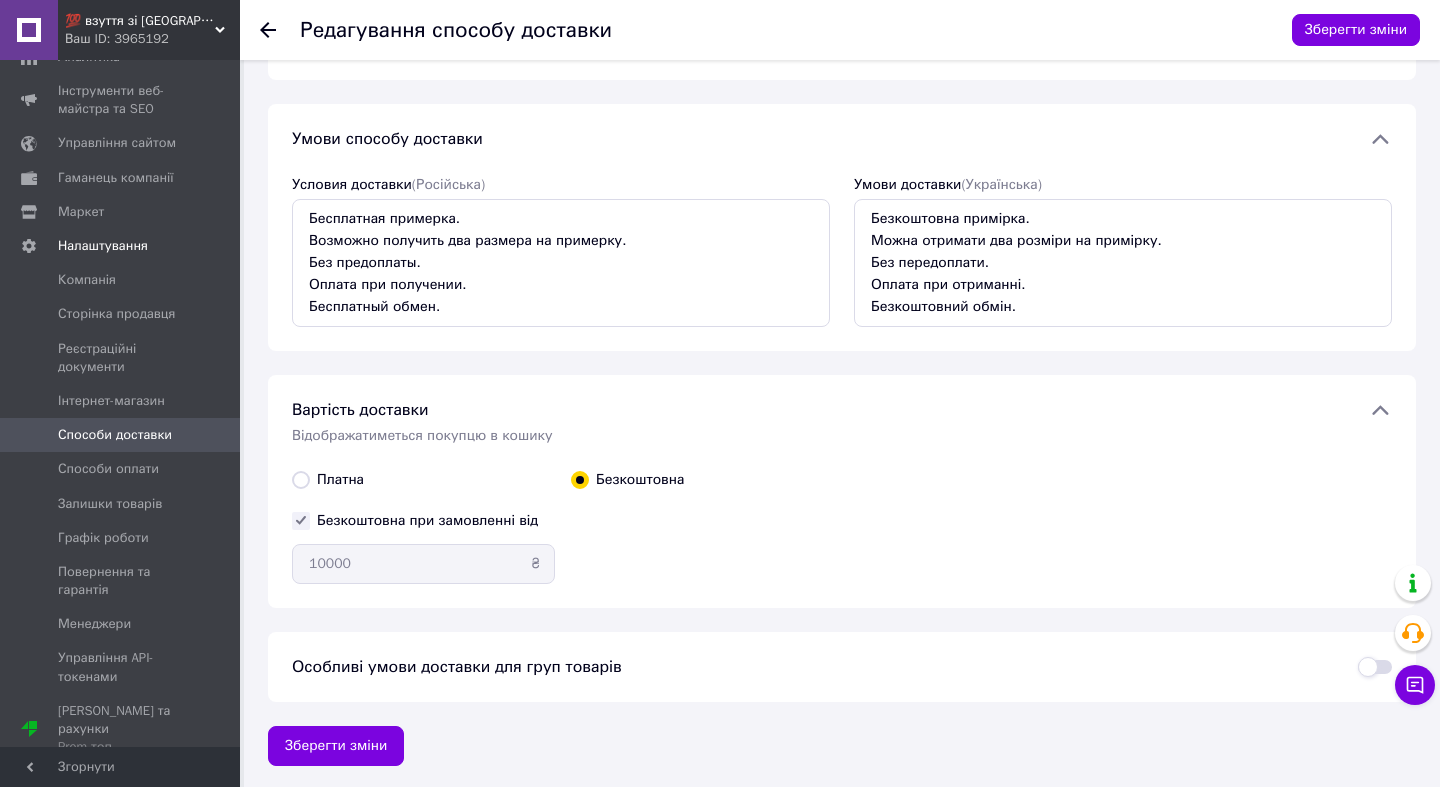 click on "Особливі умови доставки для груп товарів" at bounding box center [813, 667] 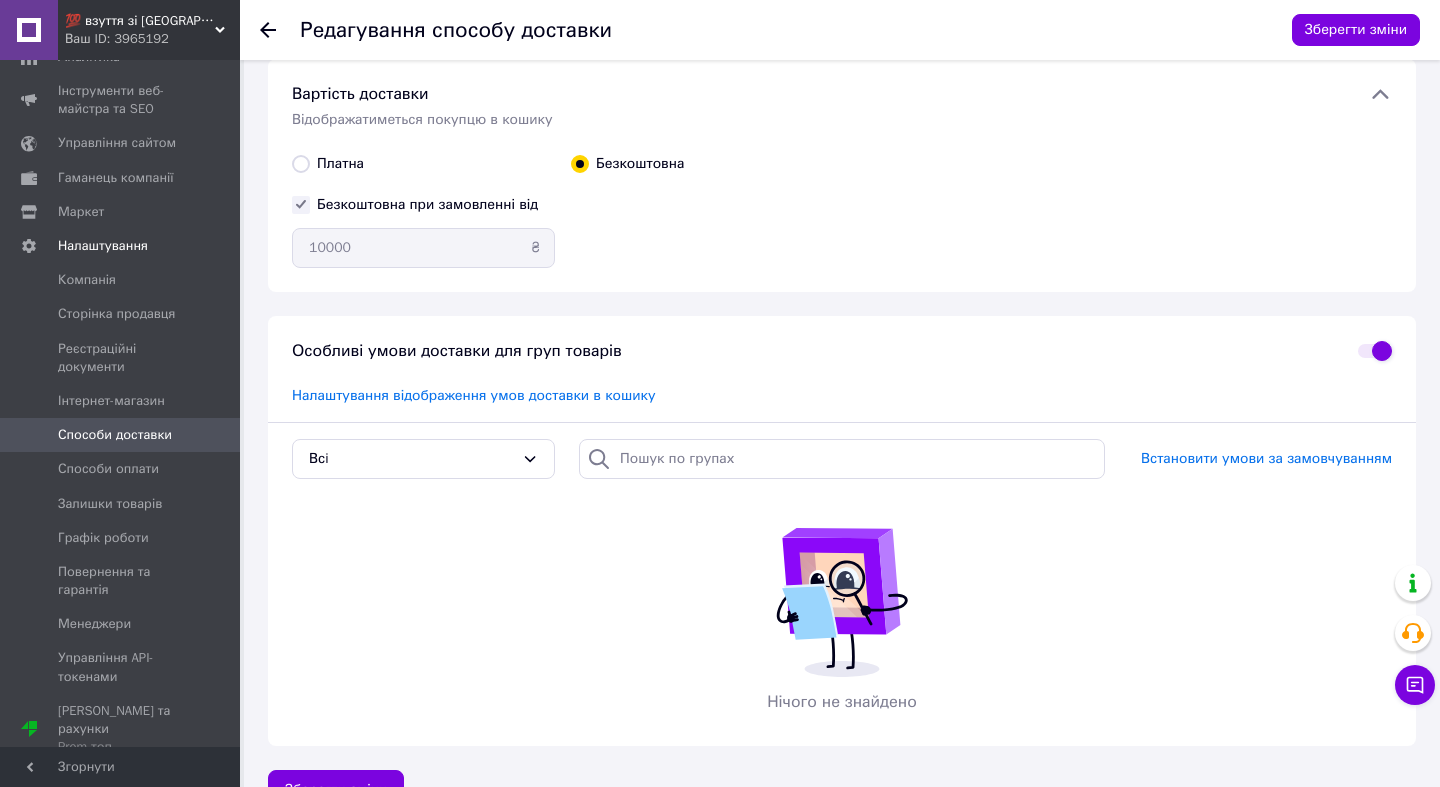 scroll, scrollTop: 455, scrollLeft: 0, axis: vertical 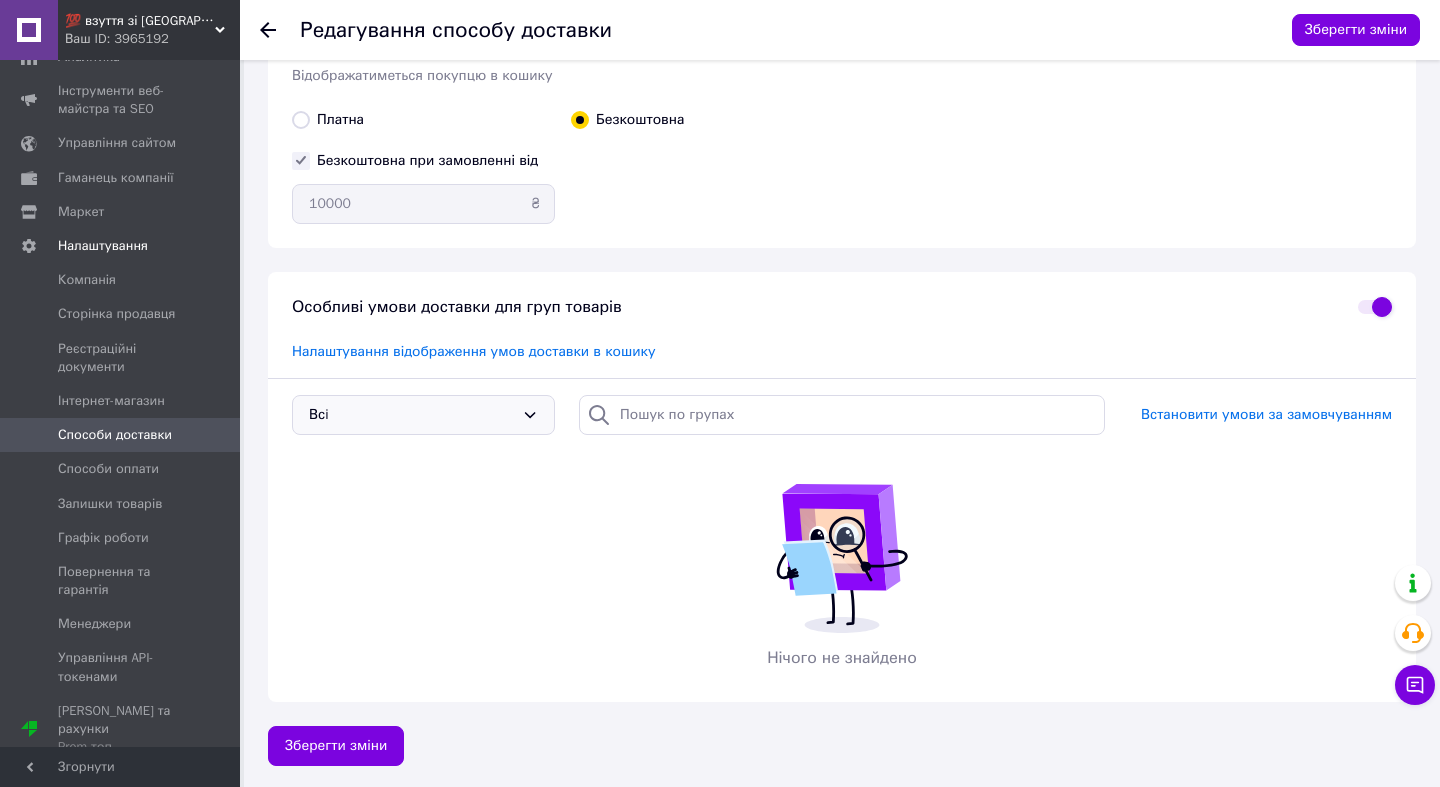 click on "Всi" at bounding box center (411, 415) 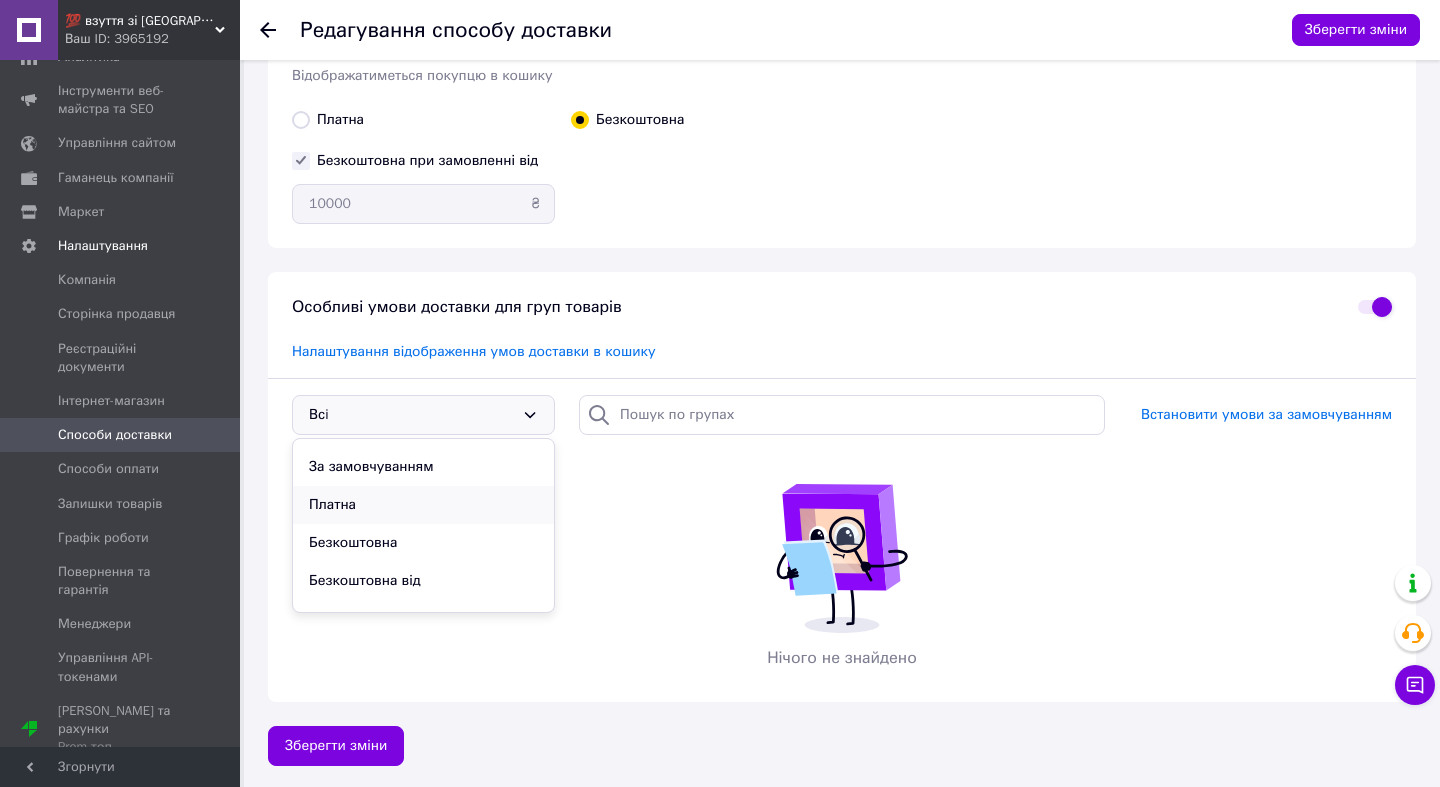 scroll, scrollTop: 55, scrollLeft: 0, axis: vertical 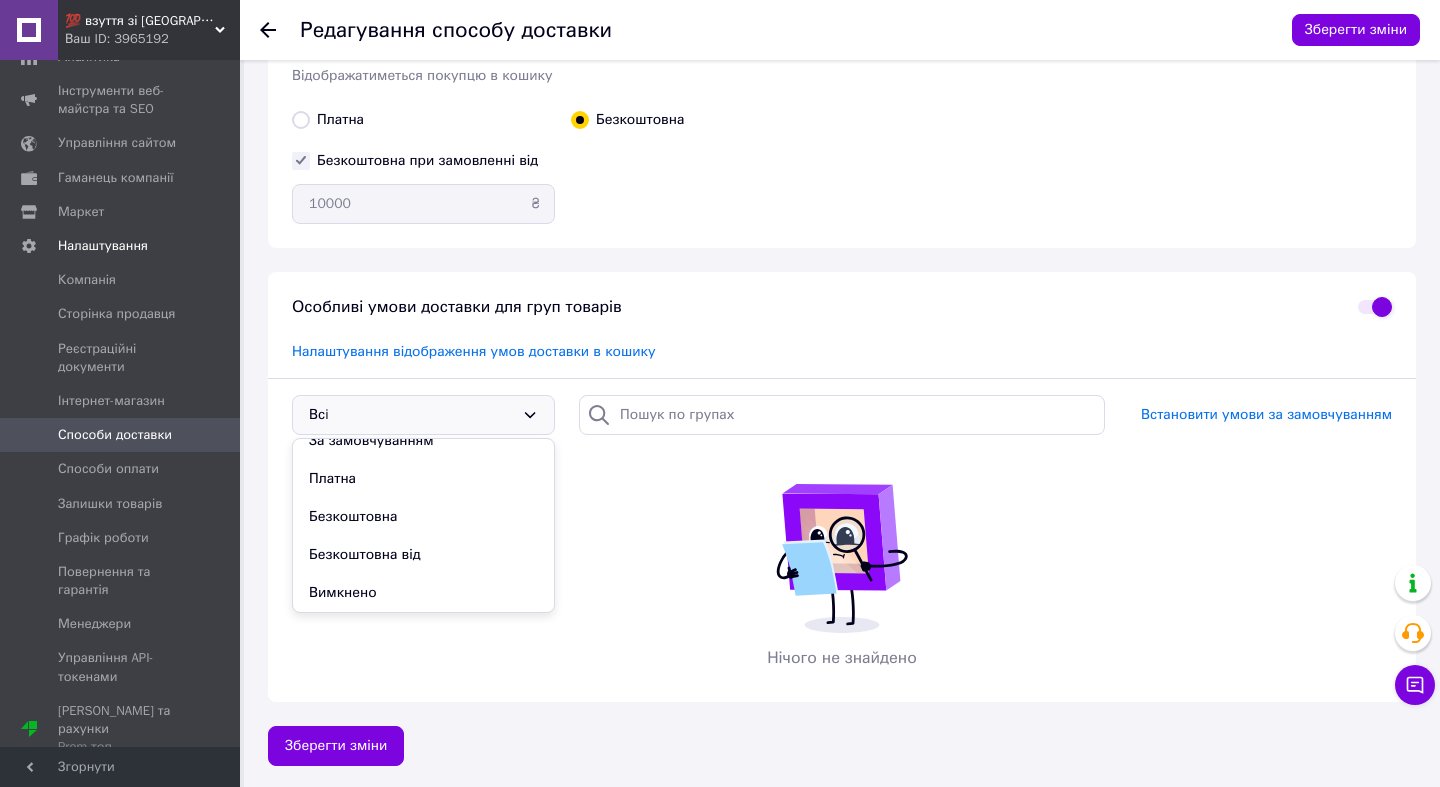 click on "Особливі умови доставки для груп товарів Налаштування відображення умов доставки в кошику Показати умови: Всi Всi За замовчуванням Платна Безкоштовна Безкоштовна від Вимкнено Встановити умови за замовчуванням Нічого не знайдено" at bounding box center (842, 487) 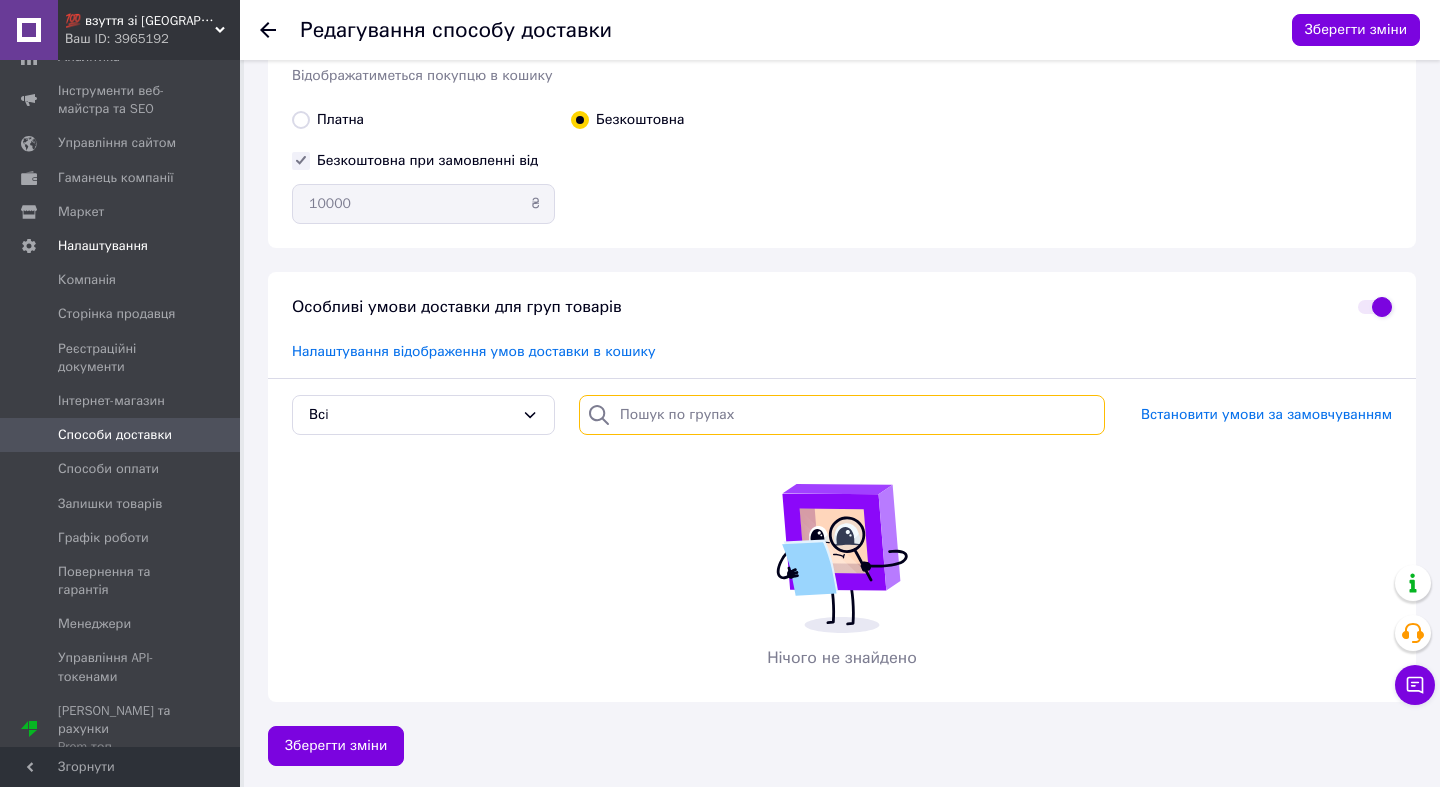 click at bounding box center (842, 415) 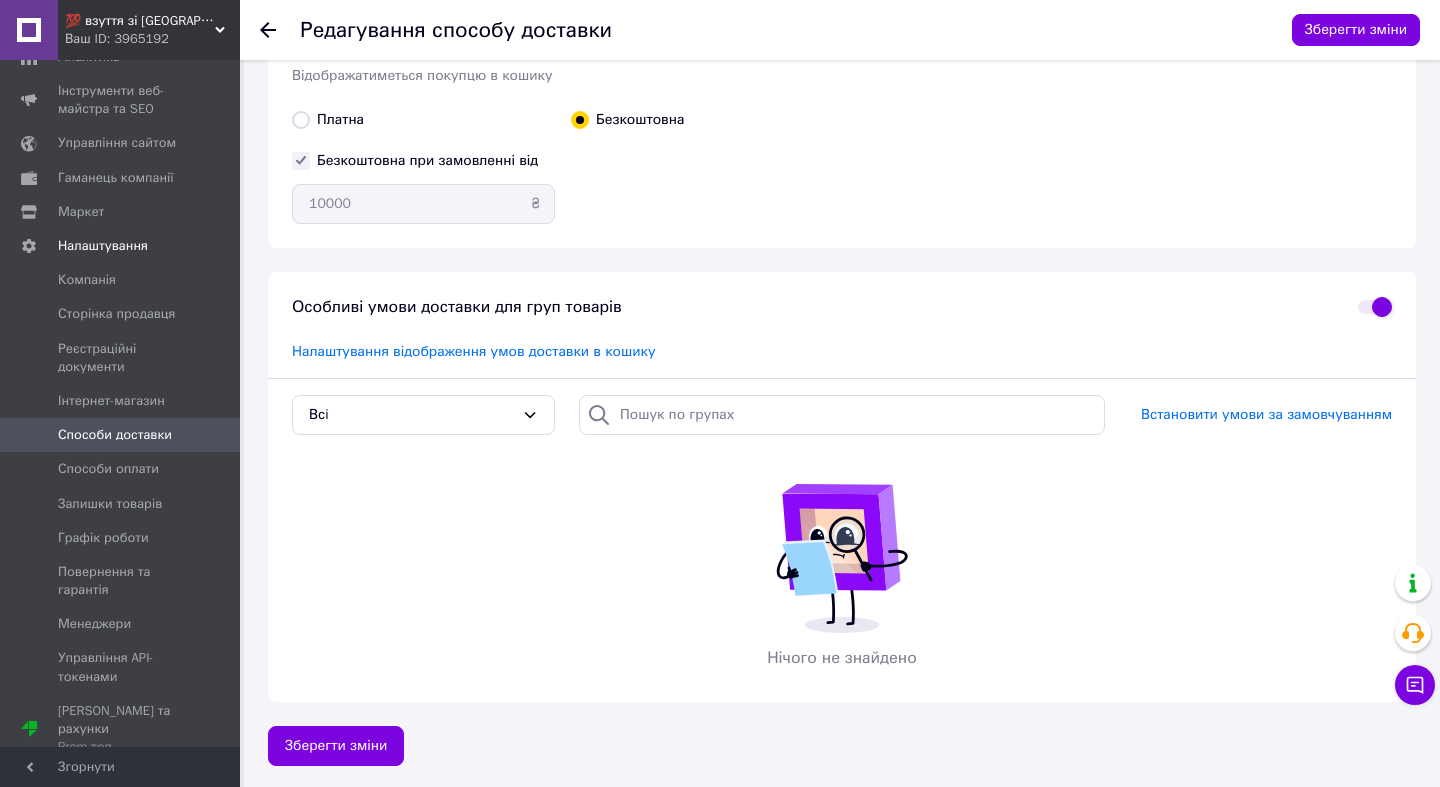 click at bounding box center [1375, 307] 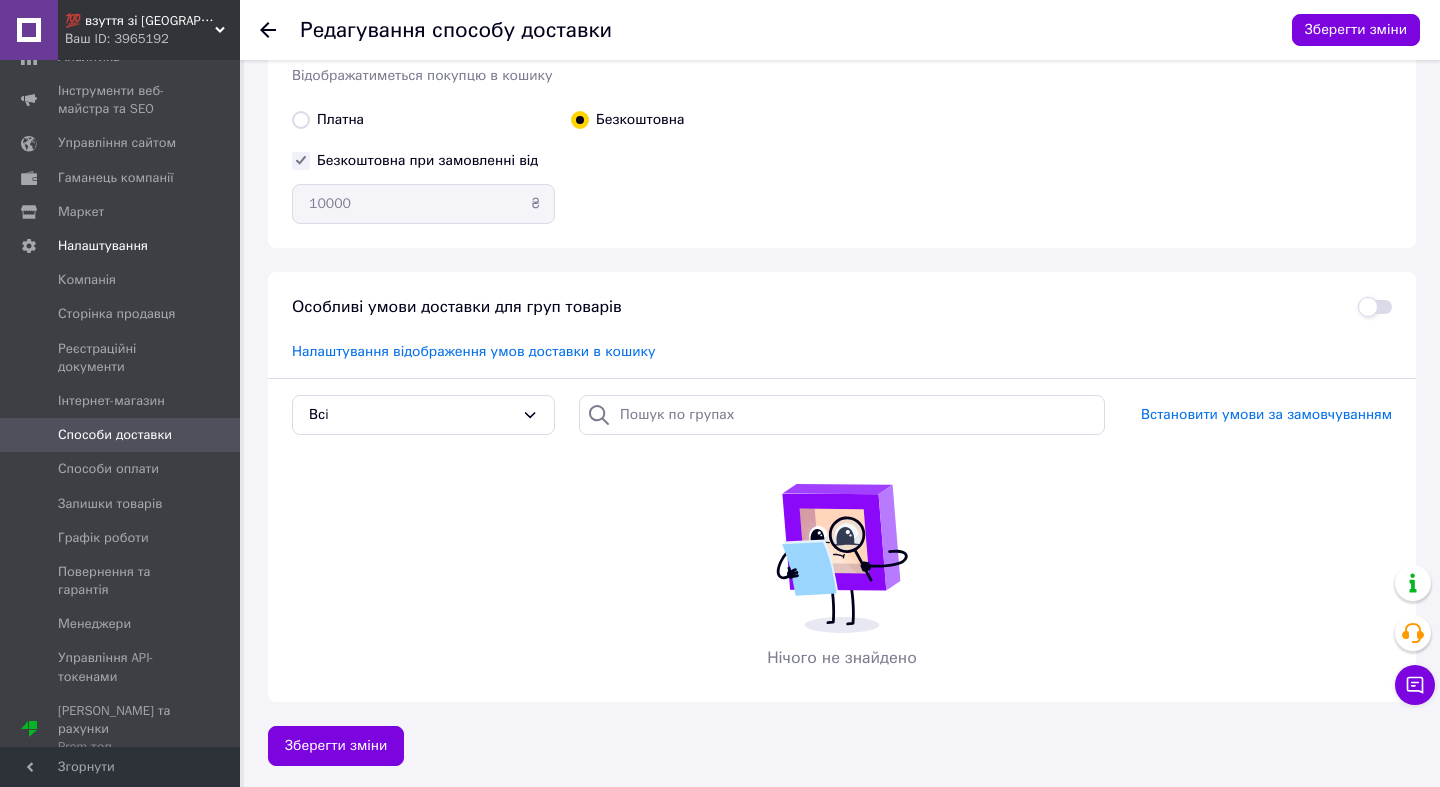 checkbox on "false" 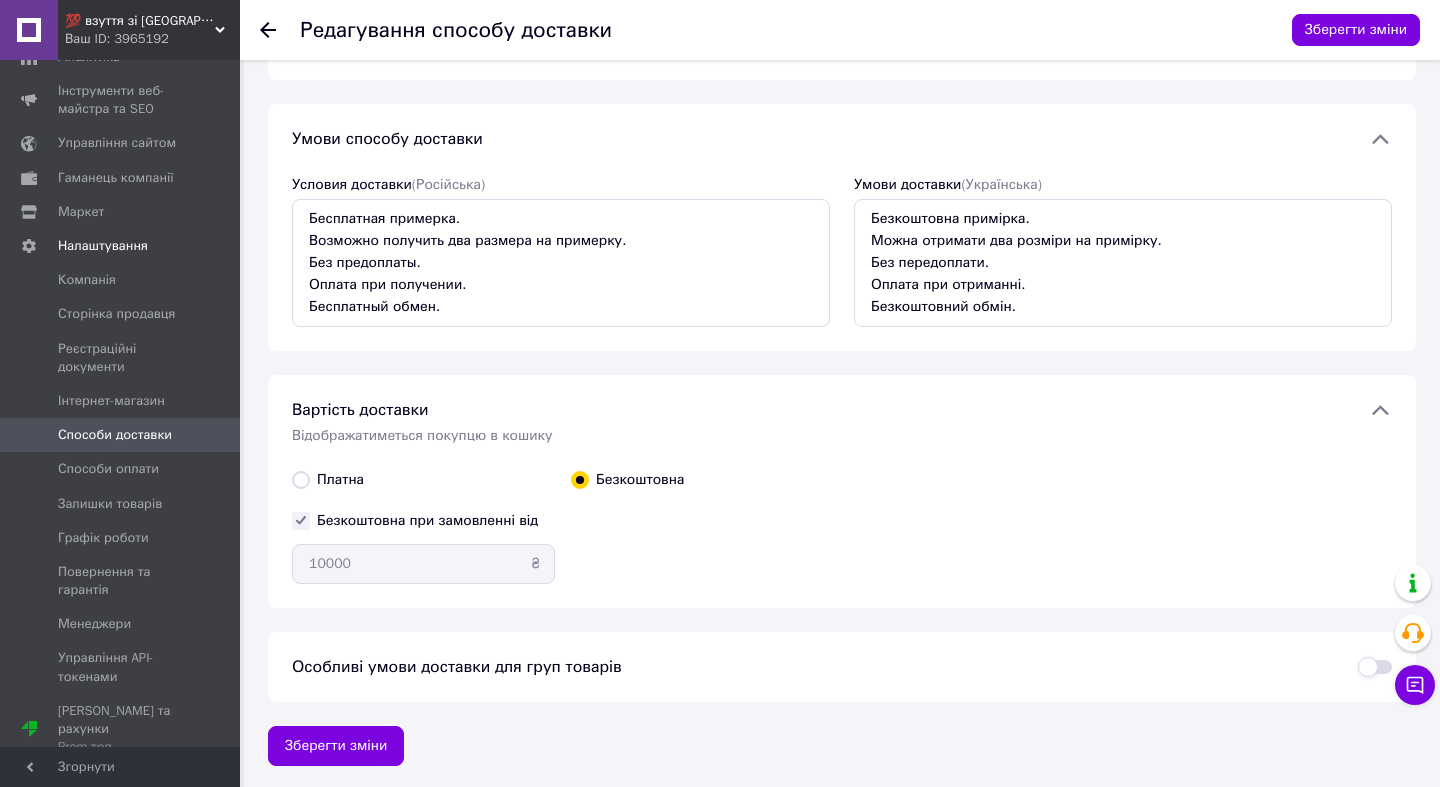 scroll, scrollTop: 0, scrollLeft: 0, axis: both 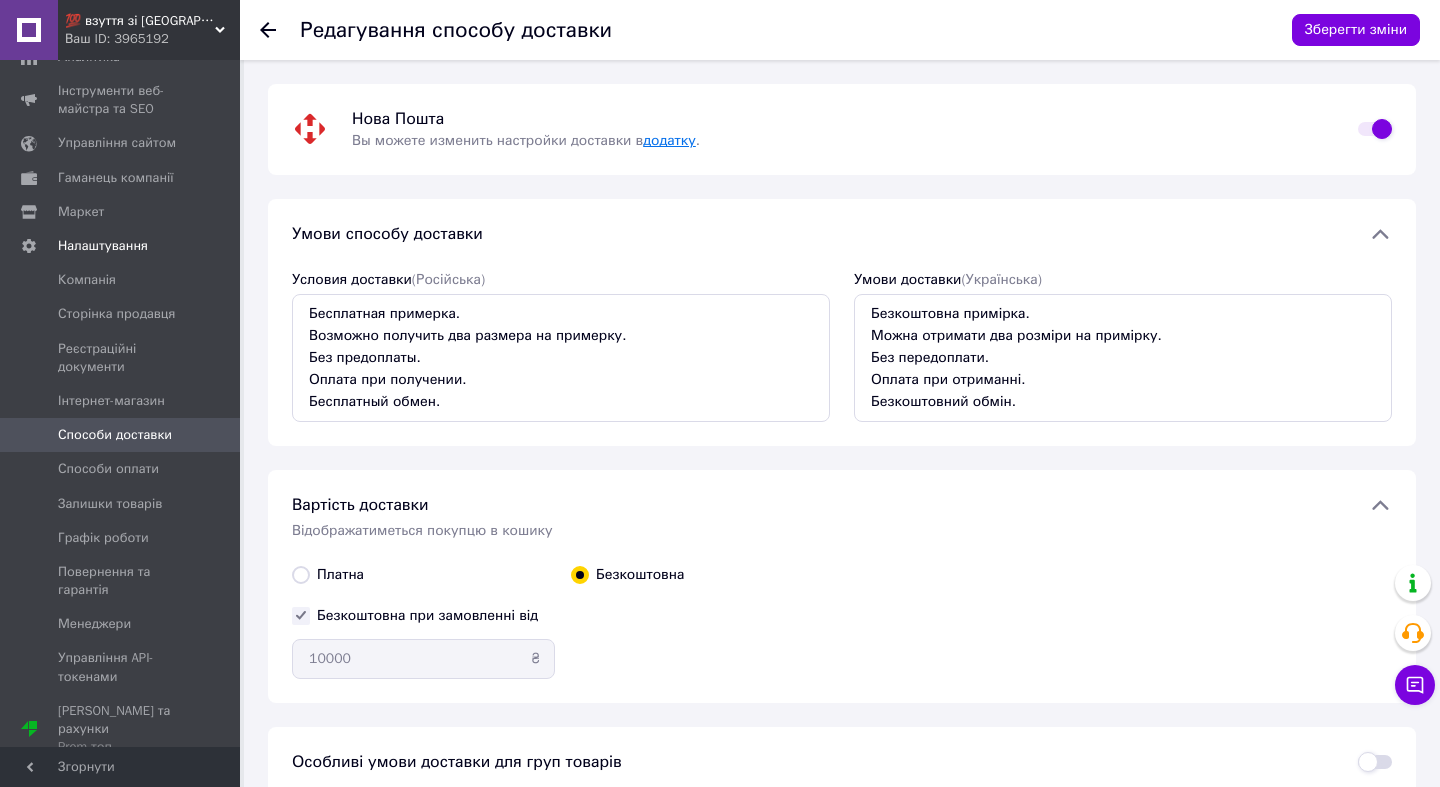 click on "додатку" at bounding box center (669, 140) 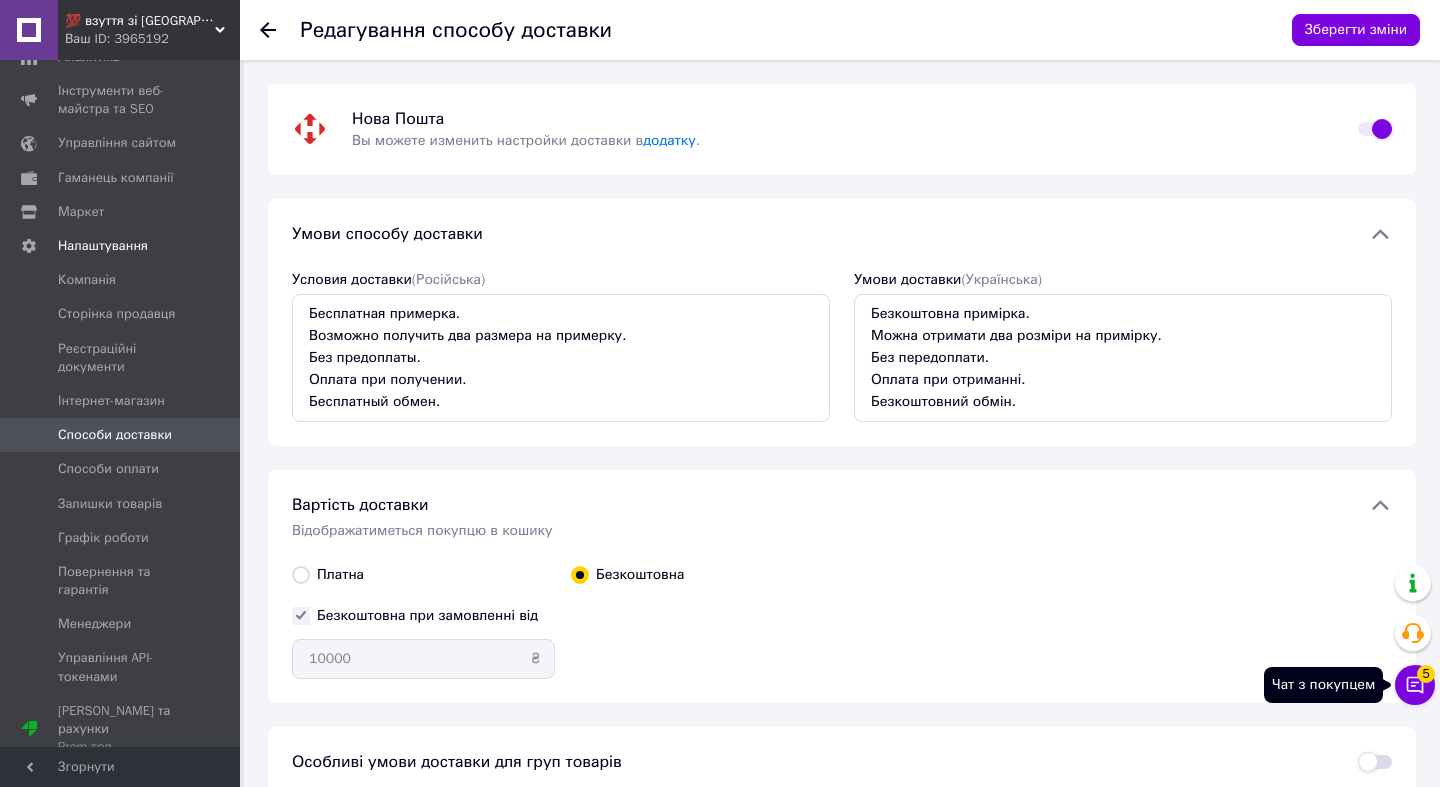 click on "Чат з покупцем 5" at bounding box center (1415, 685) 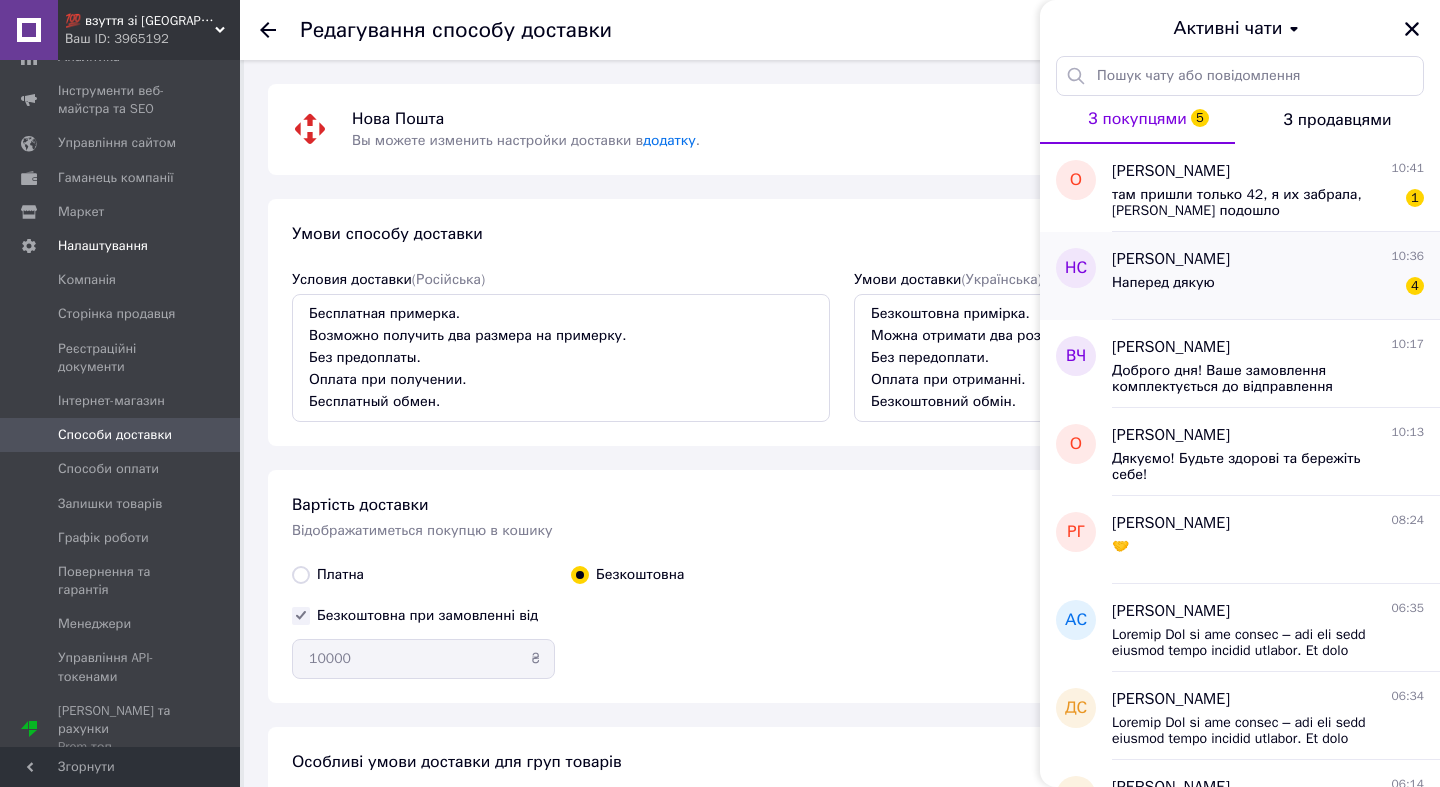 click on "Наперед дякую" at bounding box center (1163, 283) 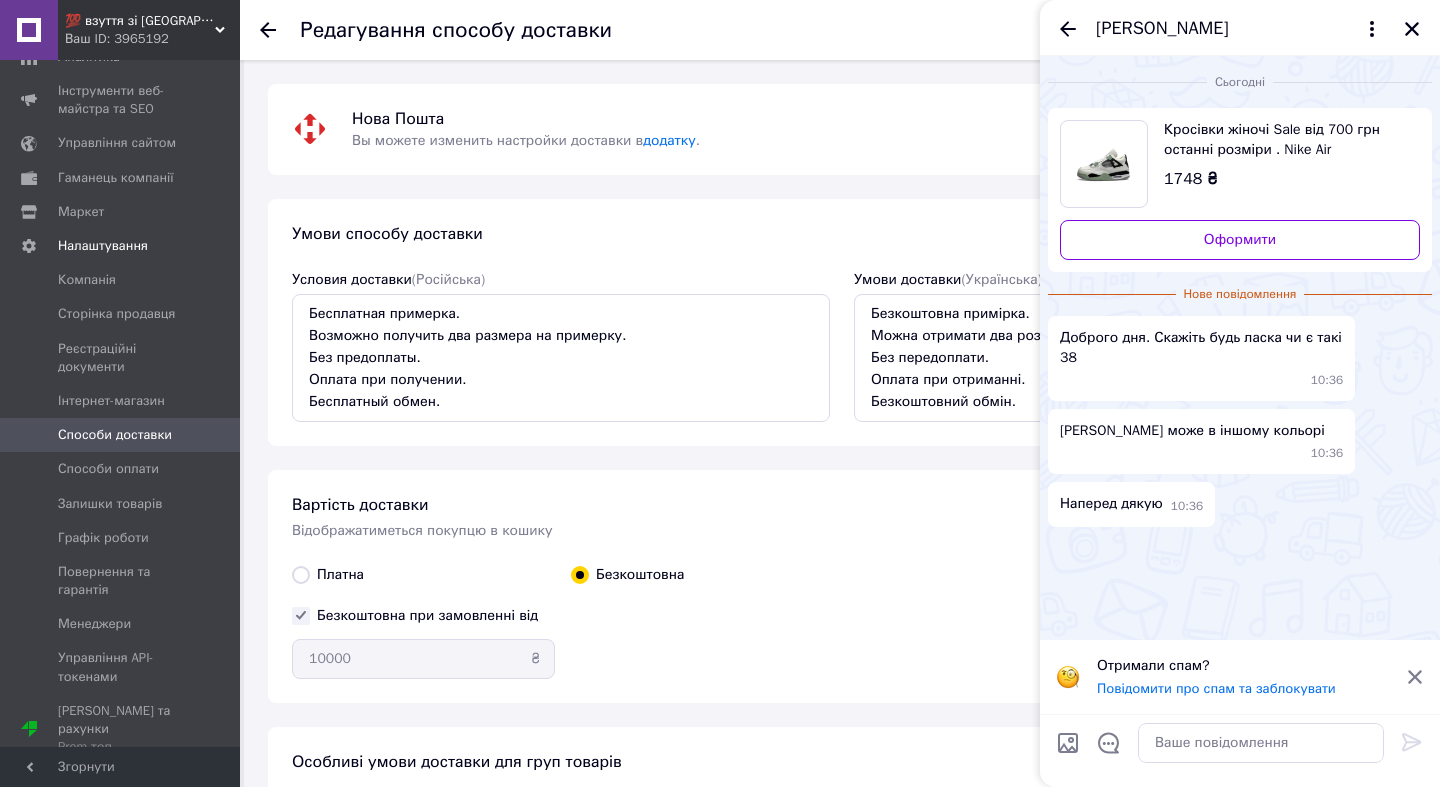 click on "Кросівки жіночі Sale від 700 грн останні розміри . Nike Air Jordan 4 Retro Seafoam White Белый" at bounding box center [1284, 140] 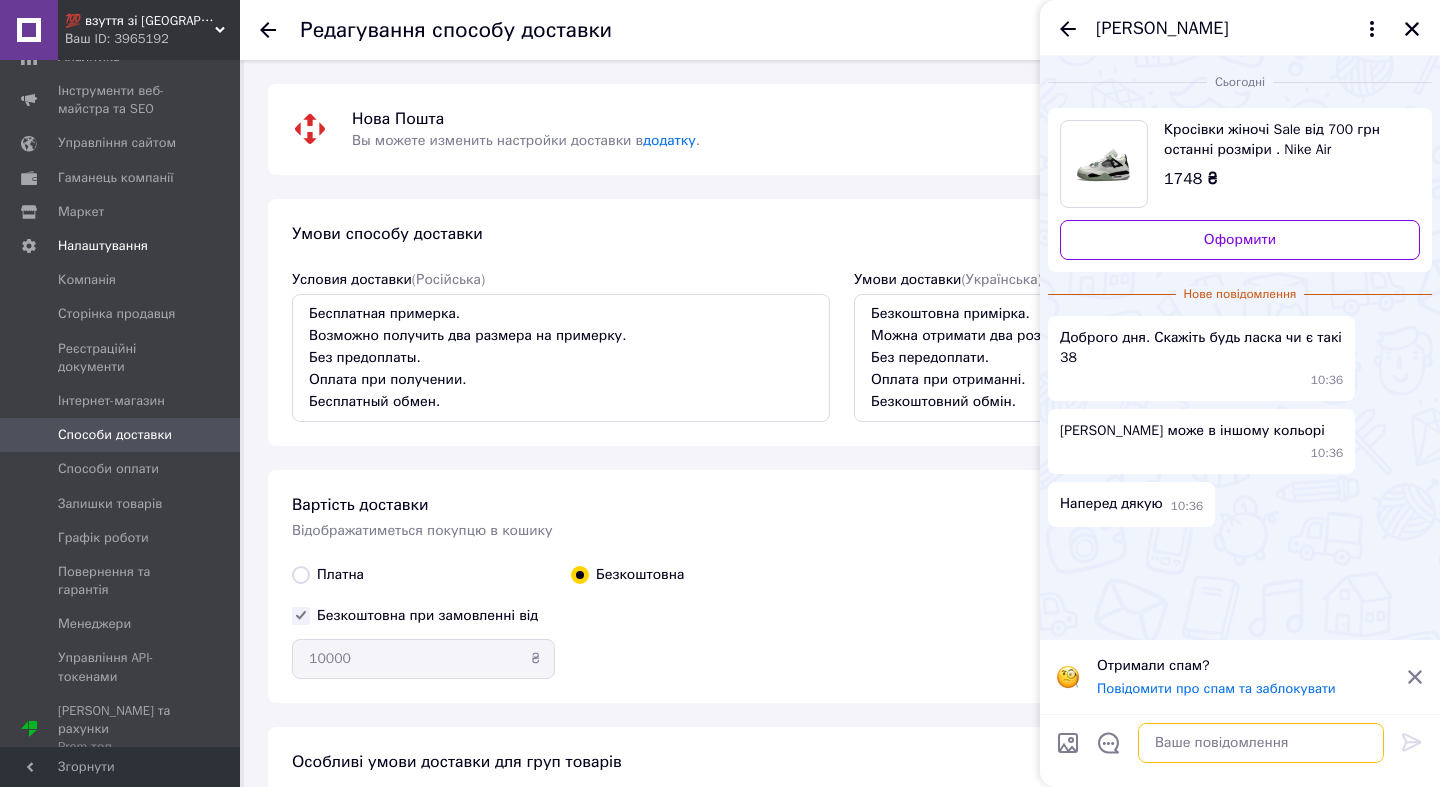 click at bounding box center (1261, 743) 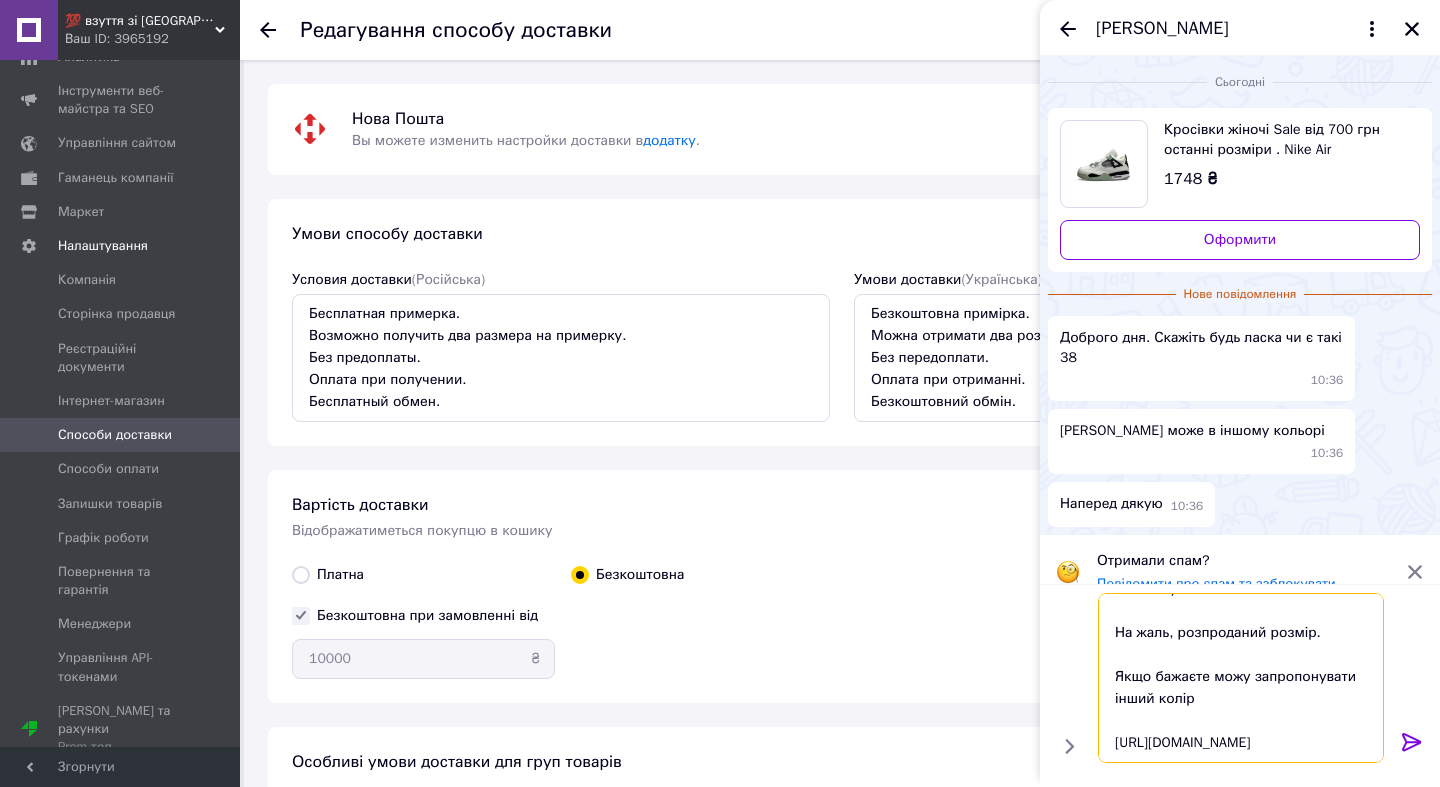 scroll, scrollTop: 83, scrollLeft: 0, axis: vertical 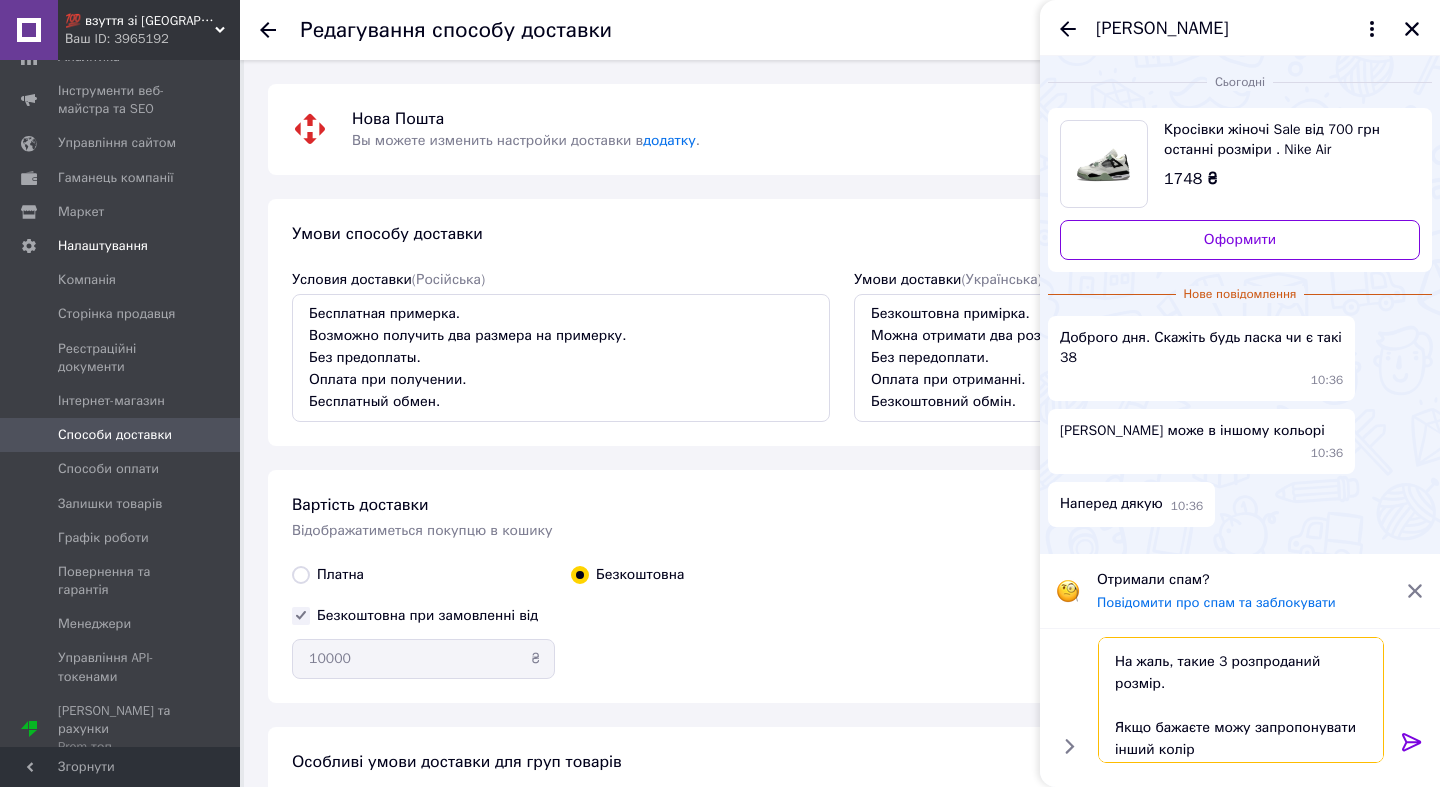 type on "Доброго дня!
Дякуємо за звернення до нашого магазину.
На жаль, такие 38 розпроданий розмір.
Якщо бажаєте можу запропонувати інший колір
https://is.gd/EWNMgD" 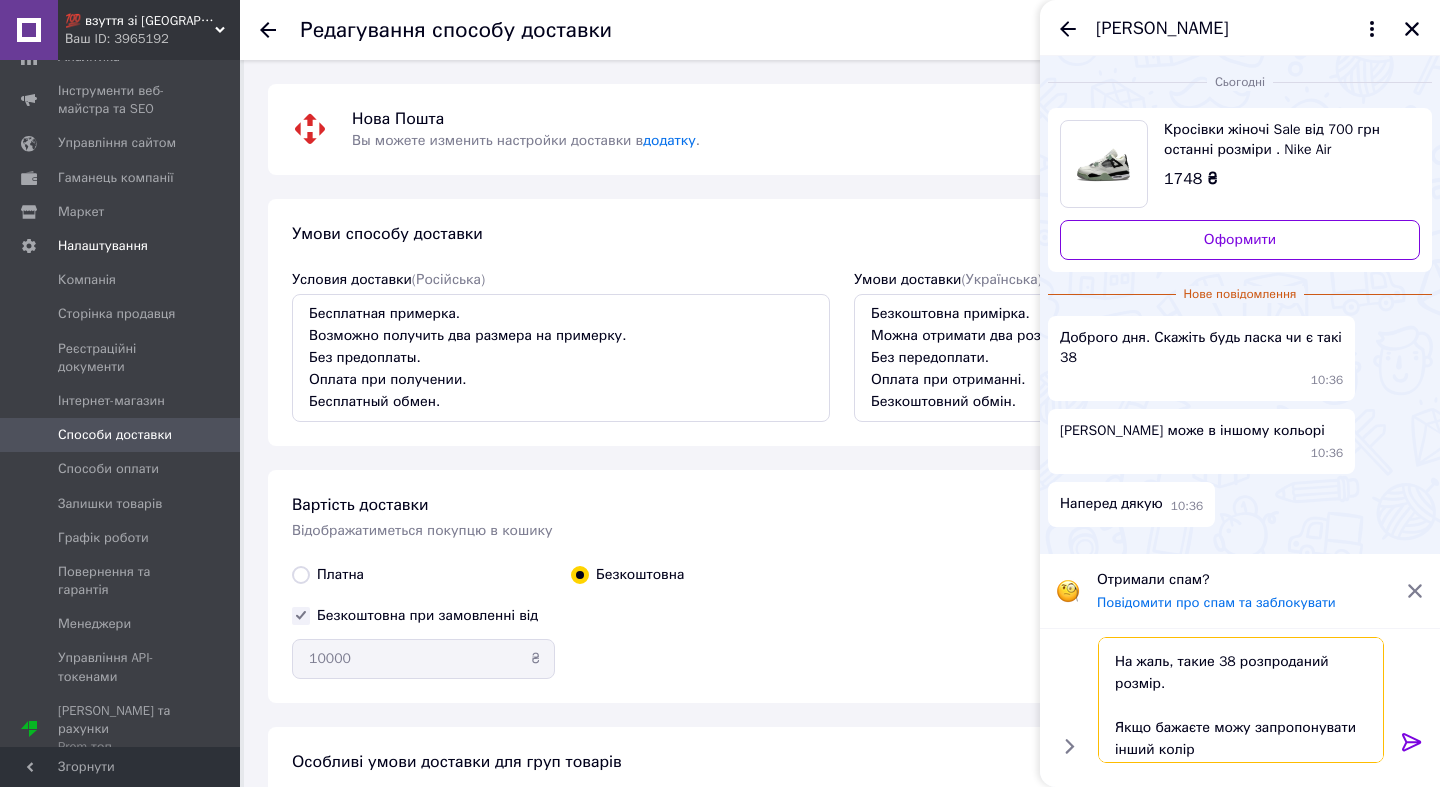 type 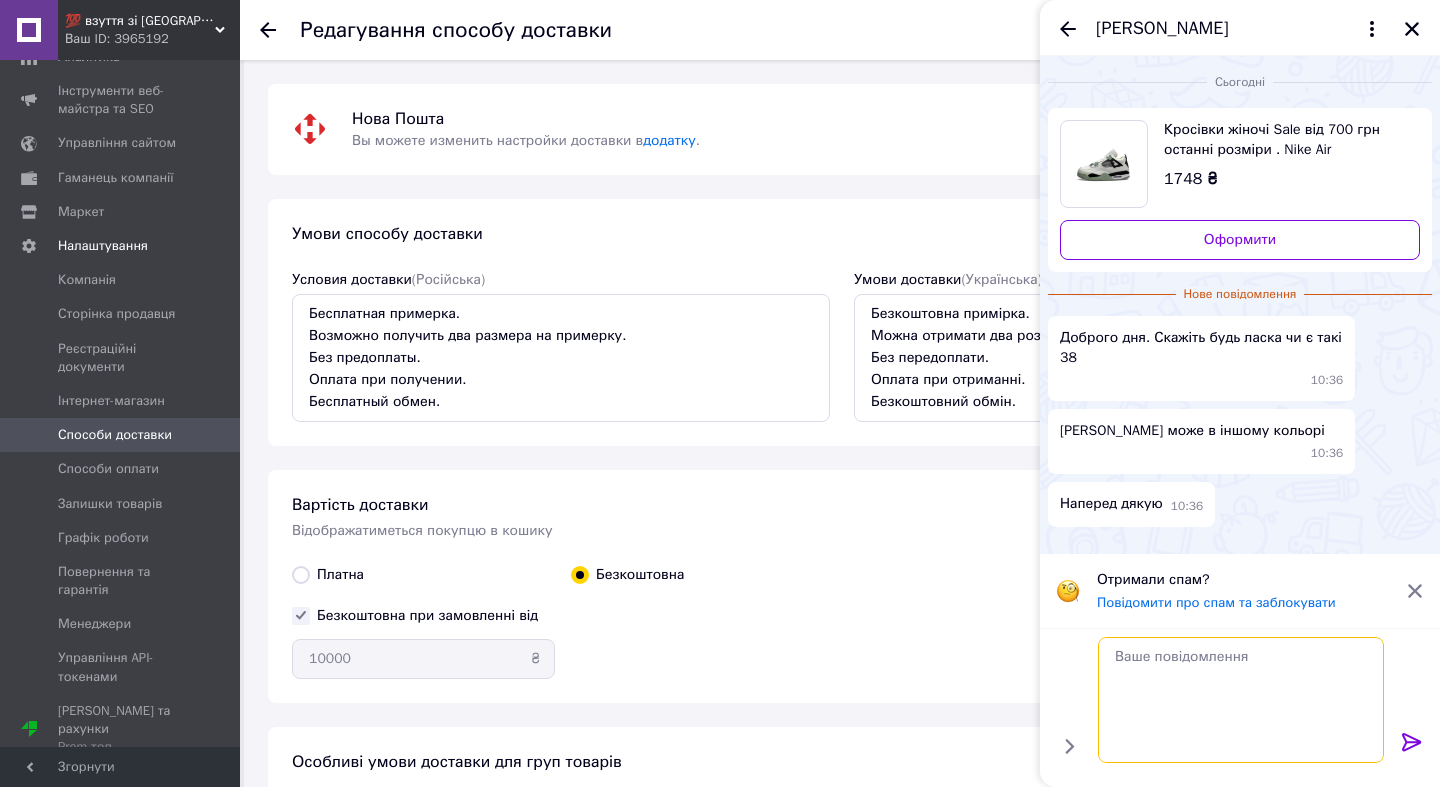 scroll, scrollTop: 0, scrollLeft: 0, axis: both 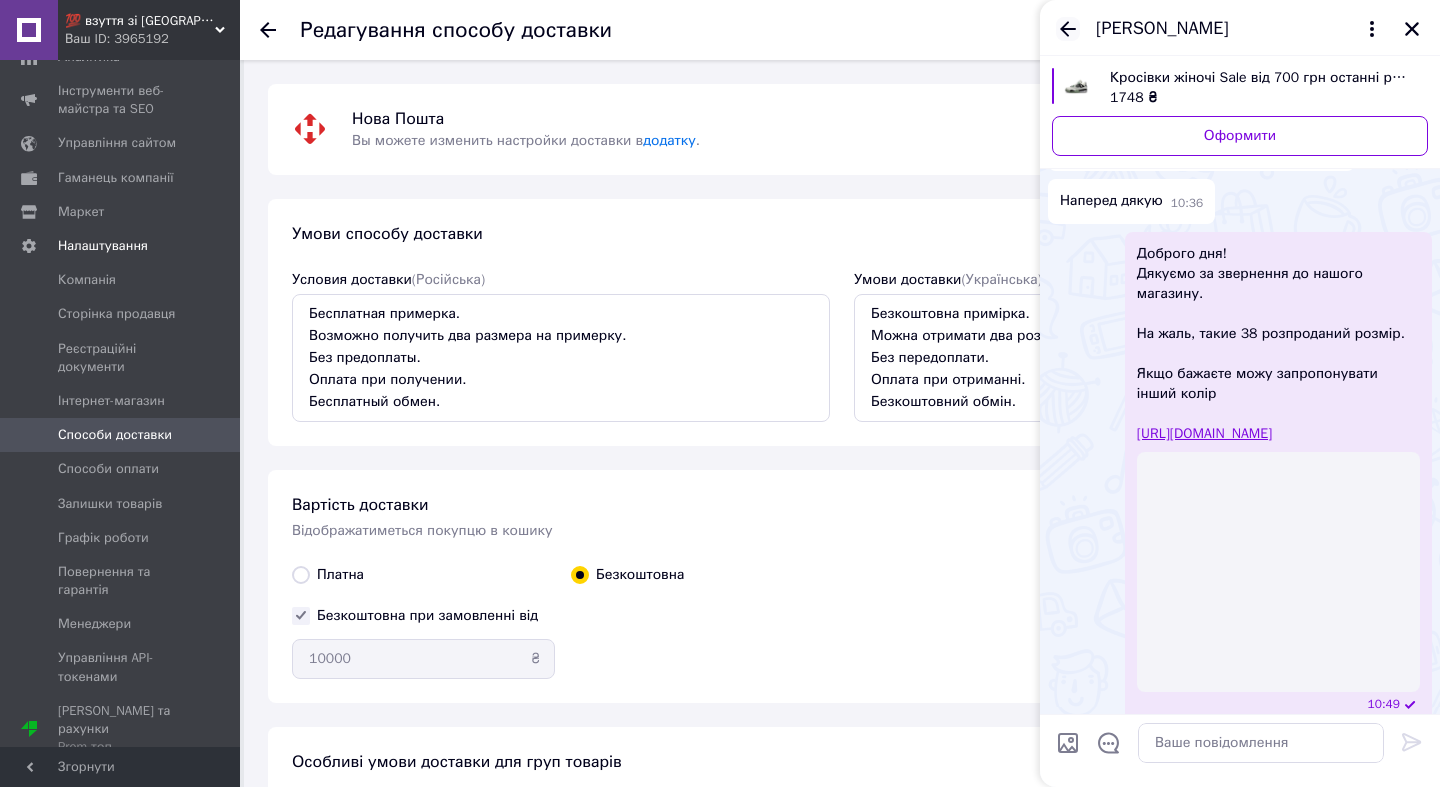 click 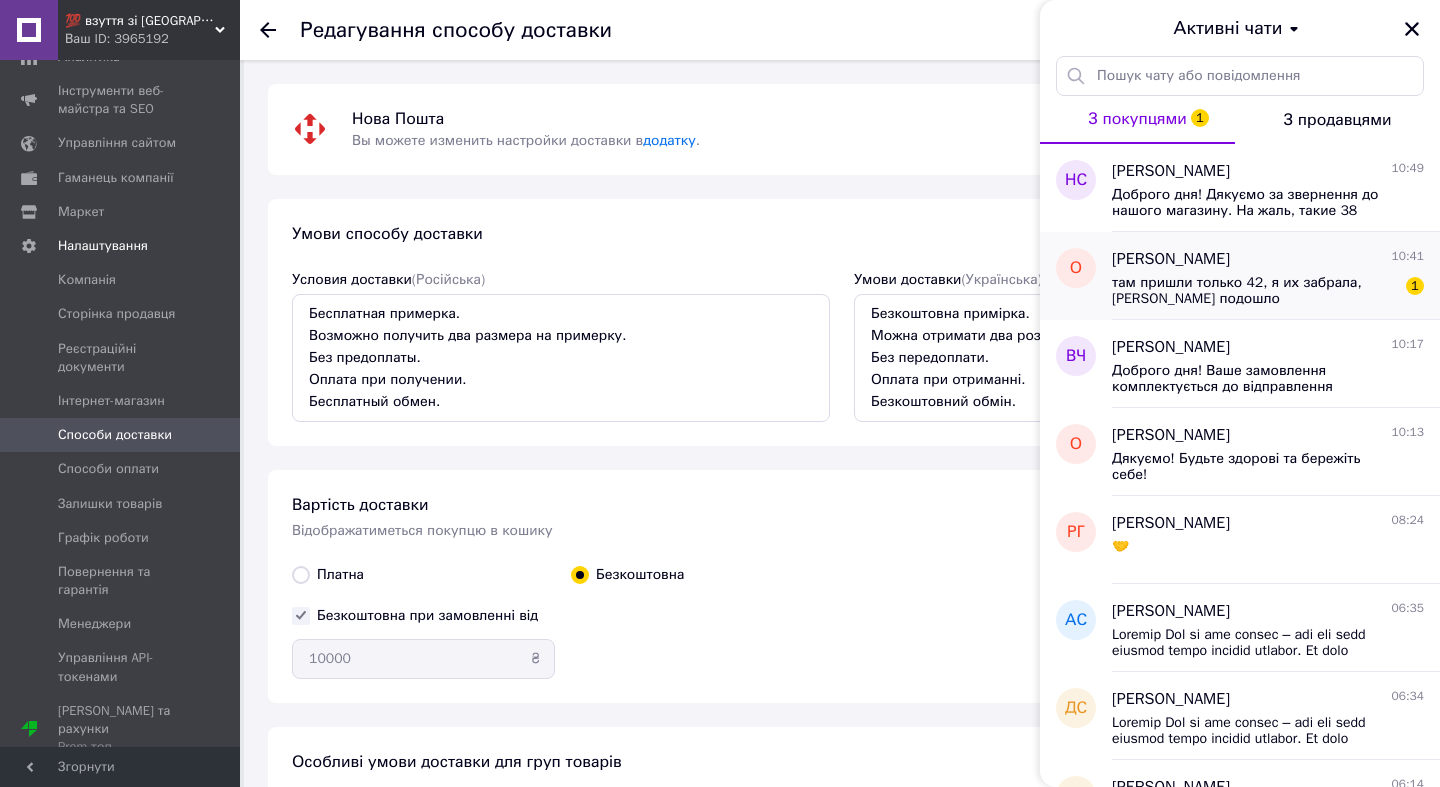 click on "там пришли только 42, я их забрала, спасибо подошло" at bounding box center [1254, 291] 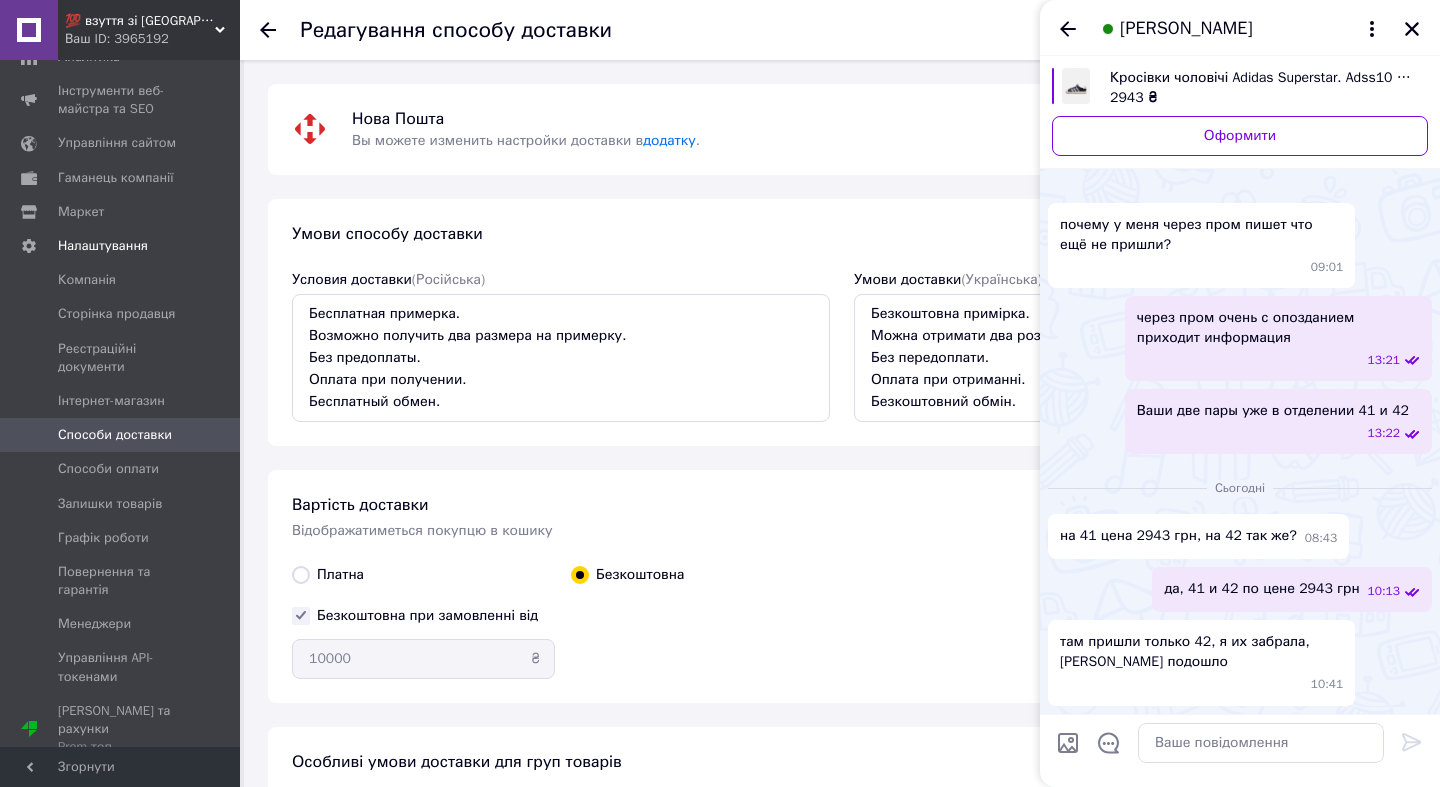 scroll, scrollTop: 3360, scrollLeft: 0, axis: vertical 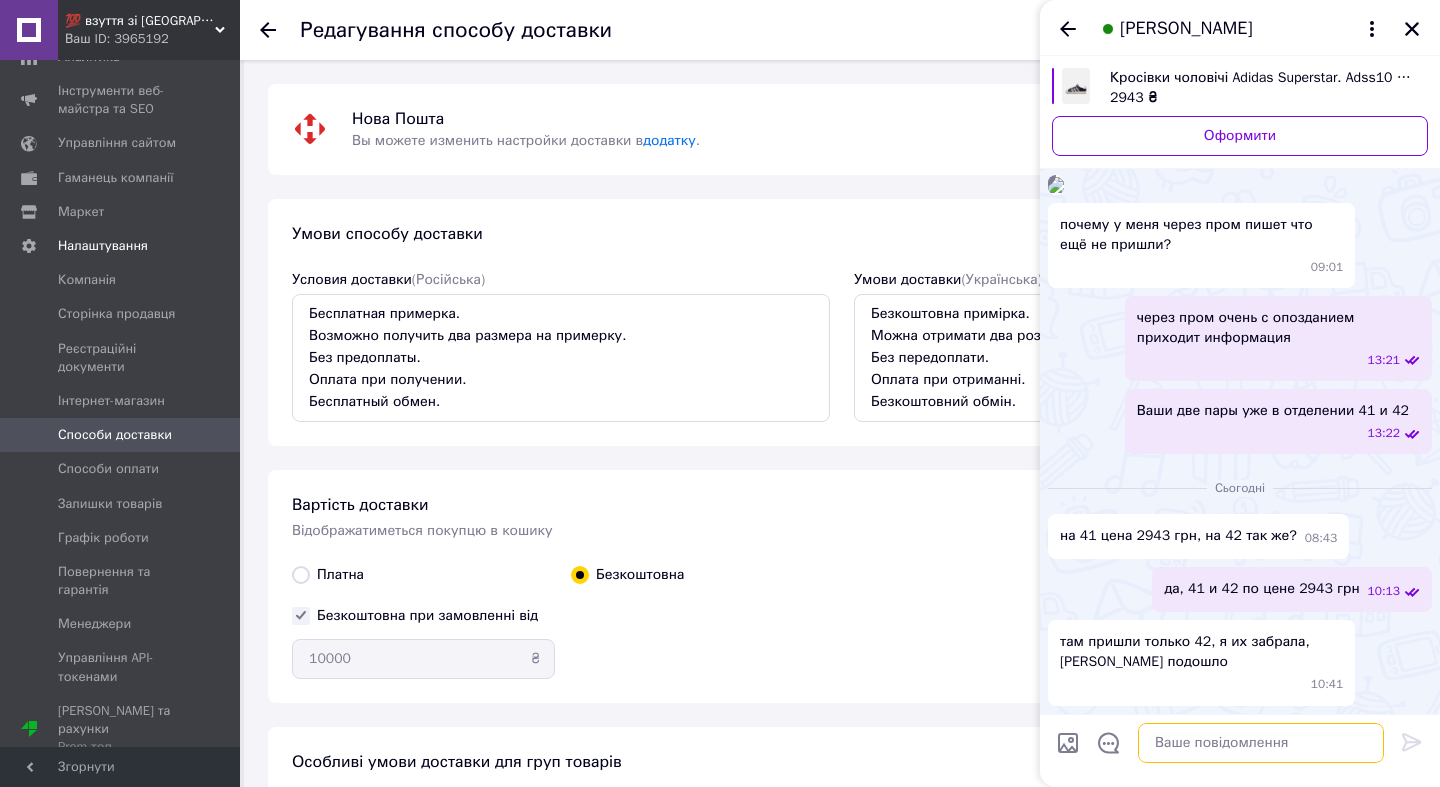 click at bounding box center (1261, 743) 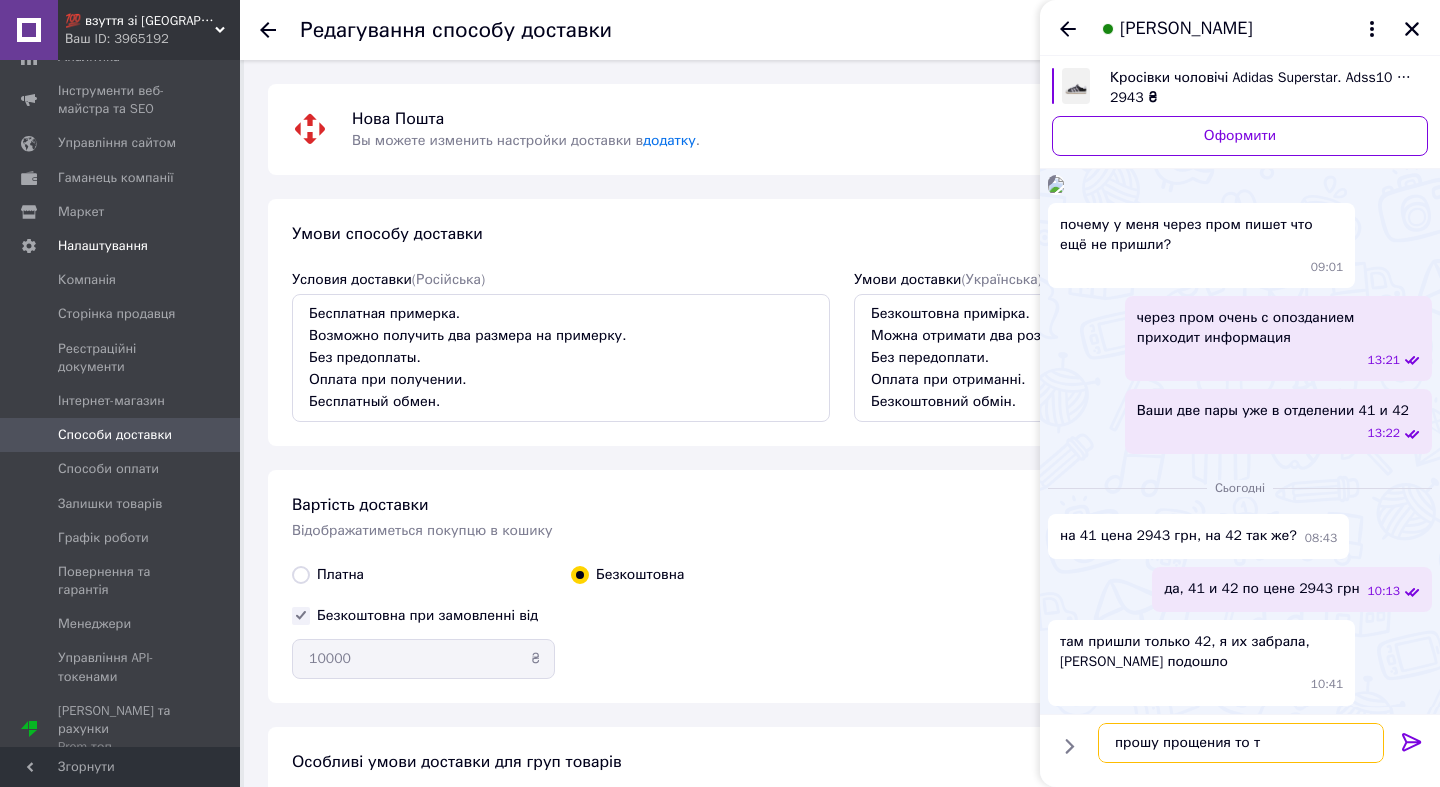 type on "прошу прощения то то" 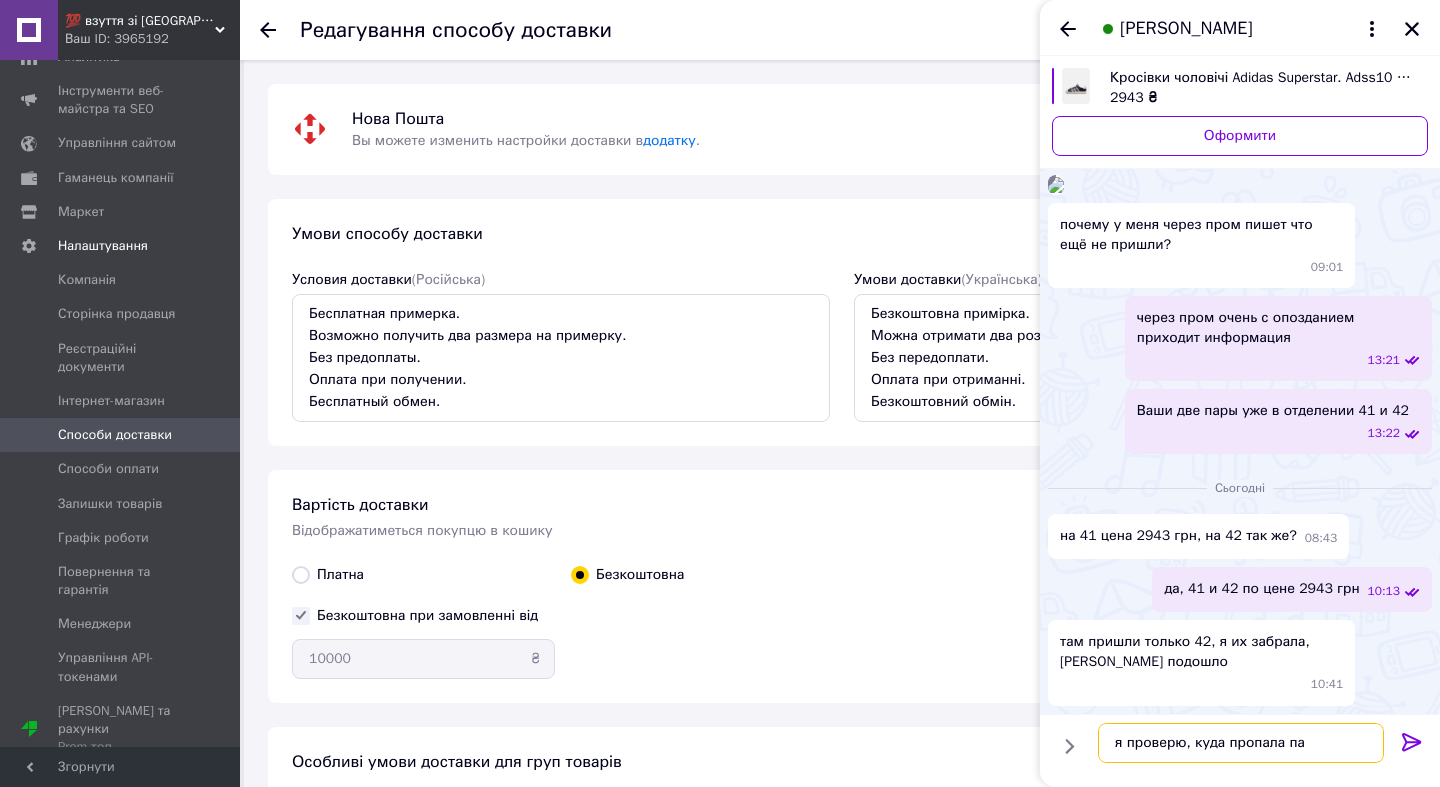 type on "я проверю, куда пропала пап" 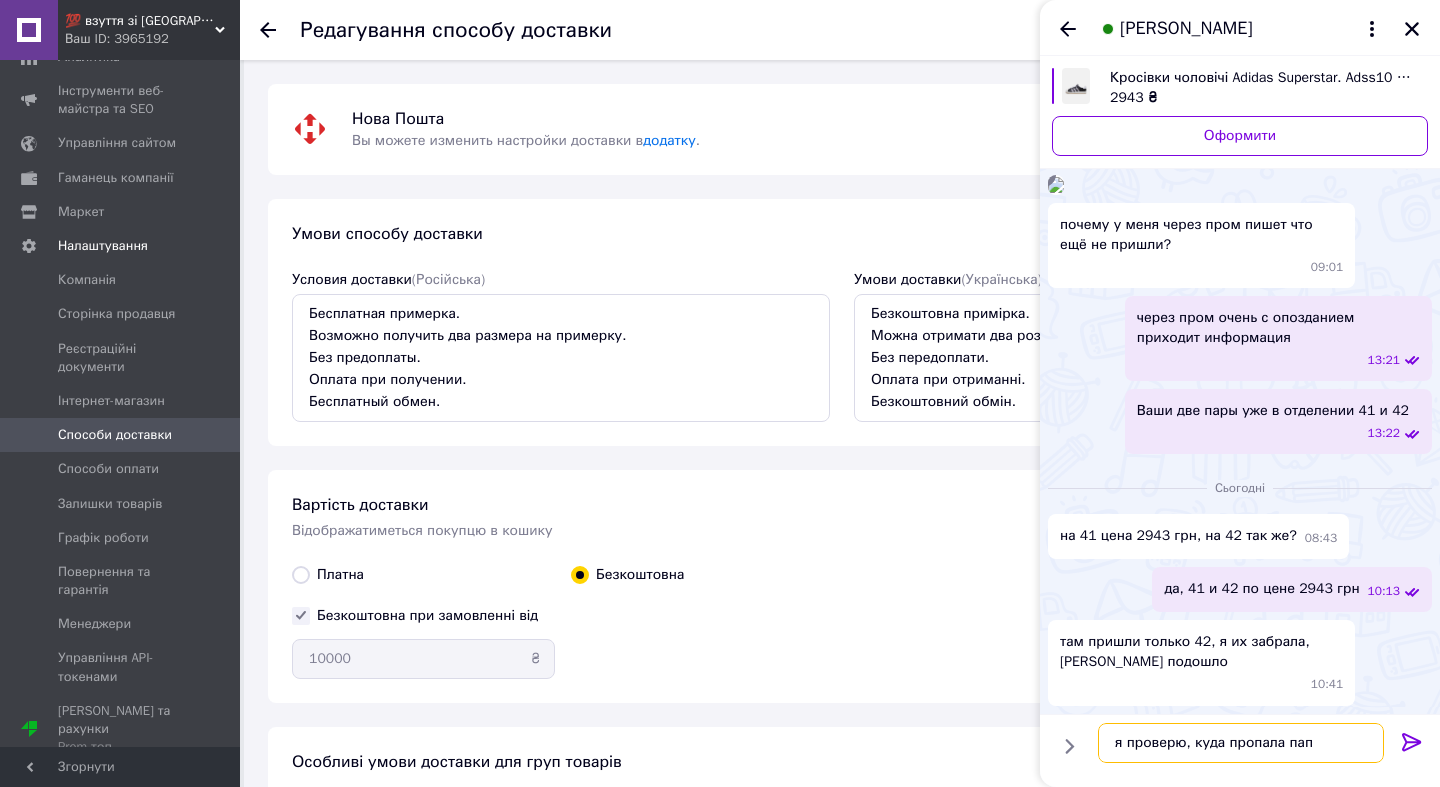 type 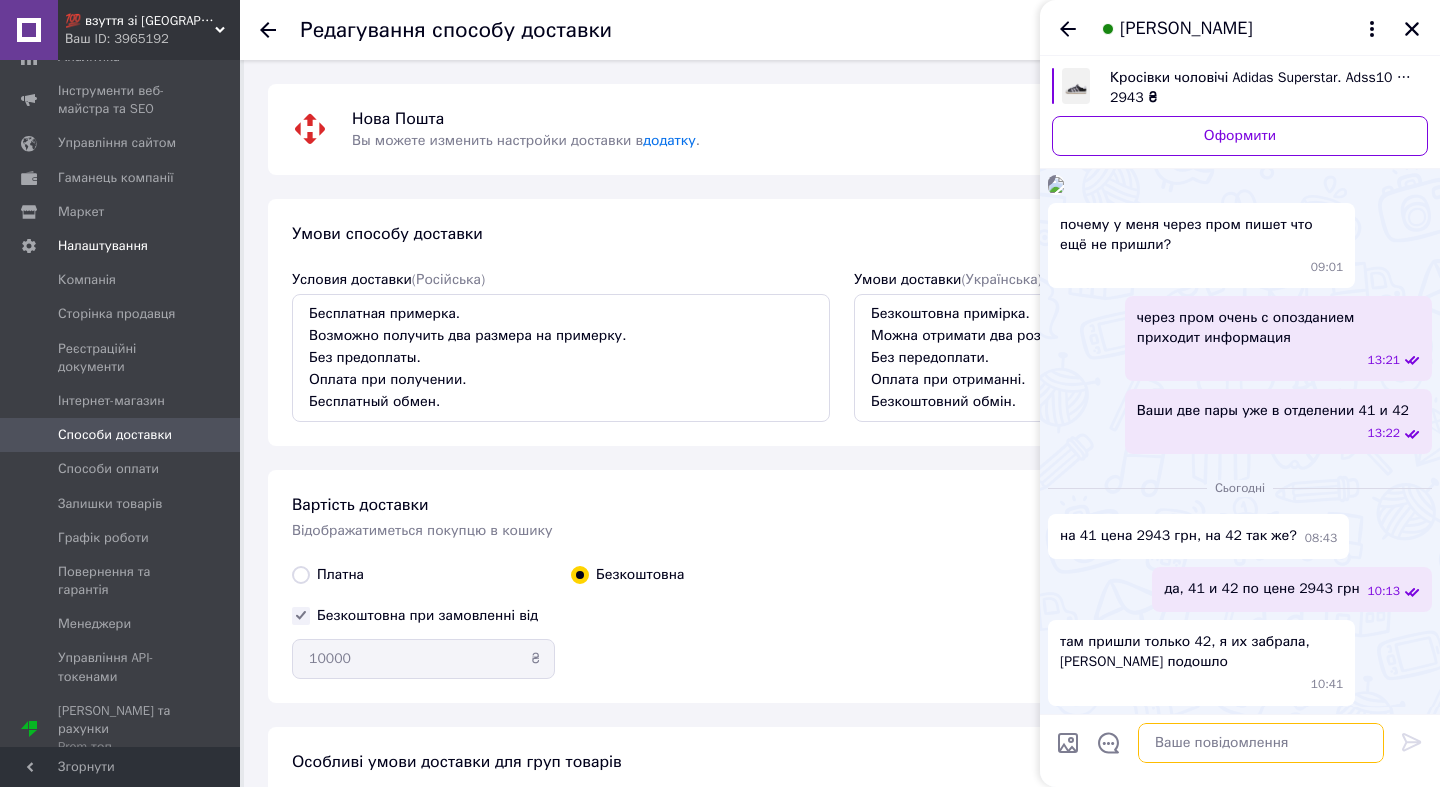 scroll, scrollTop: 3360, scrollLeft: 0, axis: vertical 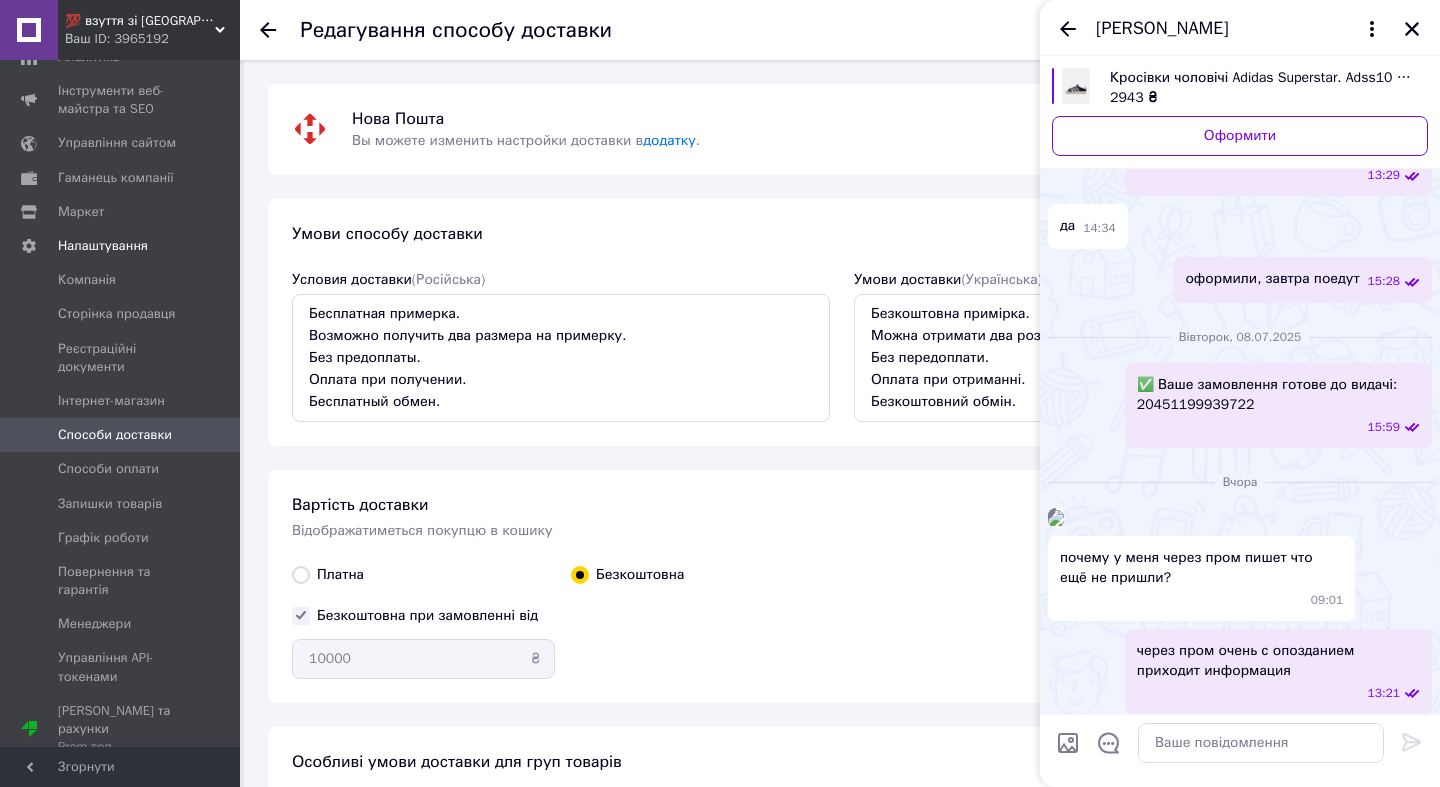 click on "Перейти на сторінку замовлення" at bounding box center (1240, 46) 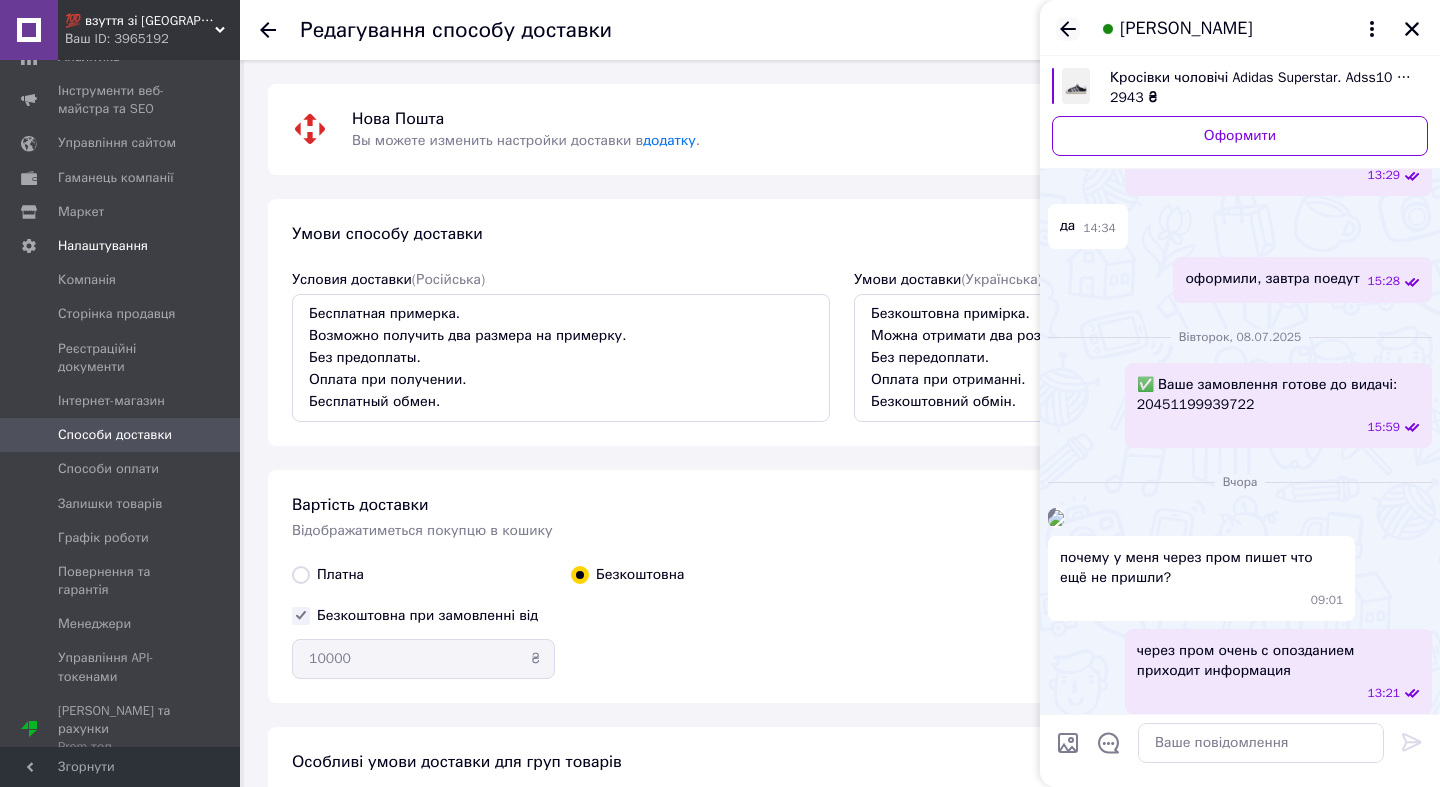 click 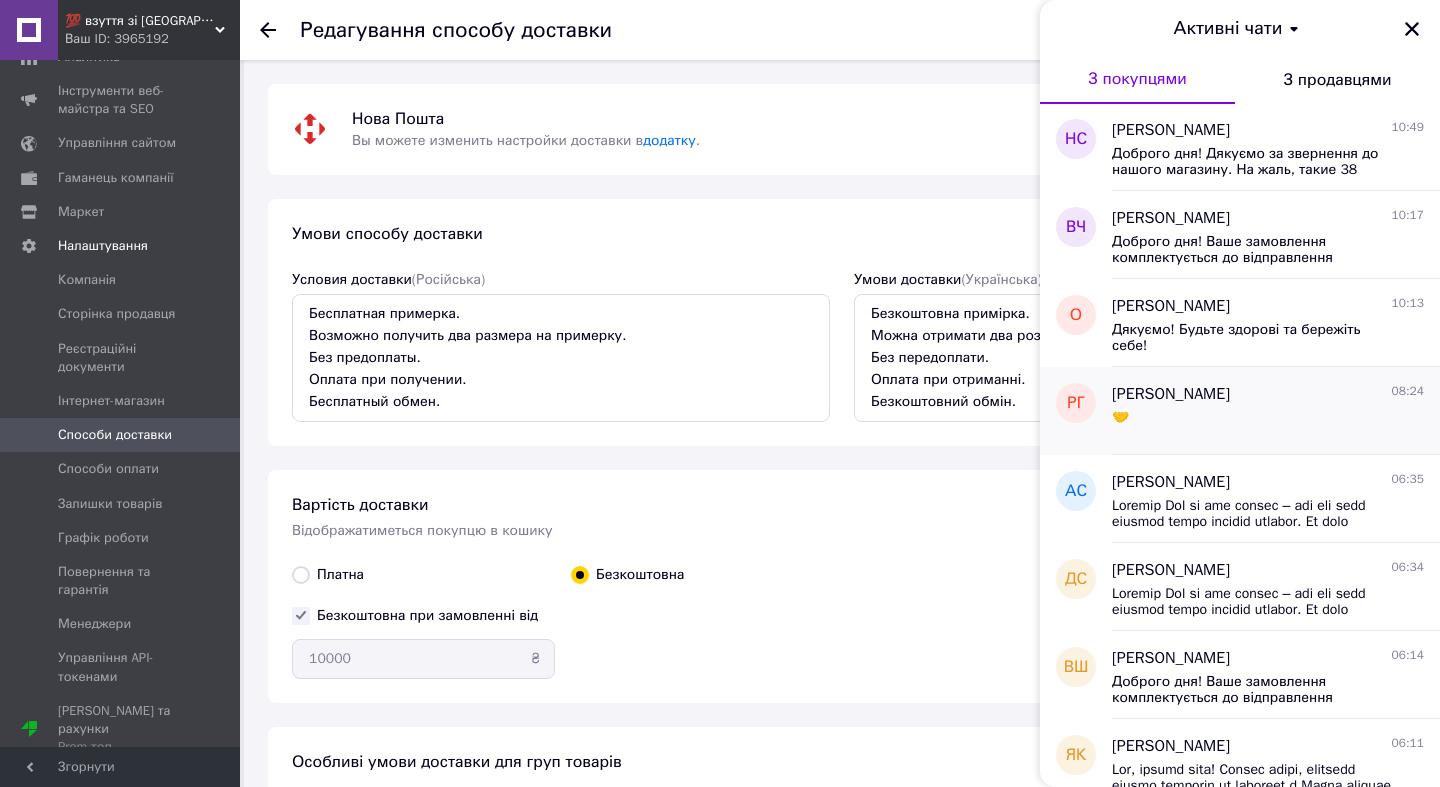 scroll, scrollTop: 0, scrollLeft: 0, axis: both 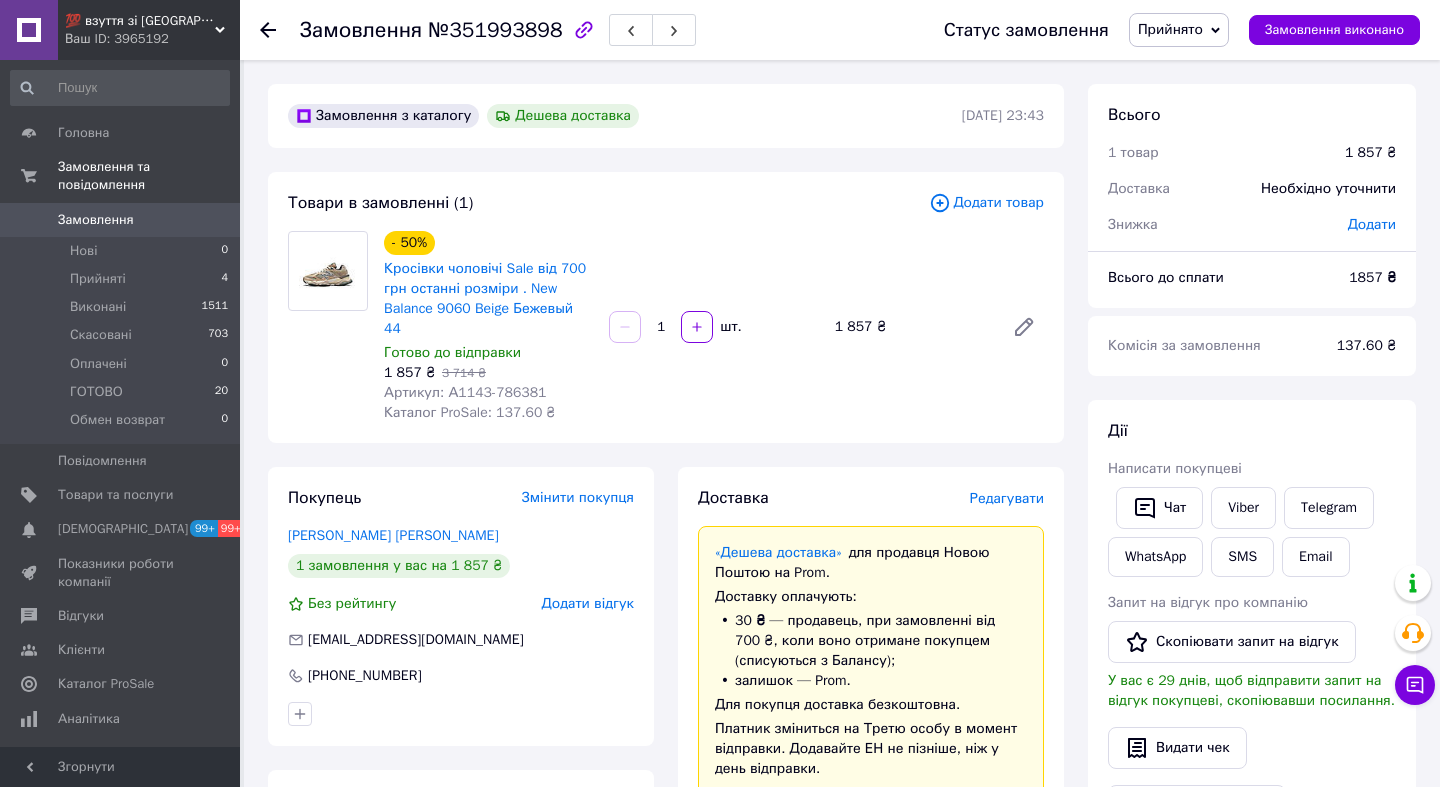click on "Артикул: А1143-786381" at bounding box center (465, 392) 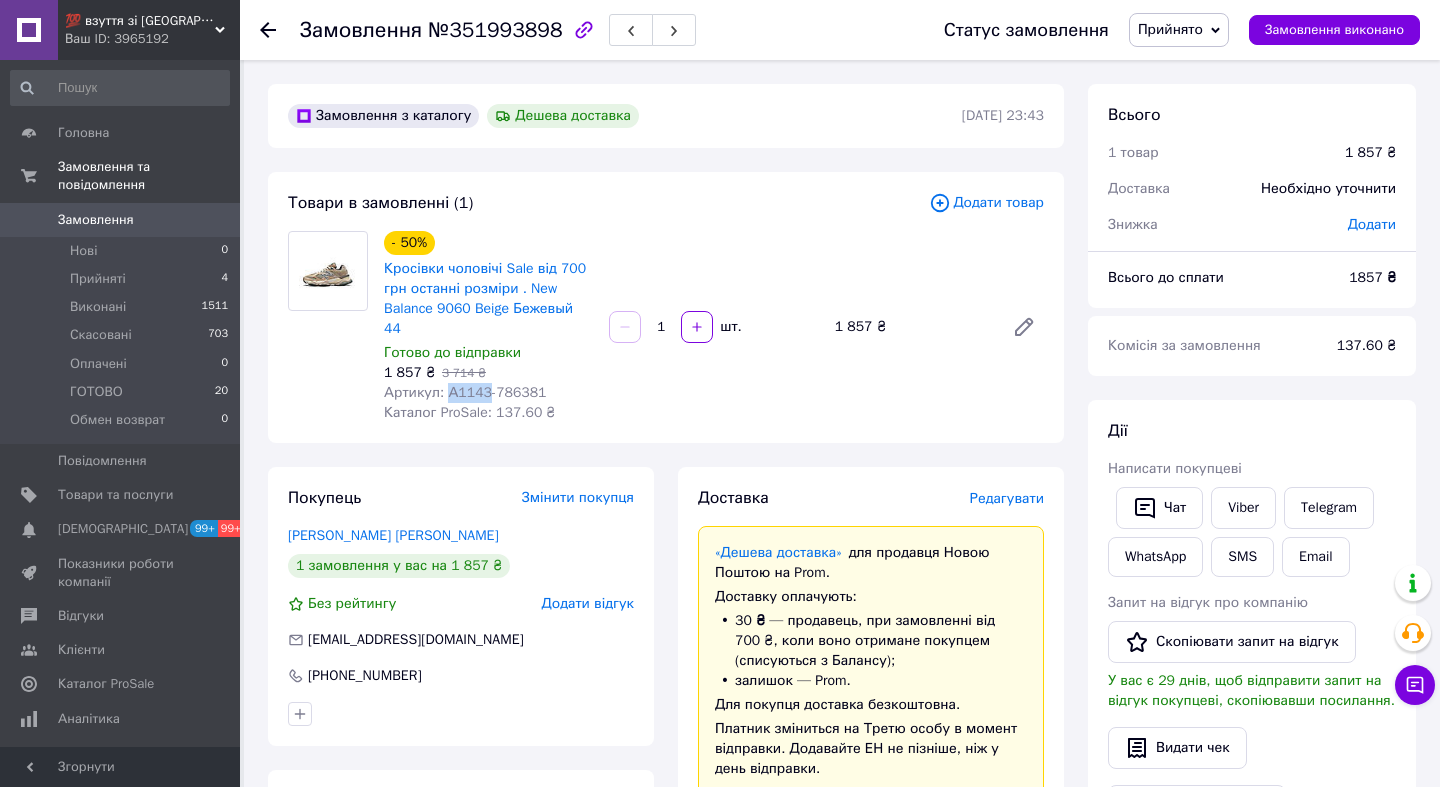 copy on "А1143" 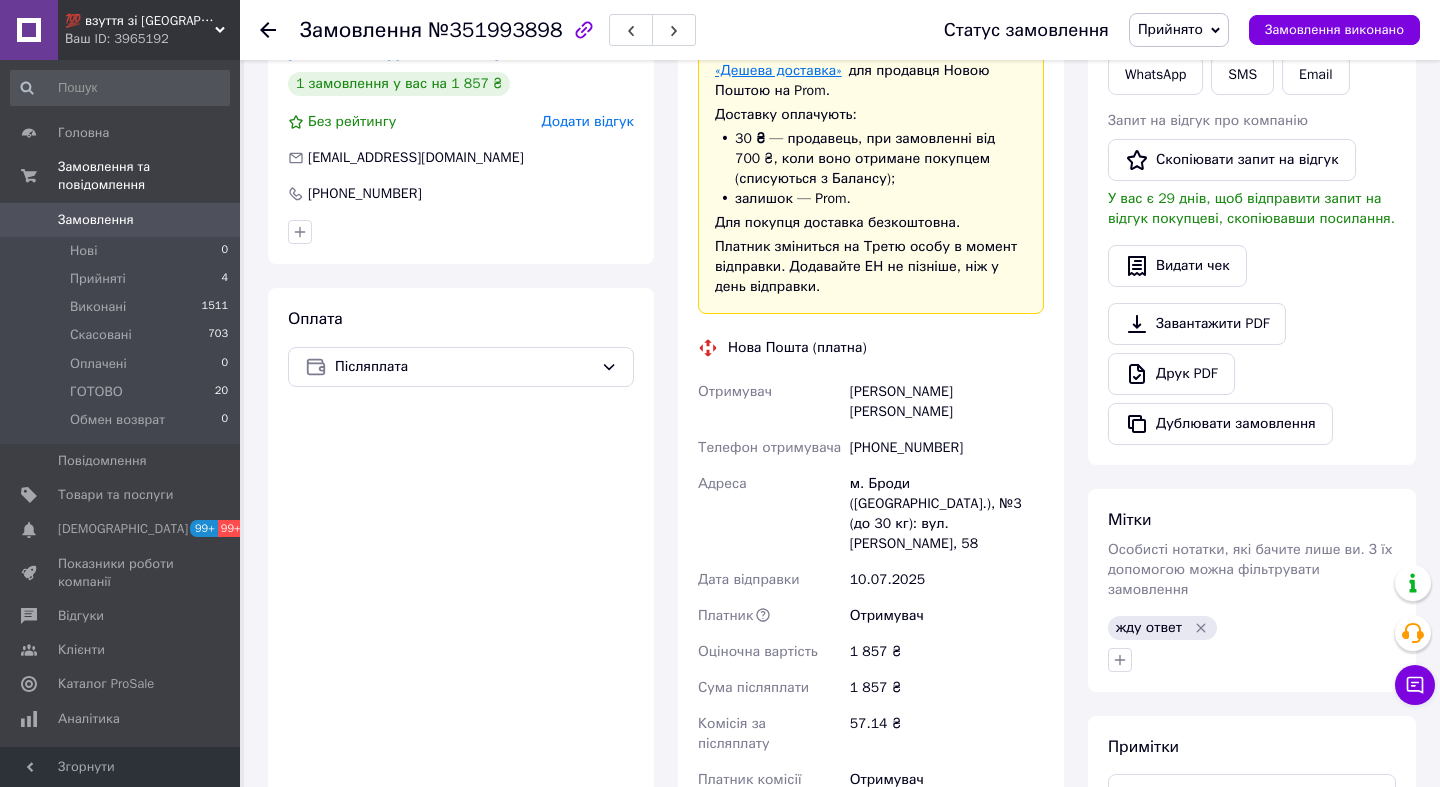 scroll, scrollTop: 483, scrollLeft: 0, axis: vertical 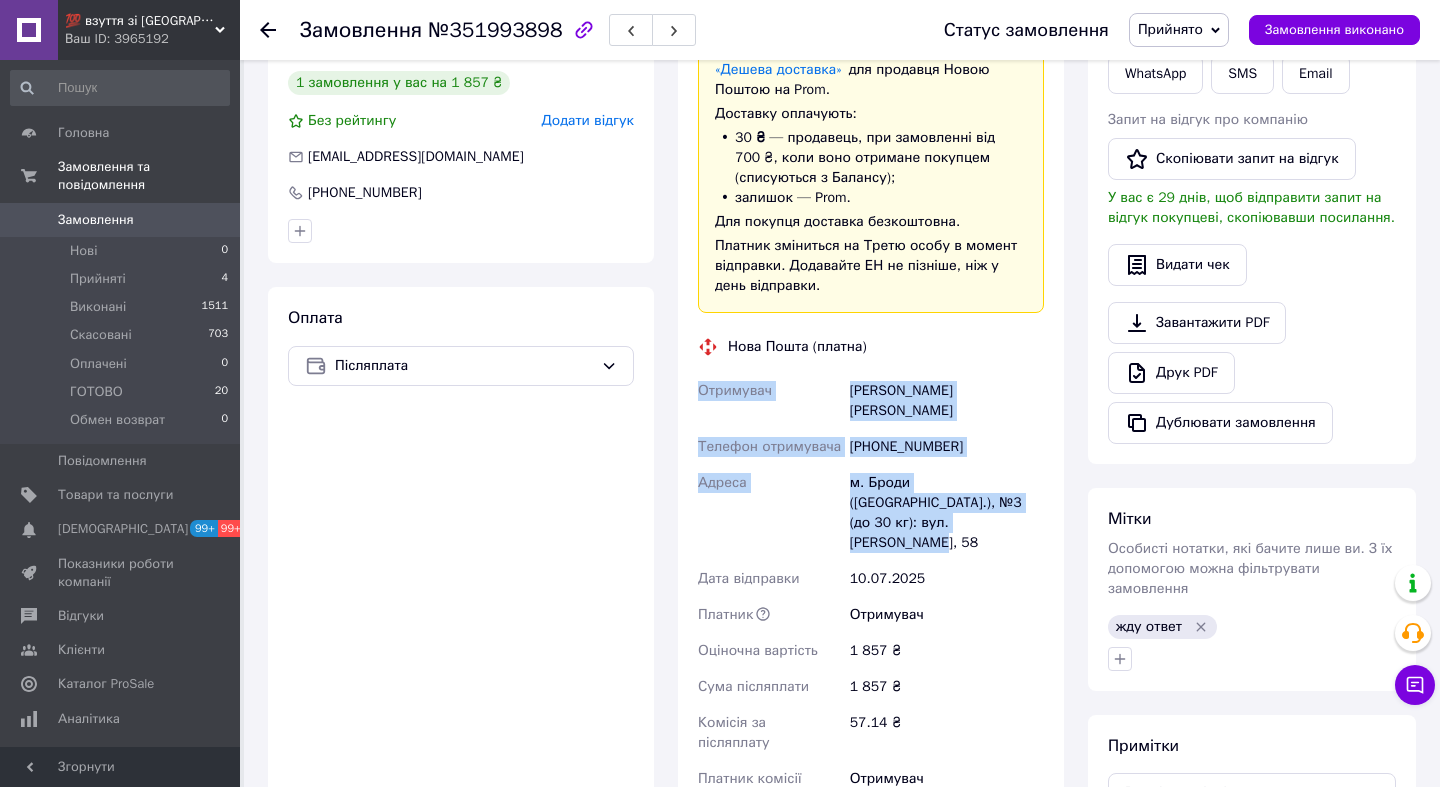 copy on "Отримувач Штанов Володимир Телефон отримувача +380935732774 Адреса м. Броди (Львівська обл.), №3 (до 30 кг): вул. Івана Богуна, 58" 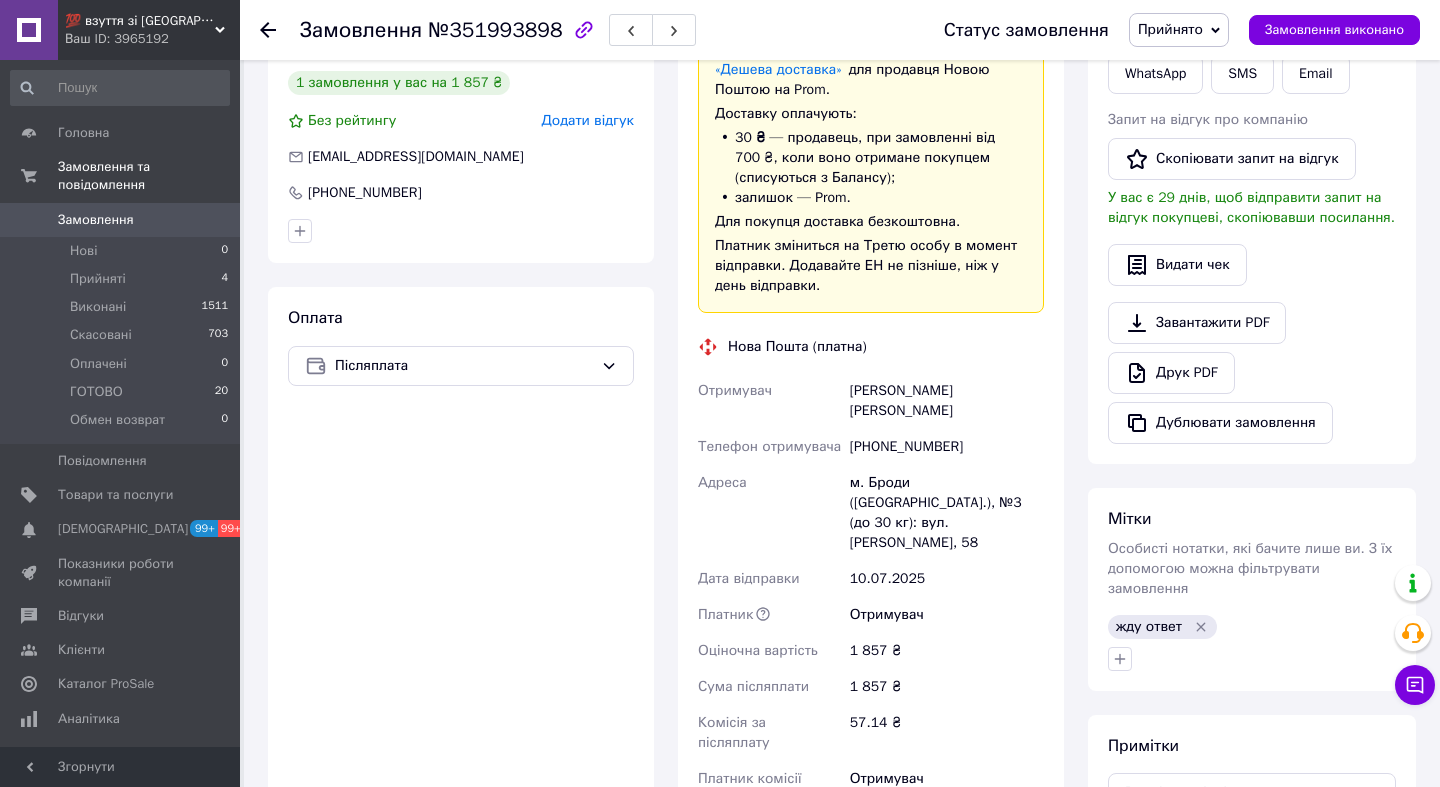 click on "м. Броди ([GEOGRAPHIC_DATA].), №3 (до 30 кг): вул. [PERSON_NAME], 58" at bounding box center [947, 513] 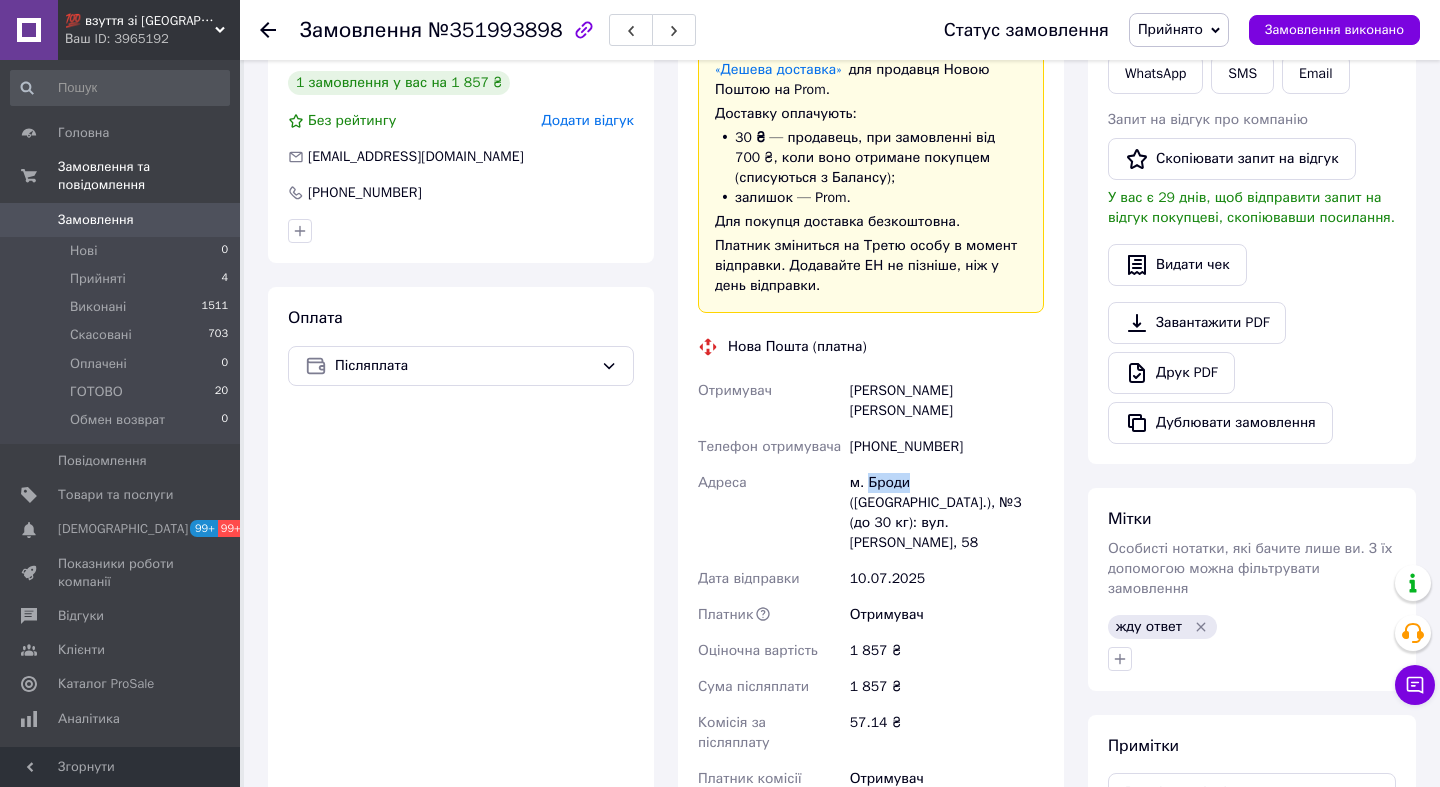 copy on "Броди" 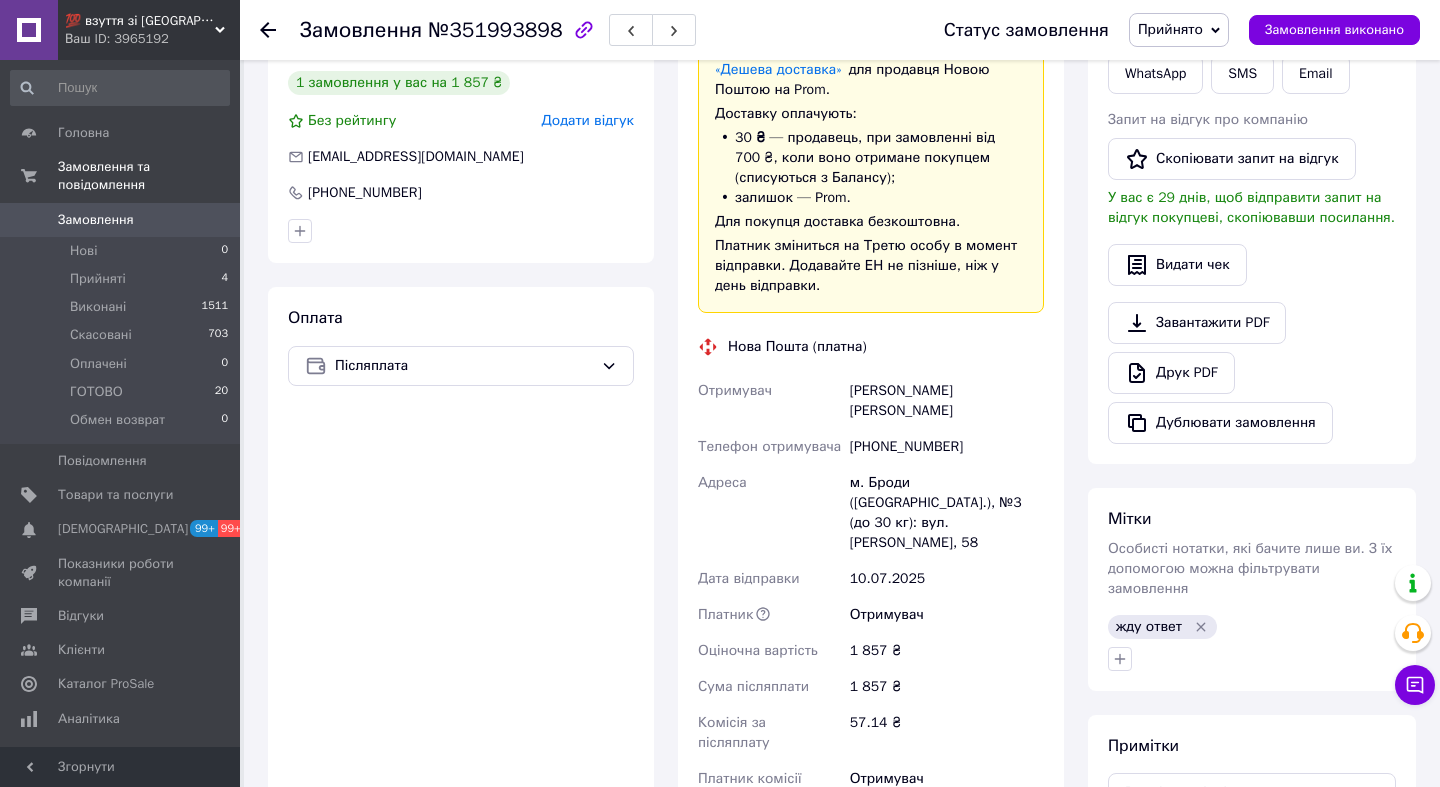 click on "[PHONE_NUMBER]" at bounding box center [947, 447] 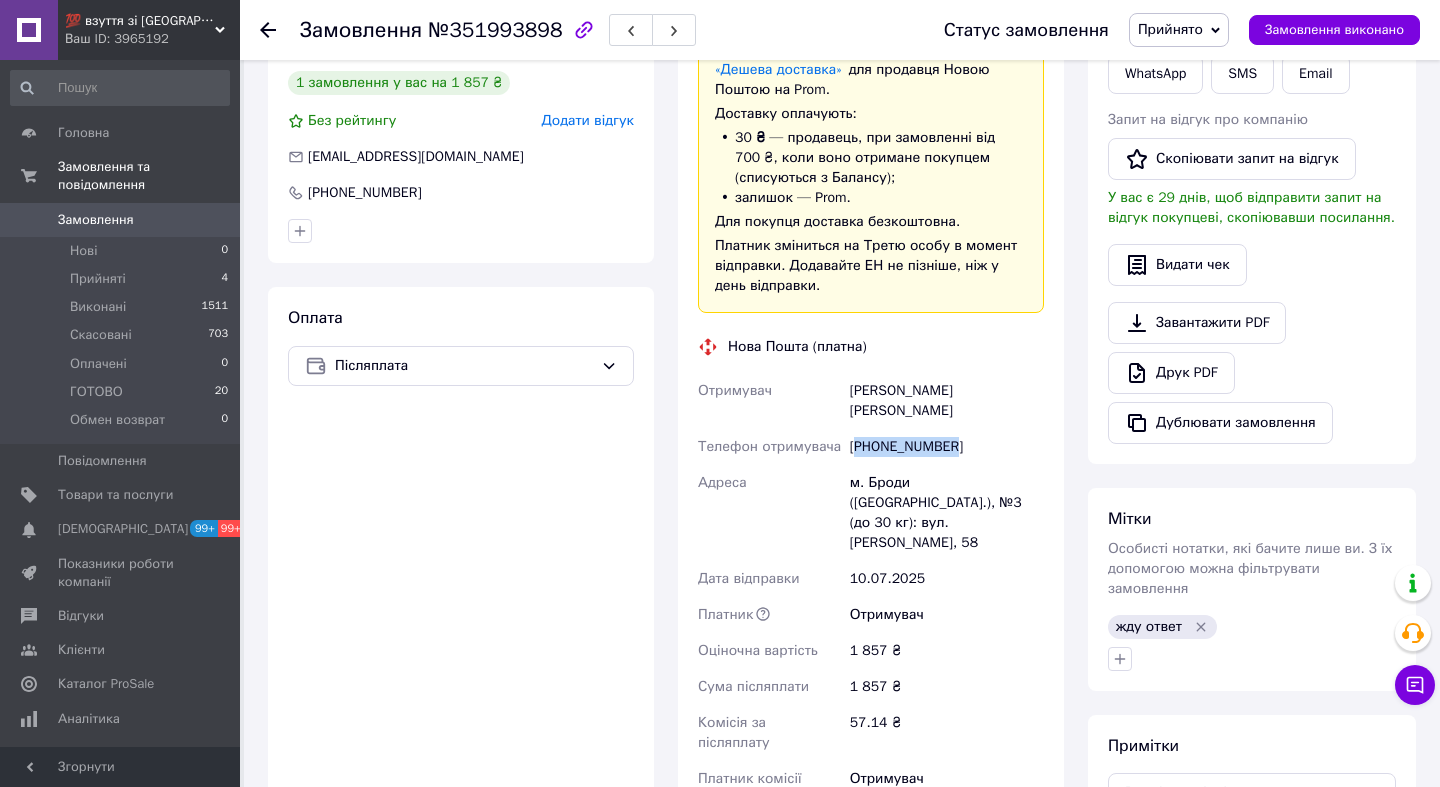 copy on "380935732774" 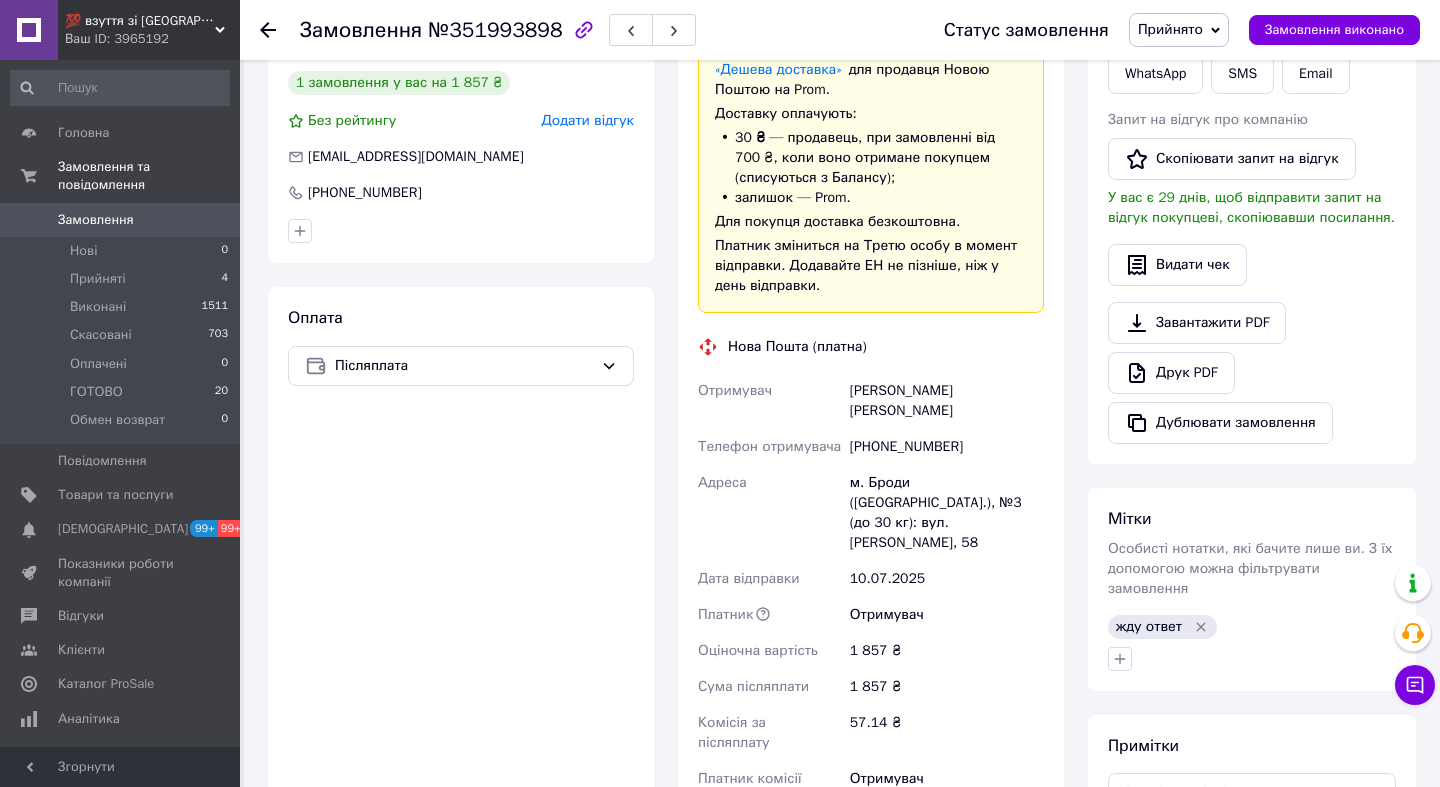 click on "Штанов Володимир" at bounding box center (947, 401) 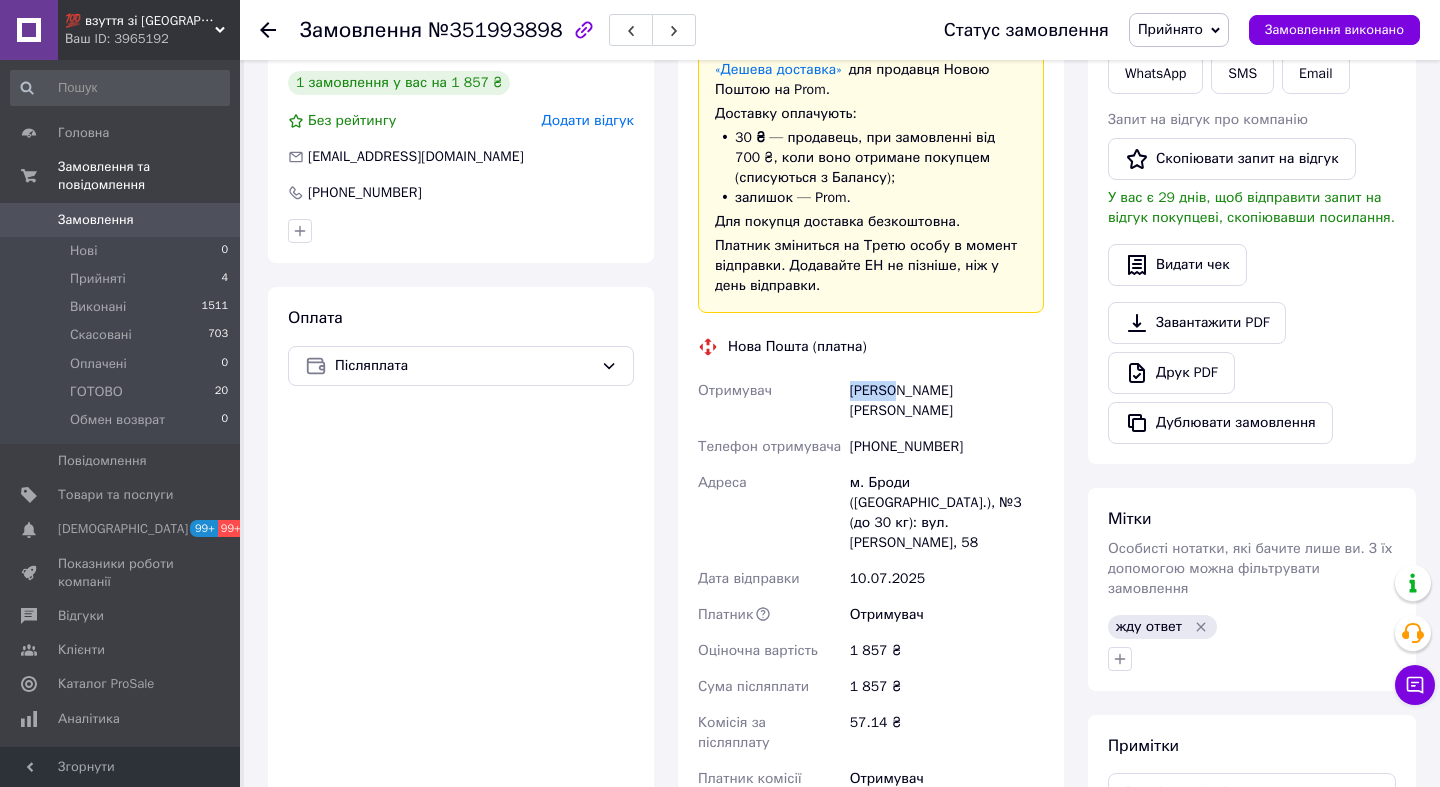 copy on "Штанов" 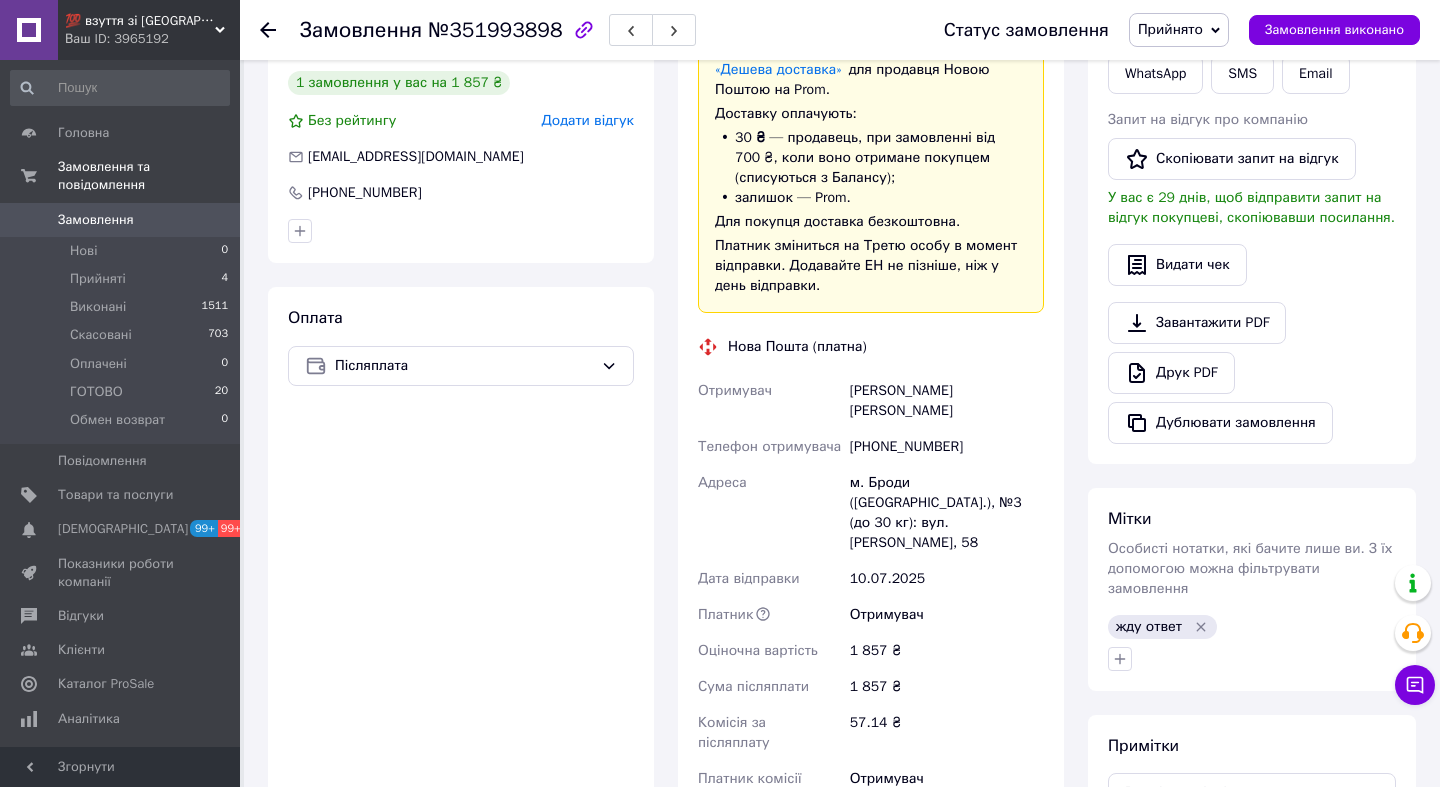 click on "Штанов Володимир" at bounding box center (947, 401) 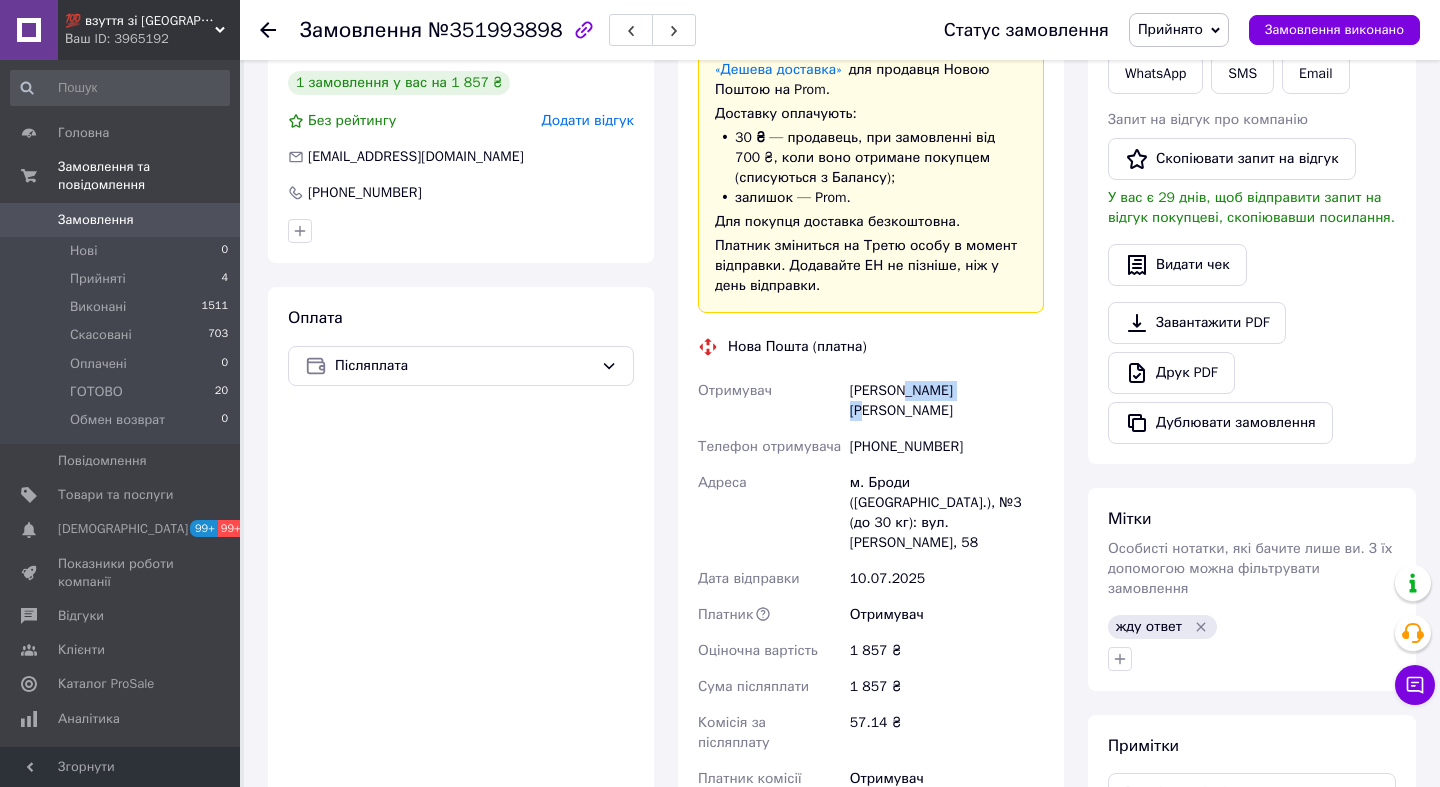 copy on "[PERSON_NAME]" 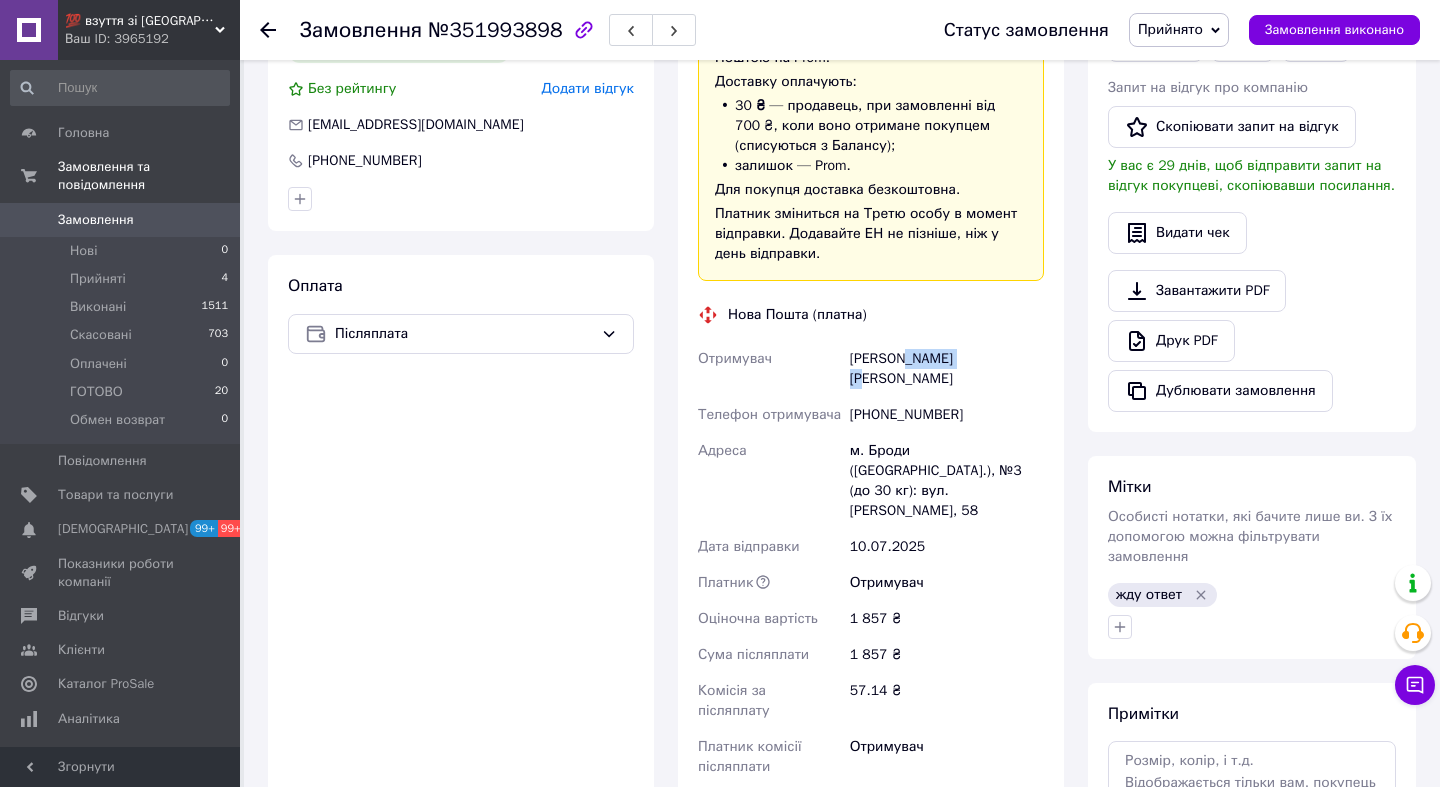 scroll, scrollTop: 516, scrollLeft: 0, axis: vertical 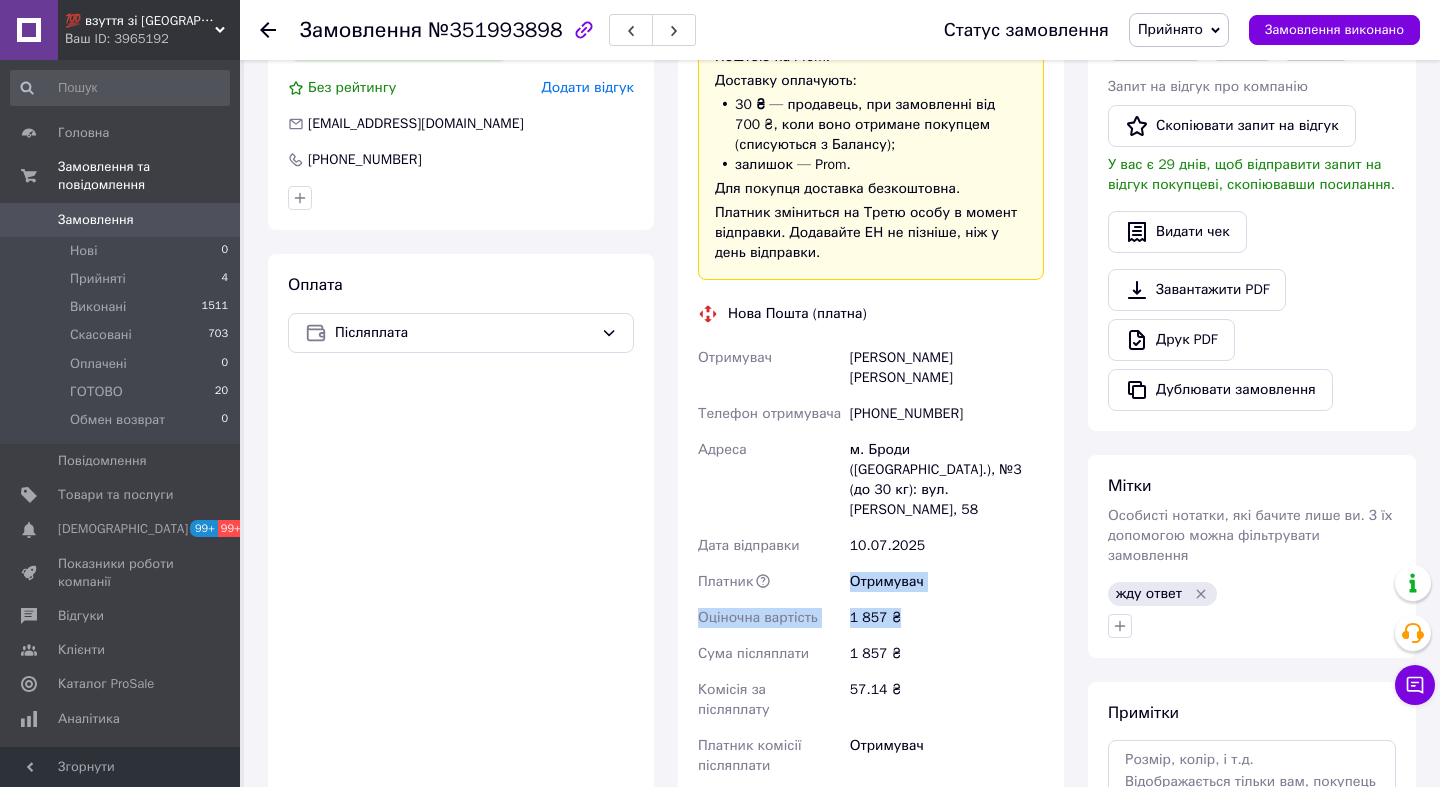 copy on "Отримувач Оціночна вартість 1 857 ₴" 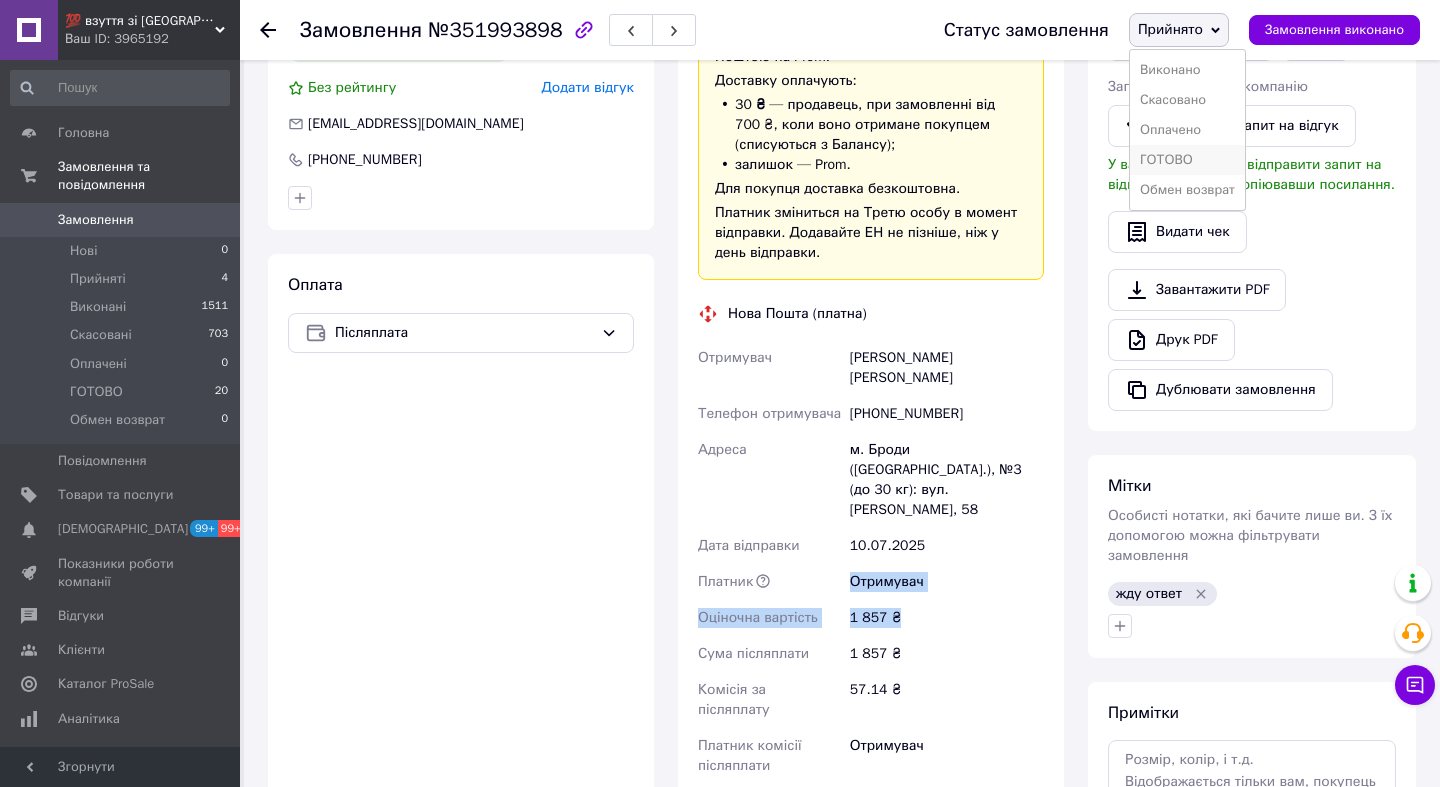 click on "ГОТОВО" at bounding box center (1187, 160) 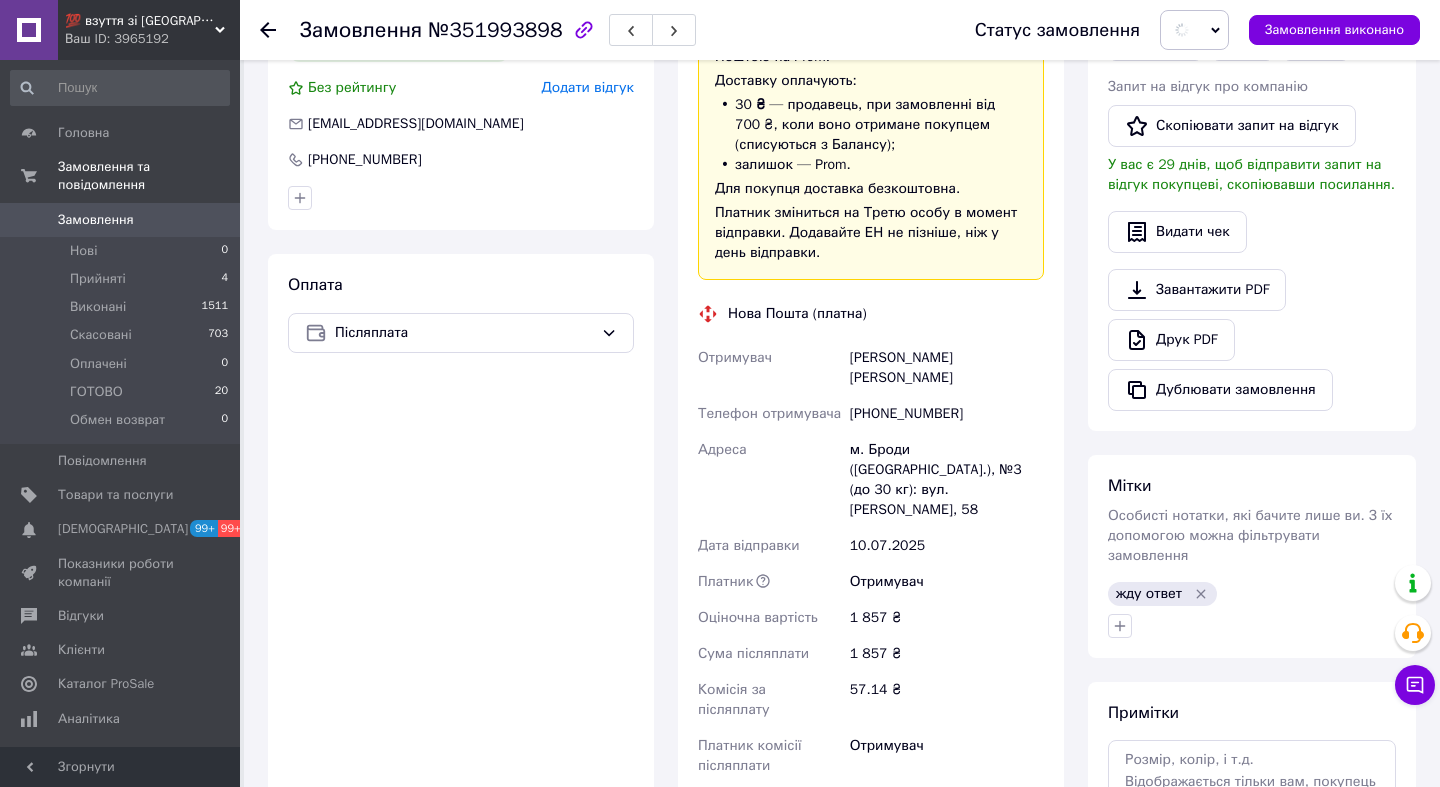 scroll, scrollTop: 0, scrollLeft: 0, axis: both 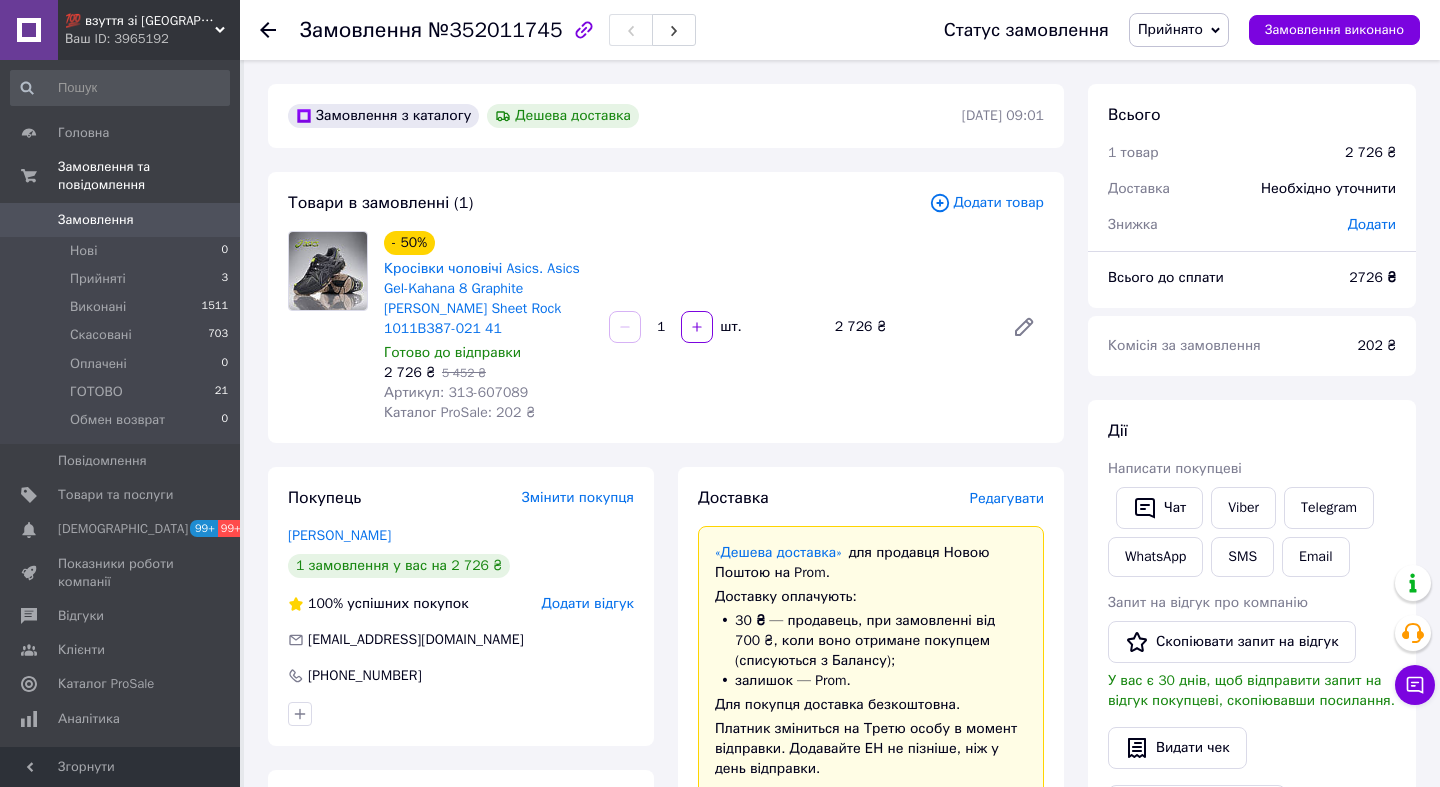 click on "Артикул: 313-607089" at bounding box center [456, 392] 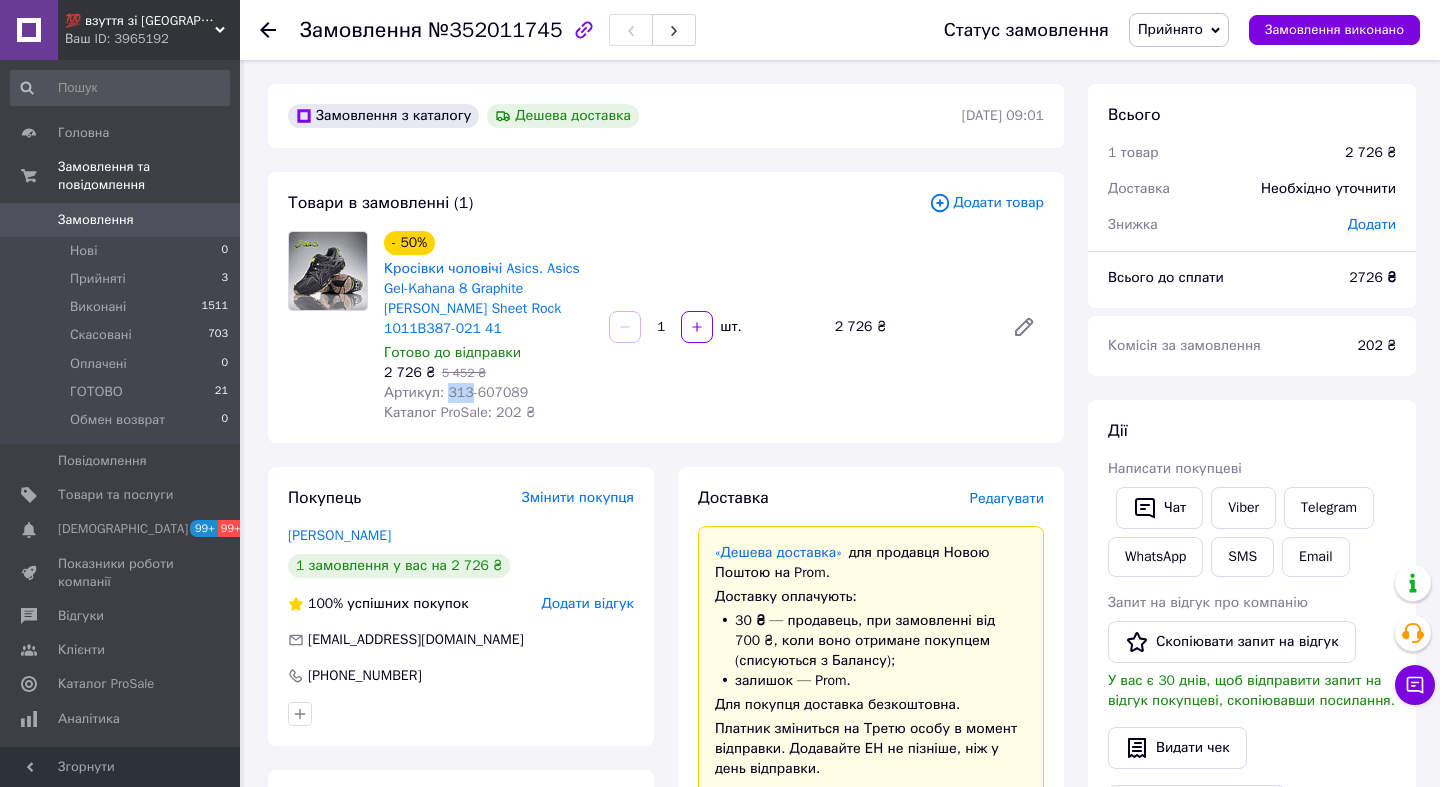 click on "Артикул: 313-607089" at bounding box center (456, 392) 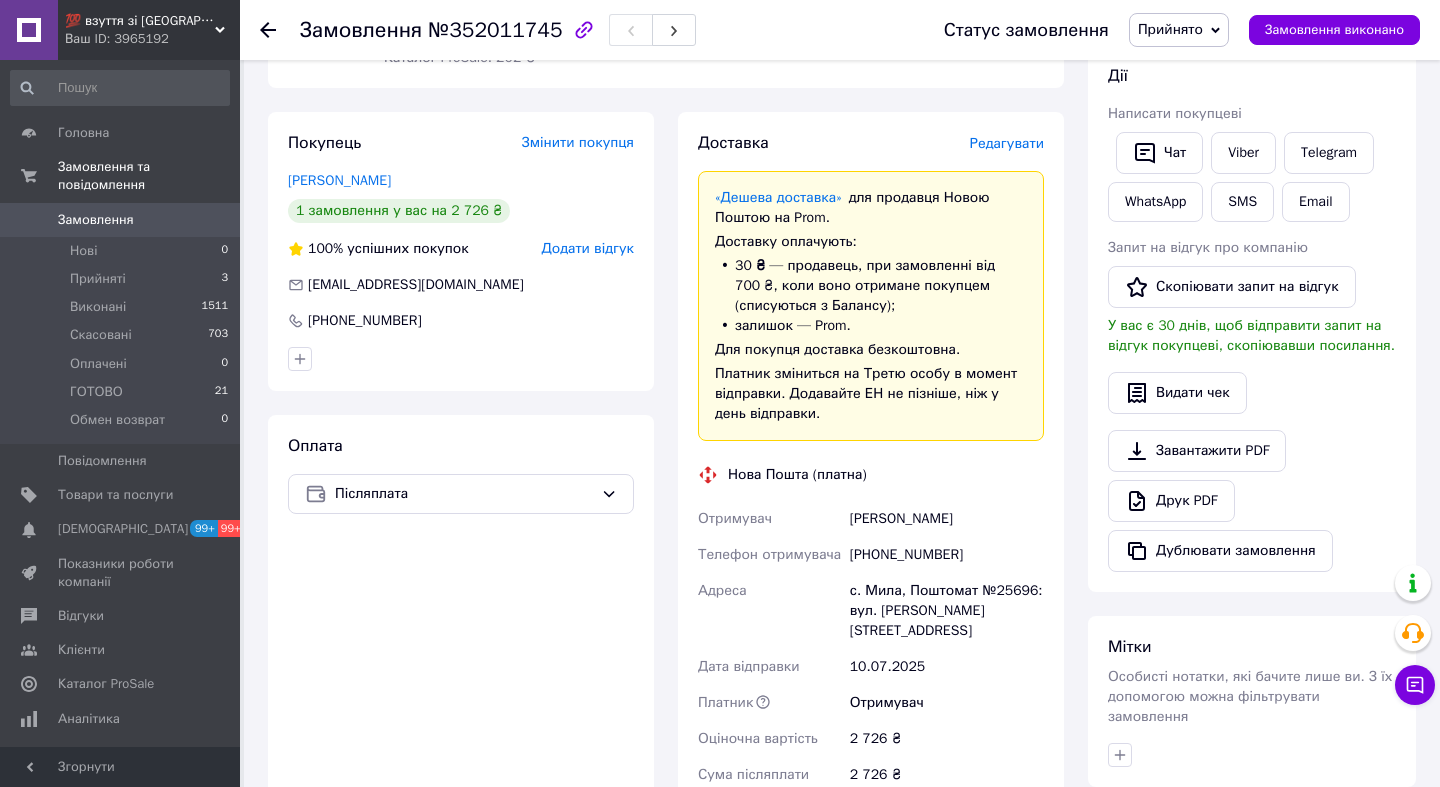 scroll, scrollTop: 412, scrollLeft: 0, axis: vertical 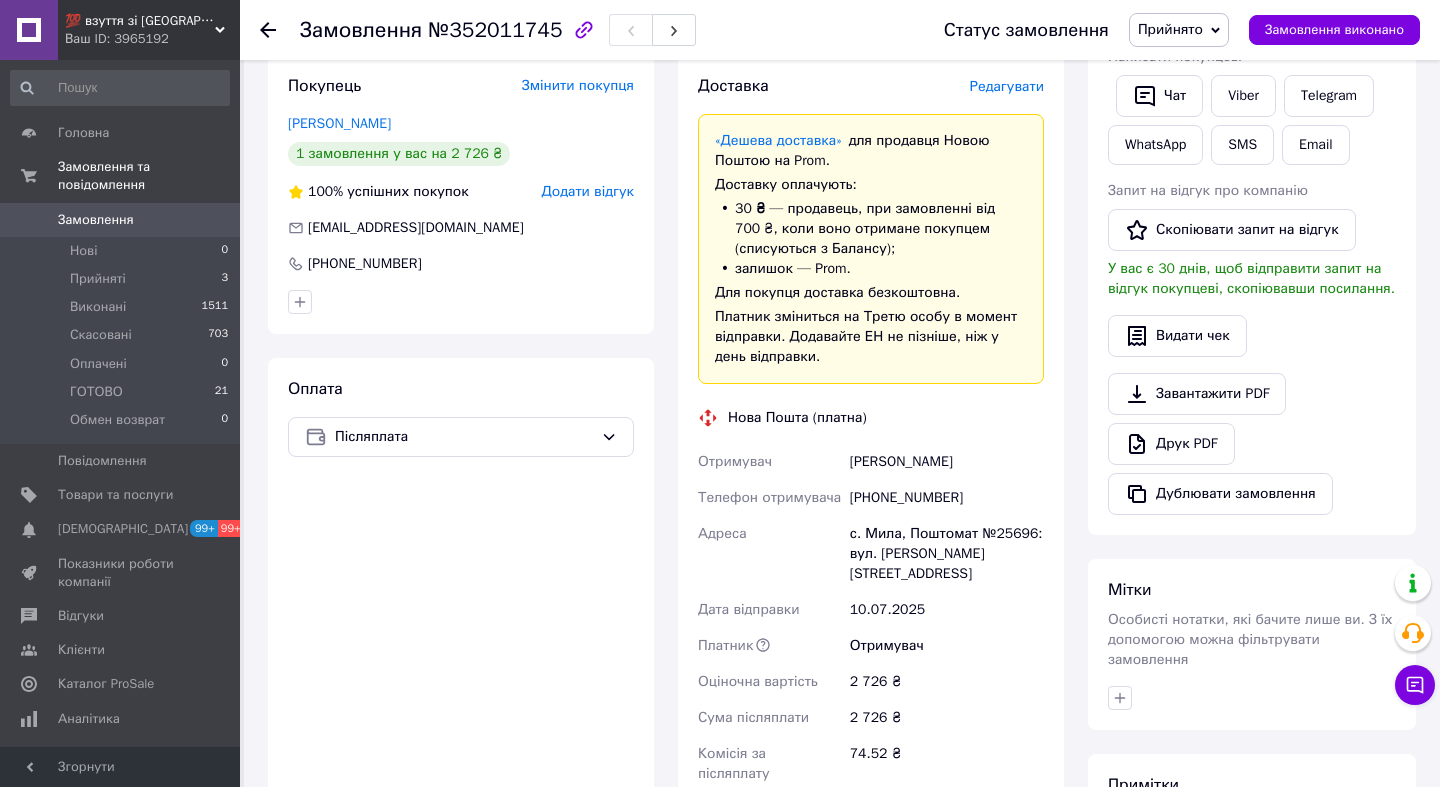 click on "с. Мила, Поштомат №25696: вул. [PERSON_NAME][STREET_ADDRESS]" at bounding box center [947, 554] 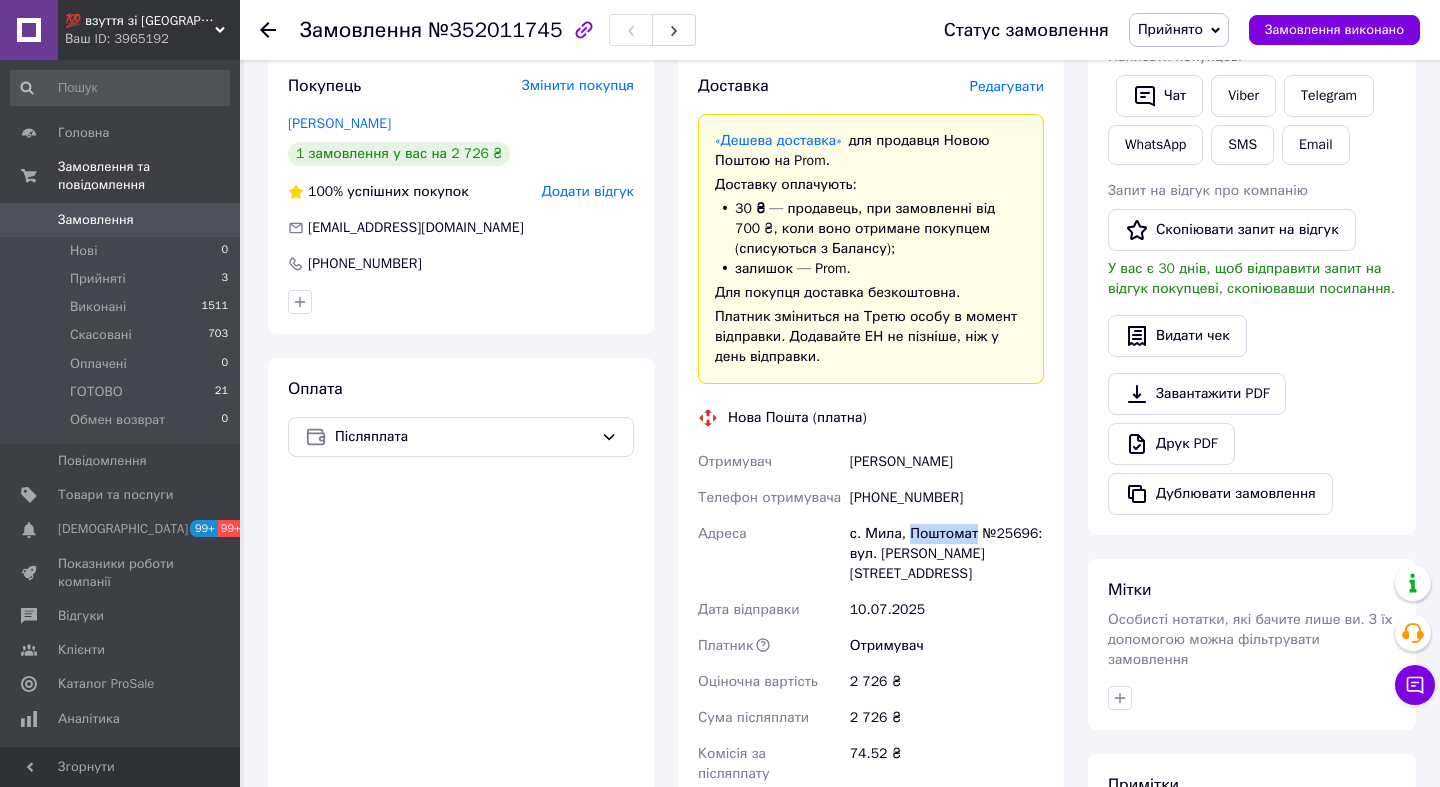 copy on "Поштомат" 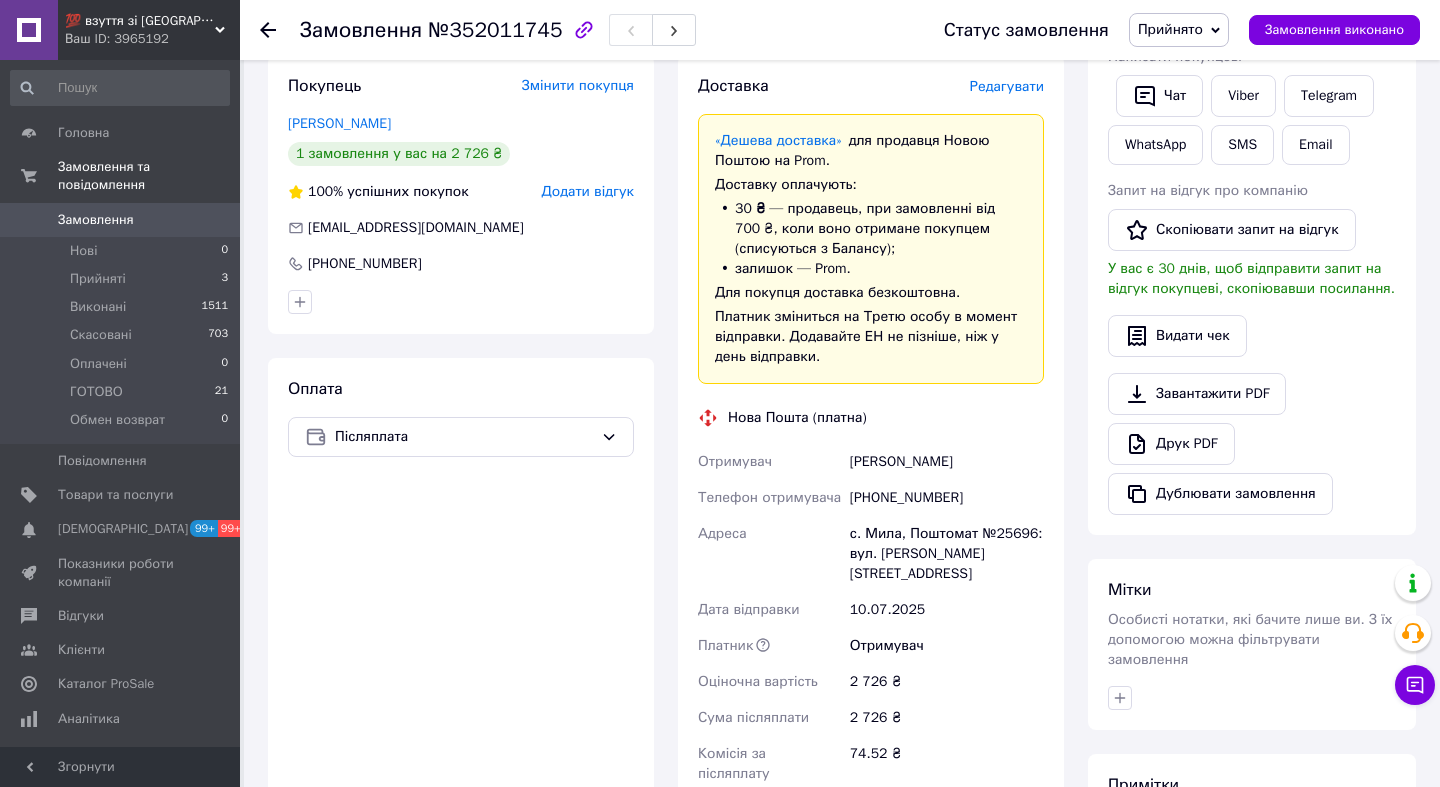 click on "с. Мила, Поштомат №25696: вул. Комарова, 38, біля відділення №2" at bounding box center (947, 554) 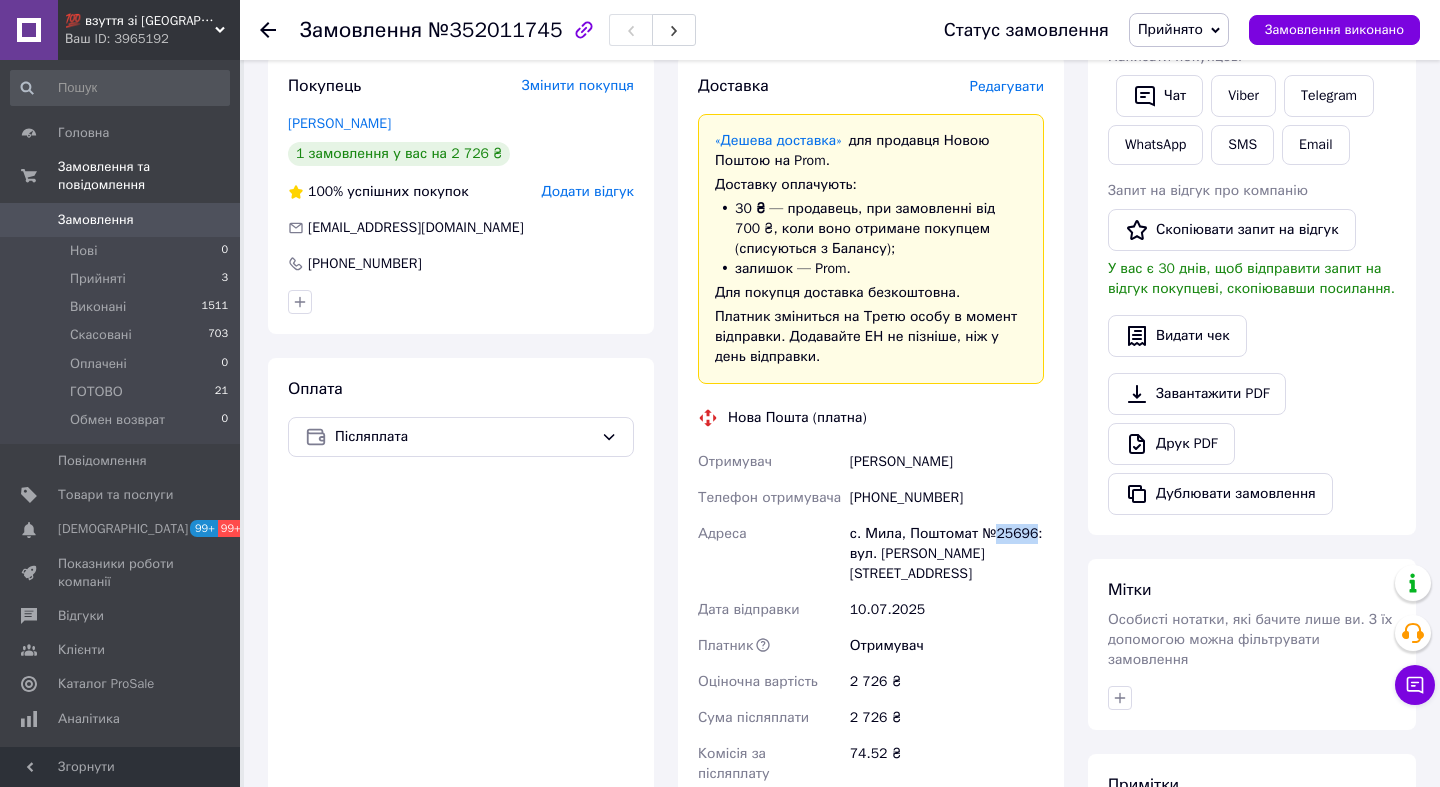 click on "с. Мила, Поштомат №25696: вул. Комарова, 38, біля відділення №2" at bounding box center [947, 554] 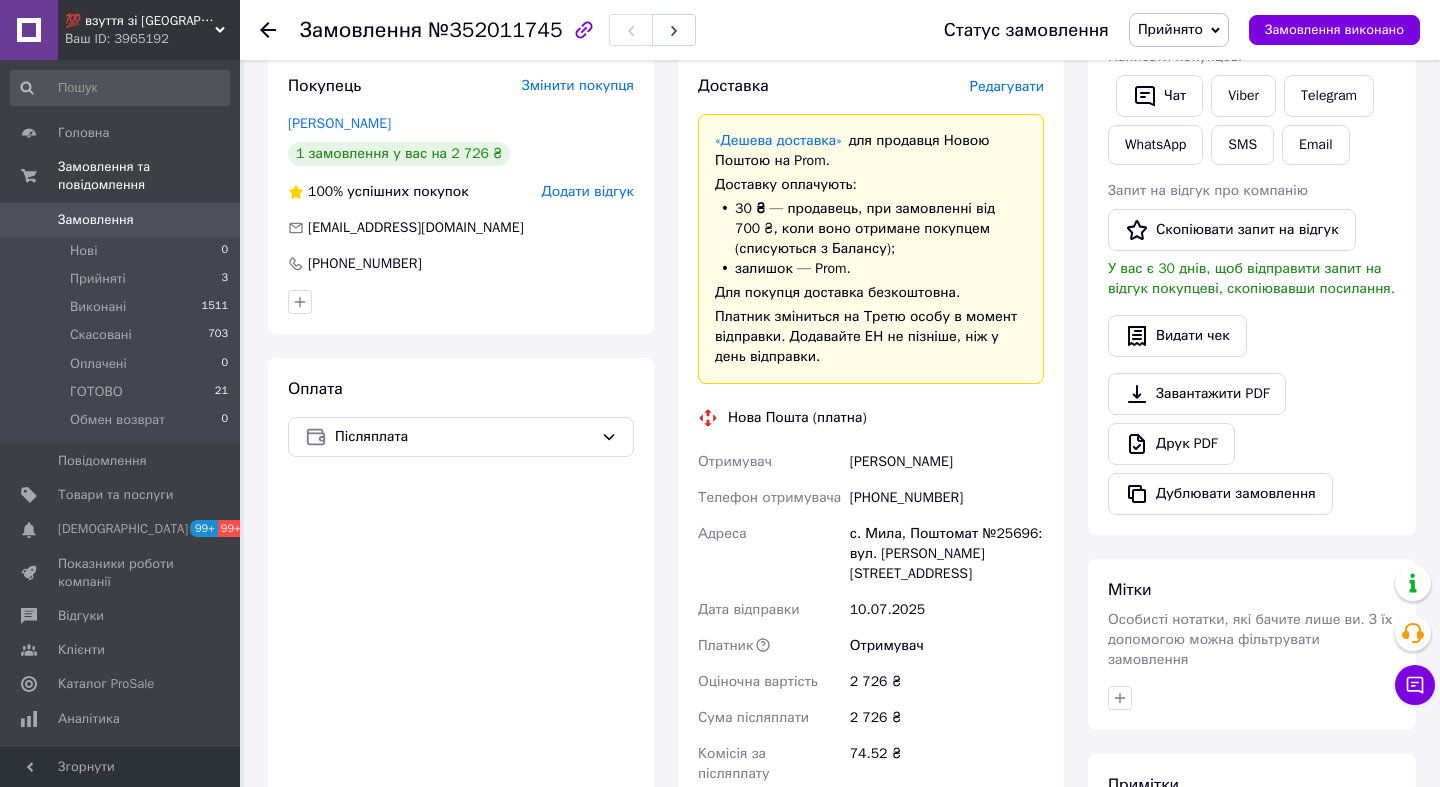 click on "с. Мила, Поштомат №25696: вул. Комарова, 38, біля відділення №2" at bounding box center [947, 554] 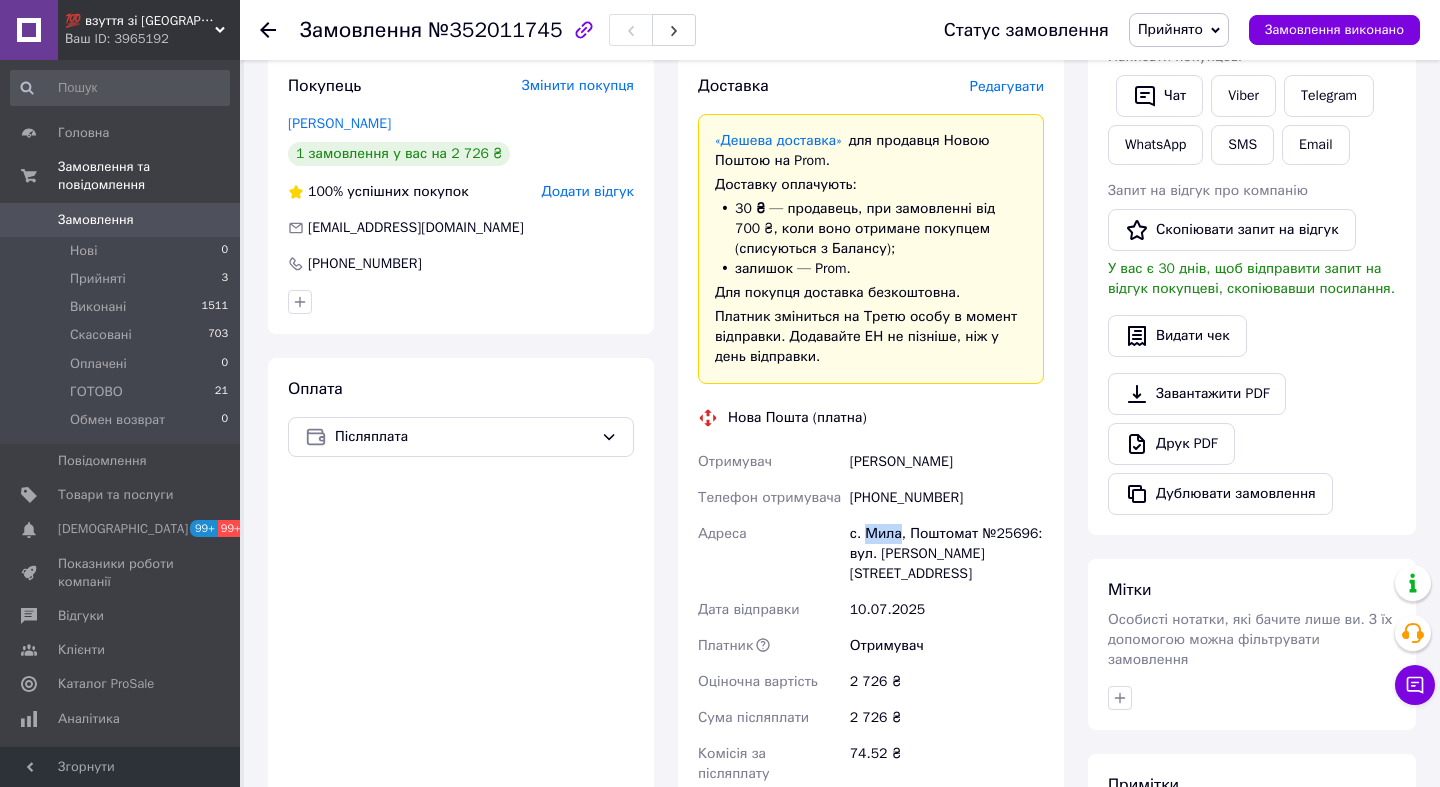 copy on "Мила" 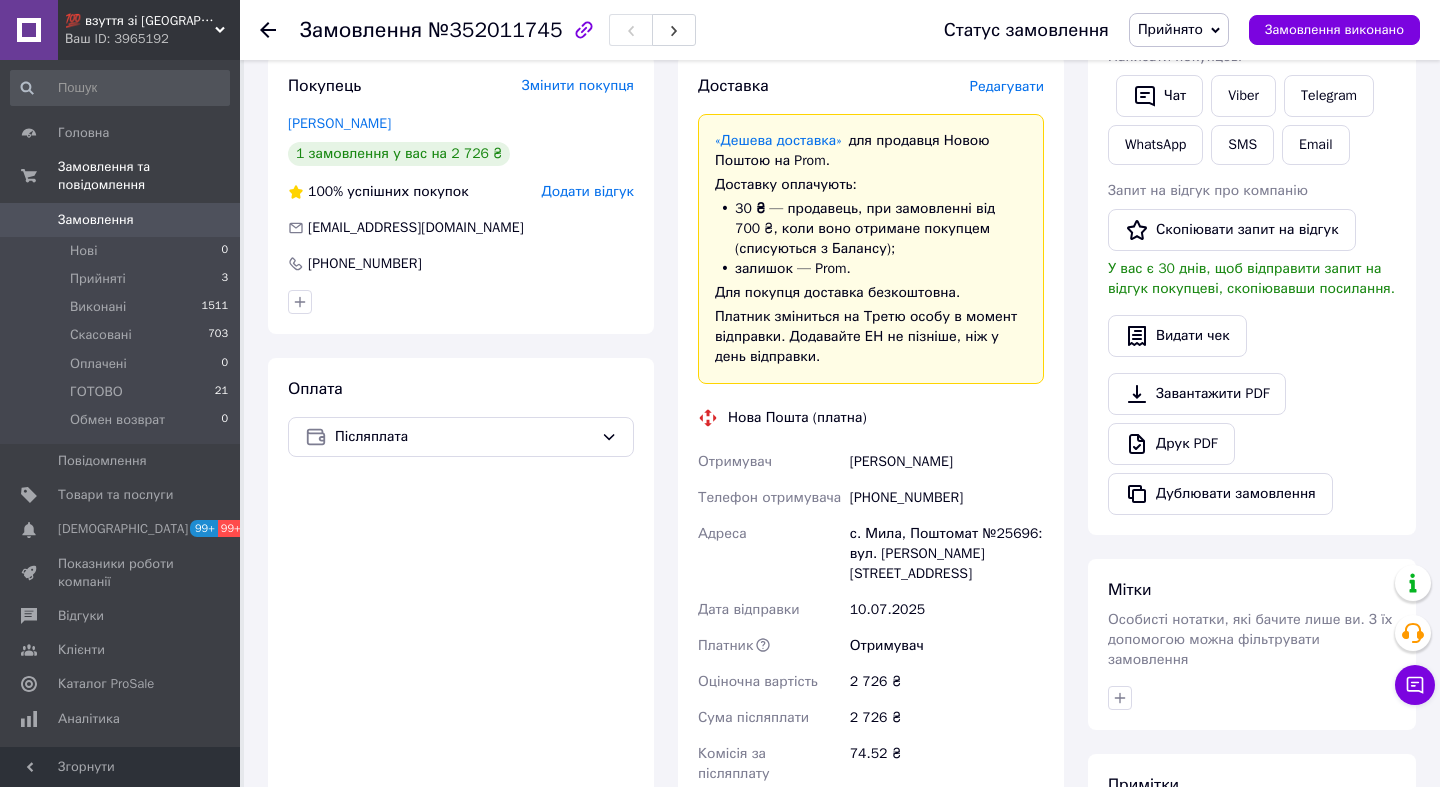 click on "с. Мила, Поштомат №25696: вул. Комарова, 38, біля відділення №2" at bounding box center (947, 554) 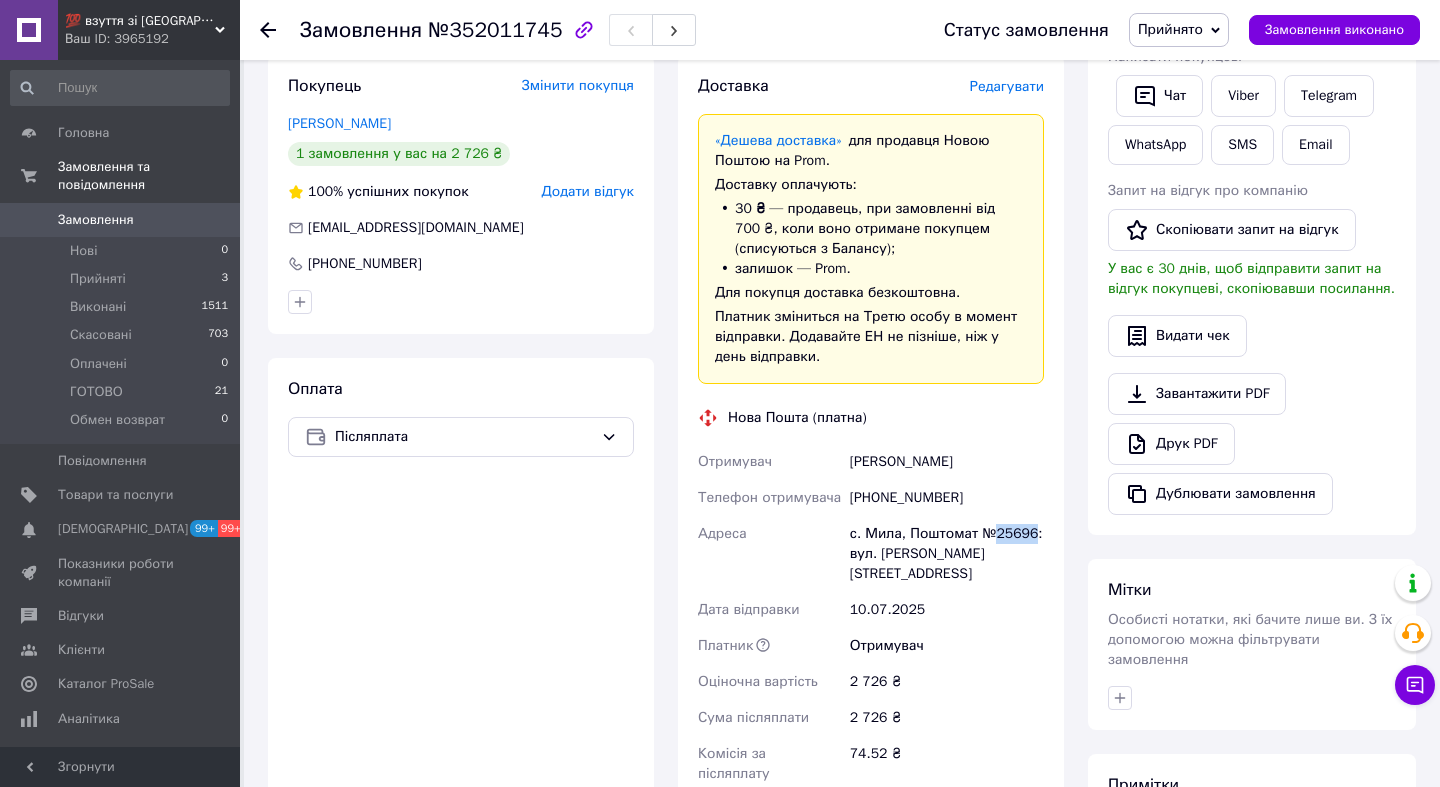 copy on "25696" 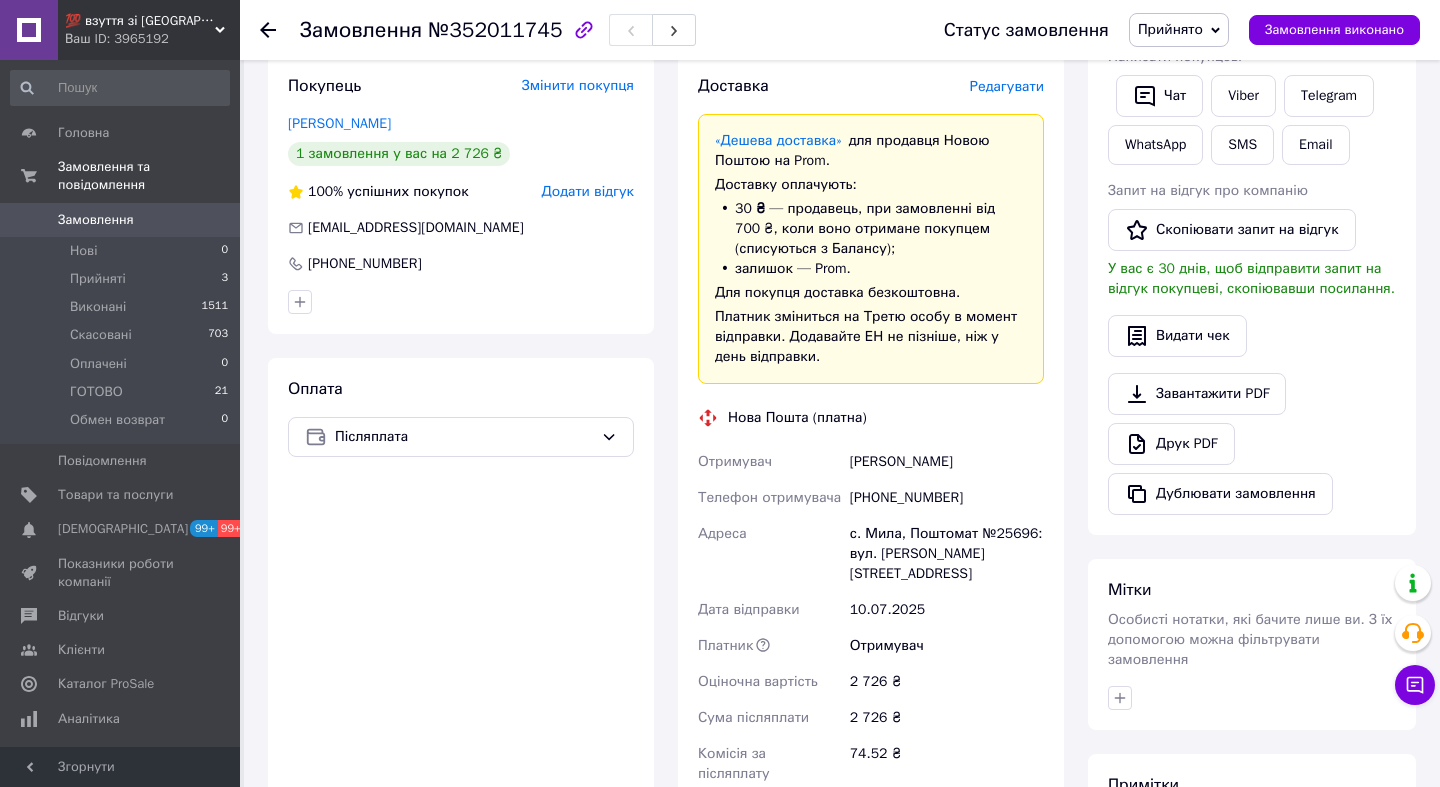 click on "+380674063280" at bounding box center [947, 498] 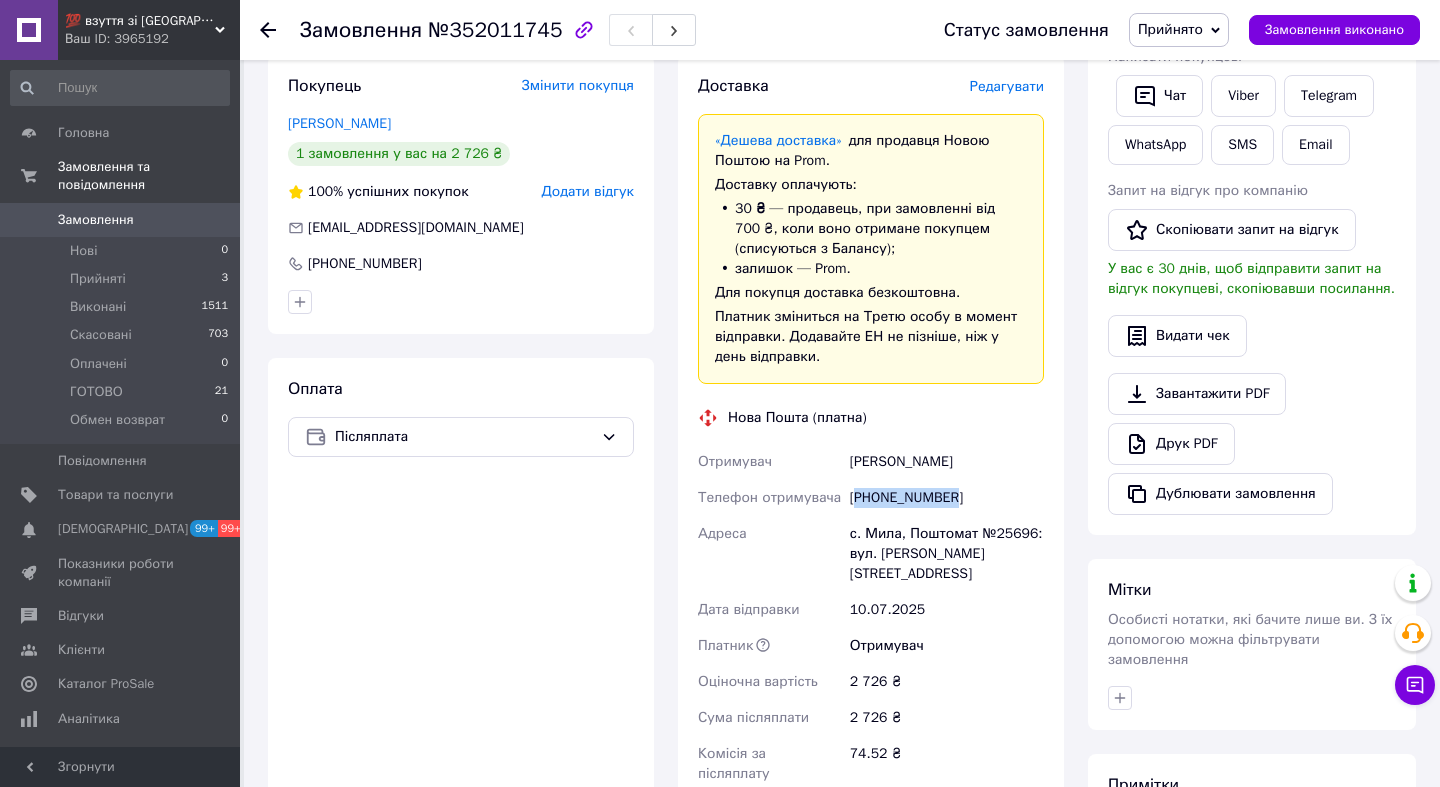 copy on "380674063280" 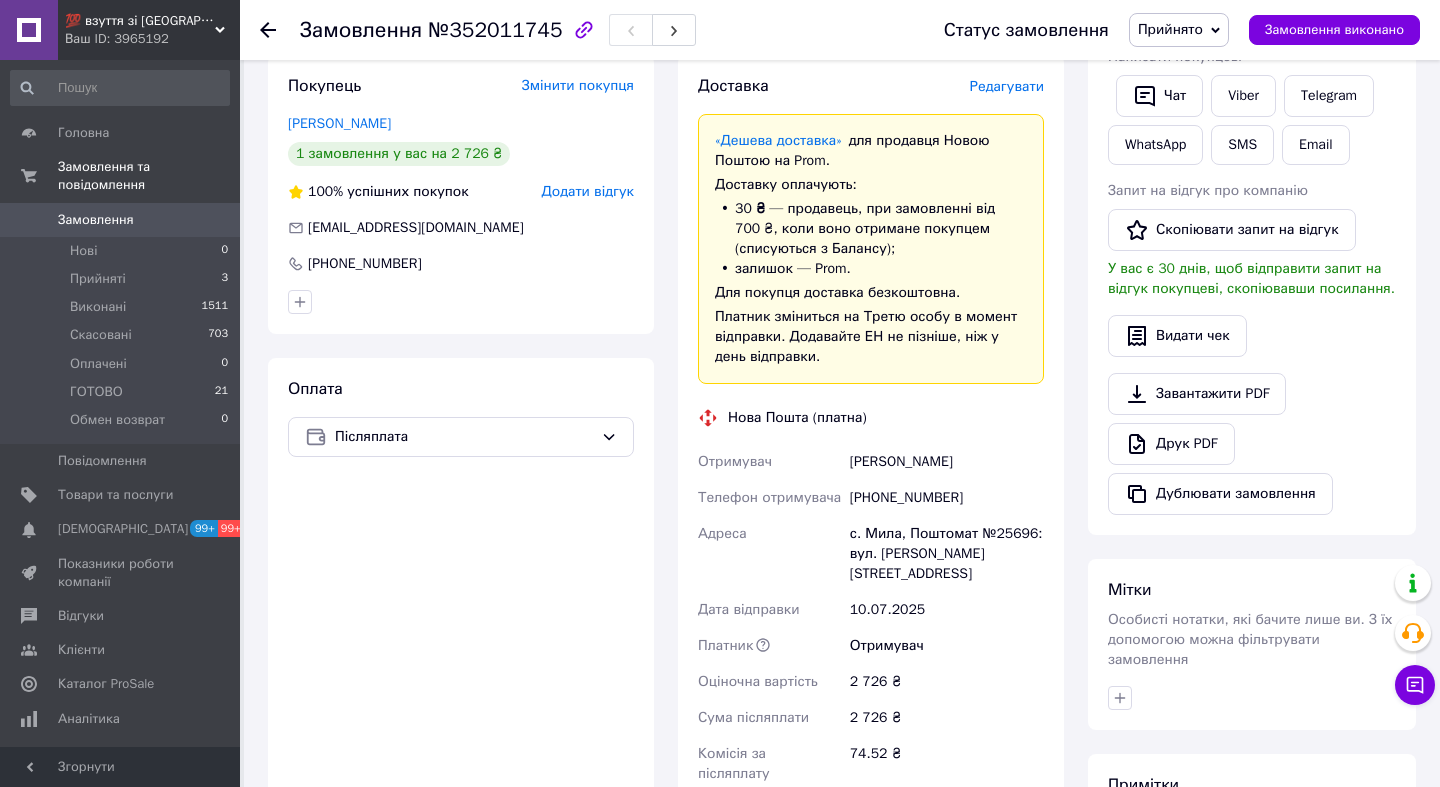 click on "Черненко Валерій" at bounding box center [947, 462] 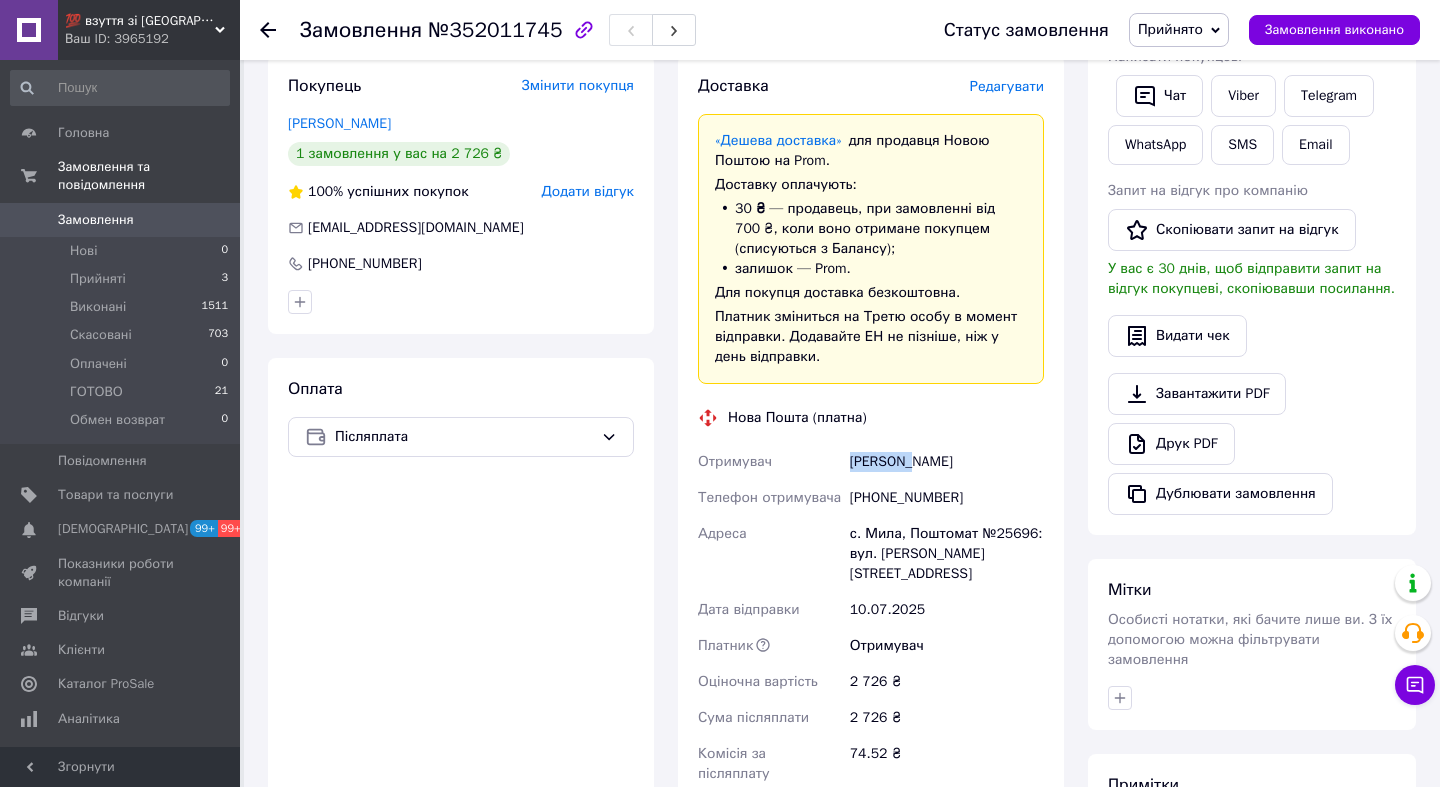 copy on "Черненко" 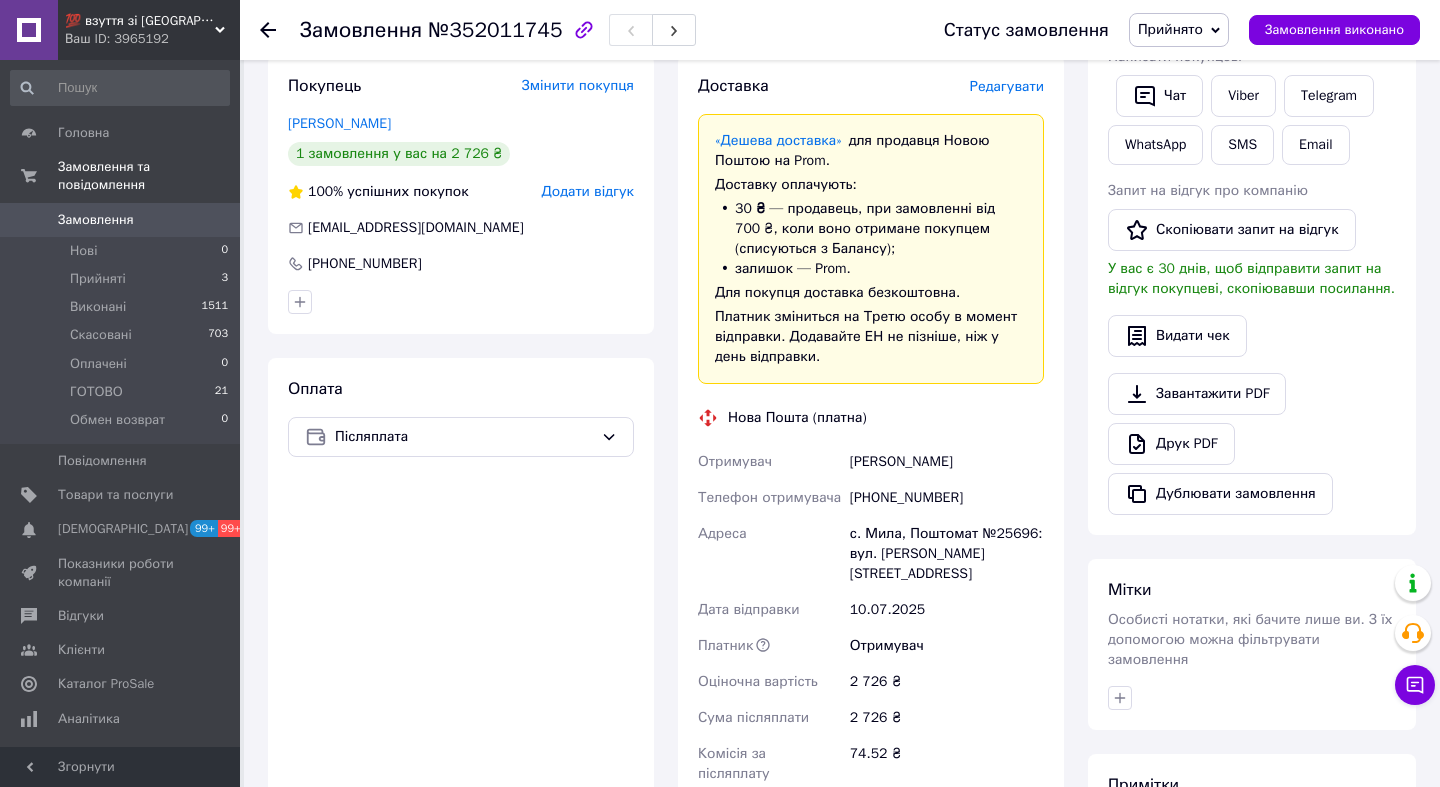 click on "Черненко Валерій" at bounding box center [947, 462] 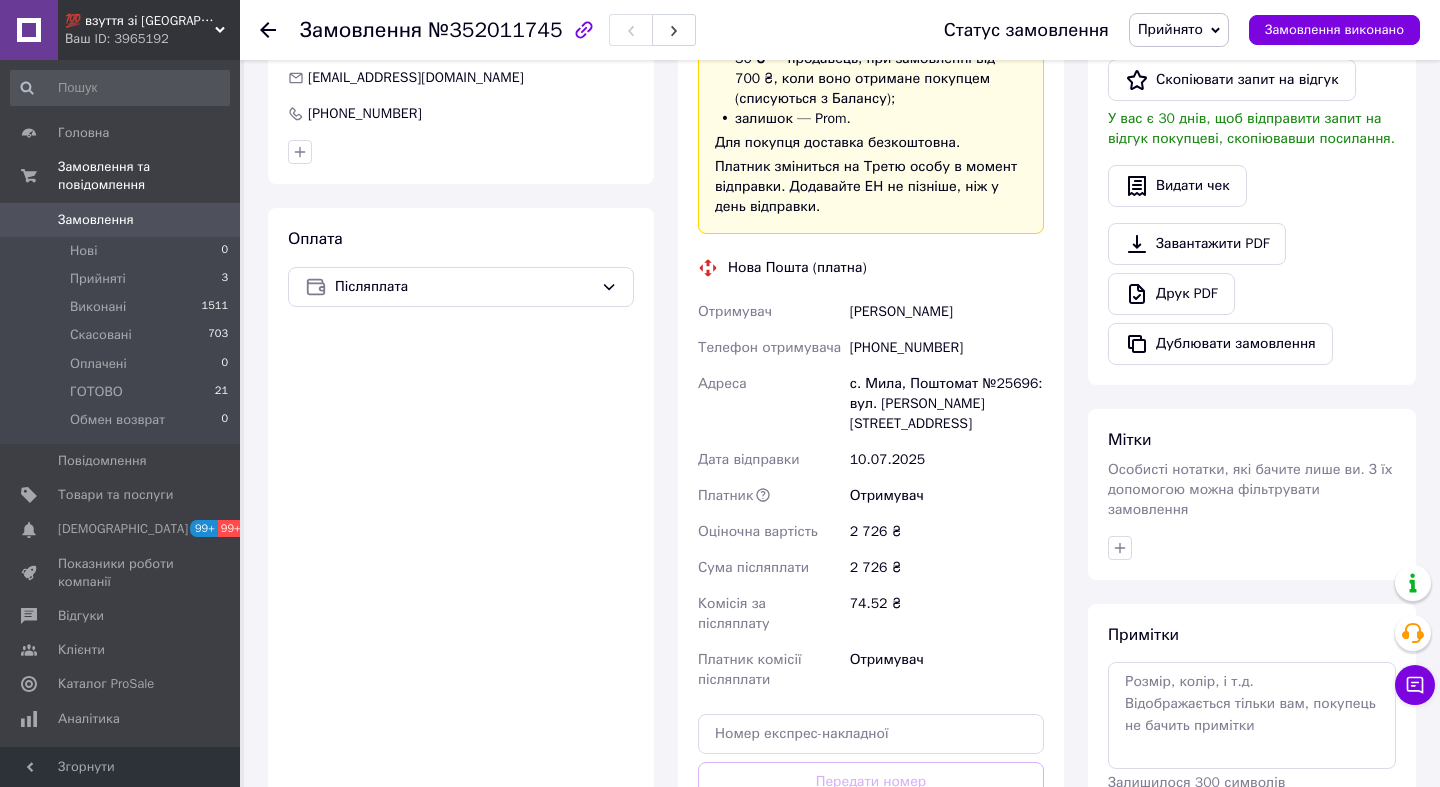 scroll, scrollTop: 564, scrollLeft: 0, axis: vertical 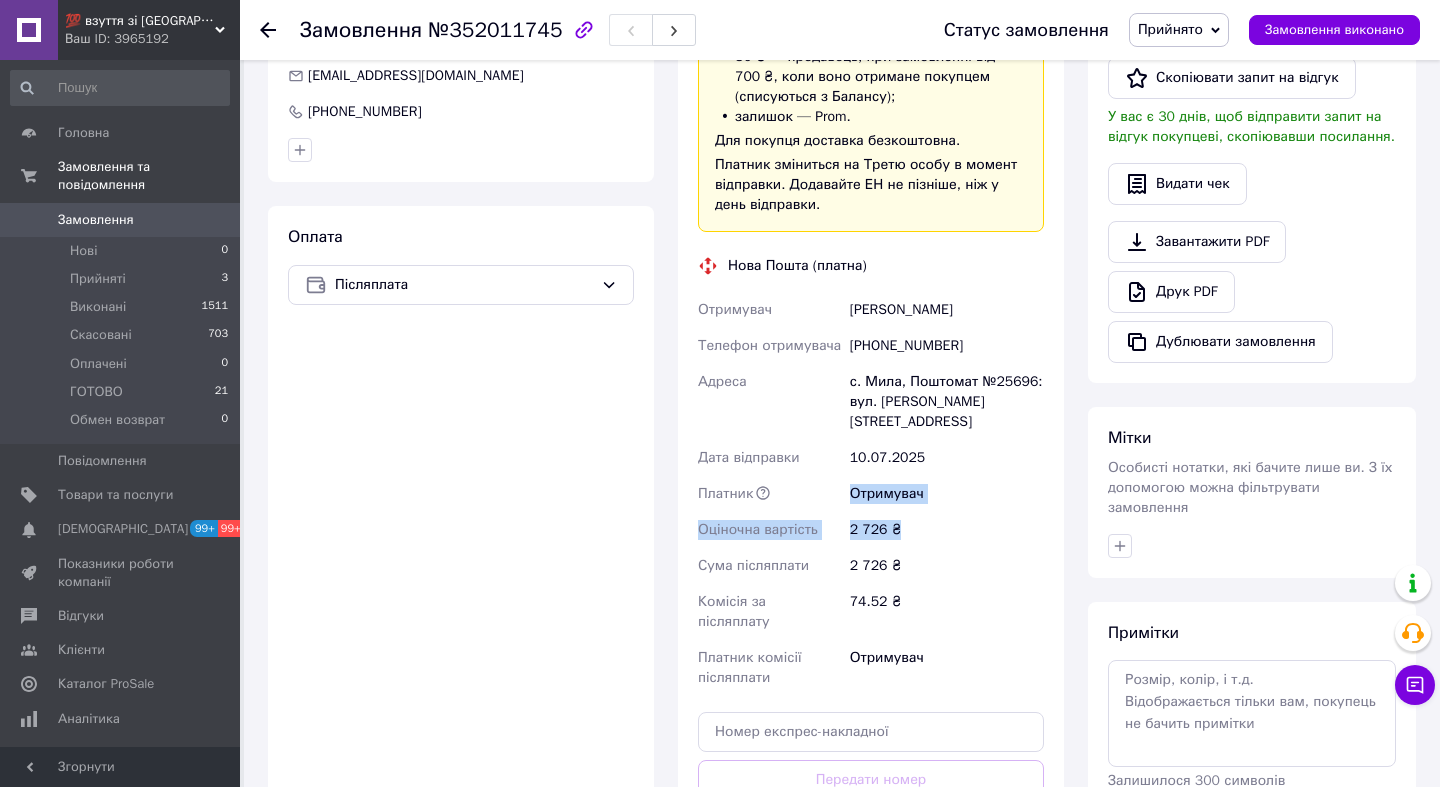copy on "Отримувач Оціночна вартість 2 726 ₴" 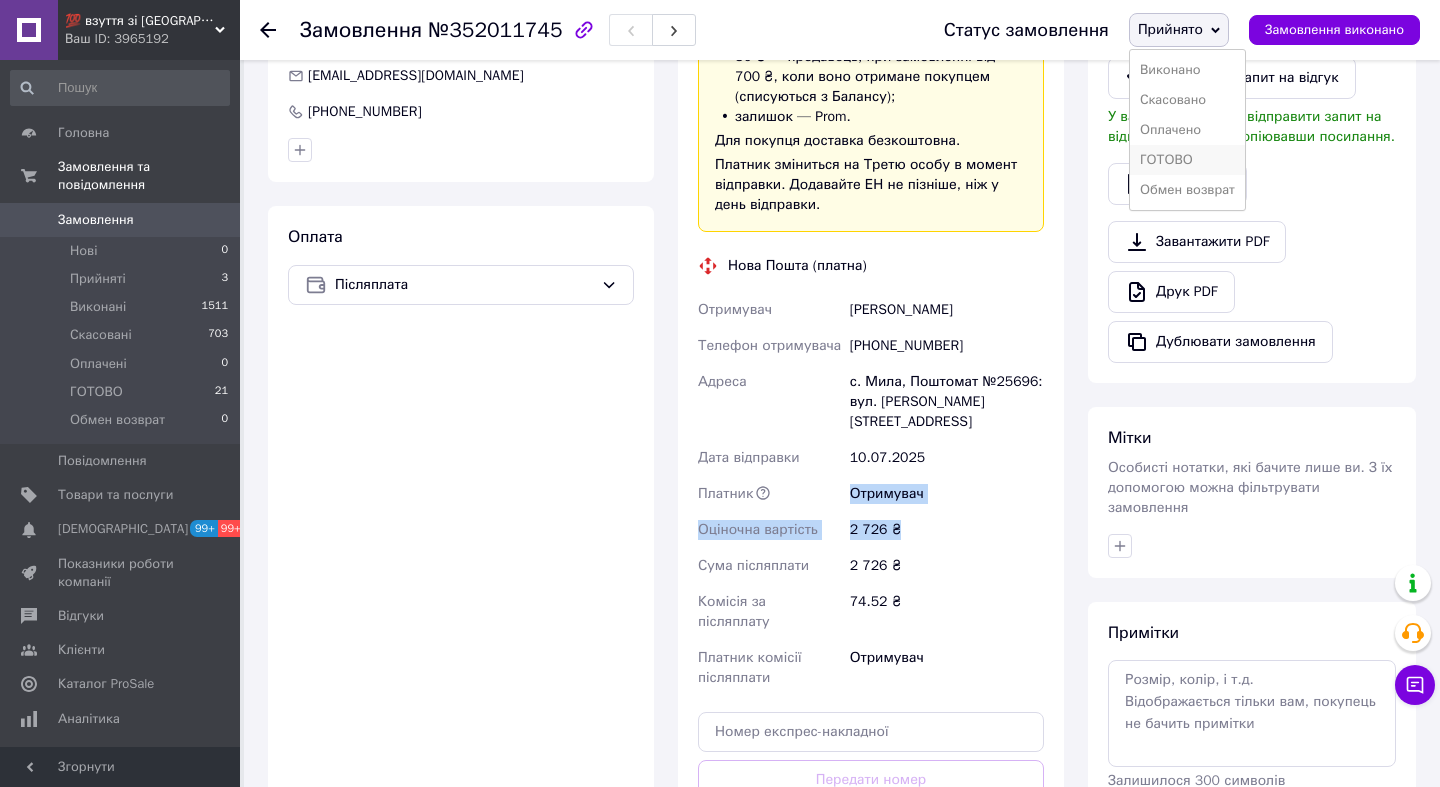 click on "ГОТОВО" at bounding box center (1187, 160) 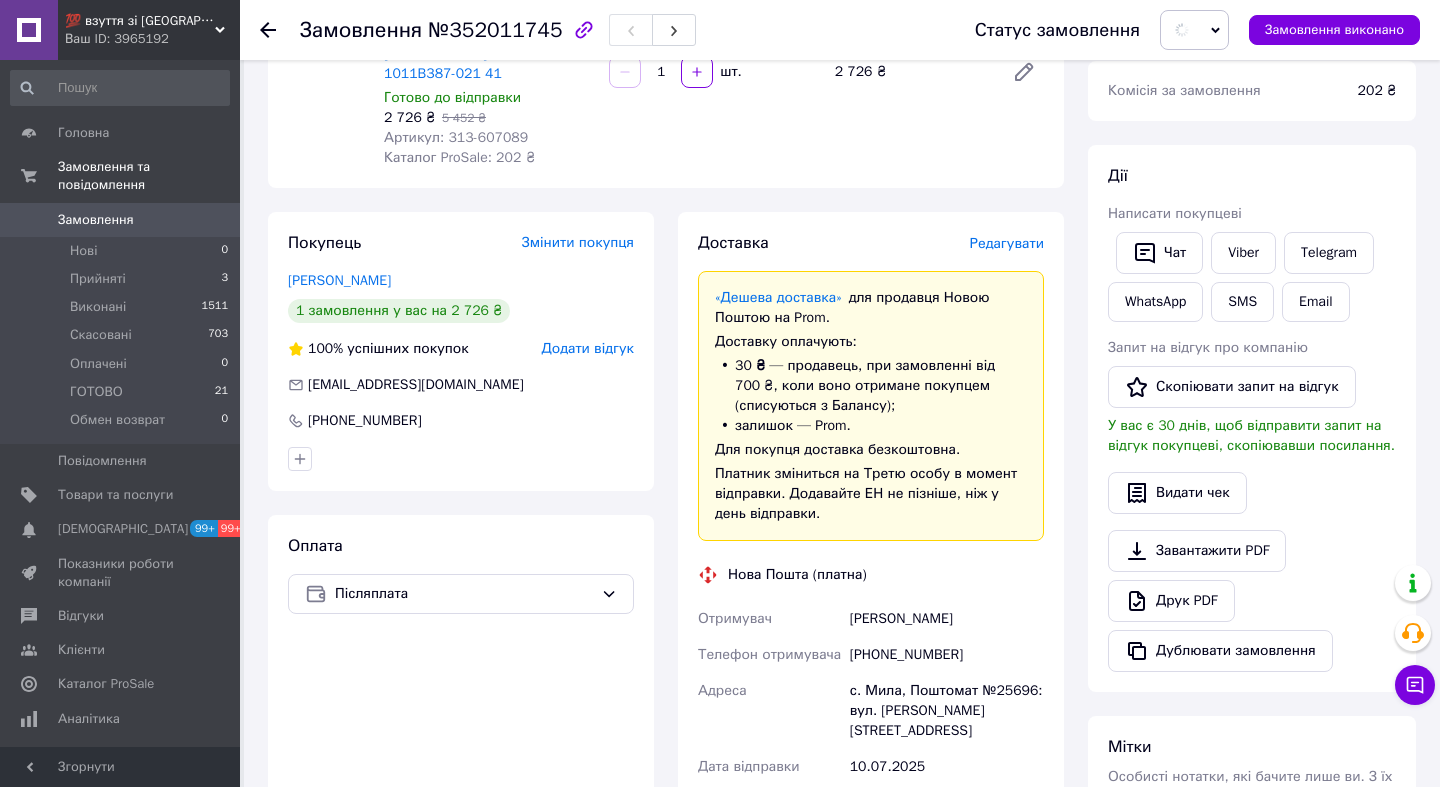 scroll, scrollTop: 0, scrollLeft: 0, axis: both 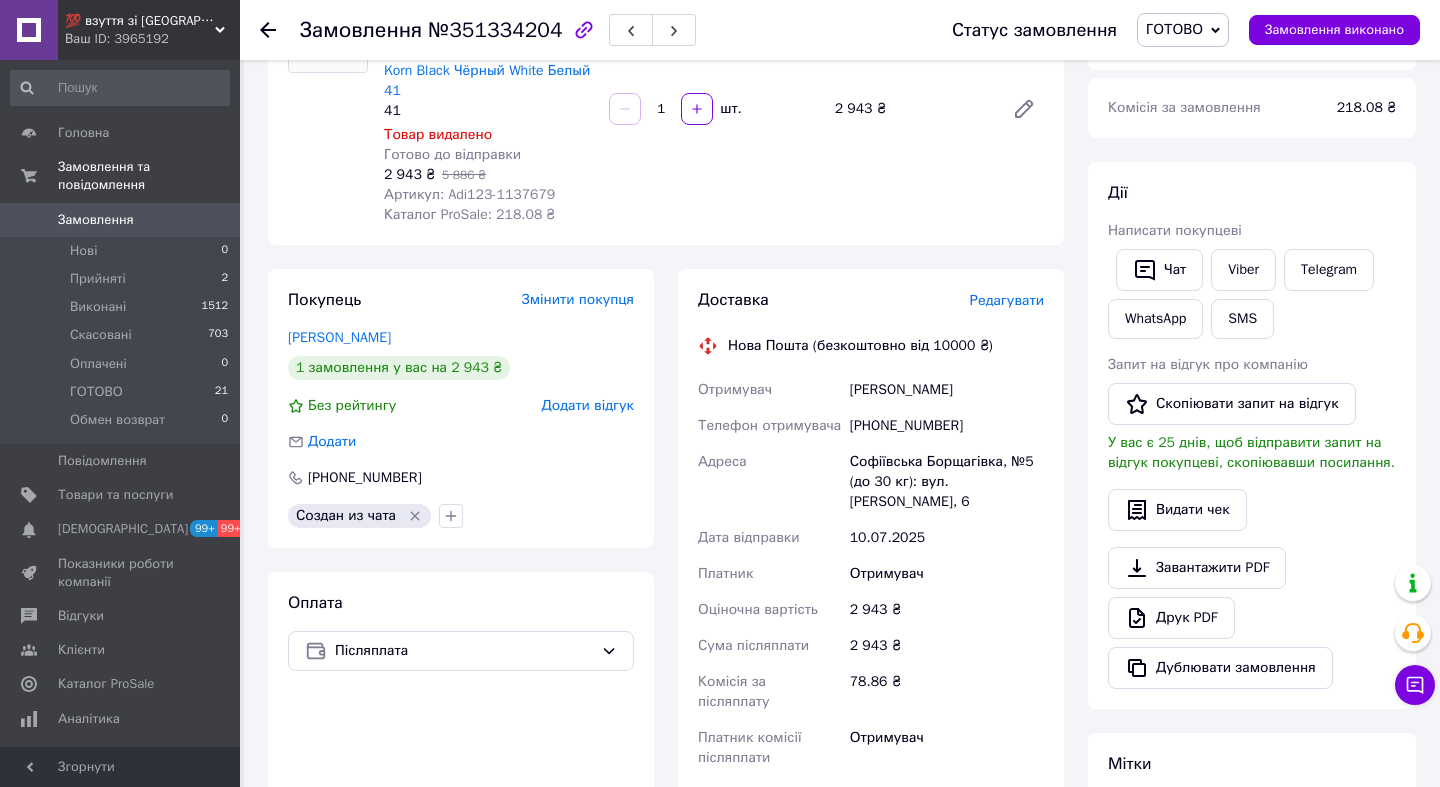 click on "[PERSON_NAME]" at bounding box center (947, 390) 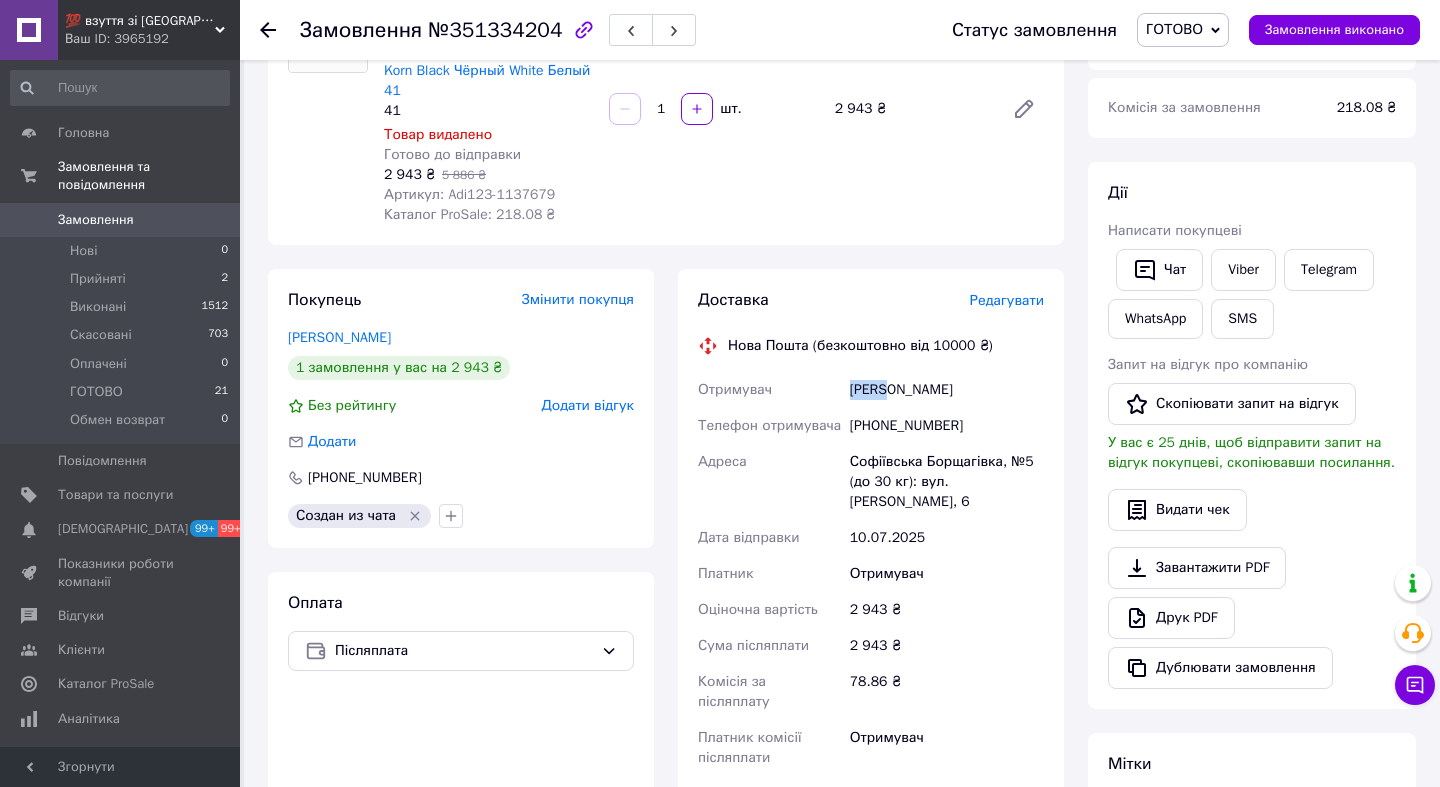 copy on "[PERSON_NAME]" 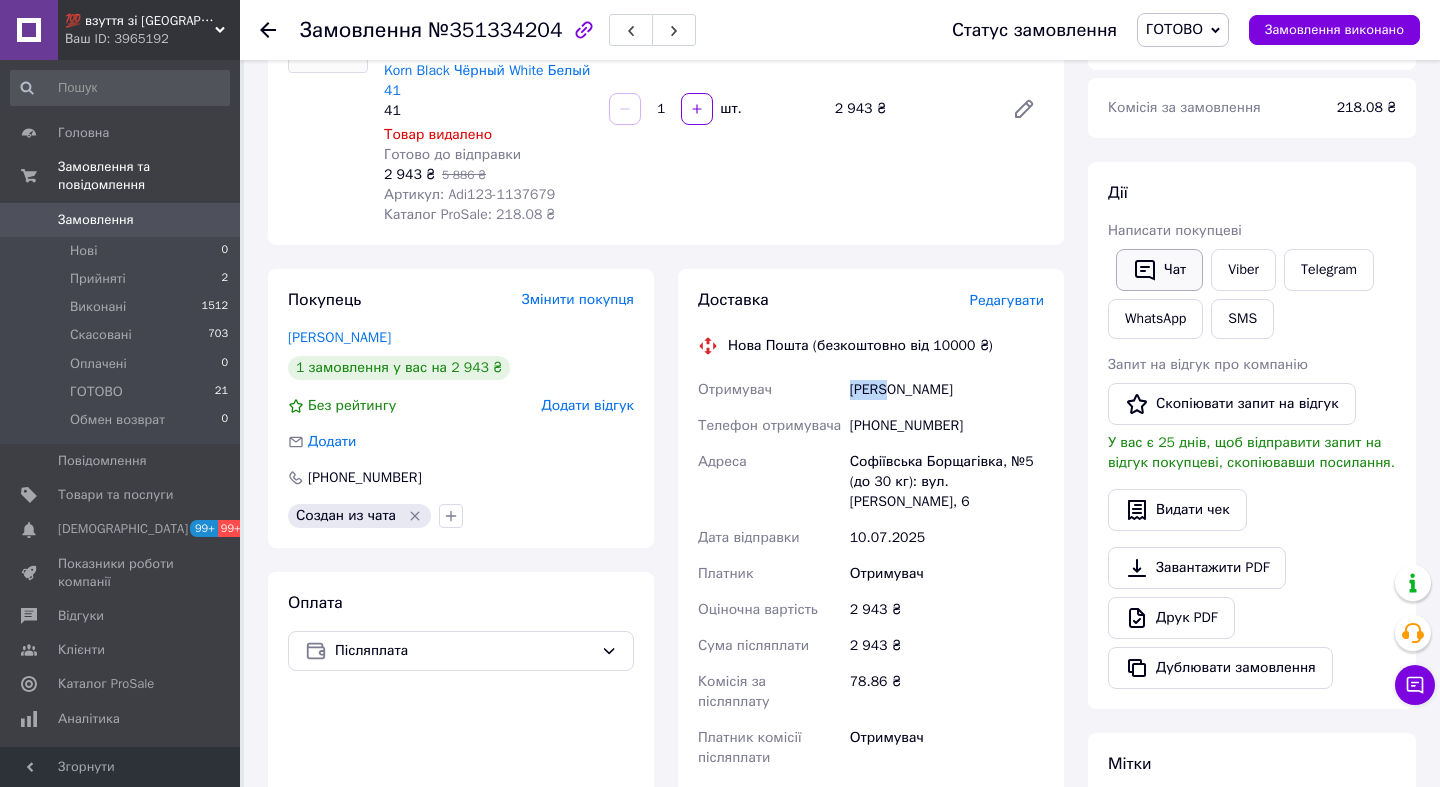 click 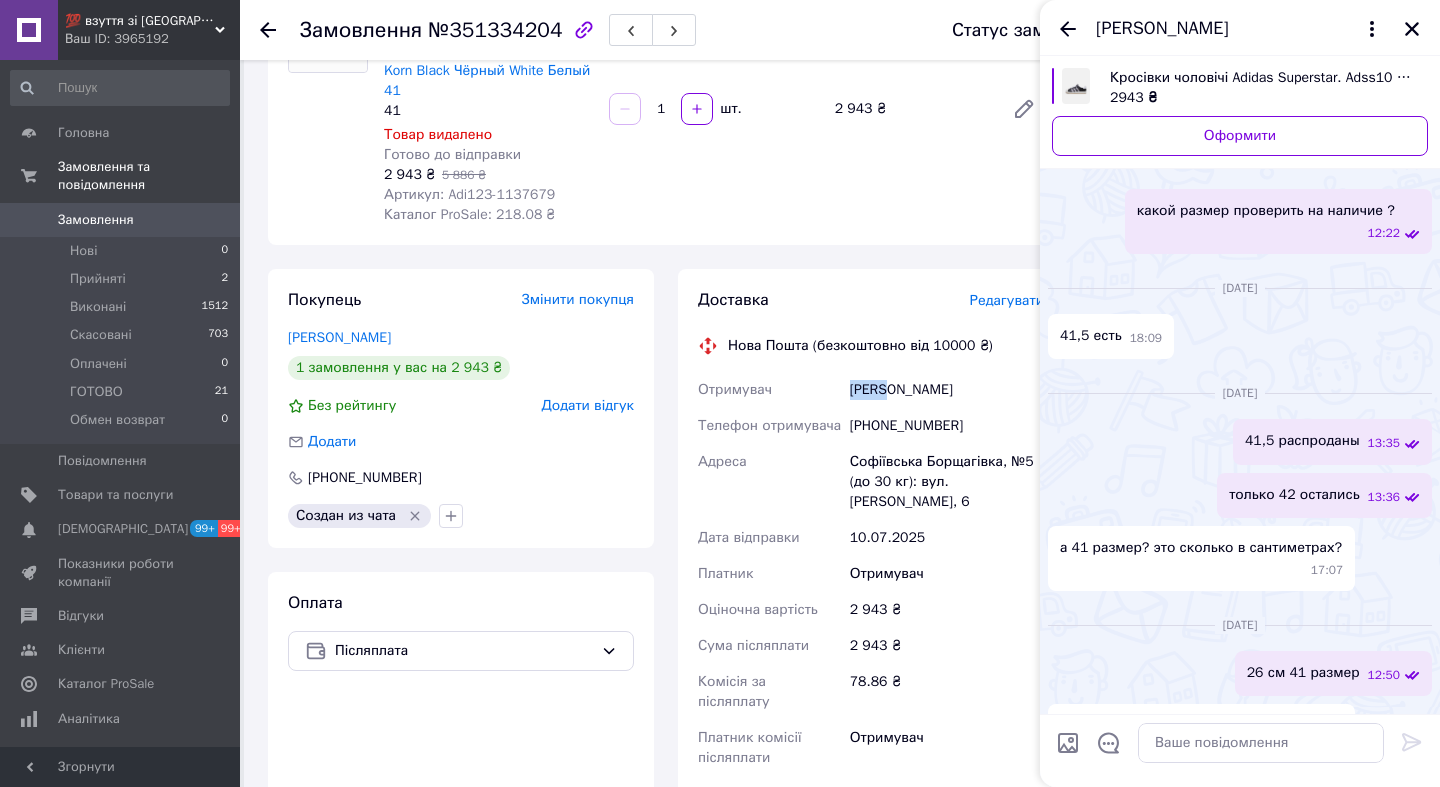 scroll, scrollTop: 3395, scrollLeft: 0, axis: vertical 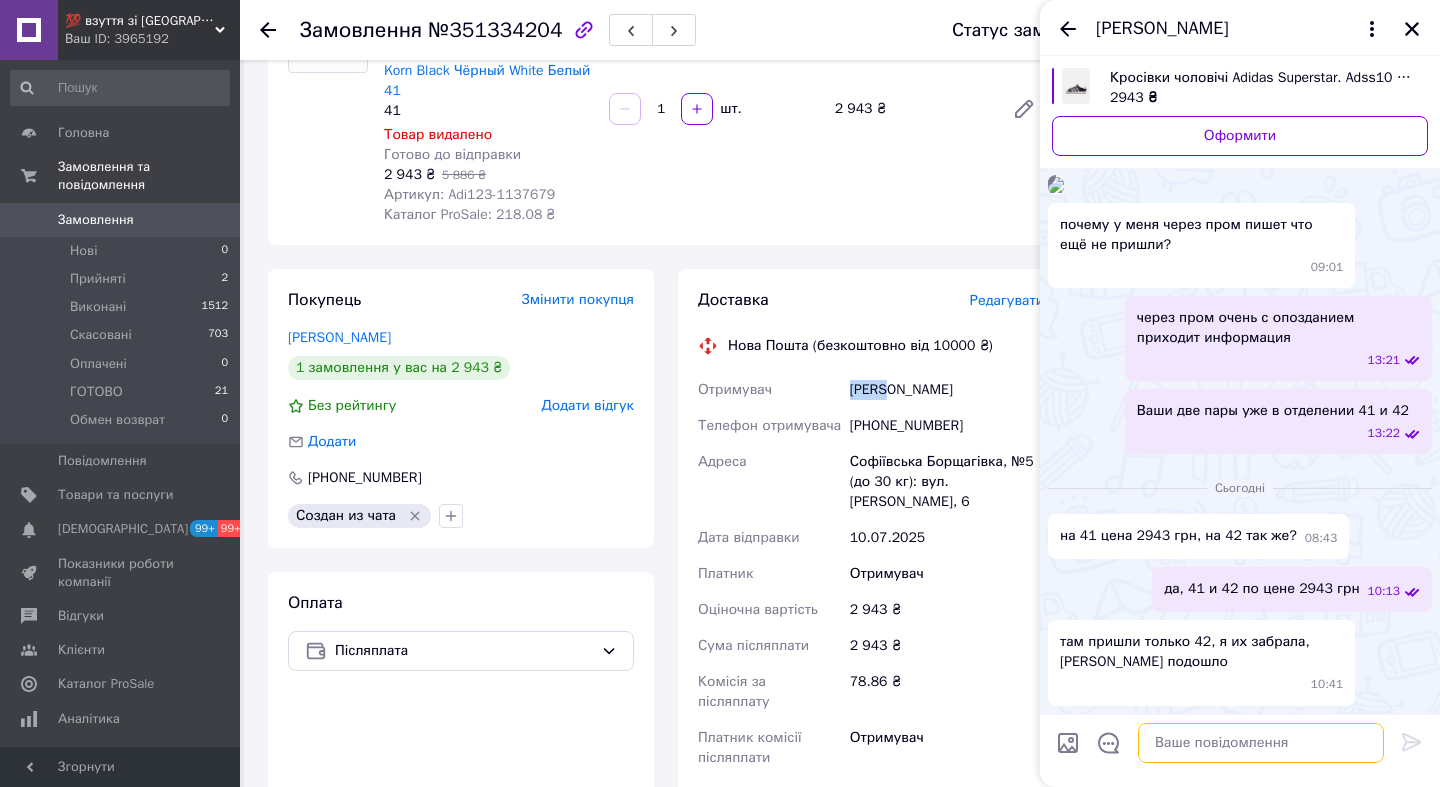click at bounding box center (1261, 743) 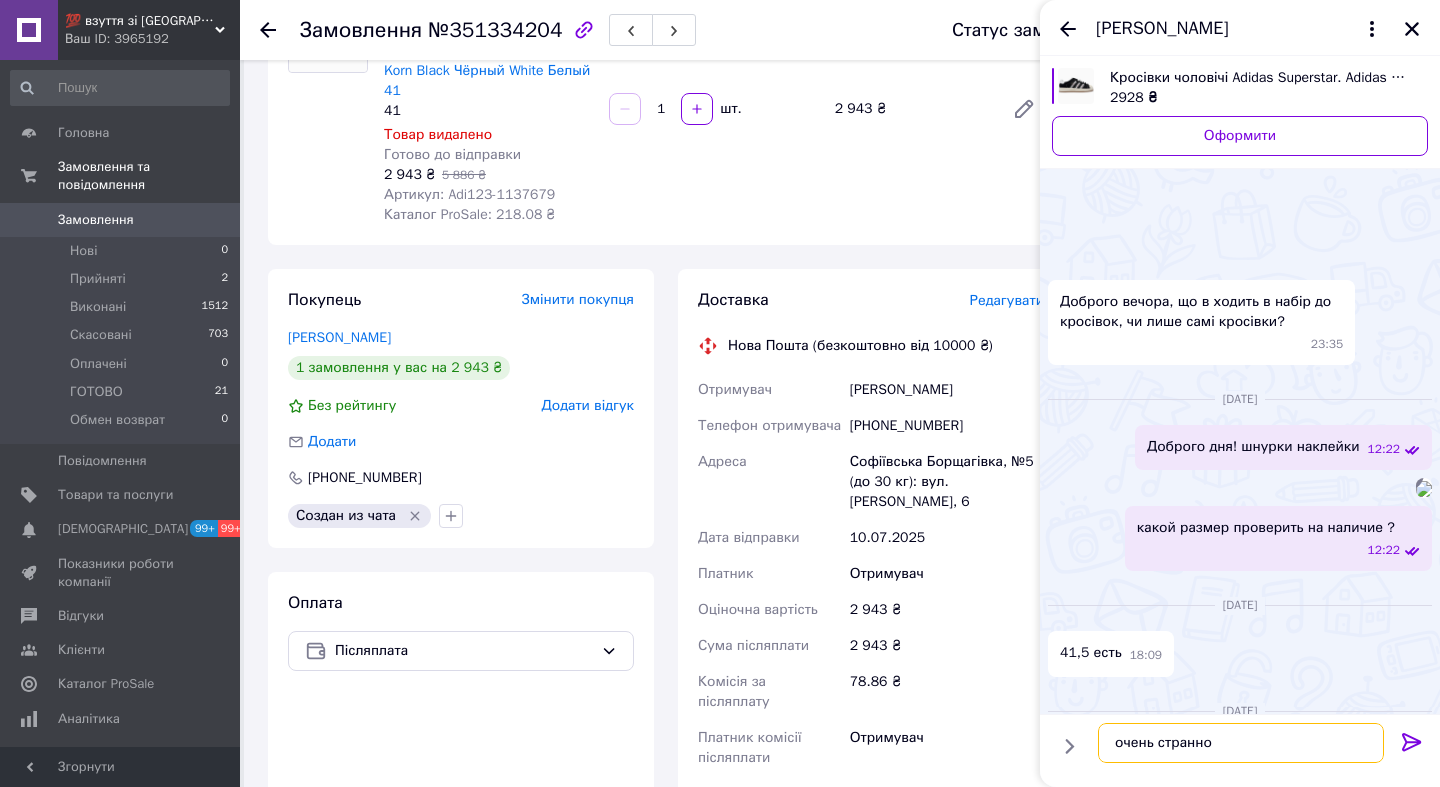 scroll, scrollTop: 317, scrollLeft: 0, axis: vertical 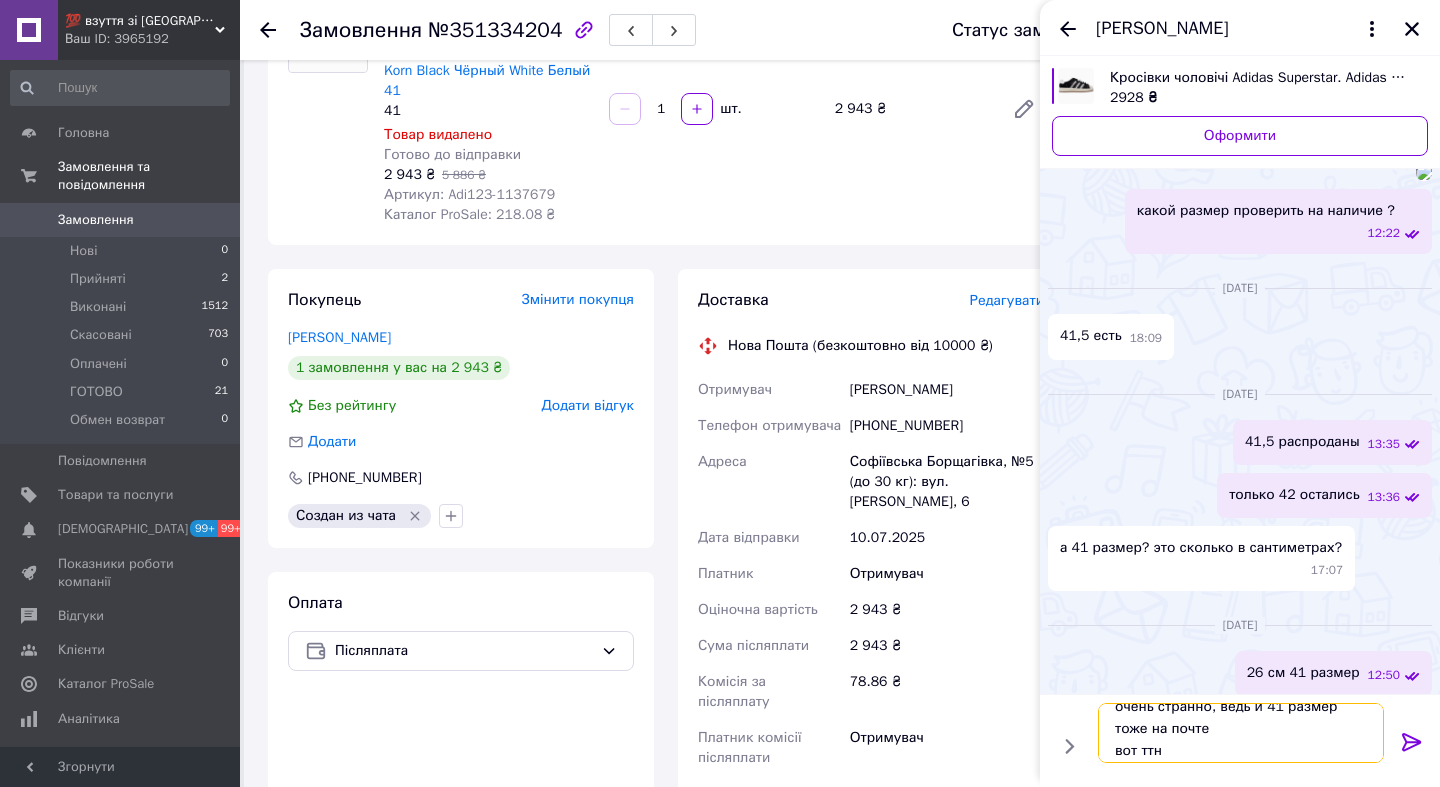 paste on "20451199940208" 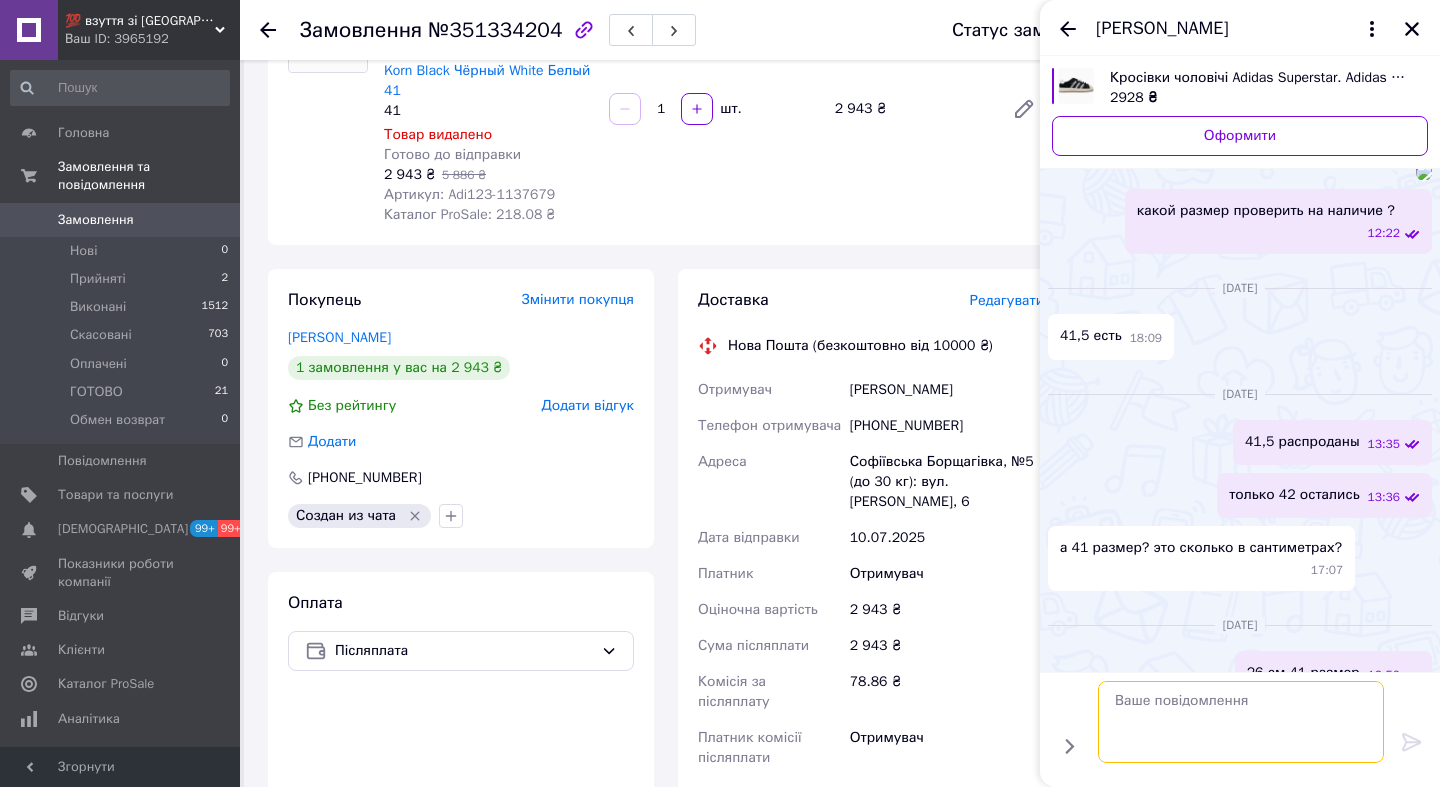 scroll, scrollTop: 0, scrollLeft: 0, axis: both 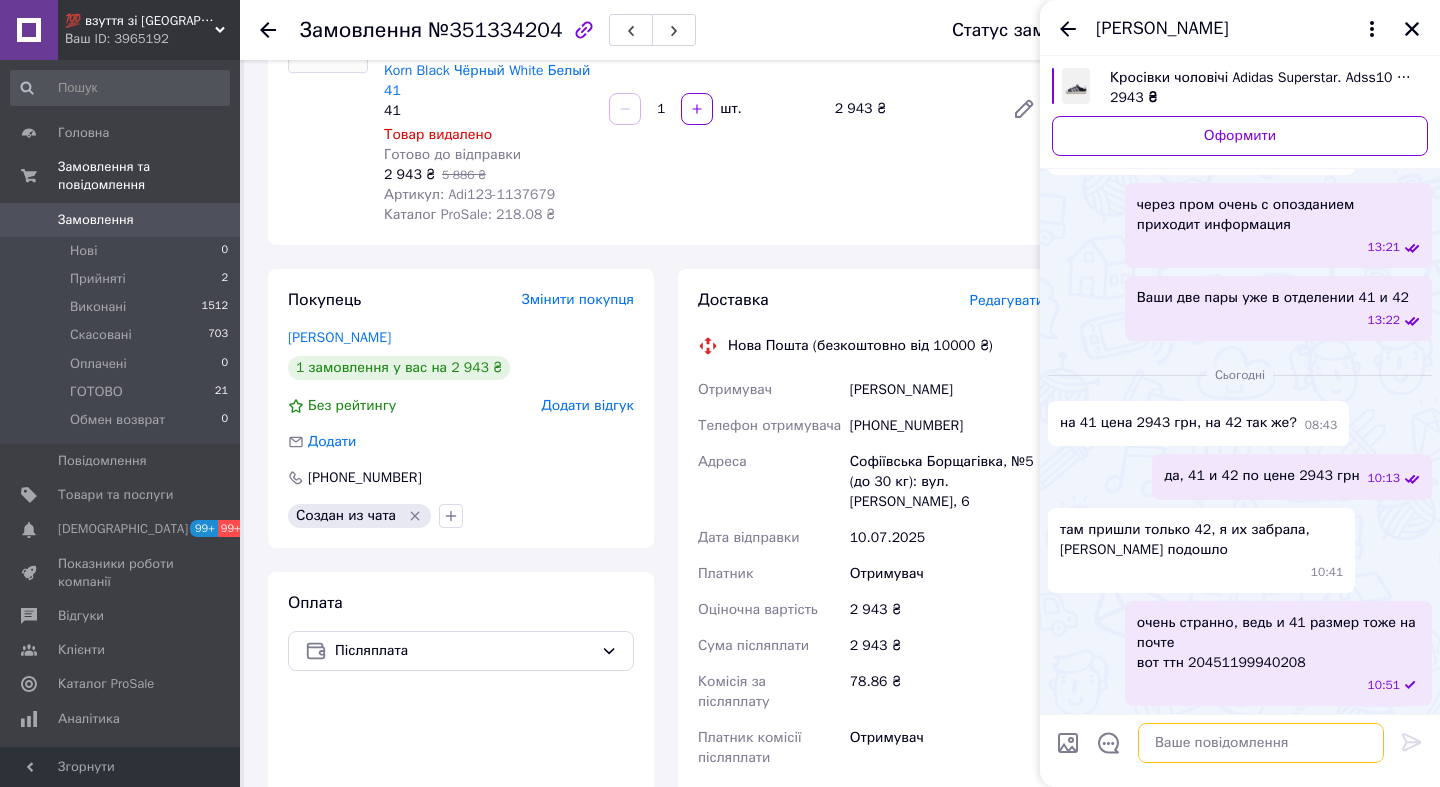 click at bounding box center [1261, 743] 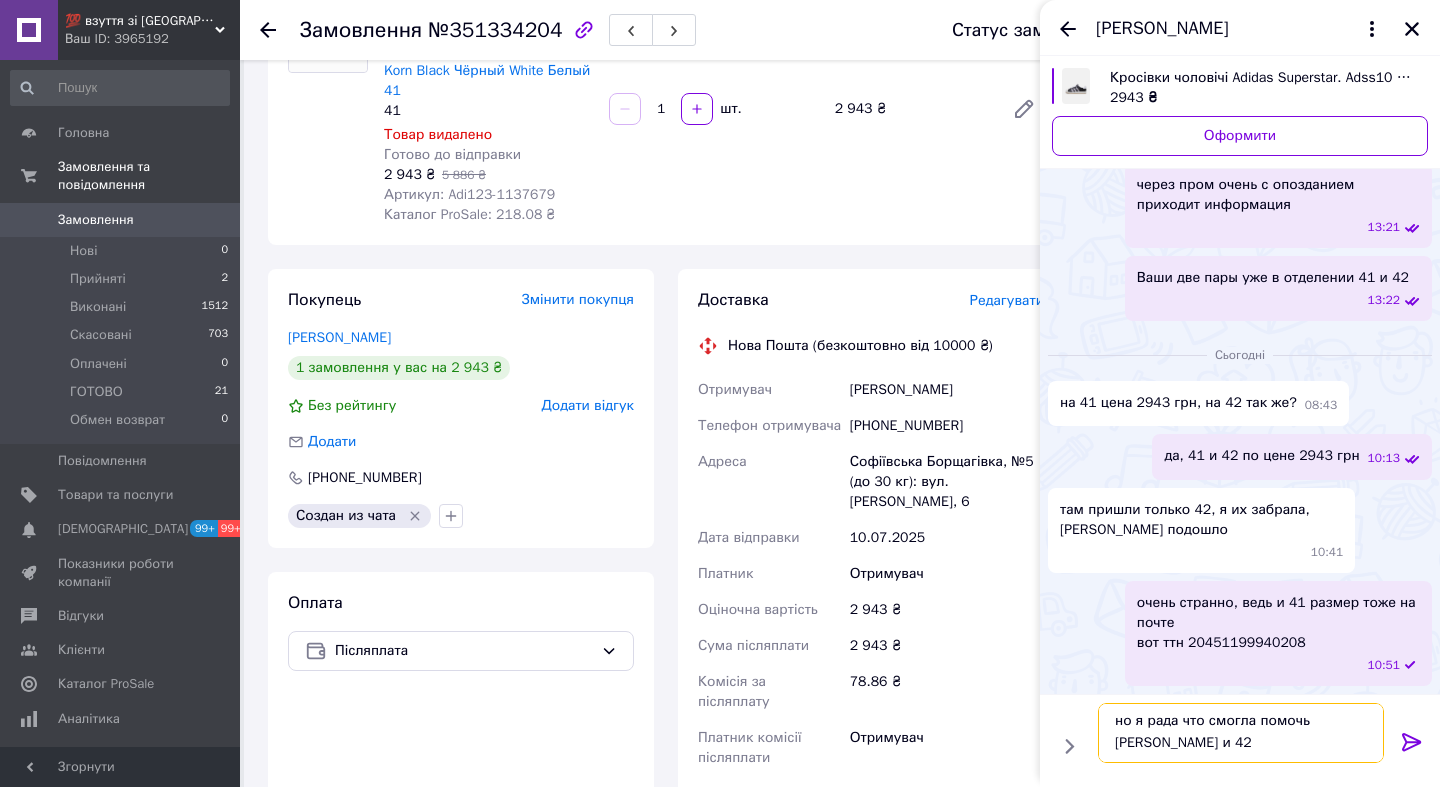 scroll, scrollTop: 2, scrollLeft: 0, axis: vertical 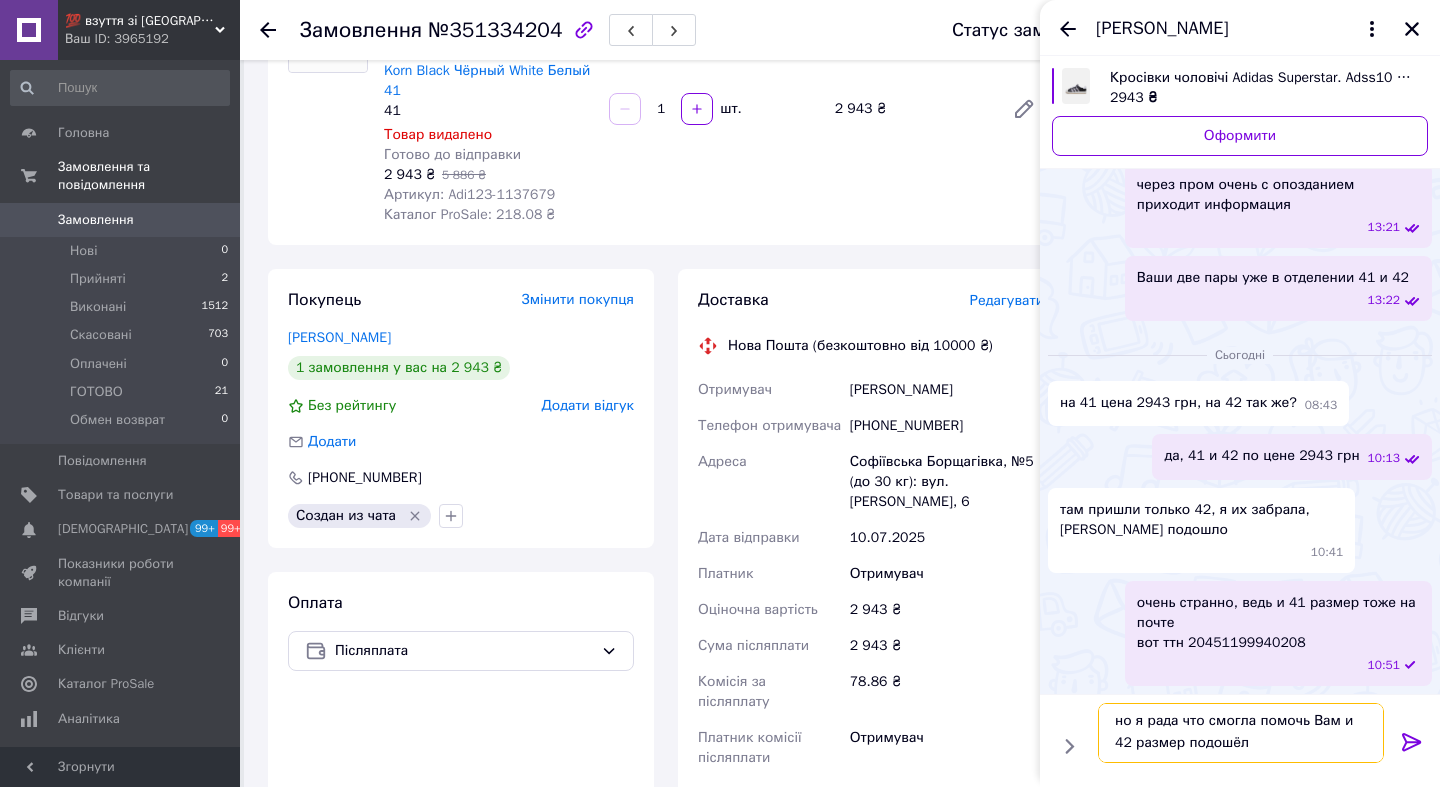 type on "но я рада что смогла помочь Вам и 42 размер подошёл )" 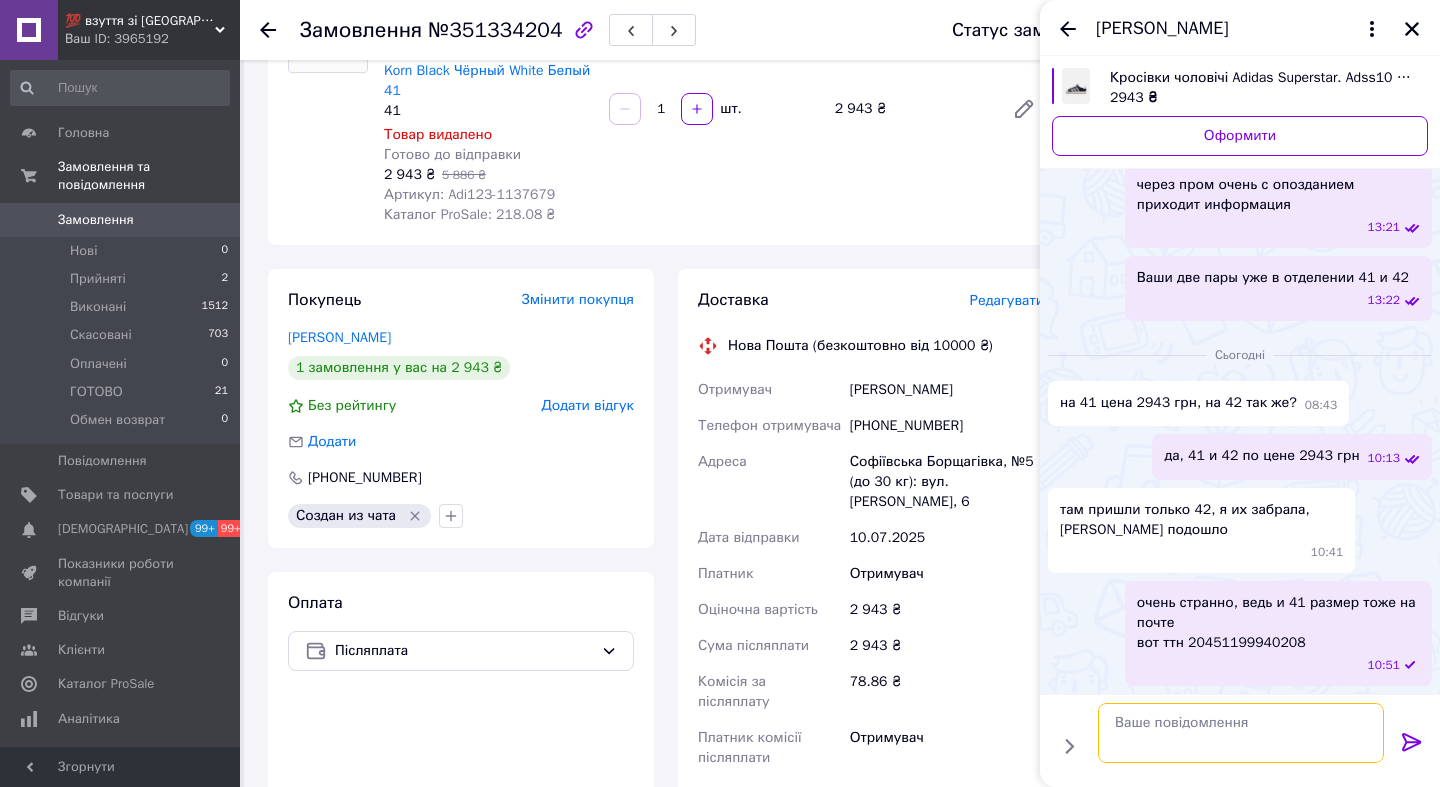 scroll, scrollTop: 0, scrollLeft: 0, axis: both 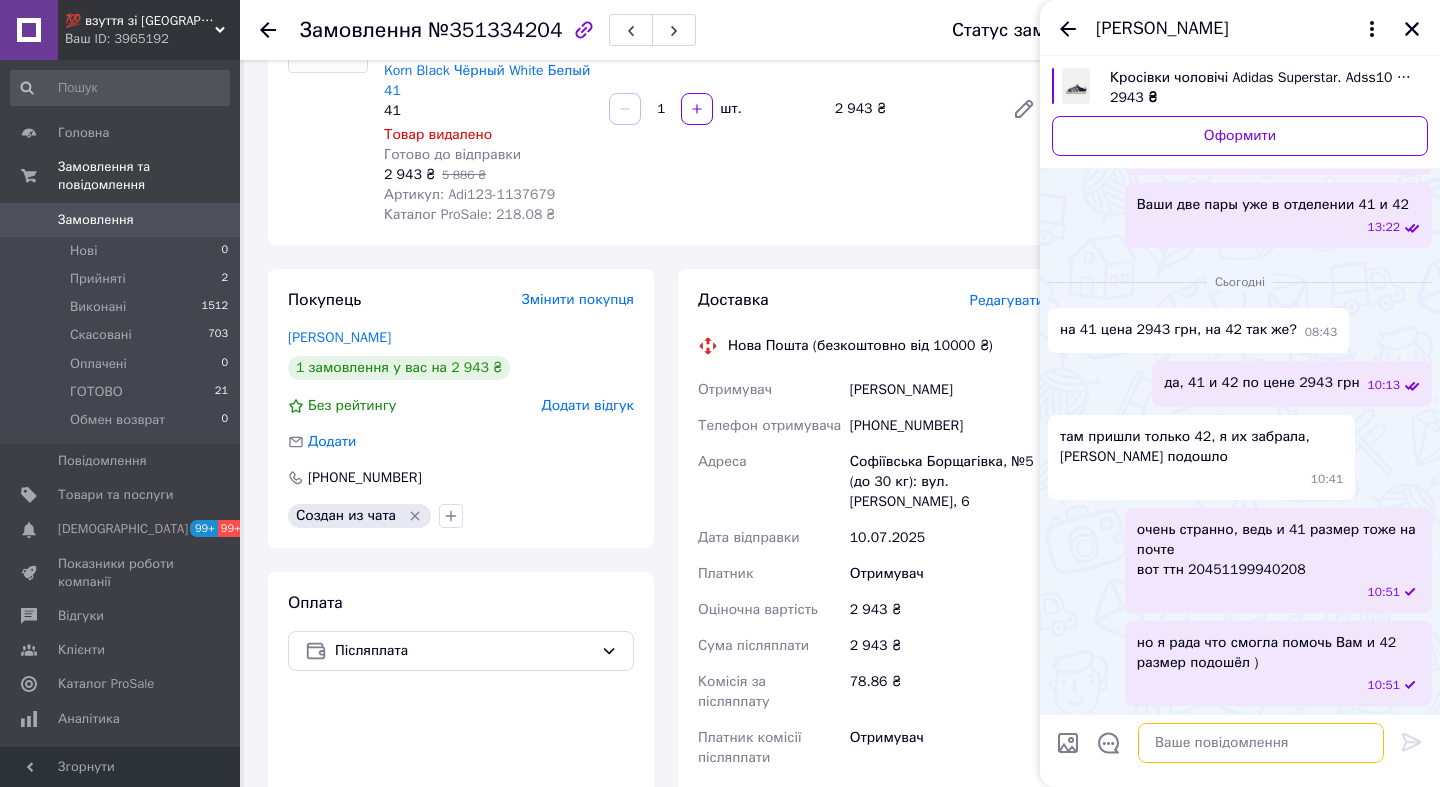 type 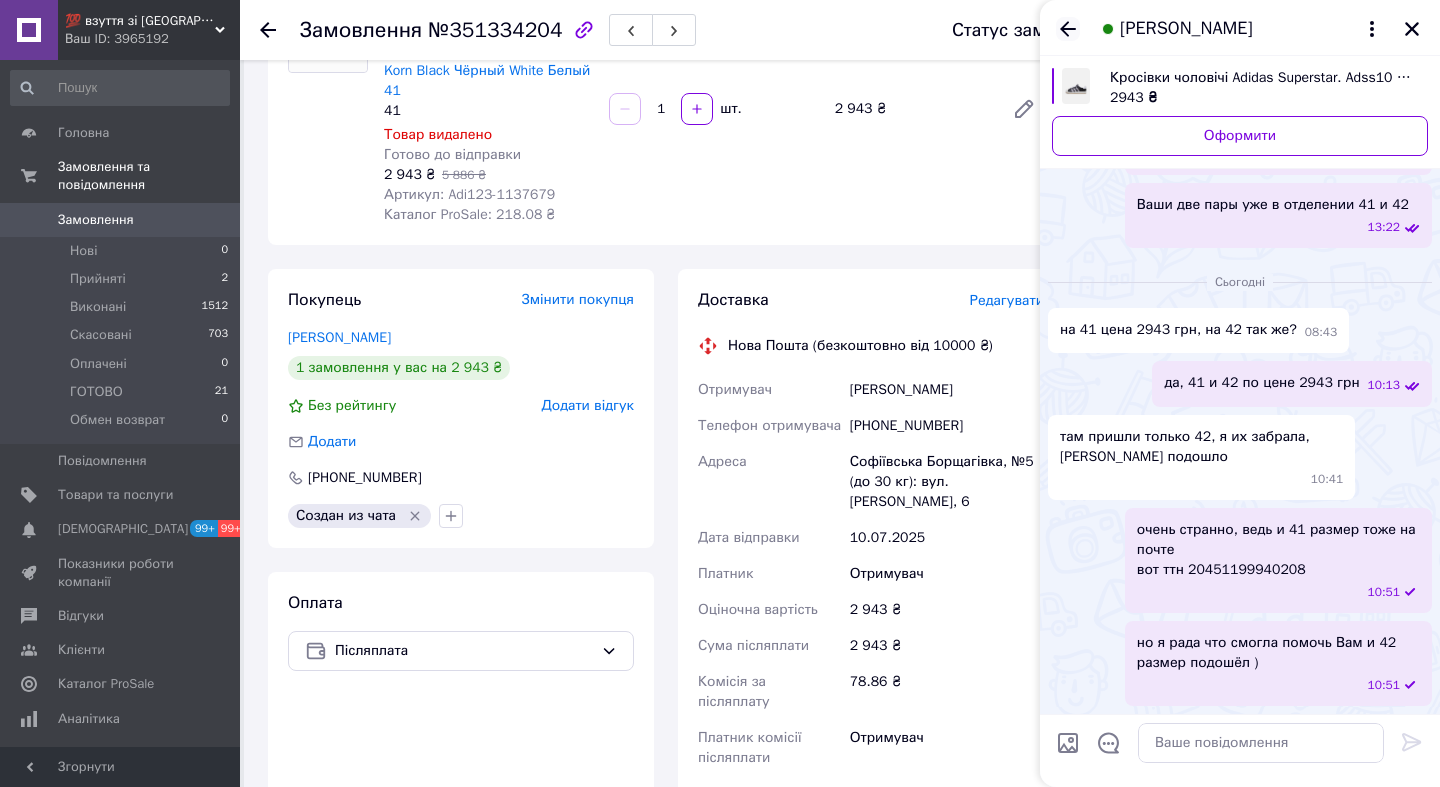 click 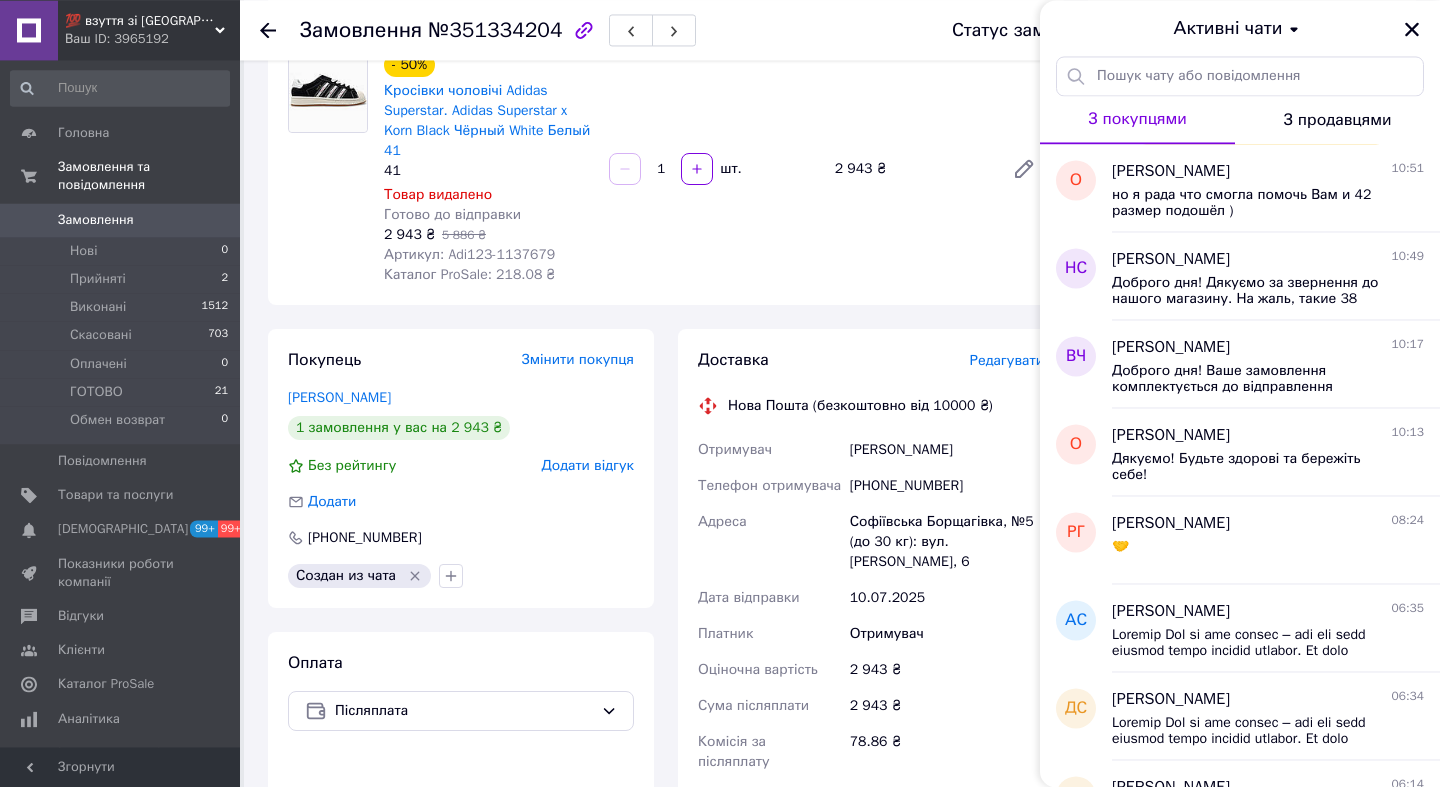 scroll, scrollTop: 0, scrollLeft: 0, axis: both 